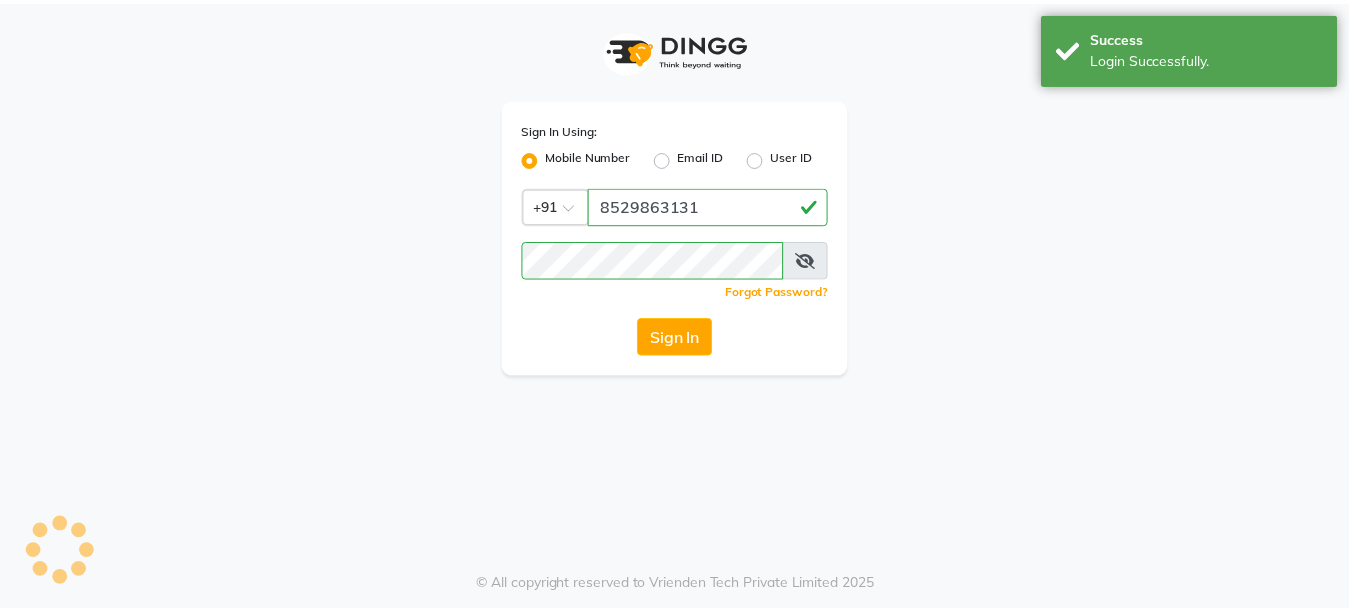 scroll, scrollTop: 0, scrollLeft: 0, axis: both 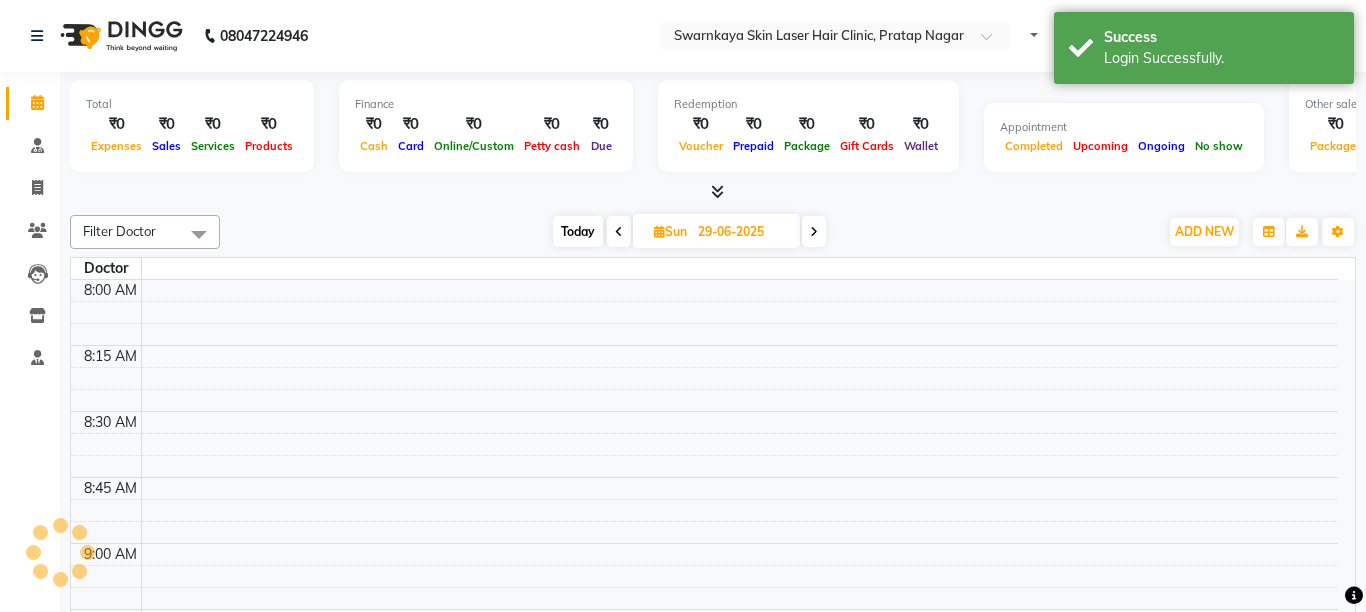 select on "en" 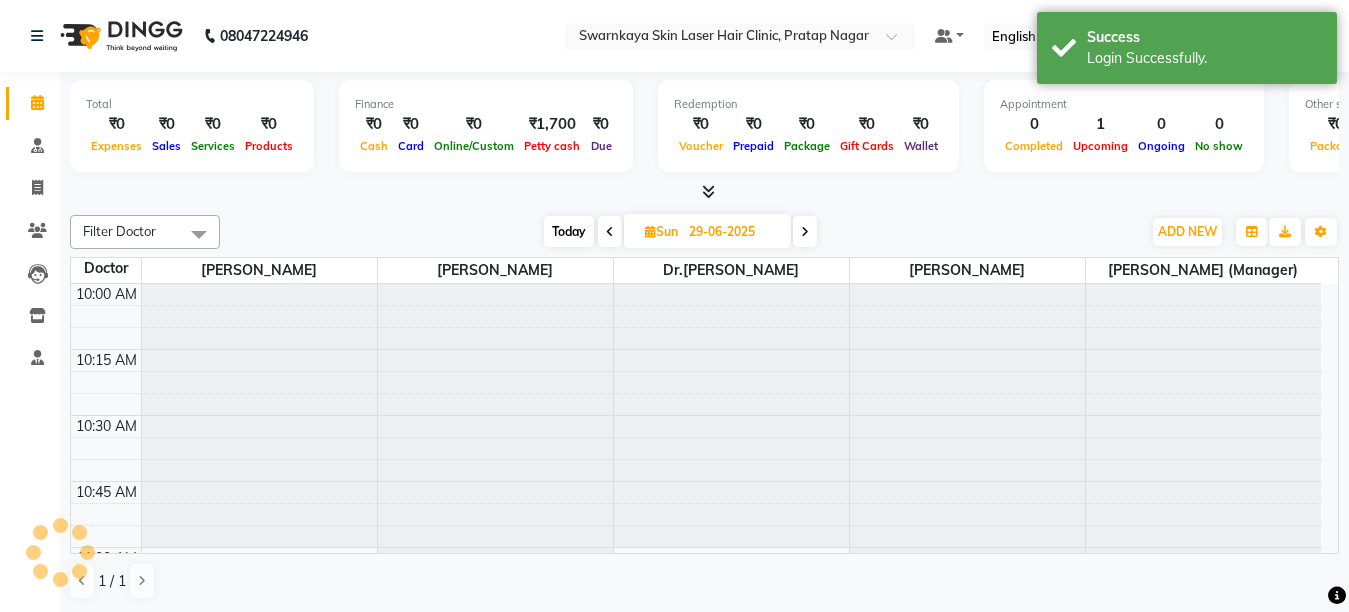 scroll, scrollTop: 0, scrollLeft: 0, axis: both 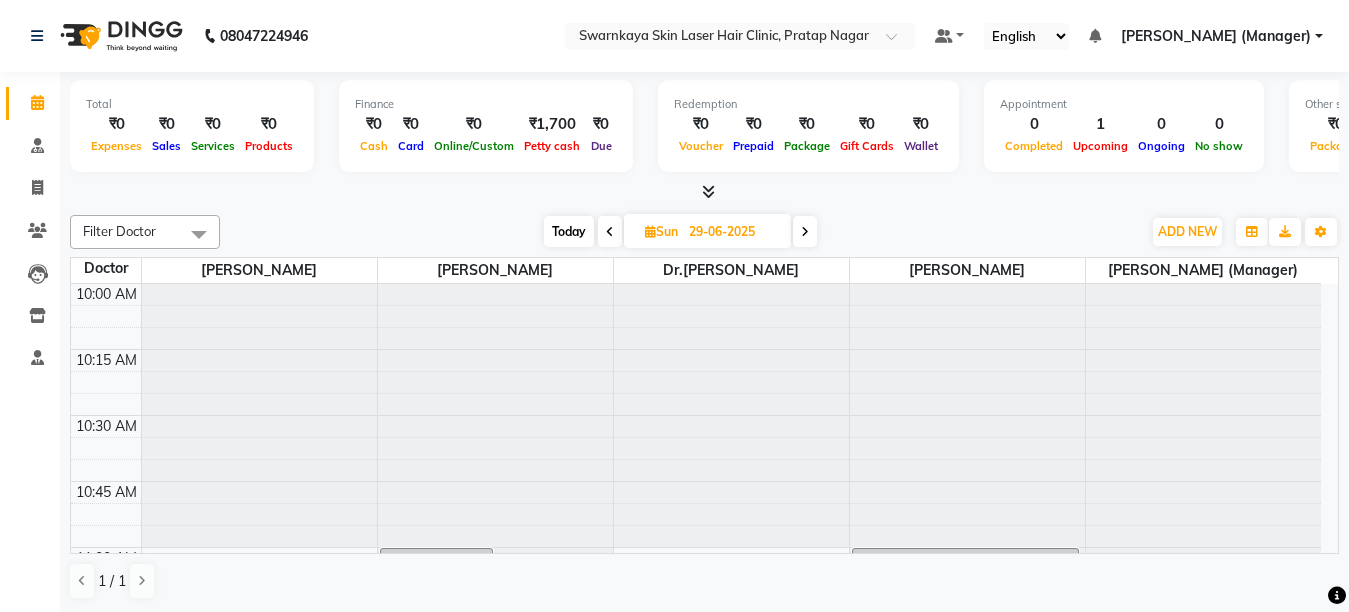 click on "Today" at bounding box center (569, 231) 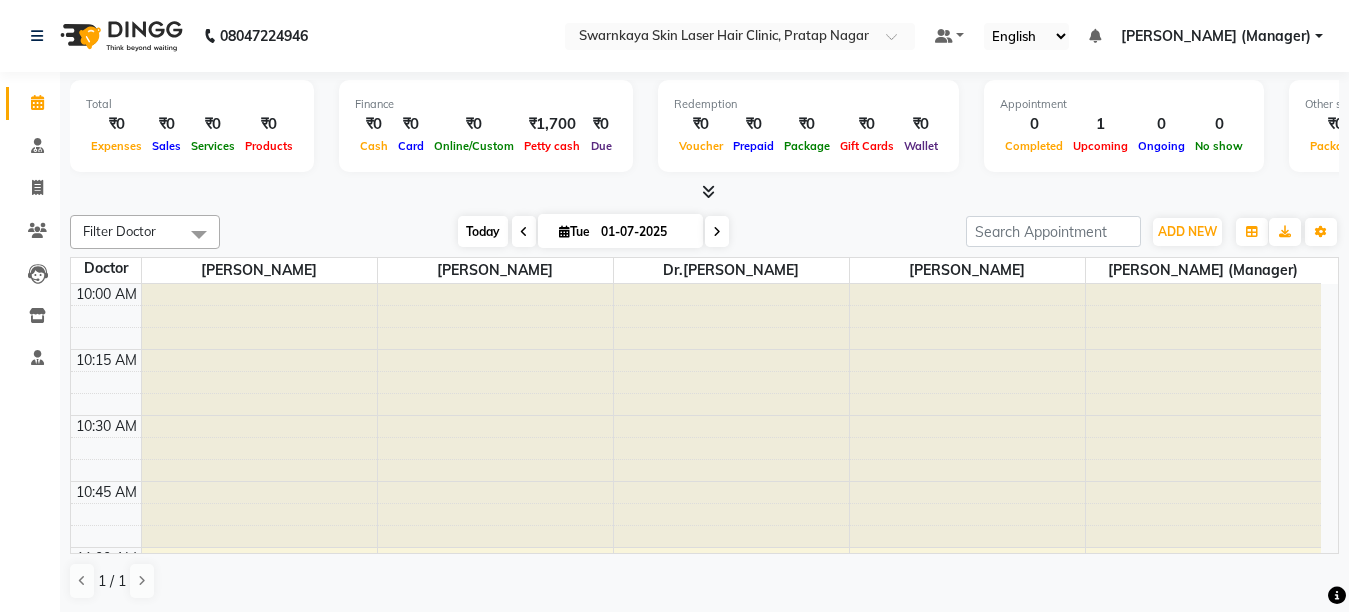 scroll, scrollTop: 1321, scrollLeft: 0, axis: vertical 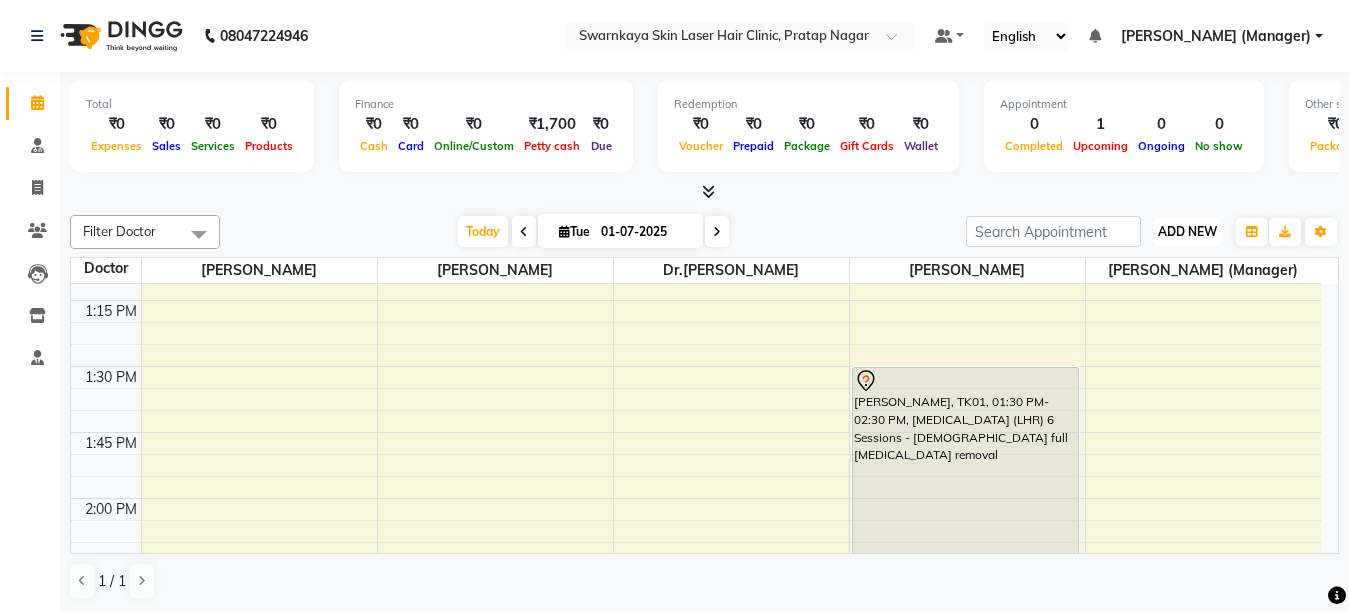click on "ADD NEW" at bounding box center (1187, 231) 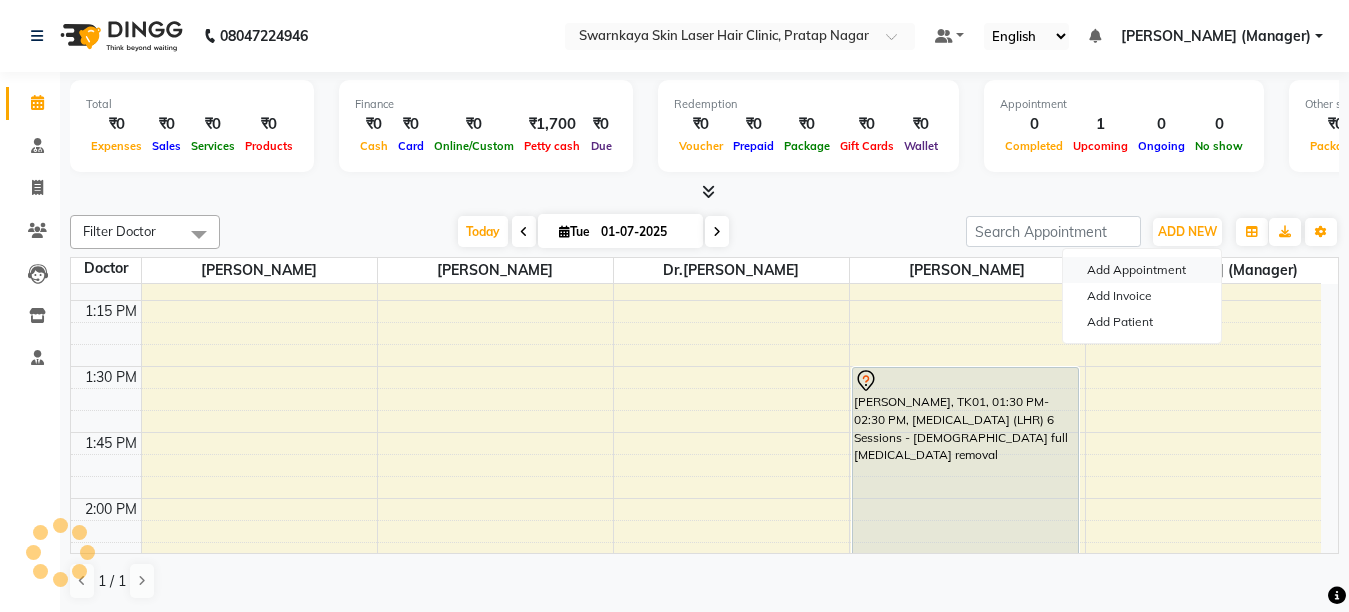 click on "Add Appointment" at bounding box center (1142, 270) 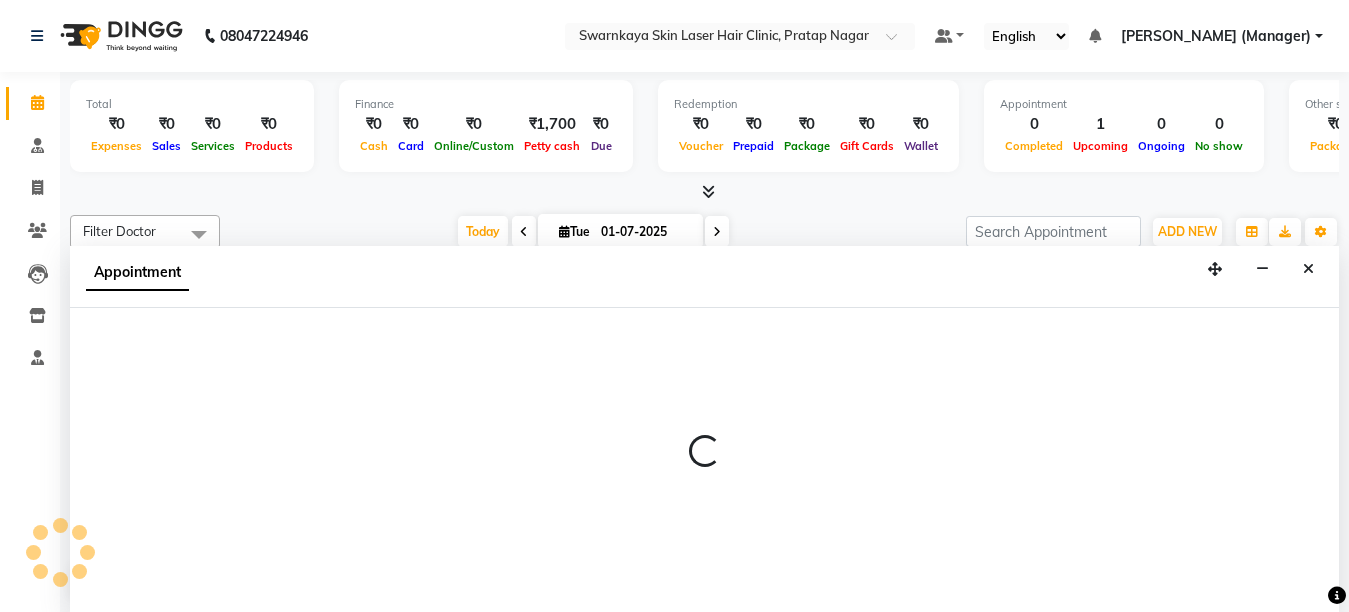 select on "tentative" 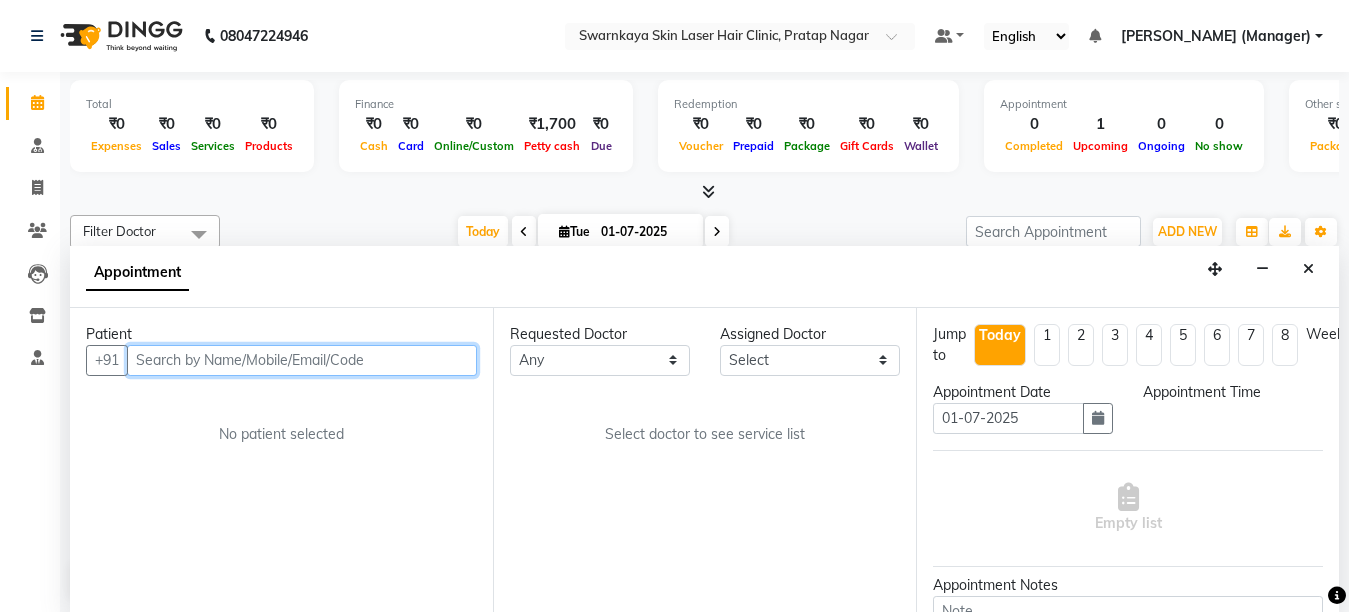 scroll, scrollTop: 1, scrollLeft: 0, axis: vertical 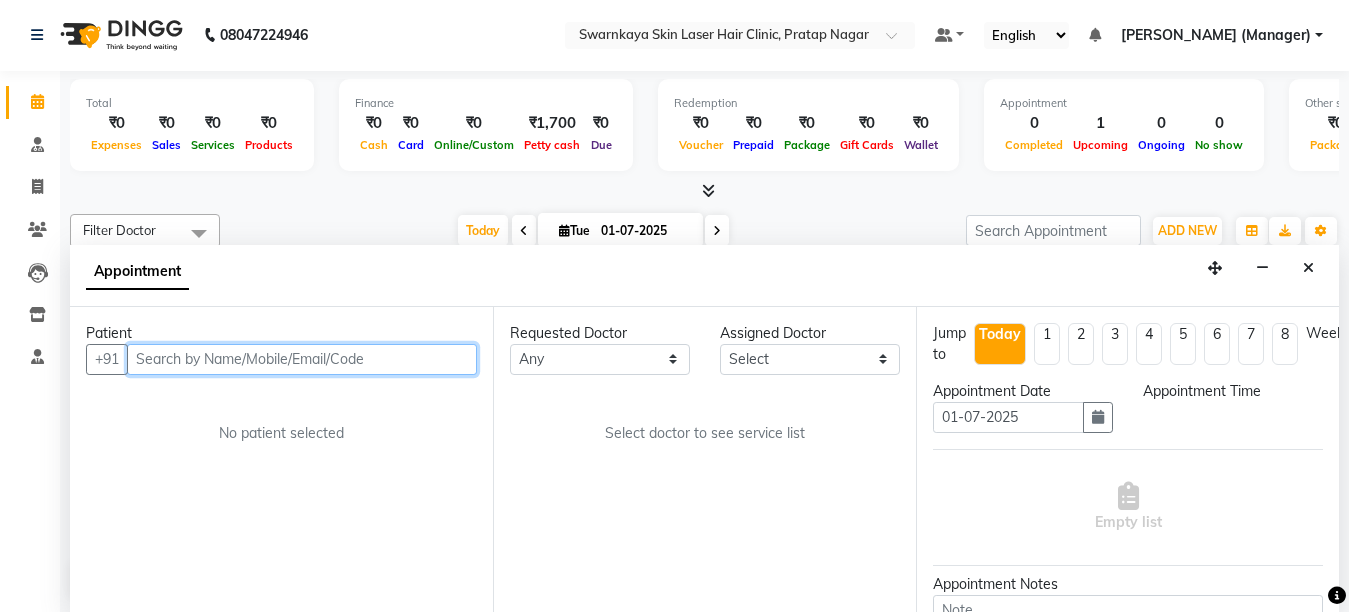 select on "660" 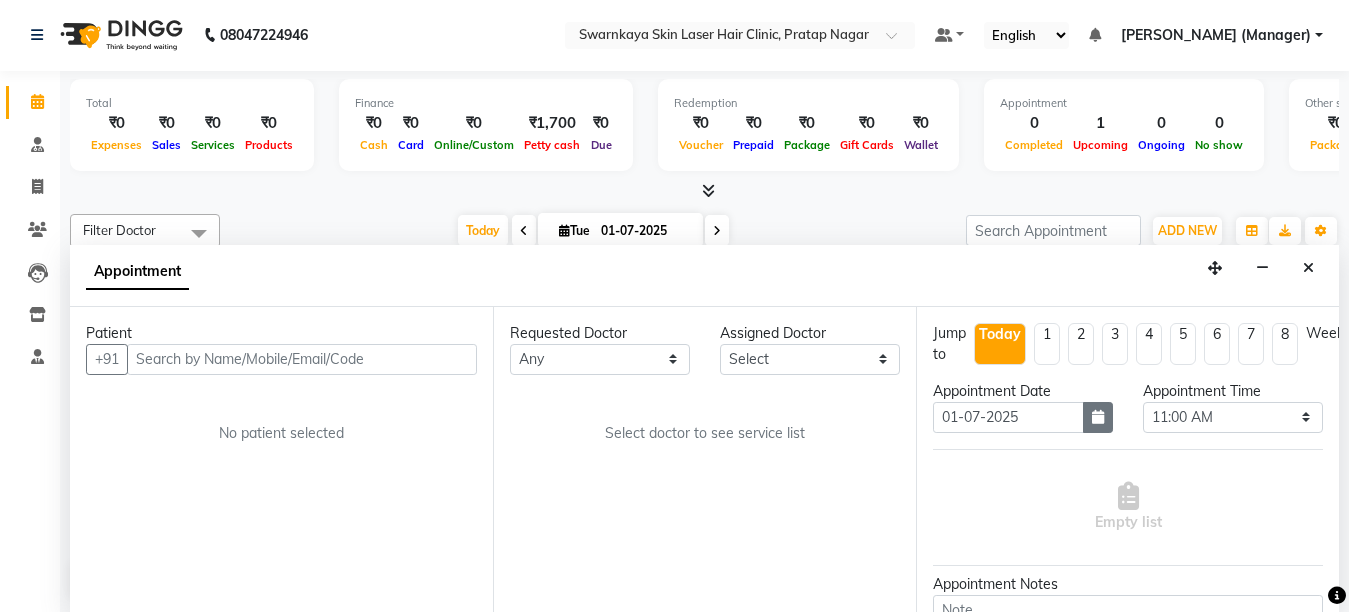 click at bounding box center (1098, 417) 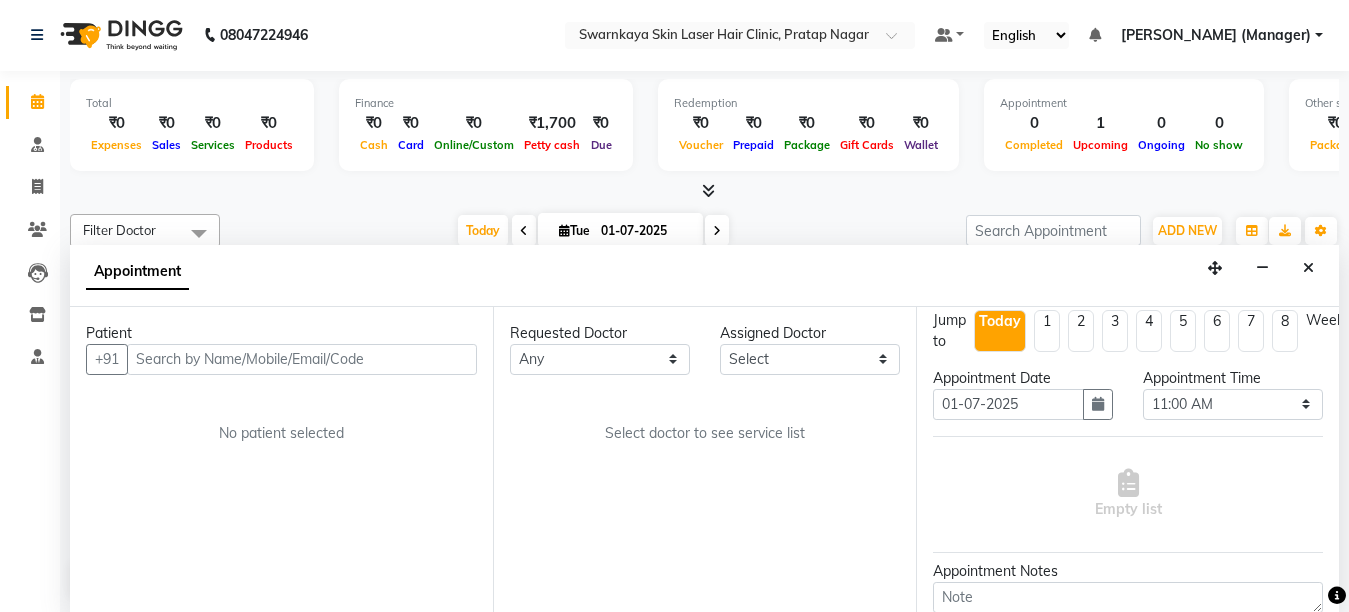 scroll, scrollTop: 0, scrollLeft: 0, axis: both 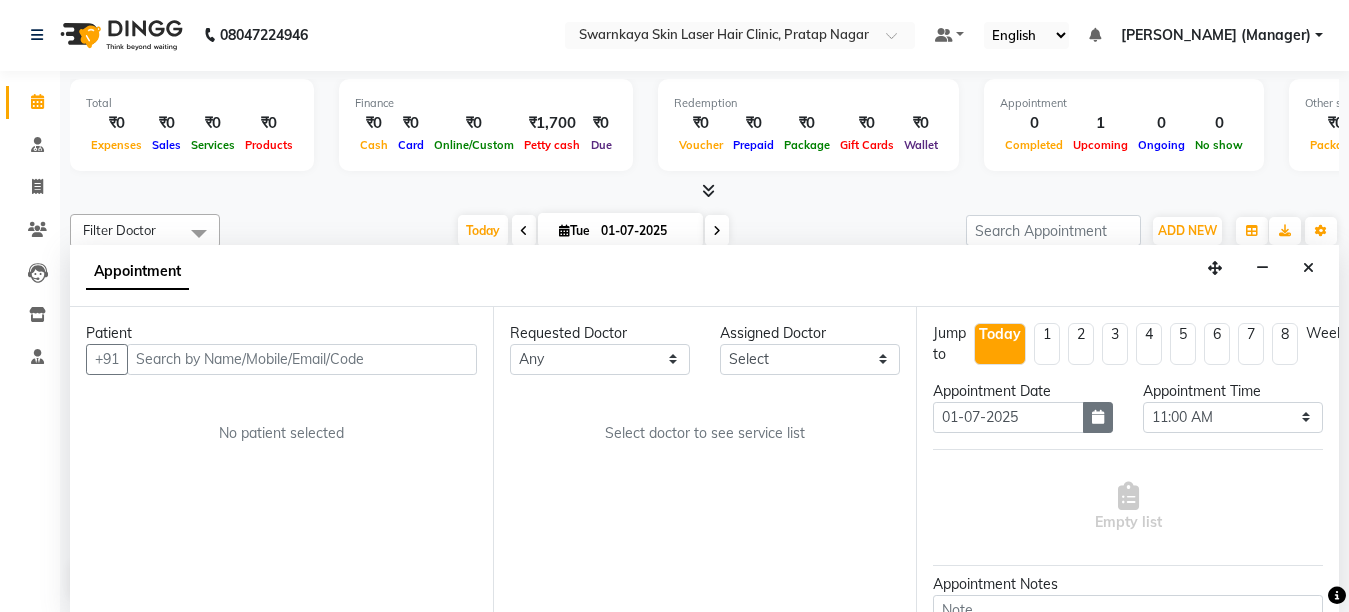 click at bounding box center [1098, 417] 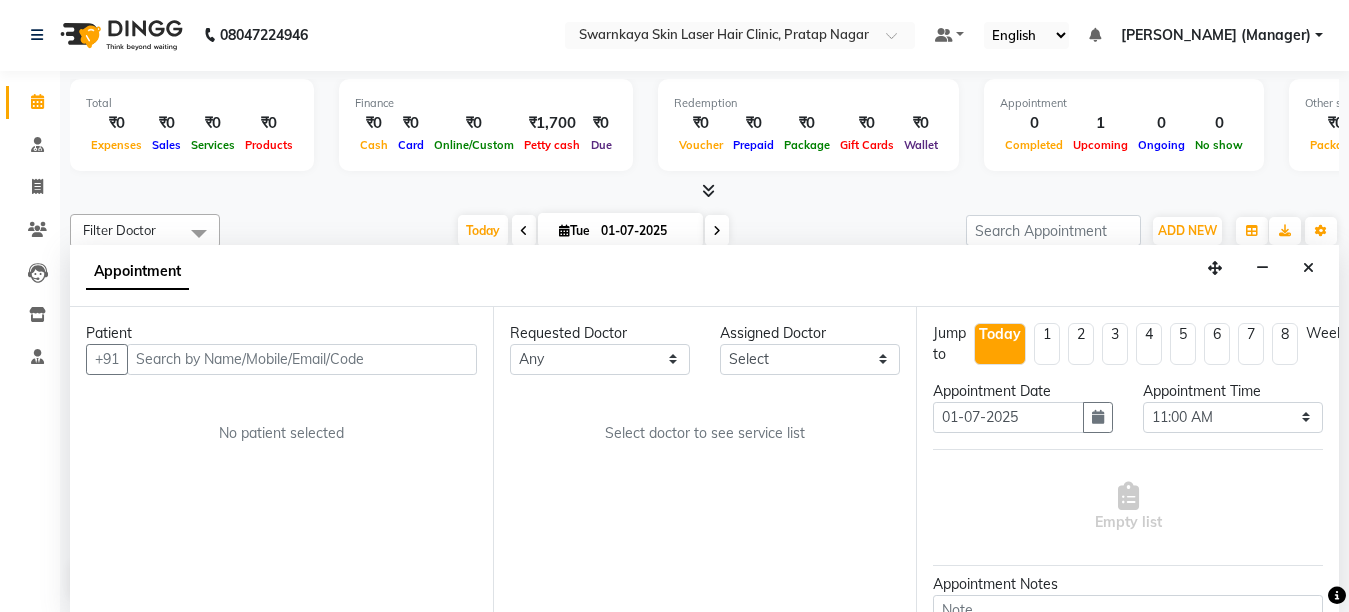 scroll, scrollTop: 40, scrollLeft: 0, axis: vertical 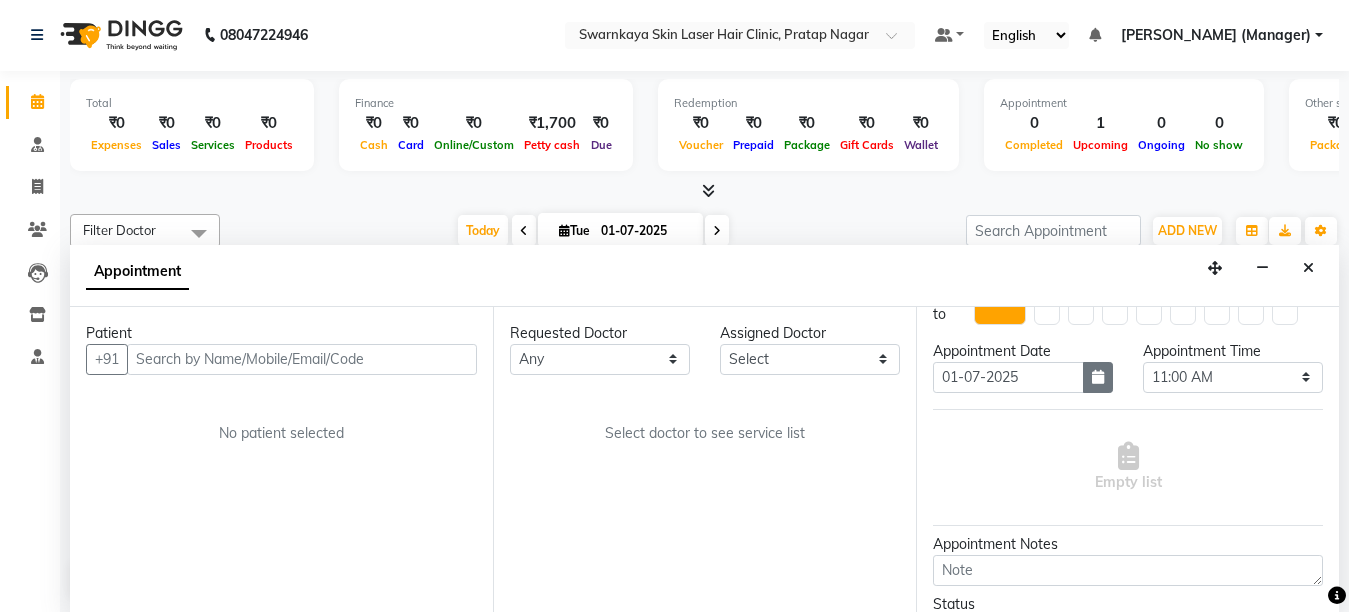 click at bounding box center [1098, 377] 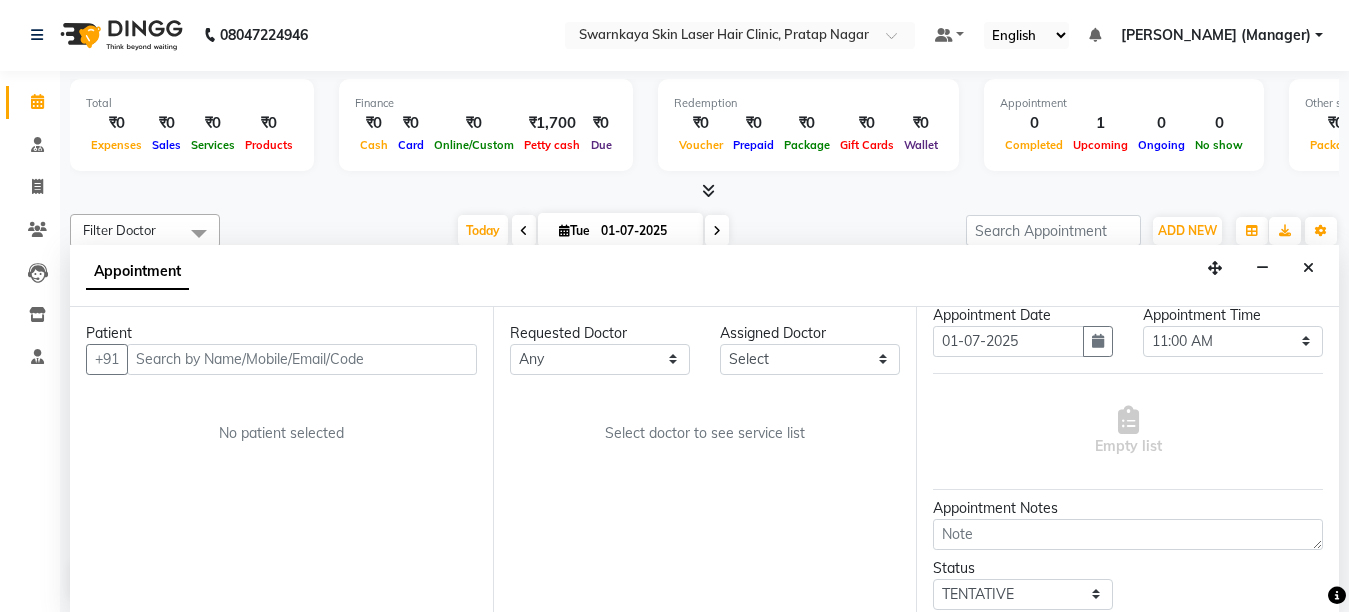 scroll, scrollTop: 80, scrollLeft: 0, axis: vertical 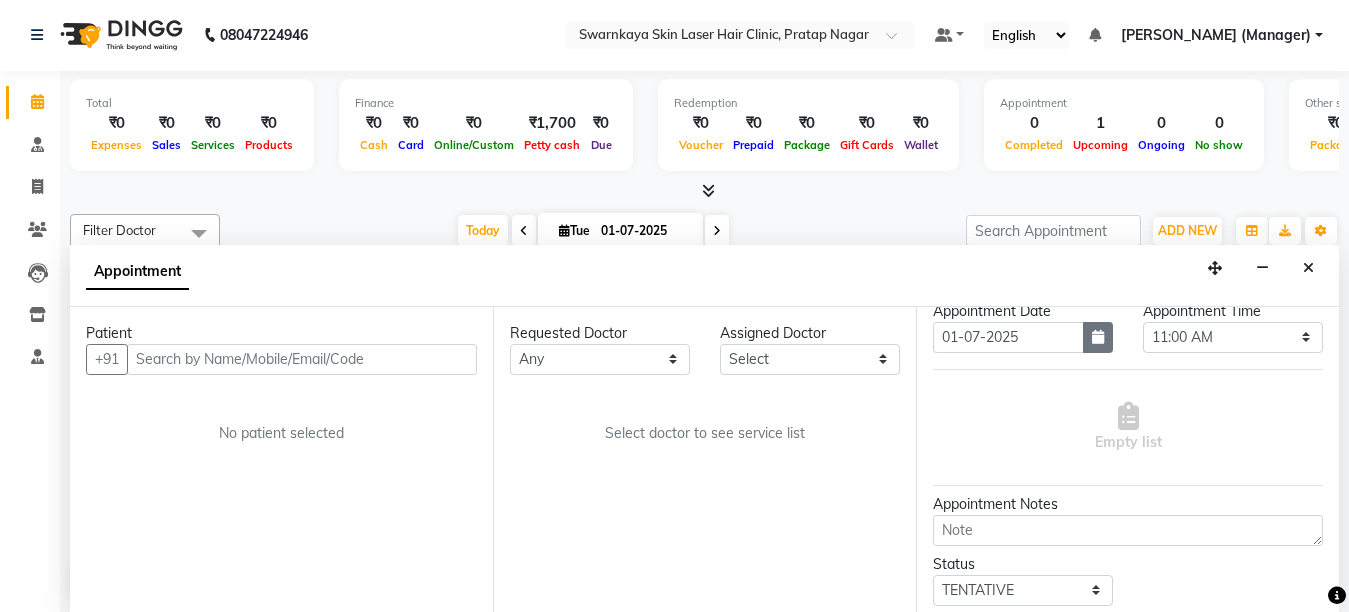 click at bounding box center [1098, 337] 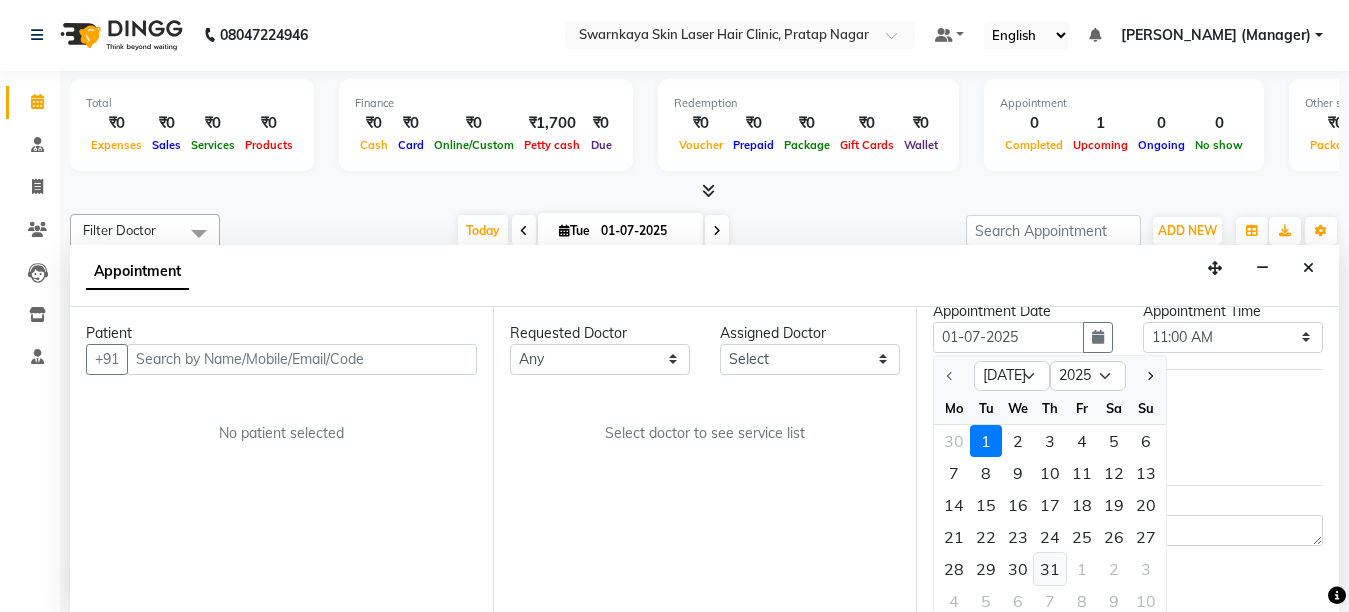 click on "31" at bounding box center [1050, 569] 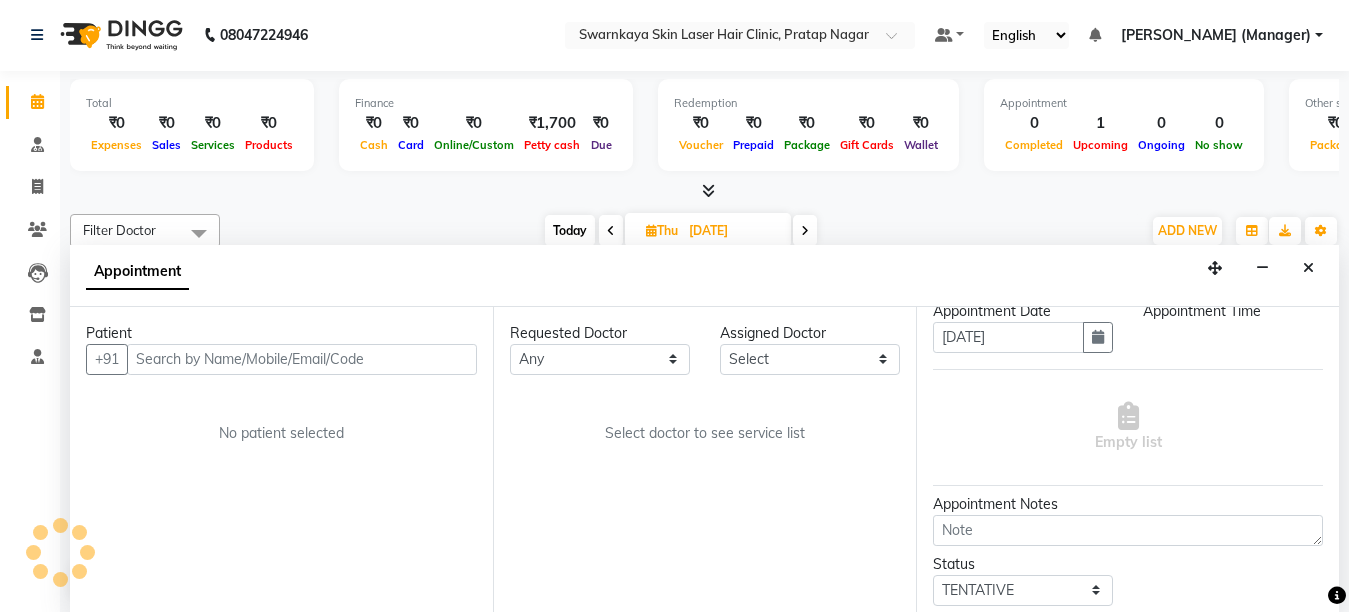 select on "660" 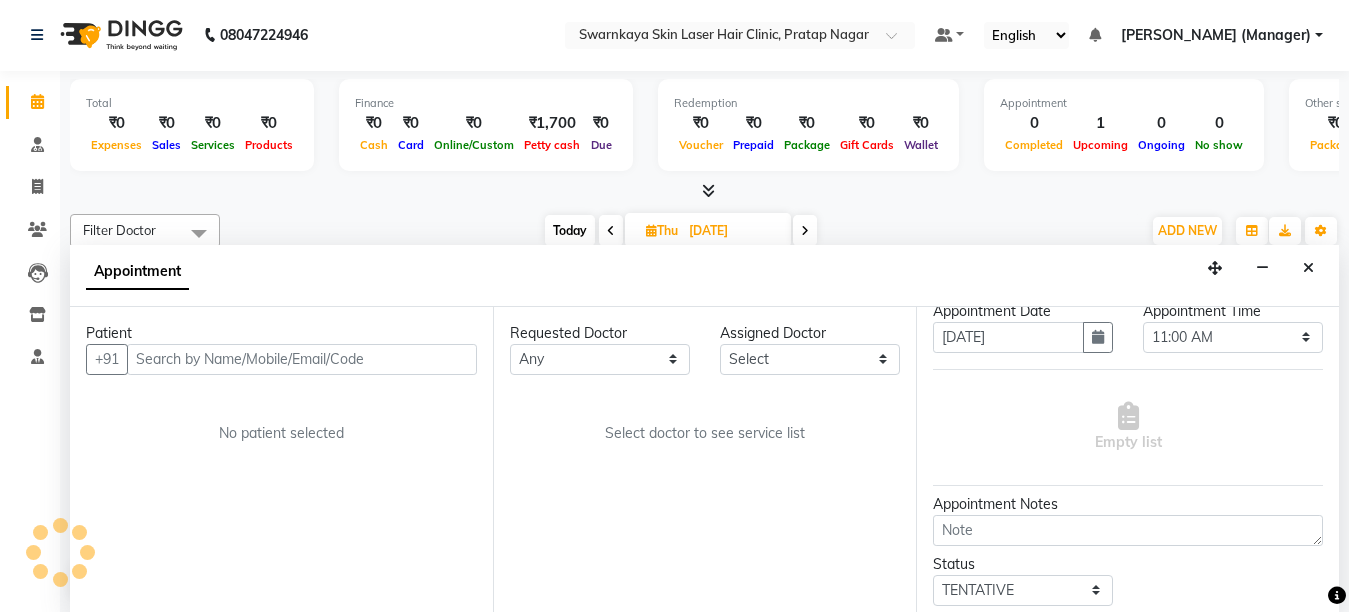 scroll, scrollTop: 1321, scrollLeft: 0, axis: vertical 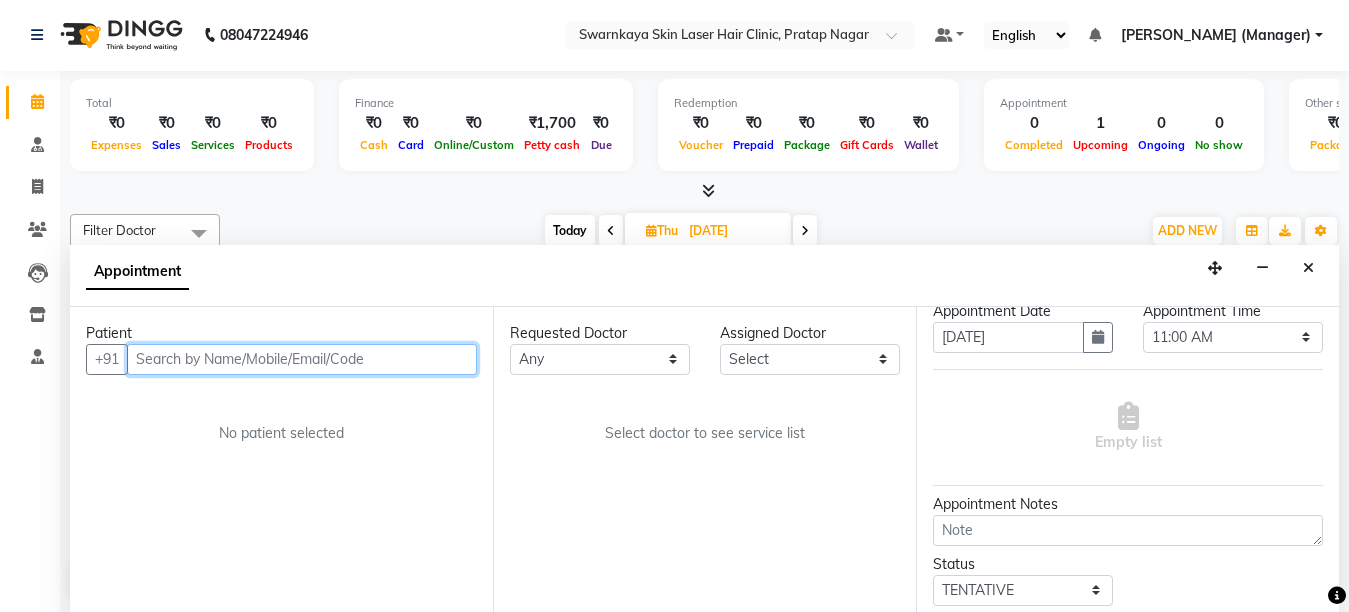click at bounding box center [302, 359] 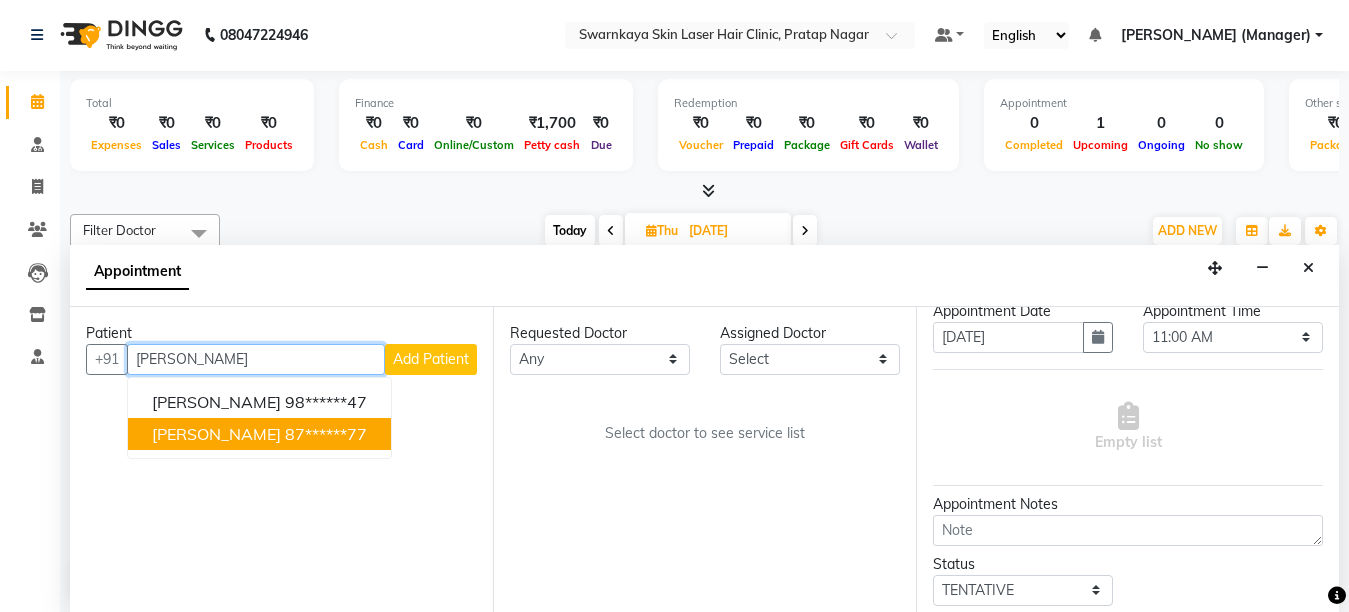 click on "[PERSON_NAME]  87******77" at bounding box center (259, 434) 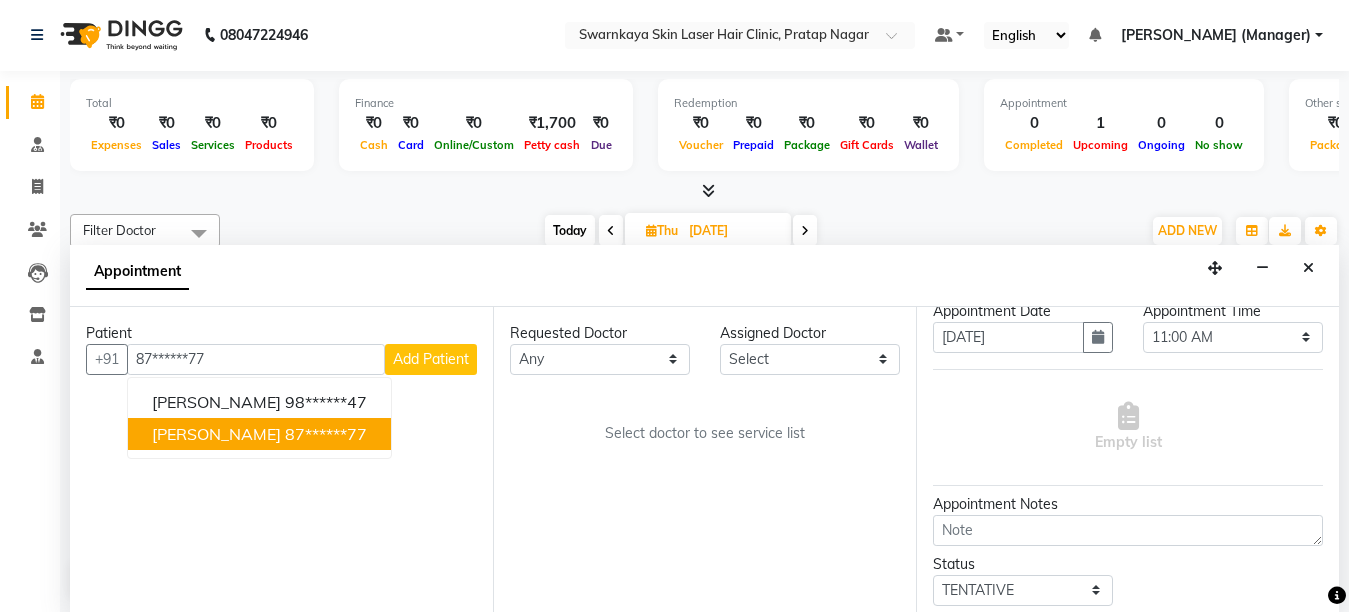 click on "Patient +91 87******77 [PERSON_NAME]  98******47 [PERSON_NAME]  87******77 Add Patient  No patient selected" at bounding box center [281, 459] 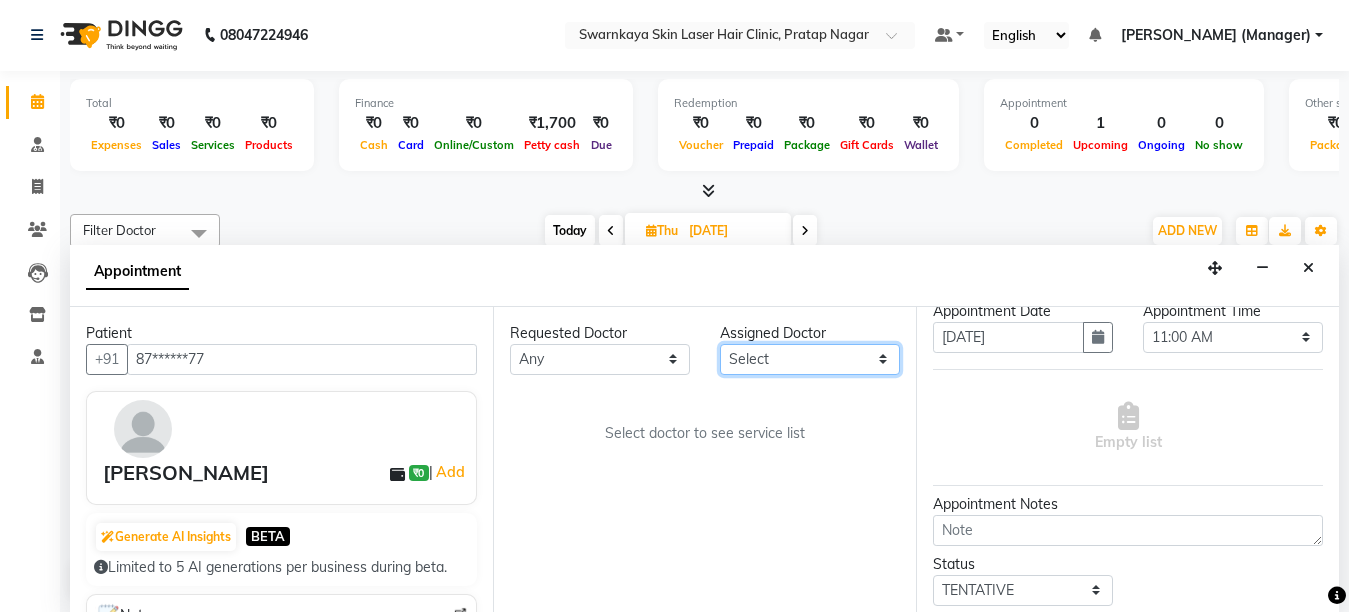 click on "Select  [PERSON_NAME]   Dr.[PERSON_NAME] [PERSON_NAME] [PERSON_NAME]  [PERSON_NAME] (Manager)" at bounding box center [810, 359] 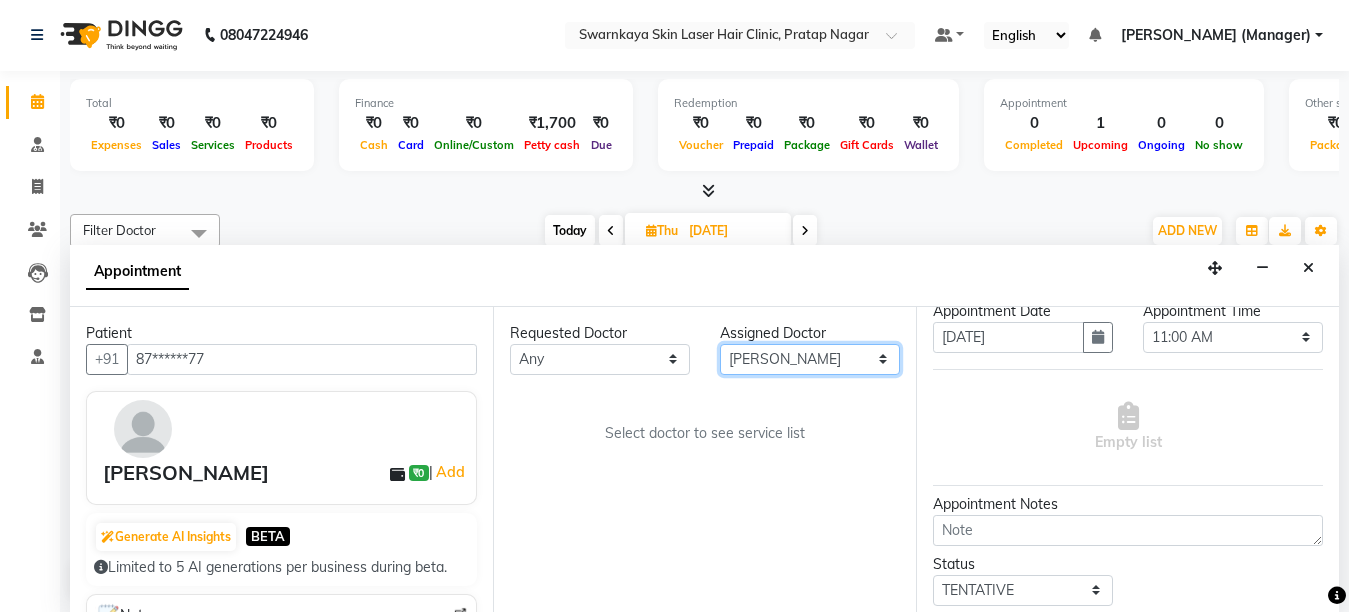 click on "Select  [PERSON_NAME]   Dr.[PERSON_NAME] [PERSON_NAME] [PERSON_NAME]  [PERSON_NAME] (Manager)" at bounding box center (810, 359) 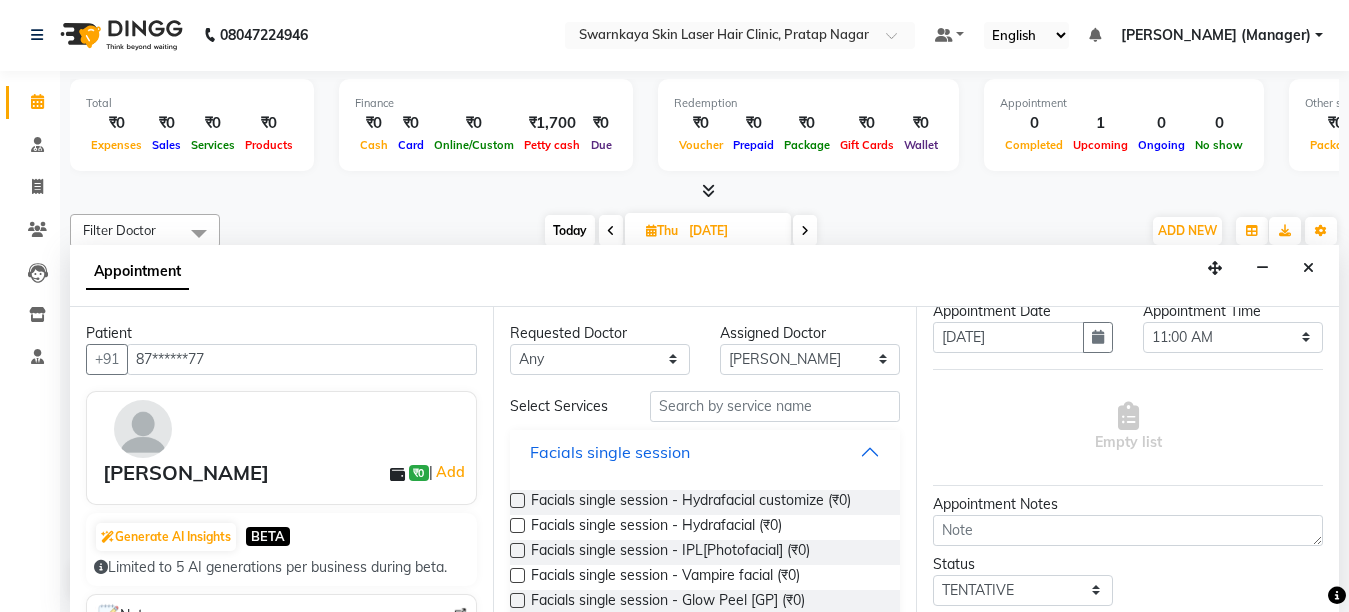 click on "Facials single session" at bounding box center [705, 452] 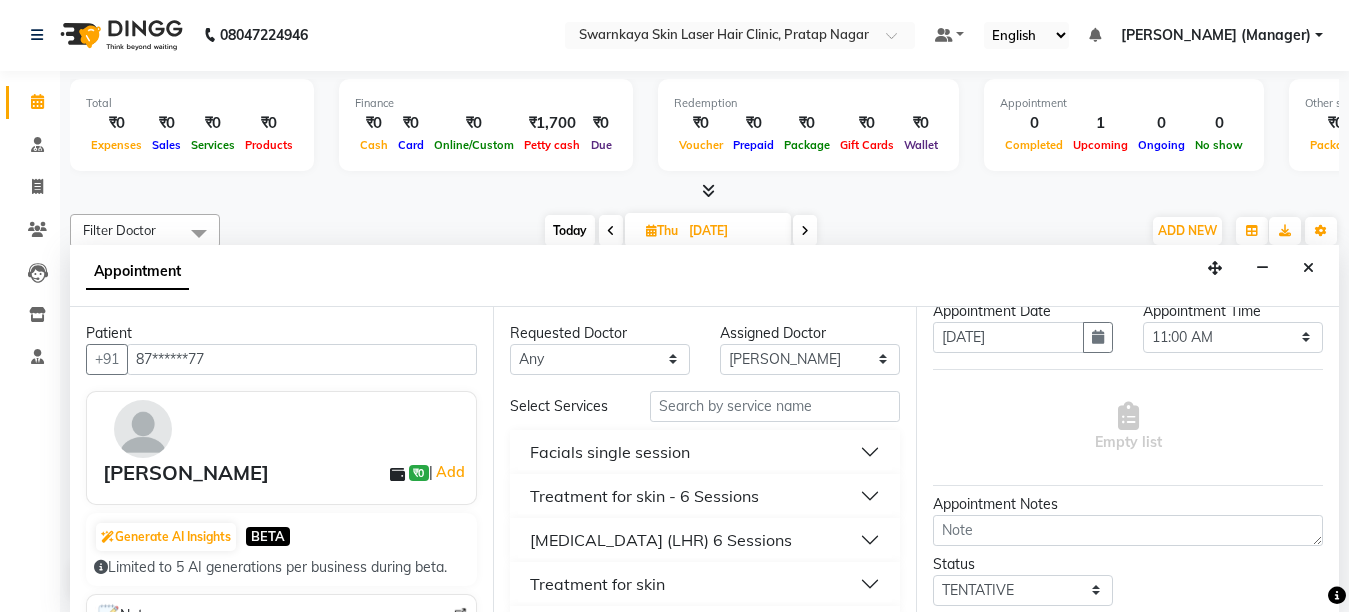 click on "[MEDICAL_DATA] (LHR)
6 Sessions" at bounding box center (705, 540) 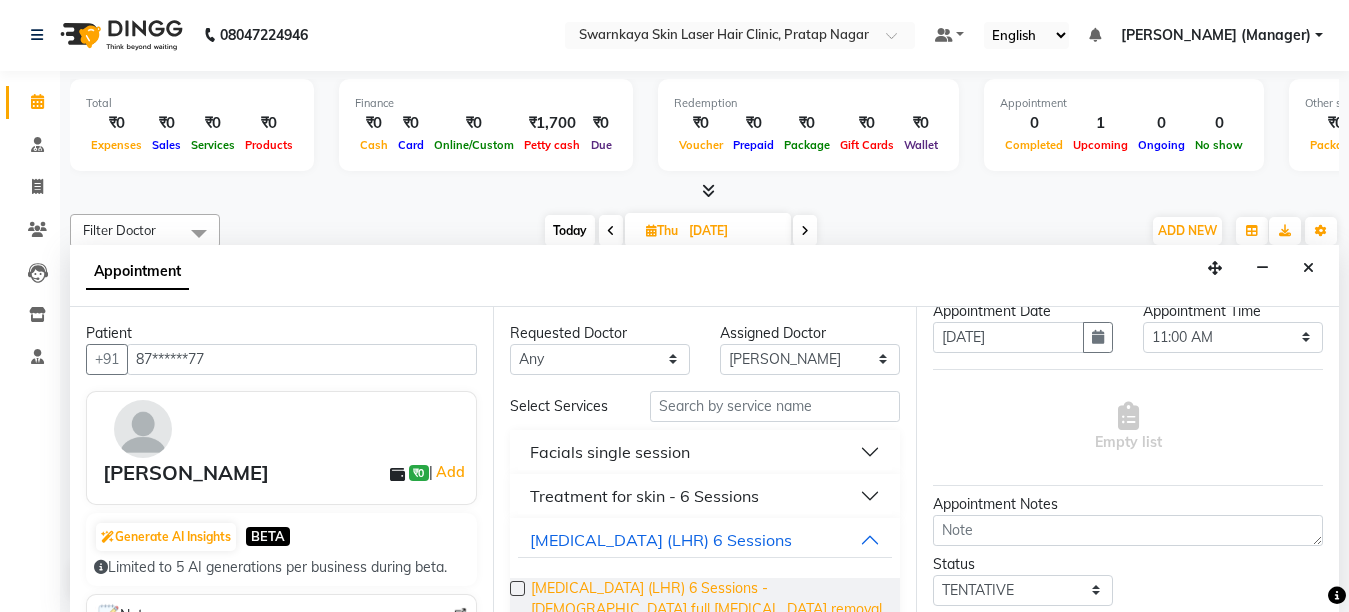 click on "[MEDICAL_DATA] (LHR)
6 Sessions - [DEMOGRAPHIC_DATA] full [MEDICAL_DATA] removal (₹1,20,000.00)" at bounding box center [707, 609] 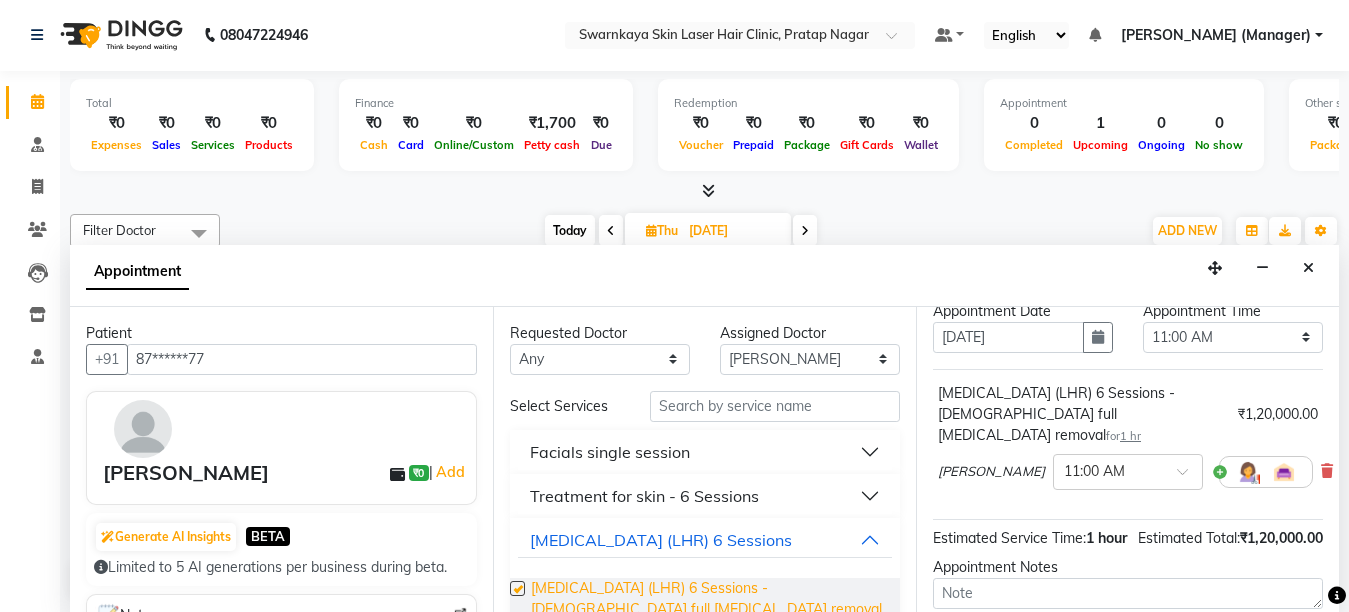 checkbox on "false" 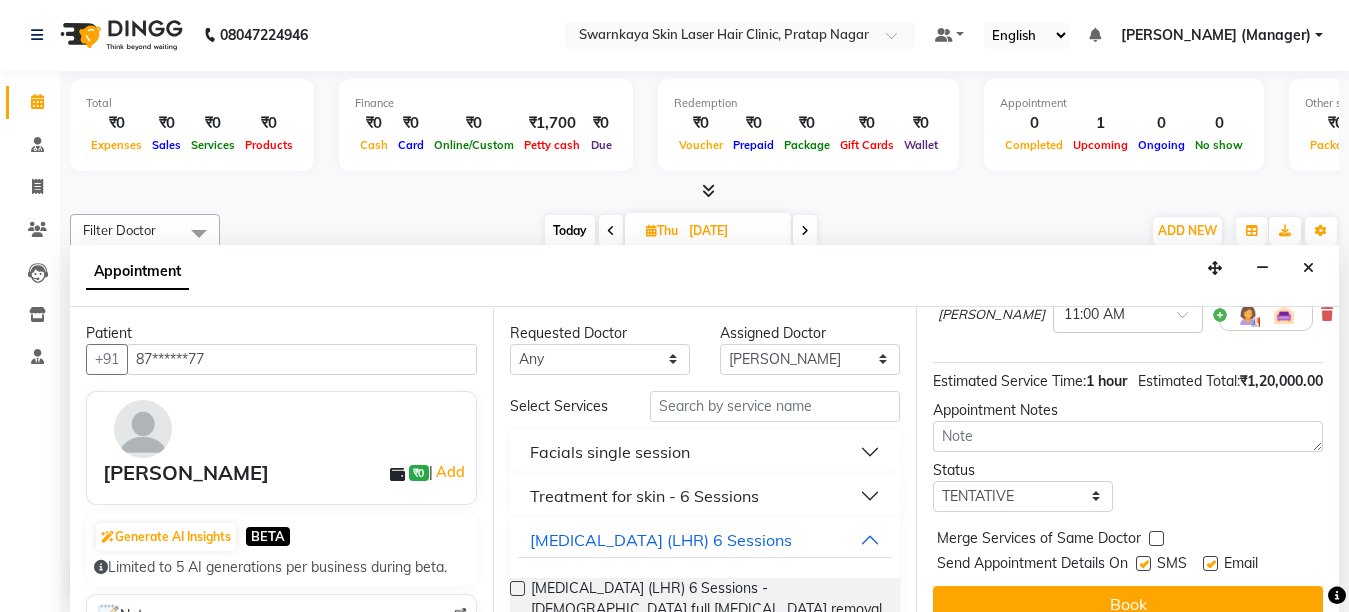 scroll, scrollTop: 280, scrollLeft: 0, axis: vertical 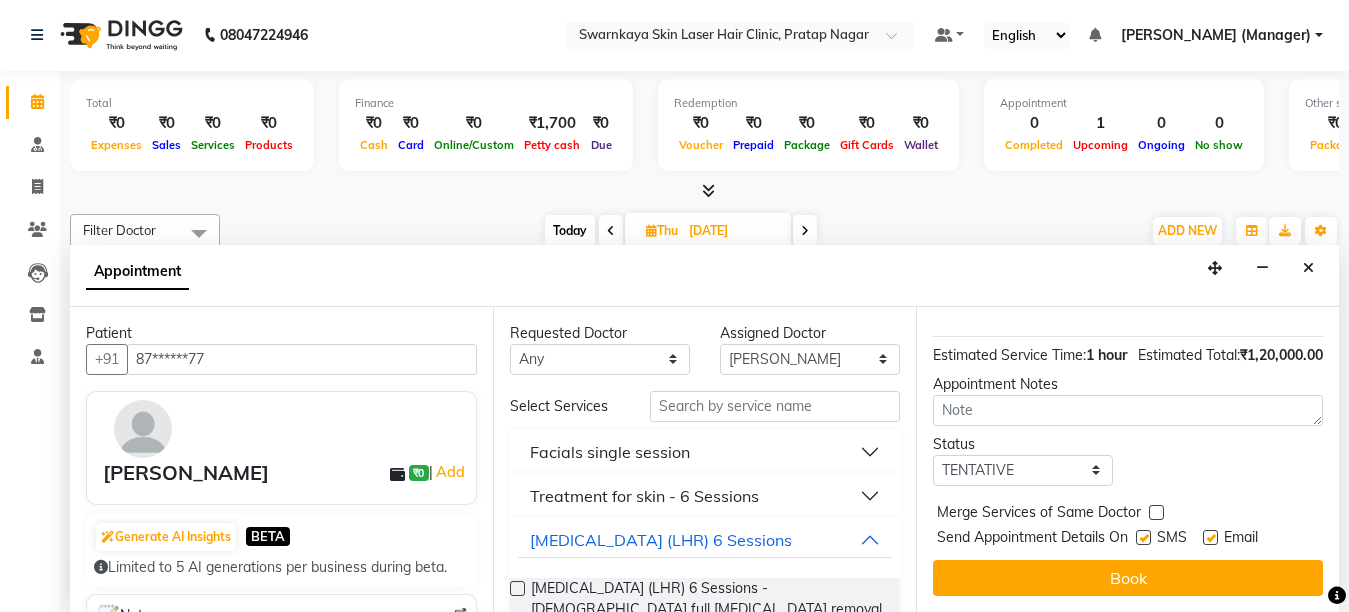 click at bounding box center (1210, 537) 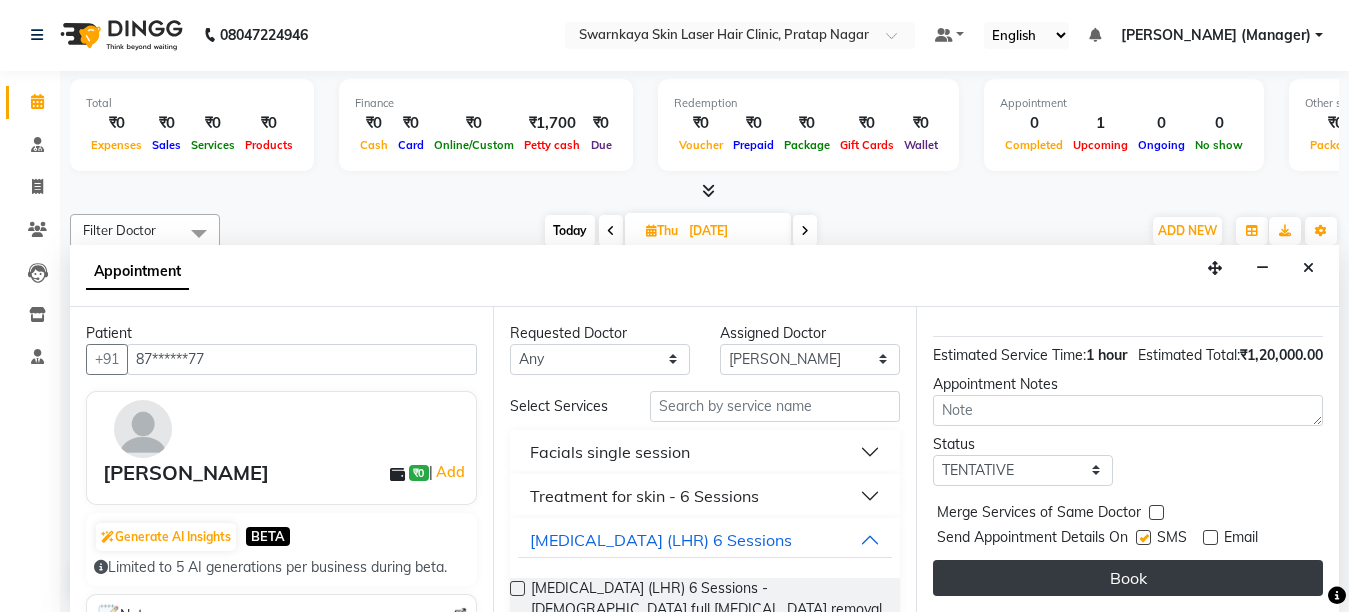 click on "Book" at bounding box center [1128, 578] 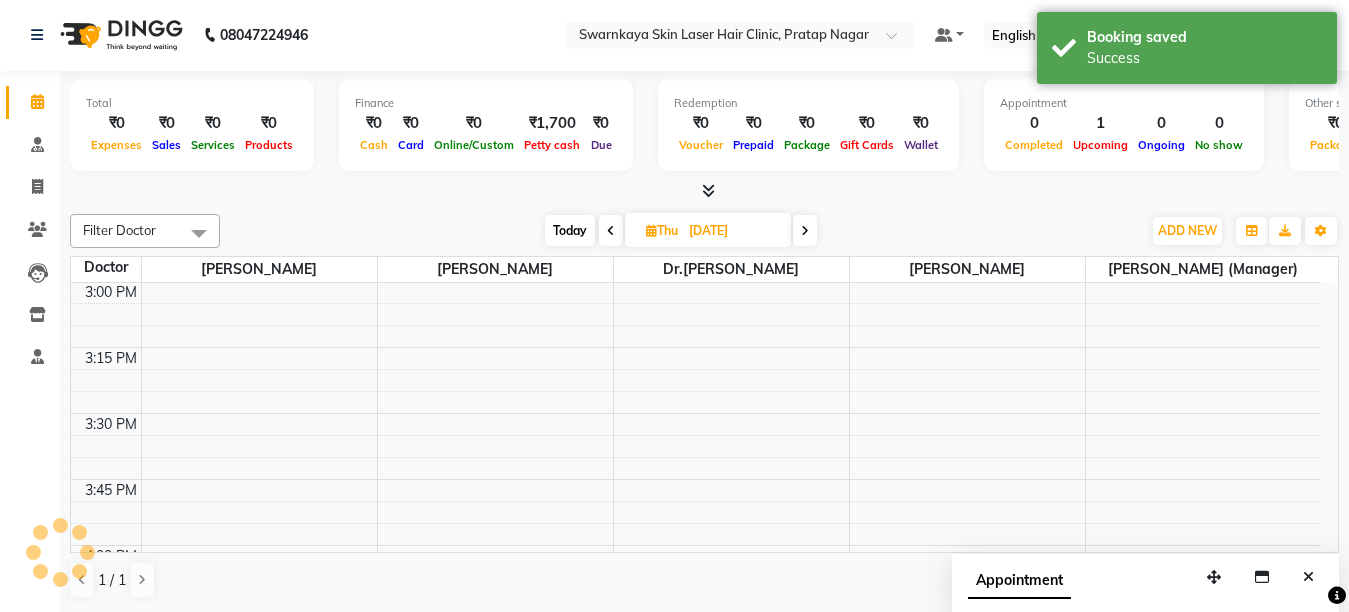 scroll, scrollTop: 0, scrollLeft: 0, axis: both 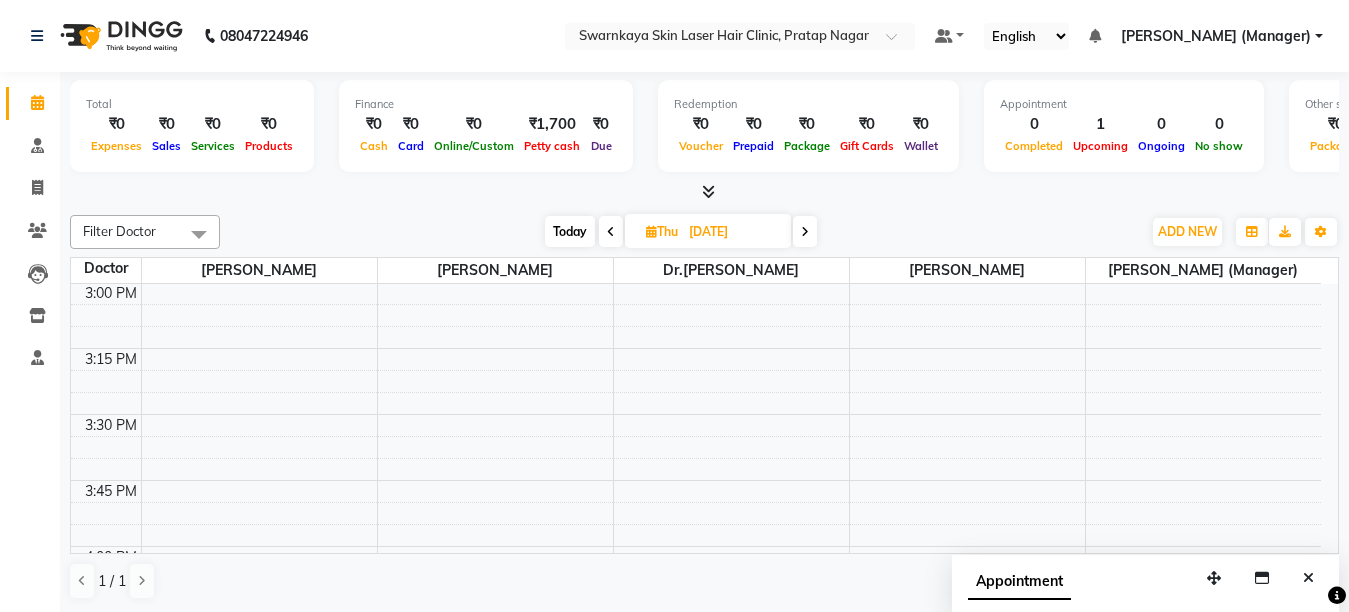 click on "Today" at bounding box center [570, 231] 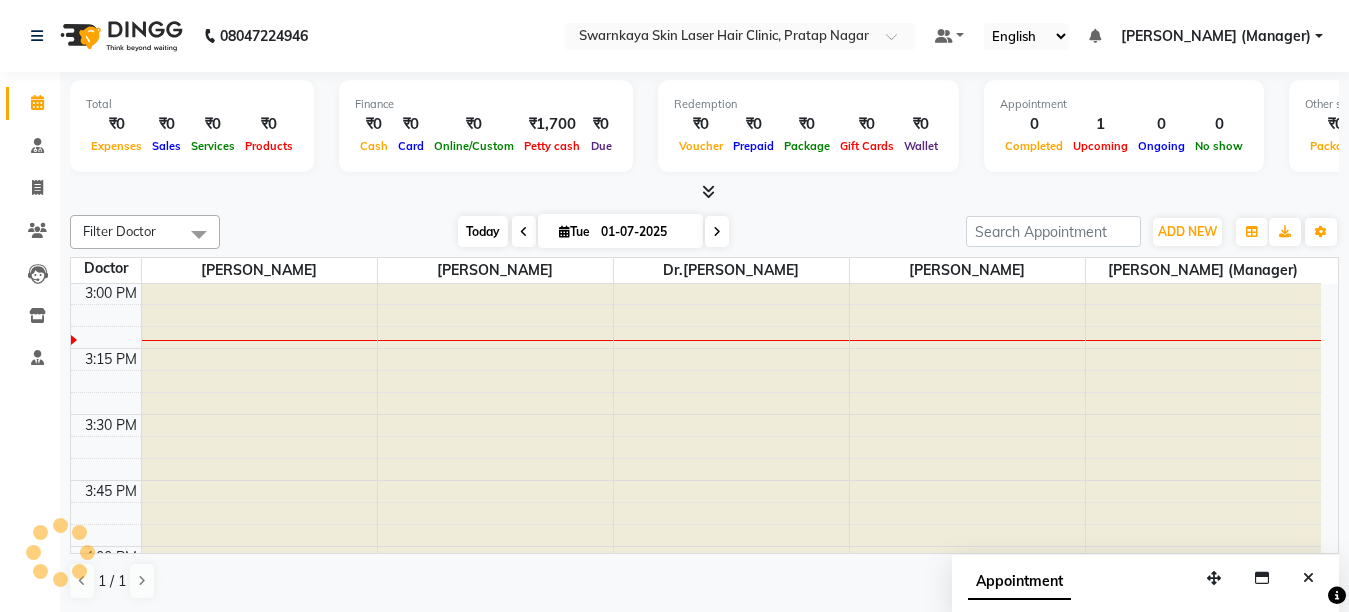 scroll, scrollTop: 1321, scrollLeft: 0, axis: vertical 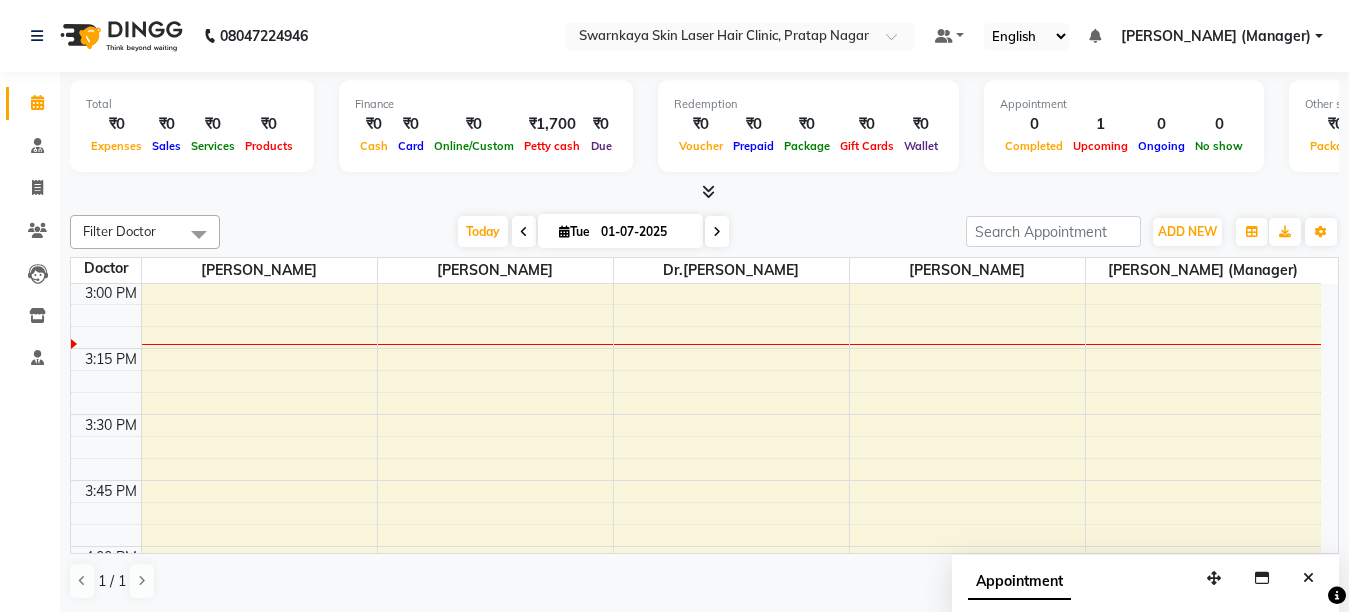 click at bounding box center [524, 232] 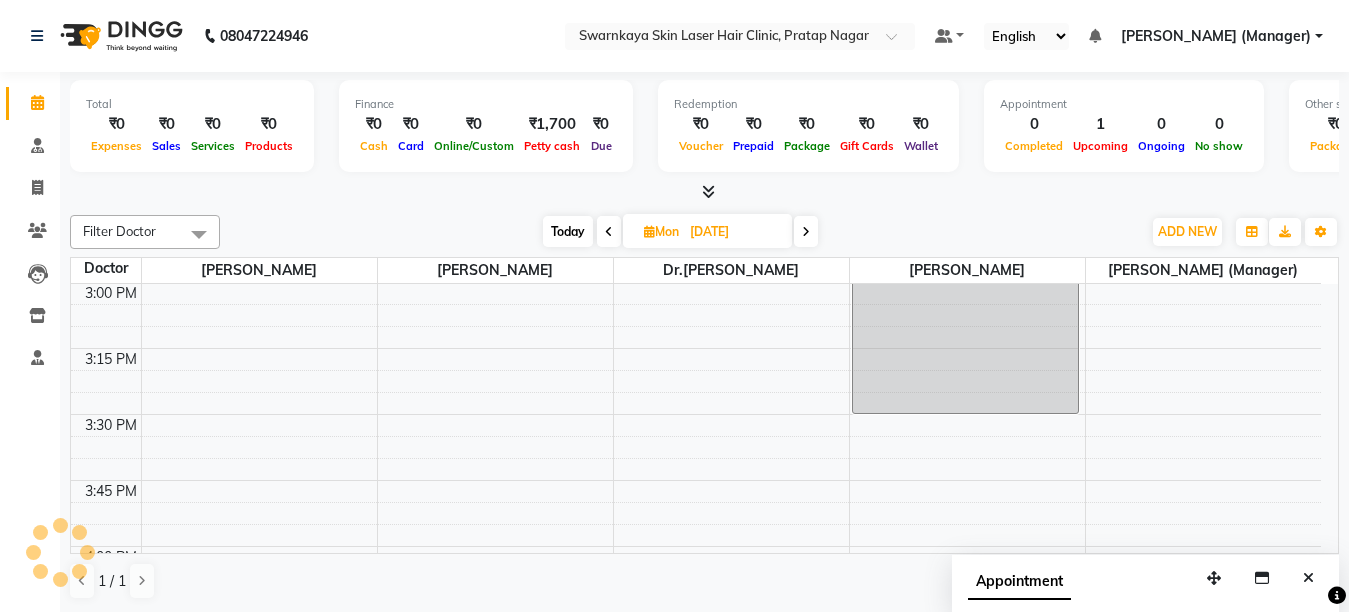 scroll, scrollTop: 1321, scrollLeft: 0, axis: vertical 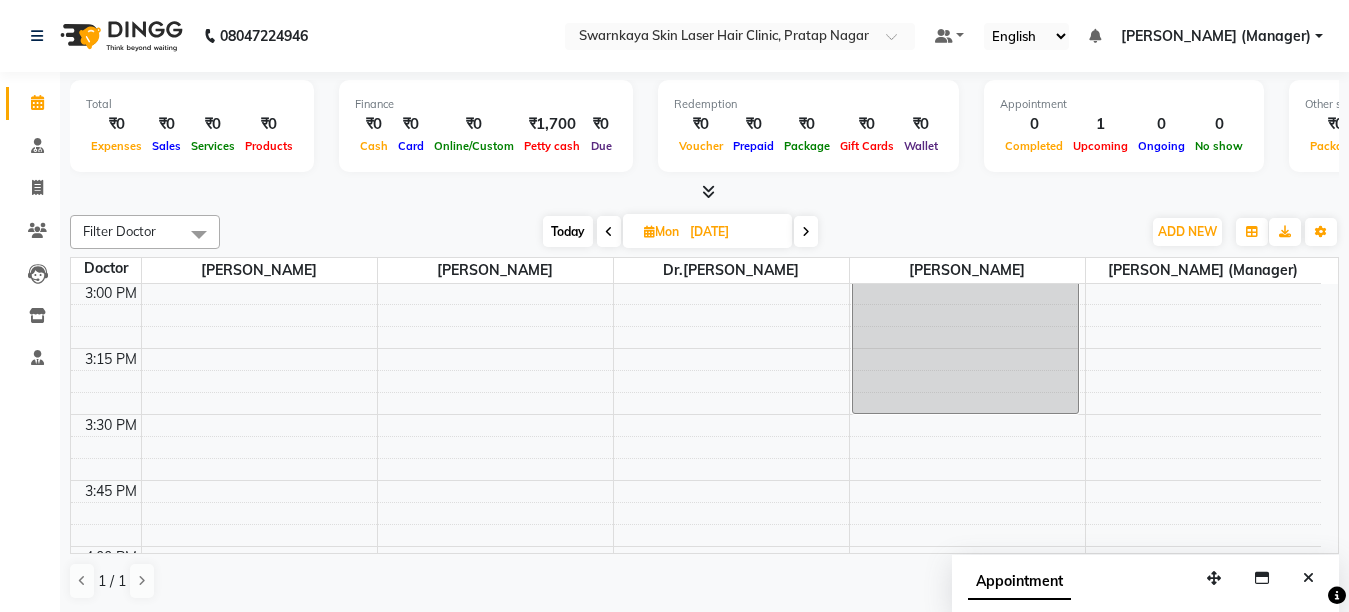 click at bounding box center (609, 232) 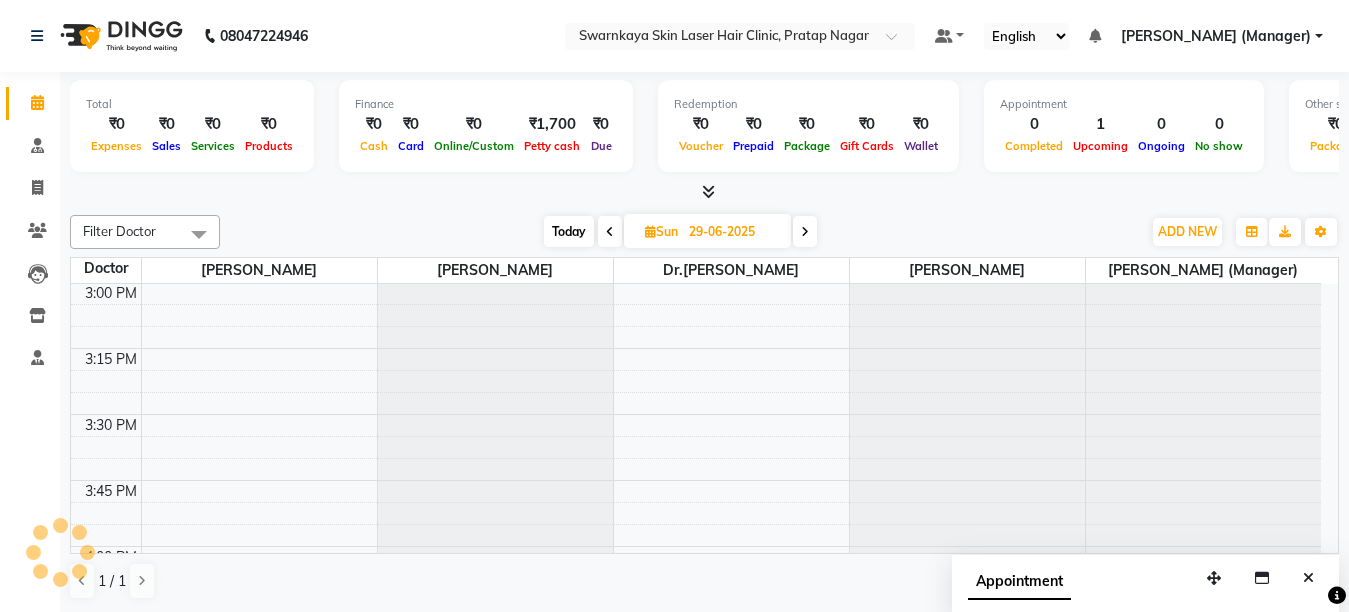 scroll, scrollTop: 1321, scrollLeft: 0, axis: vertical 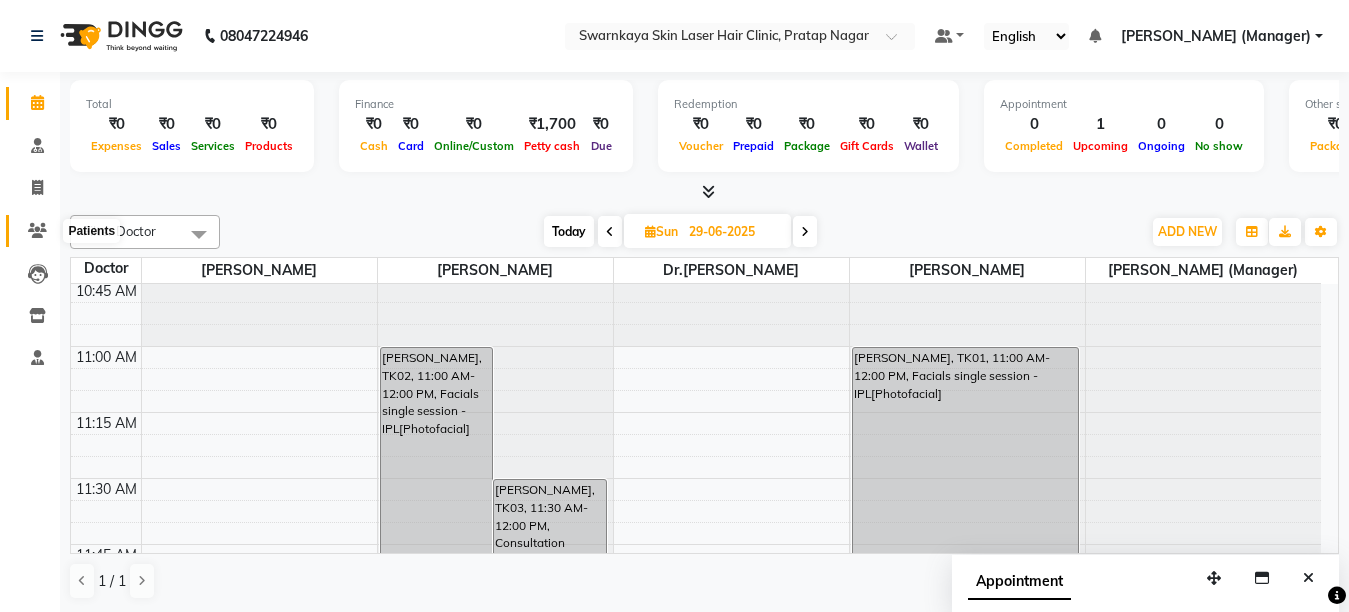 click 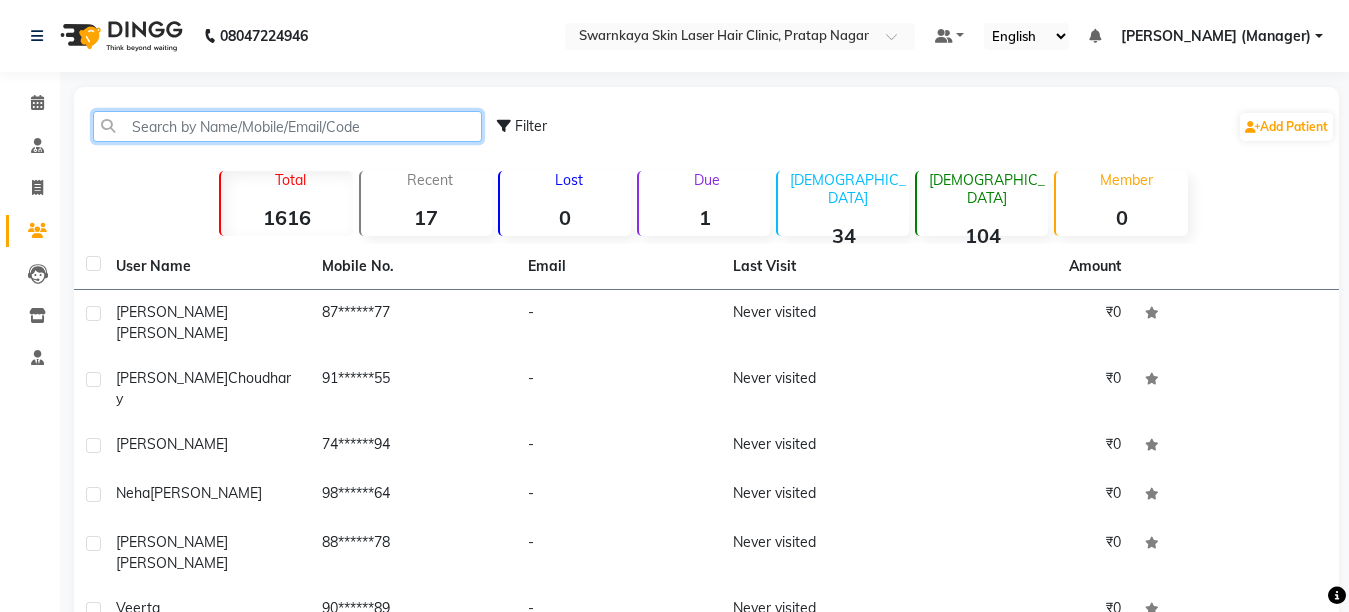 click 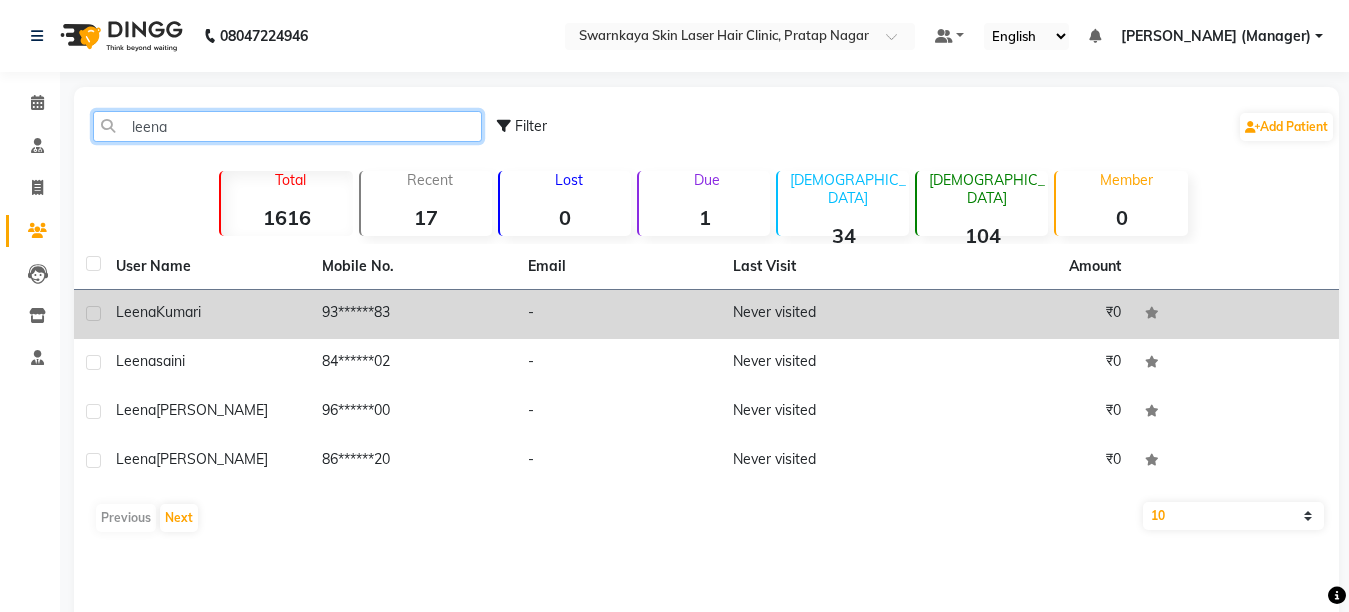 type on "leena" 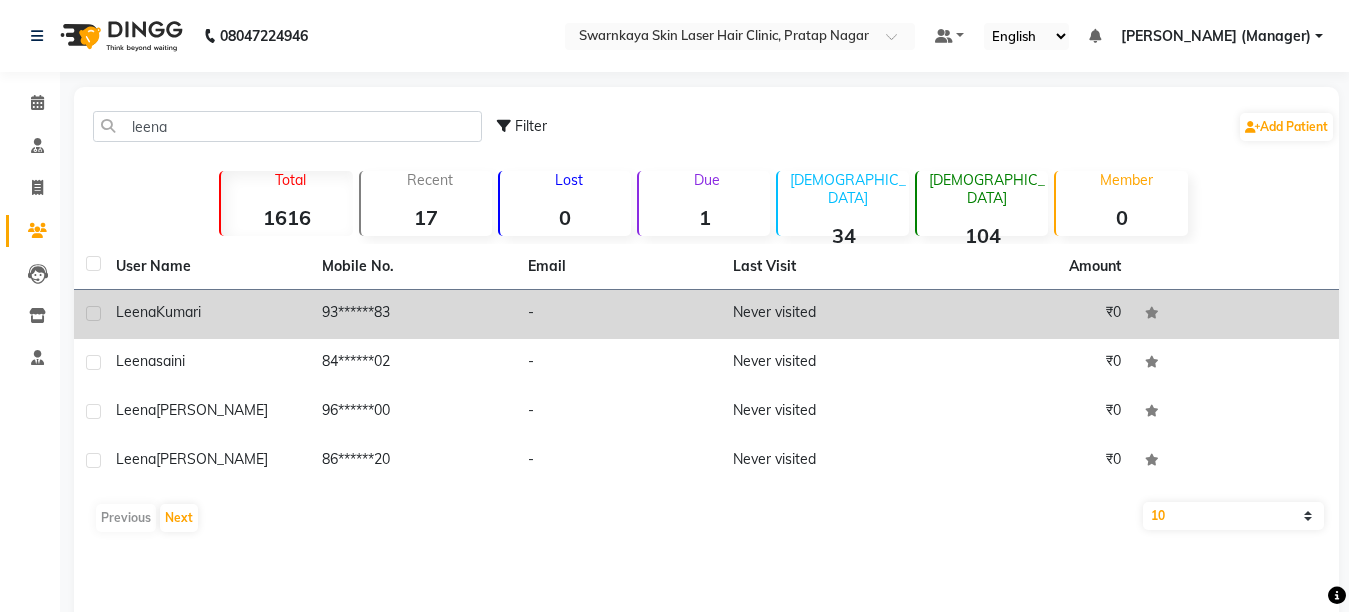 click on "[PERSON_NAME]" 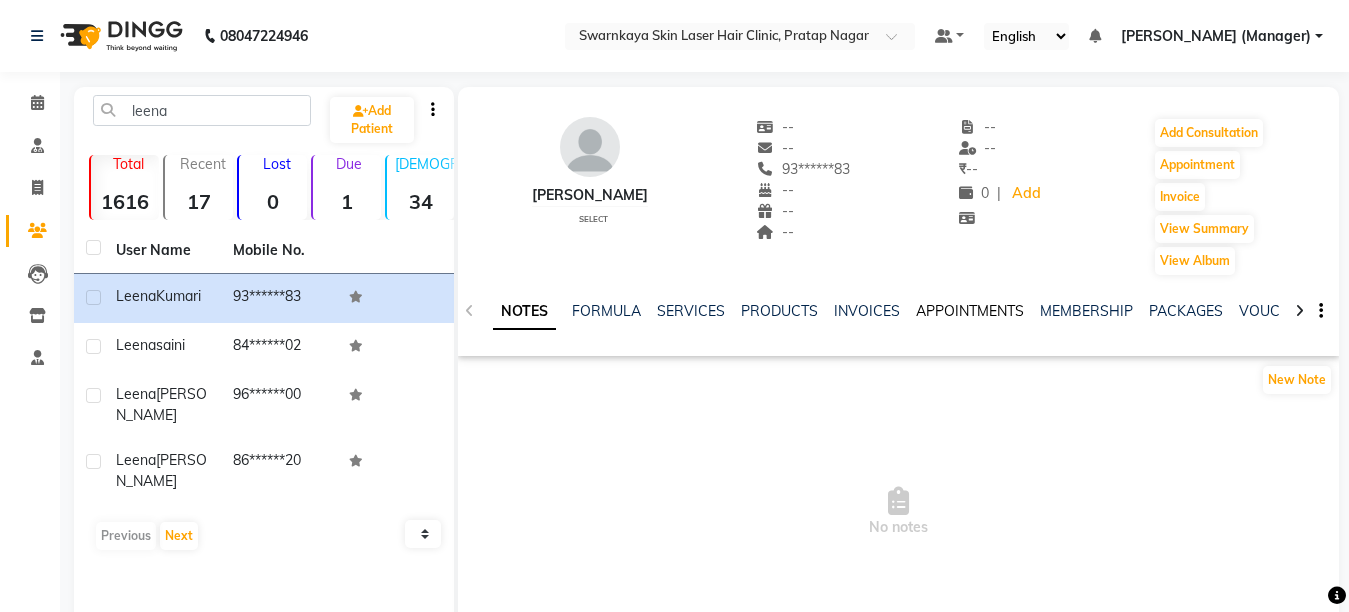 click on "APPOINTMENTS" 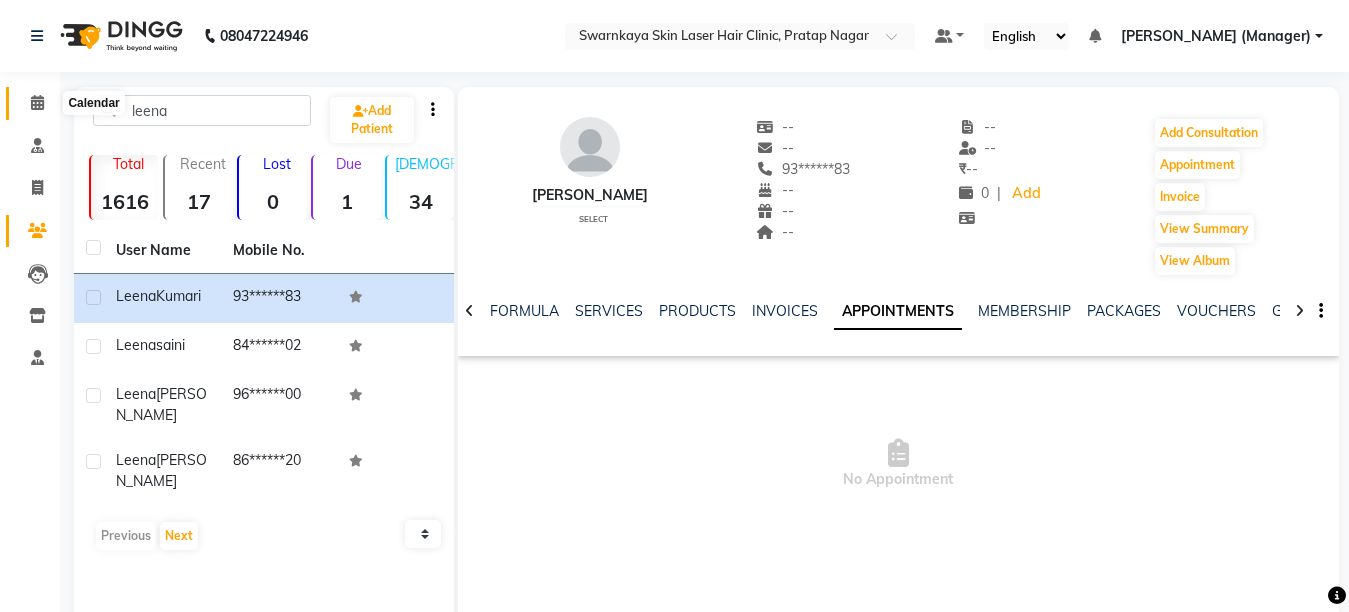 click 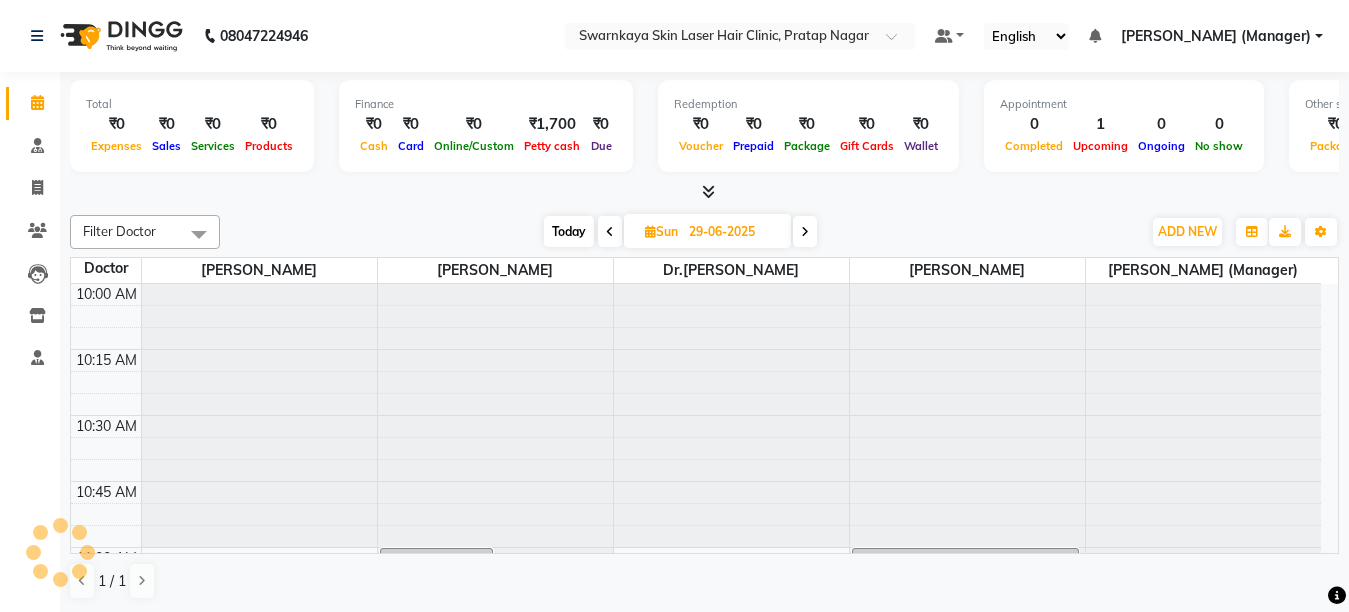 scroll, scrollTop: 0, scrollLeft: 0, axis: both 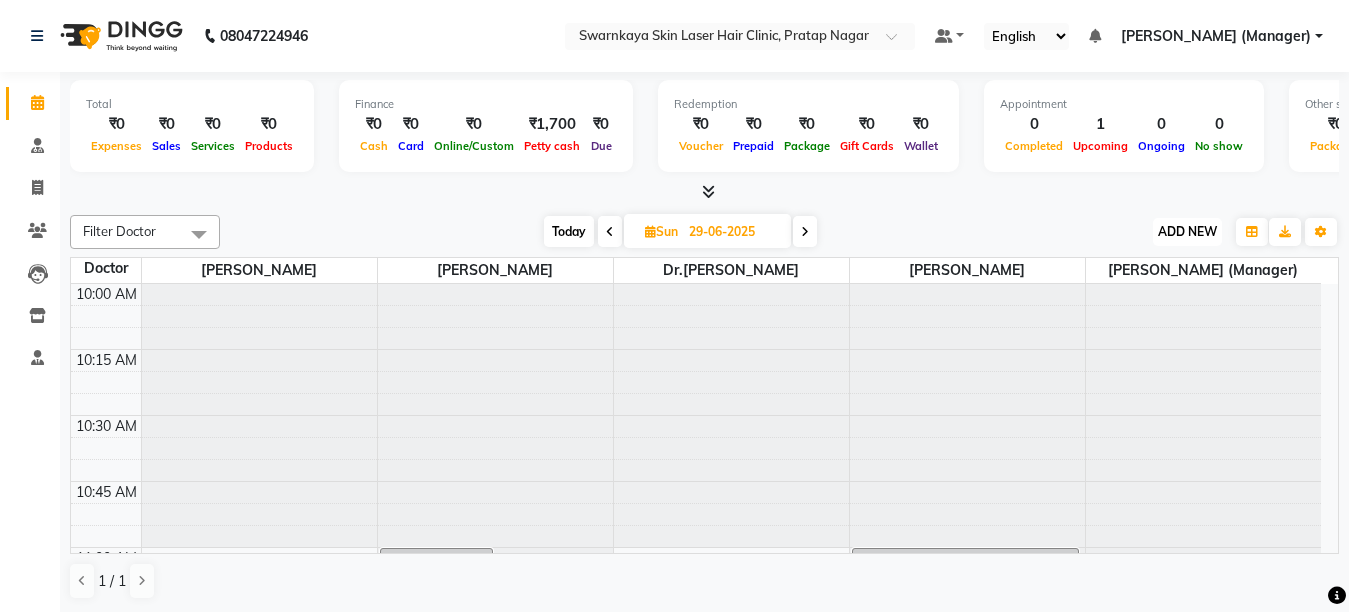 click on "ADD NEW" at bounding box center [1187, 231] 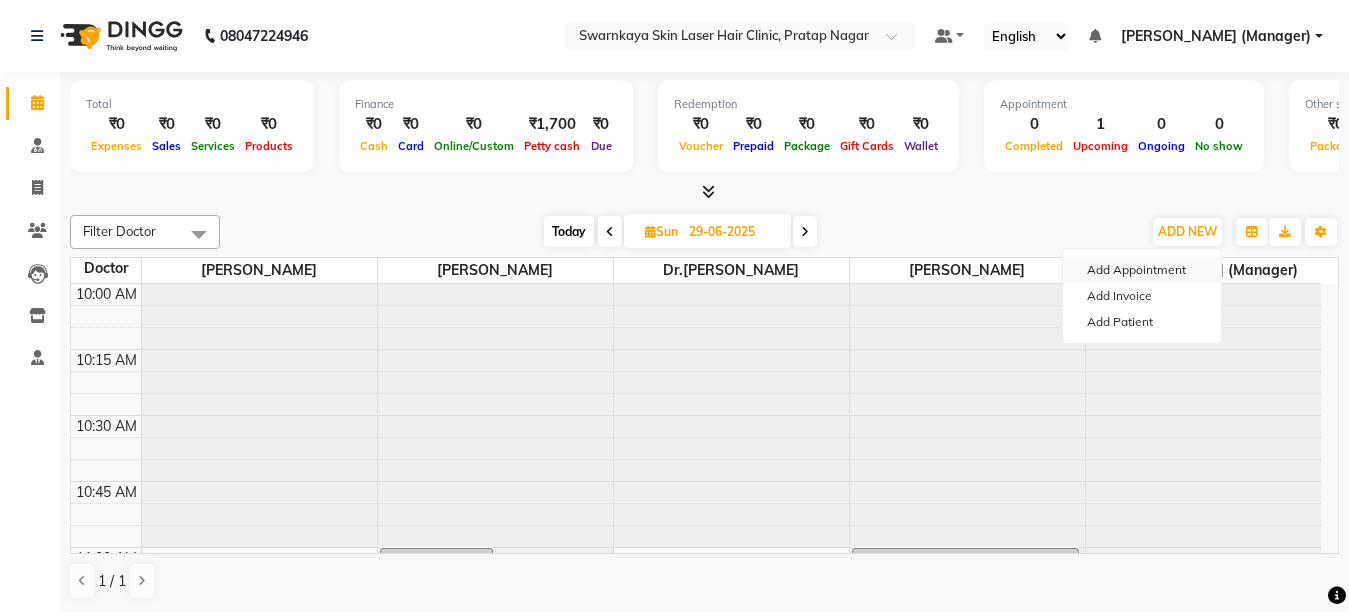 click on "Add Appointment" at bounding box center [1142, 270] 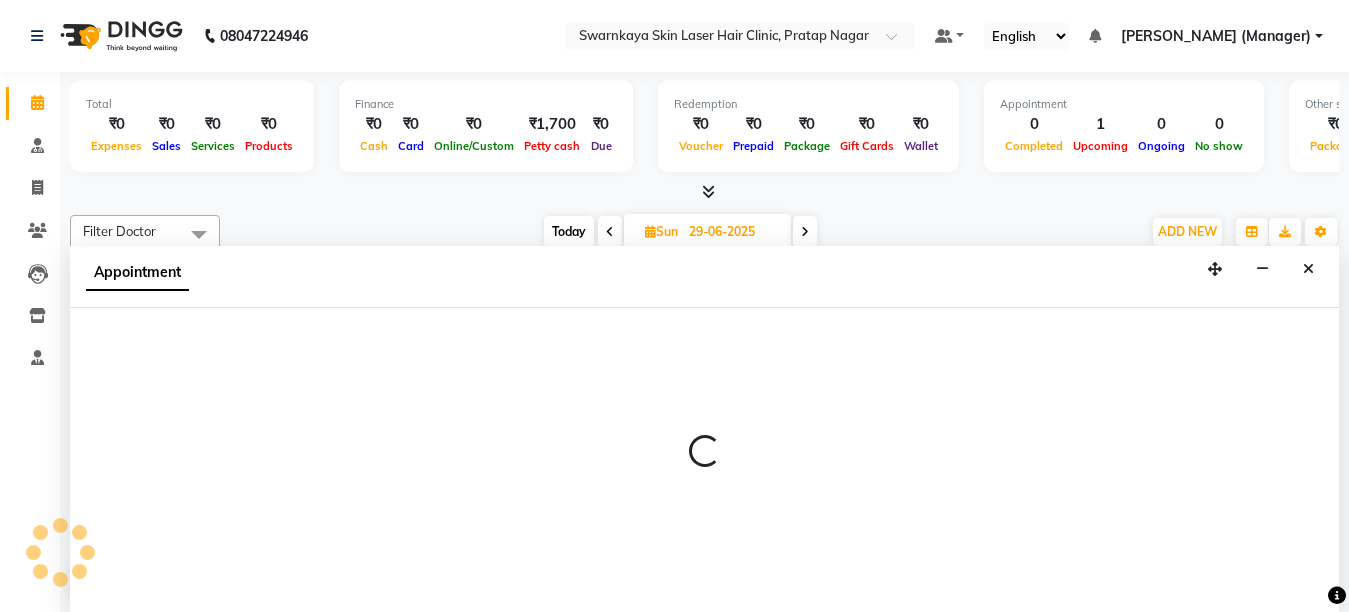 scroll, scrollTop: 1, scrollLeft: 0, axis: vertical 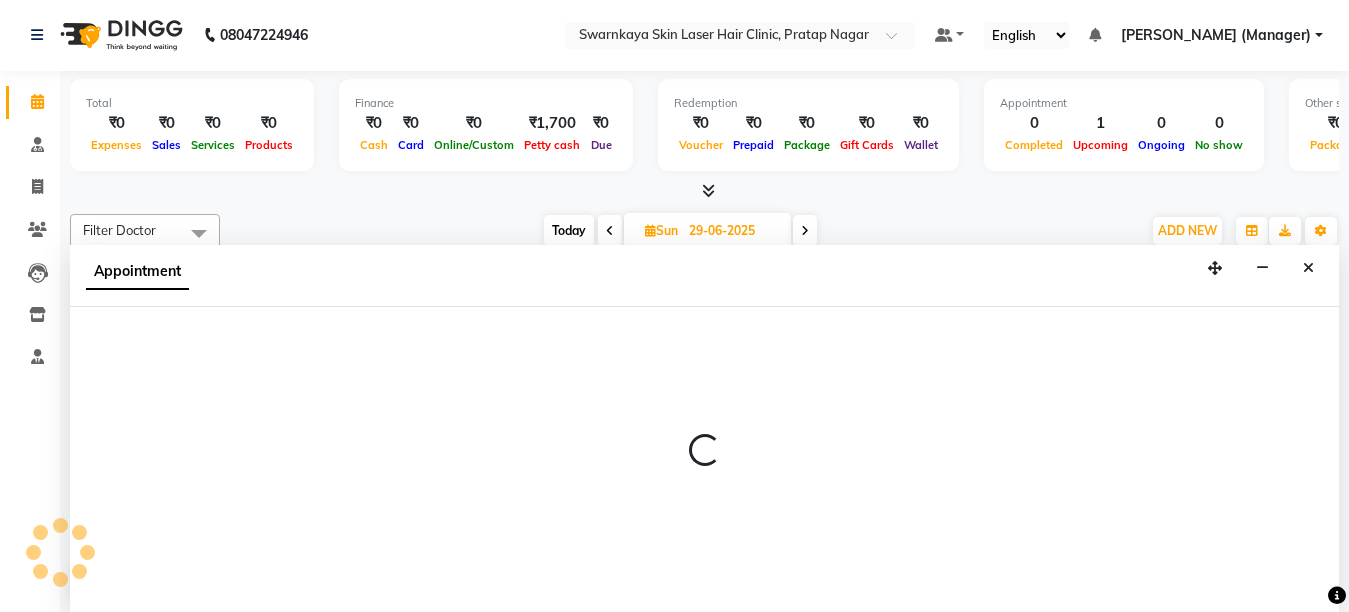 select on "tentative" 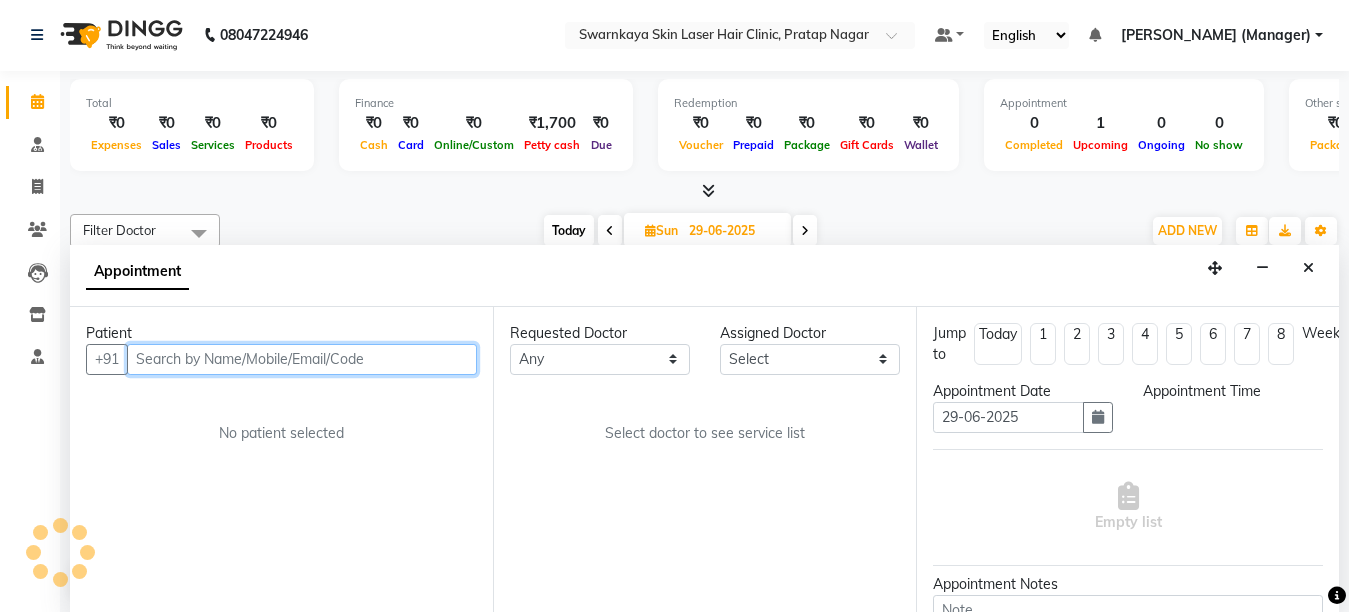 select on "660" 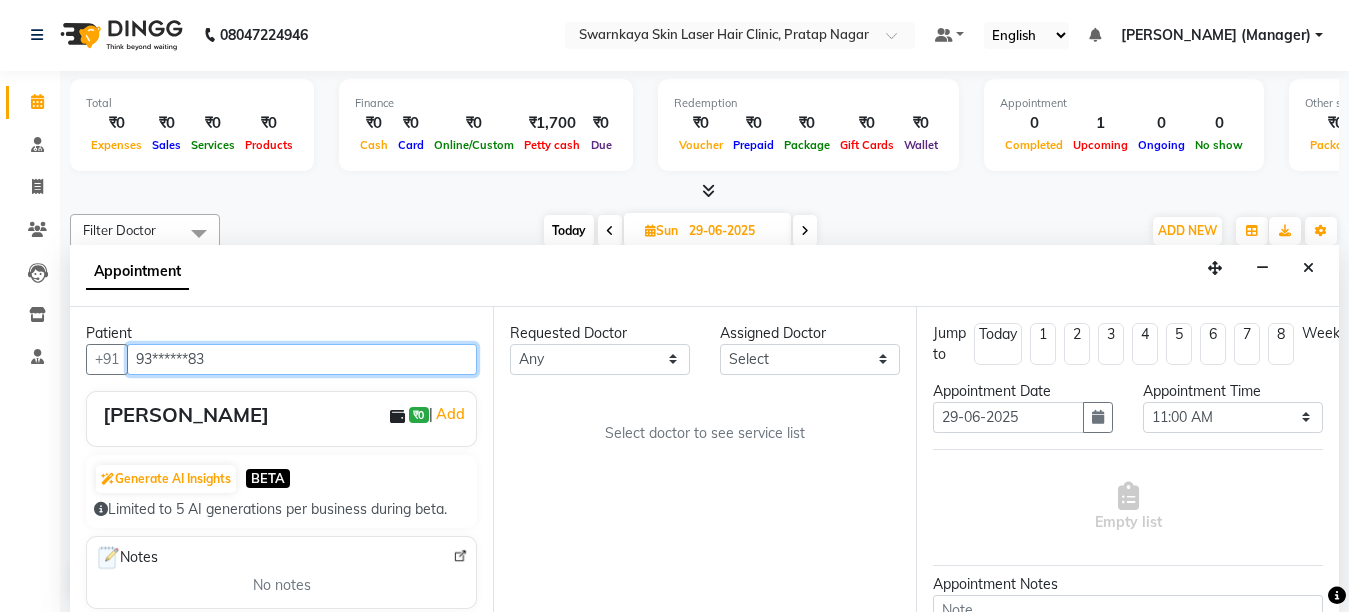 type on "93******83" 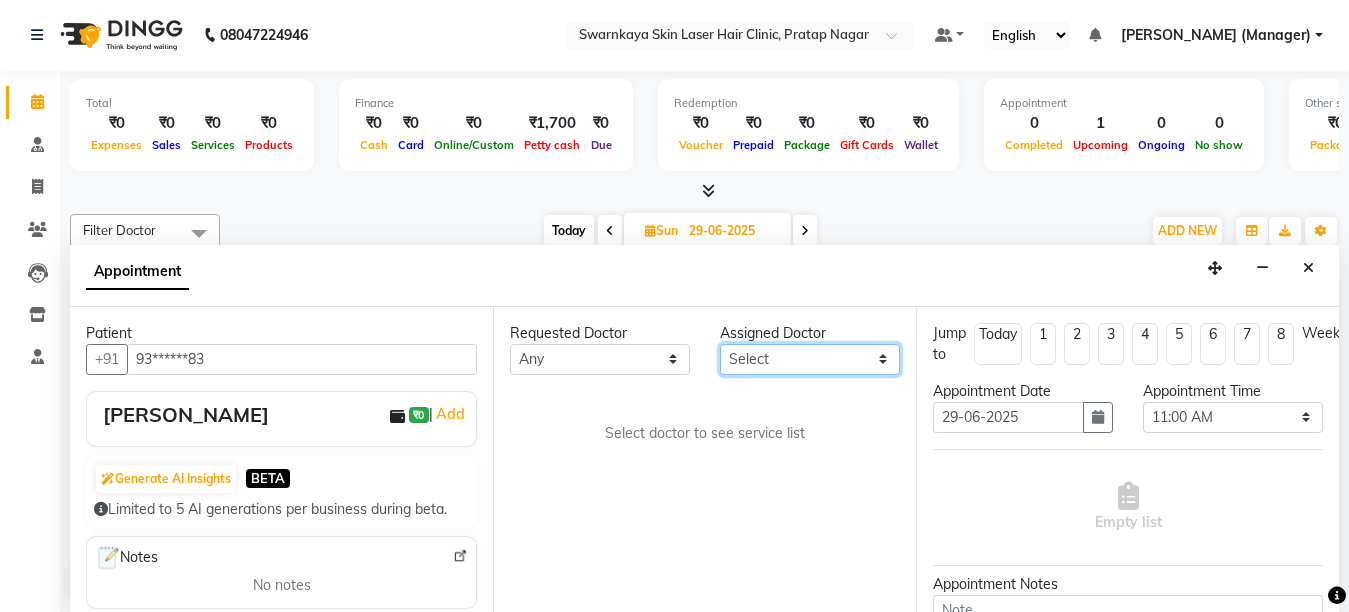 click on "Select  [PERSON_NAME]   Dr.[PERSON_NAME] [PERSON_NAME] [PERSON_NAME]  [PERSON_NAME] (Manager)" at bounding box center (810, 359) 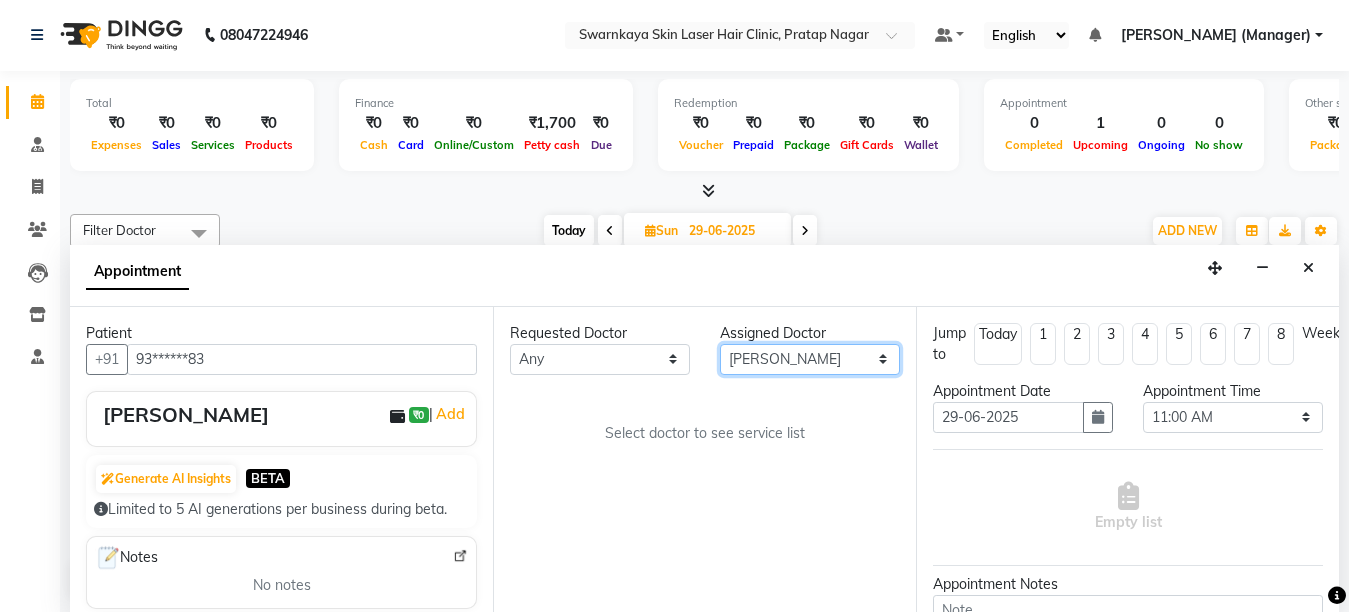 click on "Select  [PERSON_NAME]   Dr.[PERSON_NAME] [PERSON_NAME] [PERSON_NAME]  [PERSON_NAME] (Manager)" at bounding box center [810, 359] 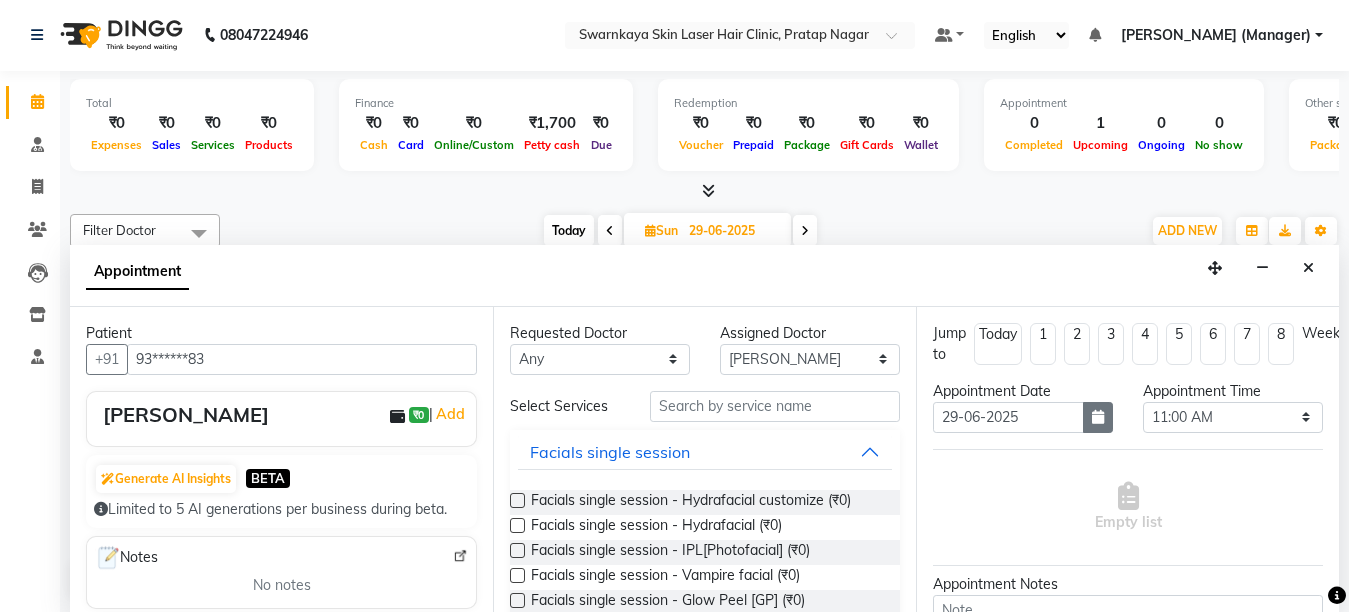 click at bounding box center (1098, 417) 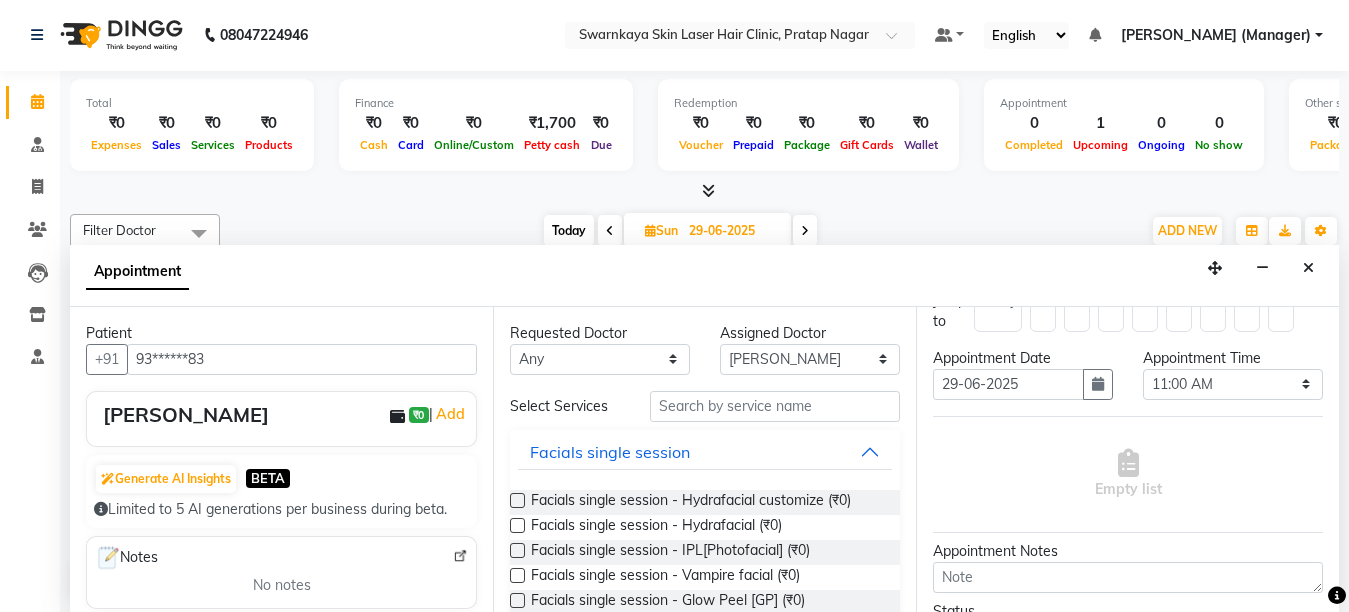 scroll, scrollTop: 40, scrollLeft: 0, axis: vertical 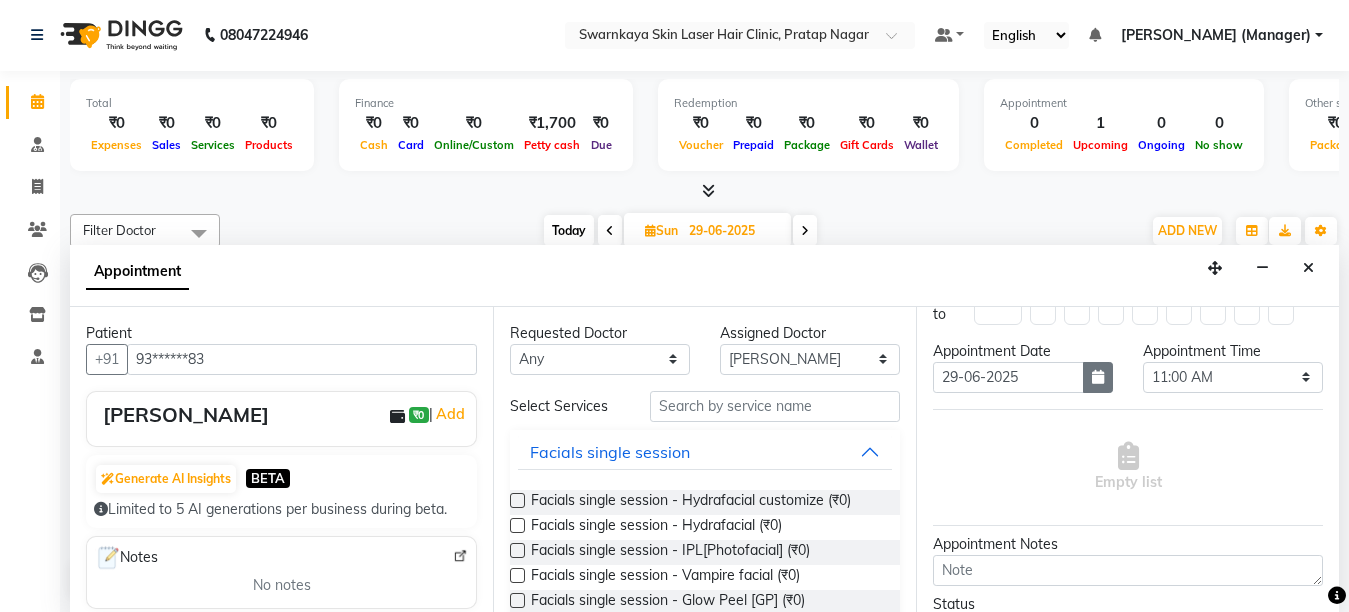 click at bounding box center (1098, 377) 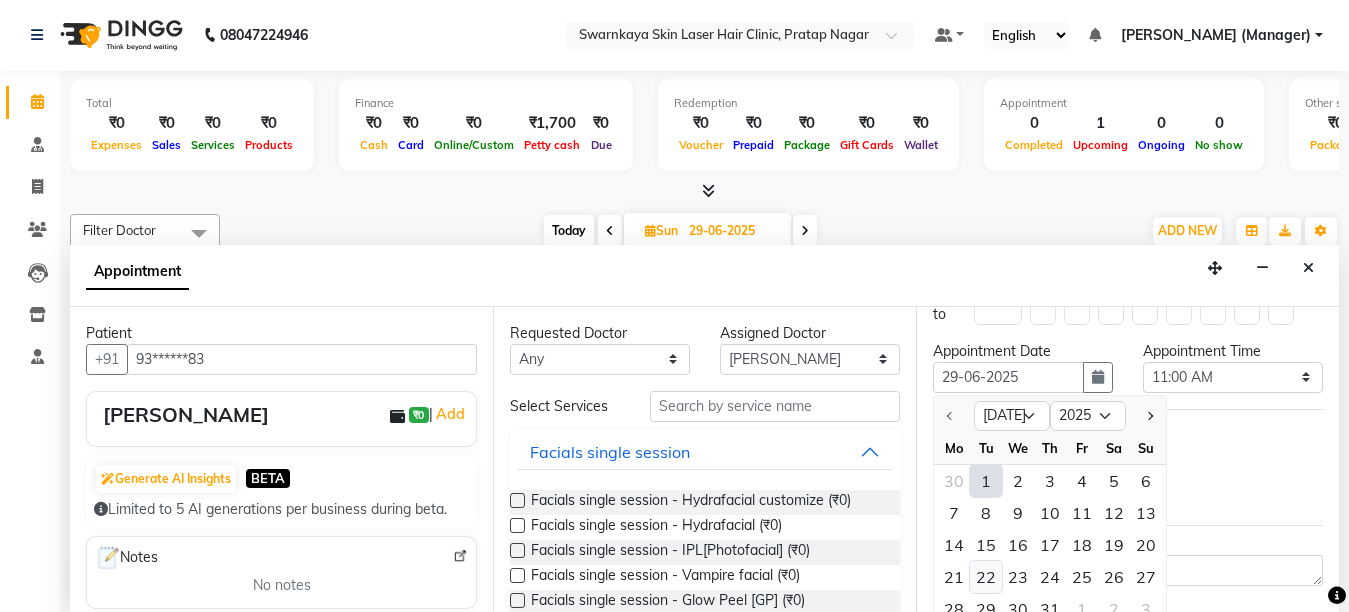 click on "22" at bounding box center (986, 577) 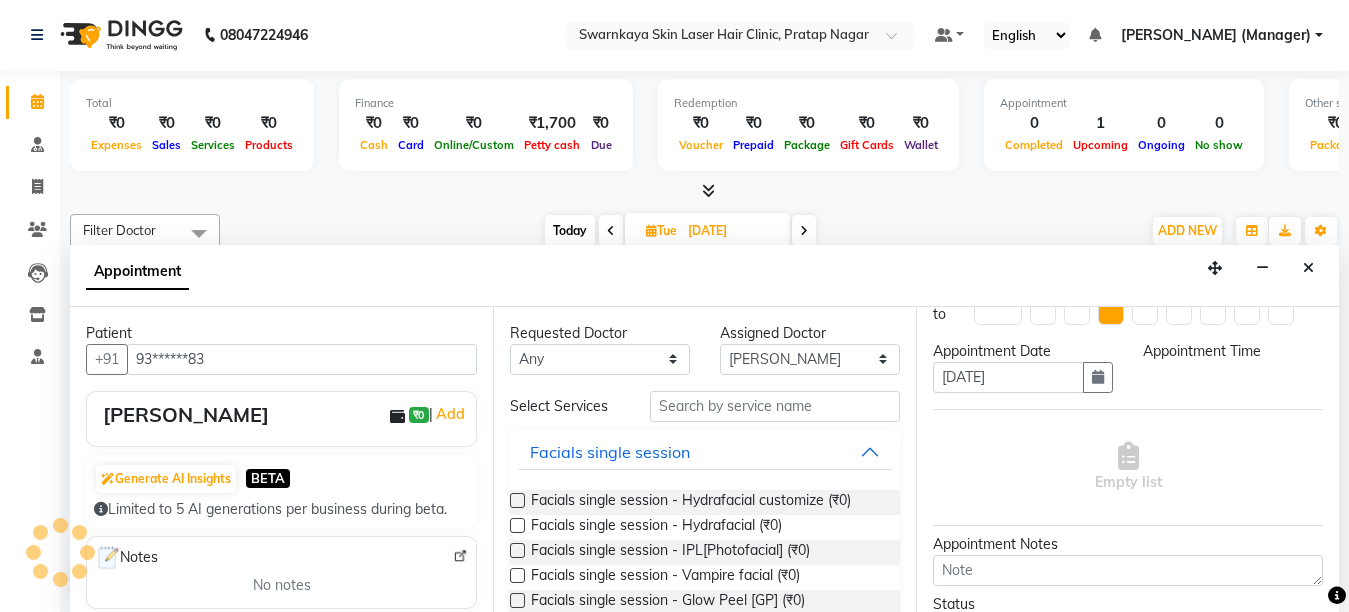 select on "660" 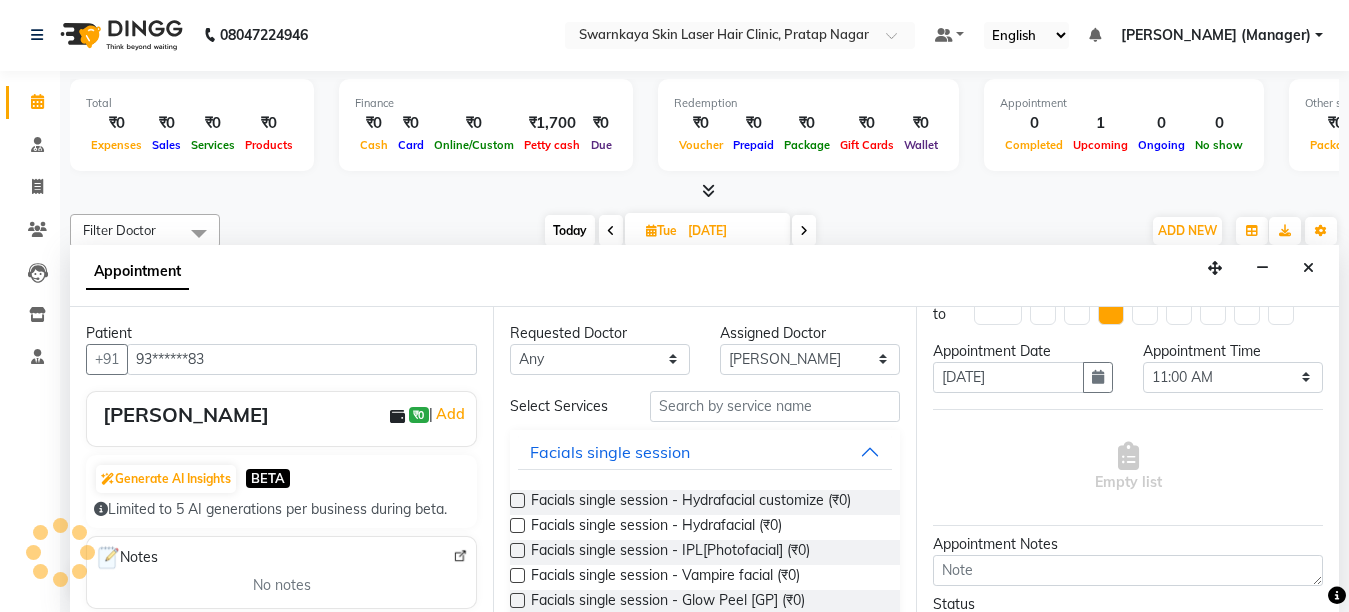 scroll, scrollTop: 1321, scrollLeft: 0, axis: vertical 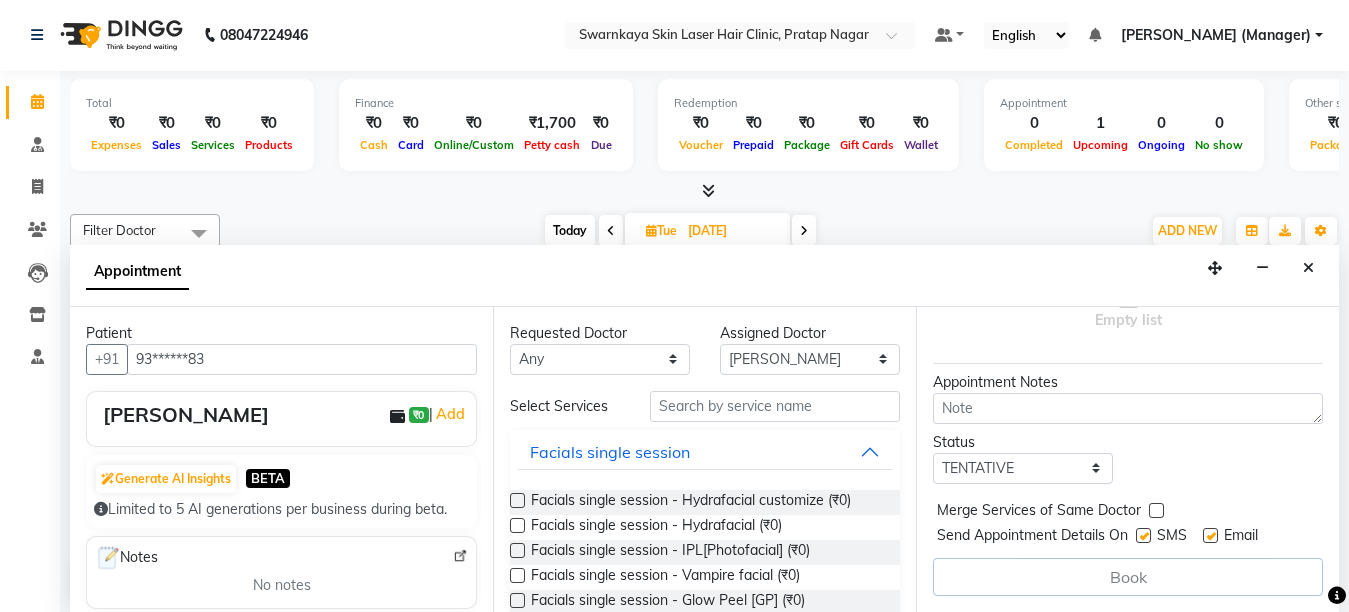 click at bounding box center (1210, 535) 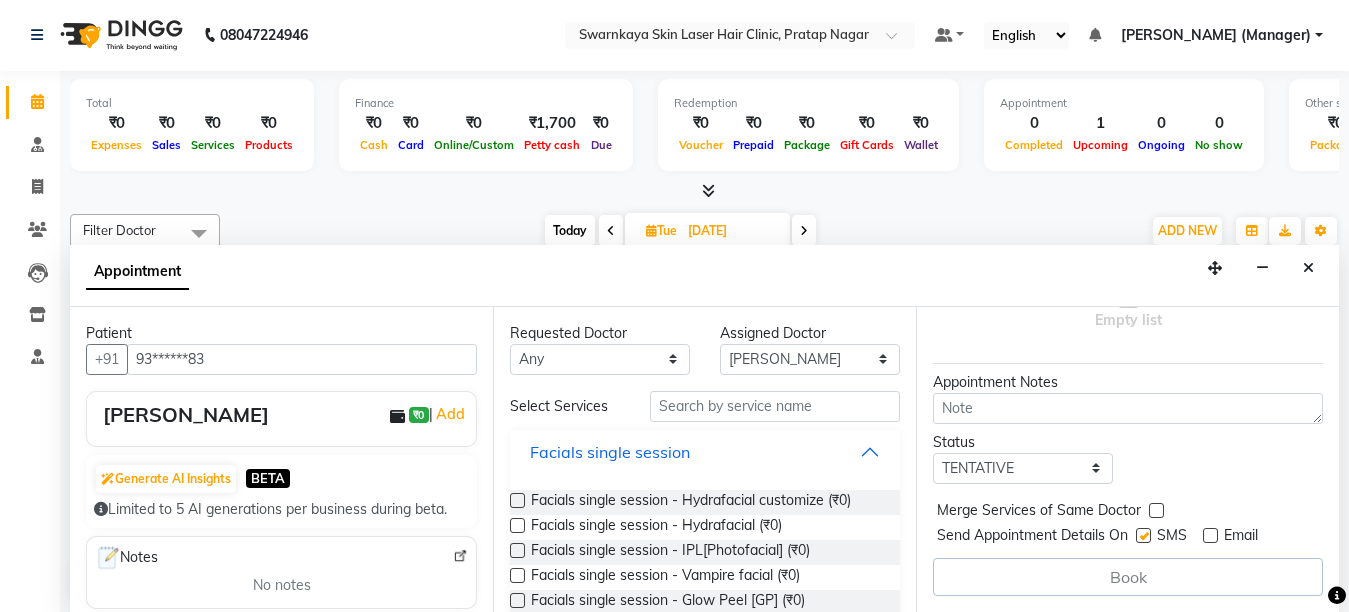 click on "Facials single session" at bounding box center (705, 452) 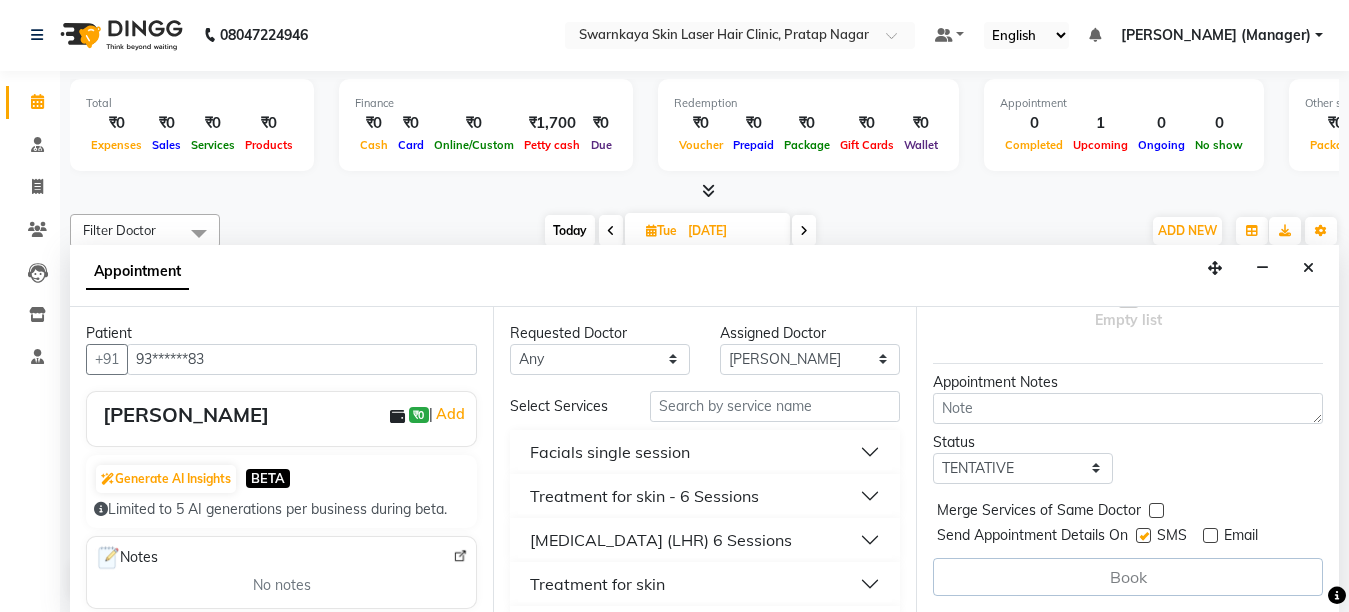 click on "[MEDICAL_DATA] (LHR)
6 Sessions" at bounding box center (705, 540) 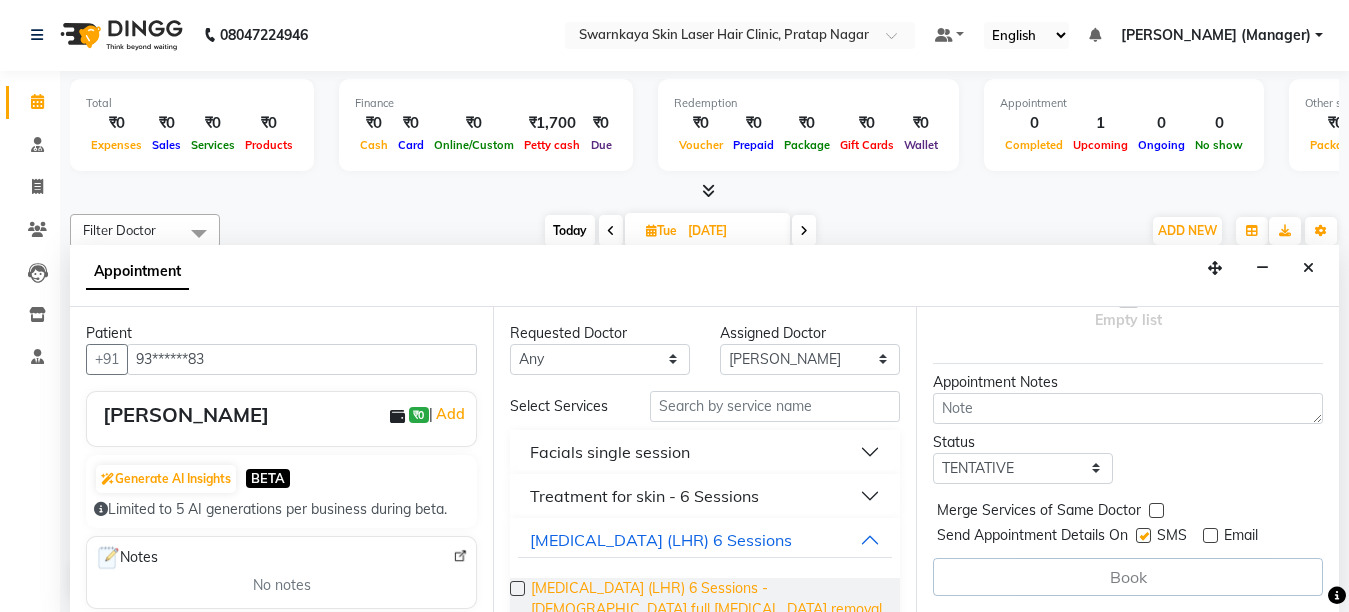 click on "[MEDICAL_DATA] (LHR)
6 Sessions - [DEMOGRAPHIC_DATA] full [MEDICAL_DATA] removal (₹1,20,000.00)" at bounding box center (707, 609) 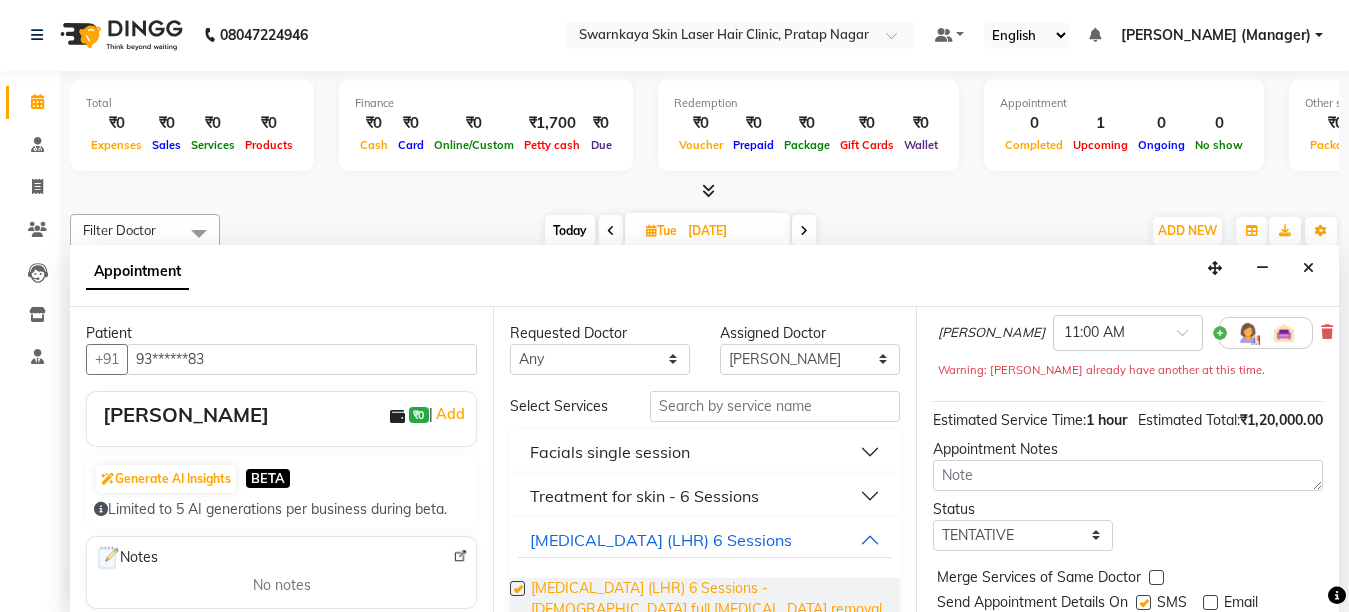 checkbox on "false" 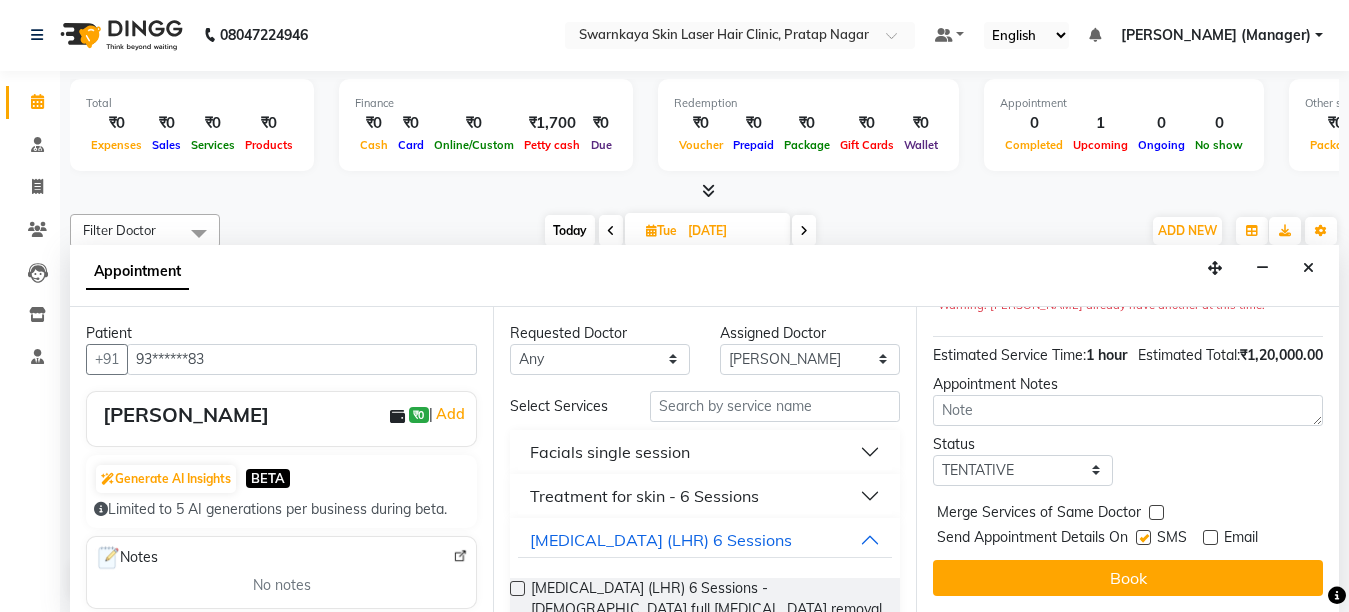 scroll, scrollTop: 299, scrollLeft: 0, axis: vertical 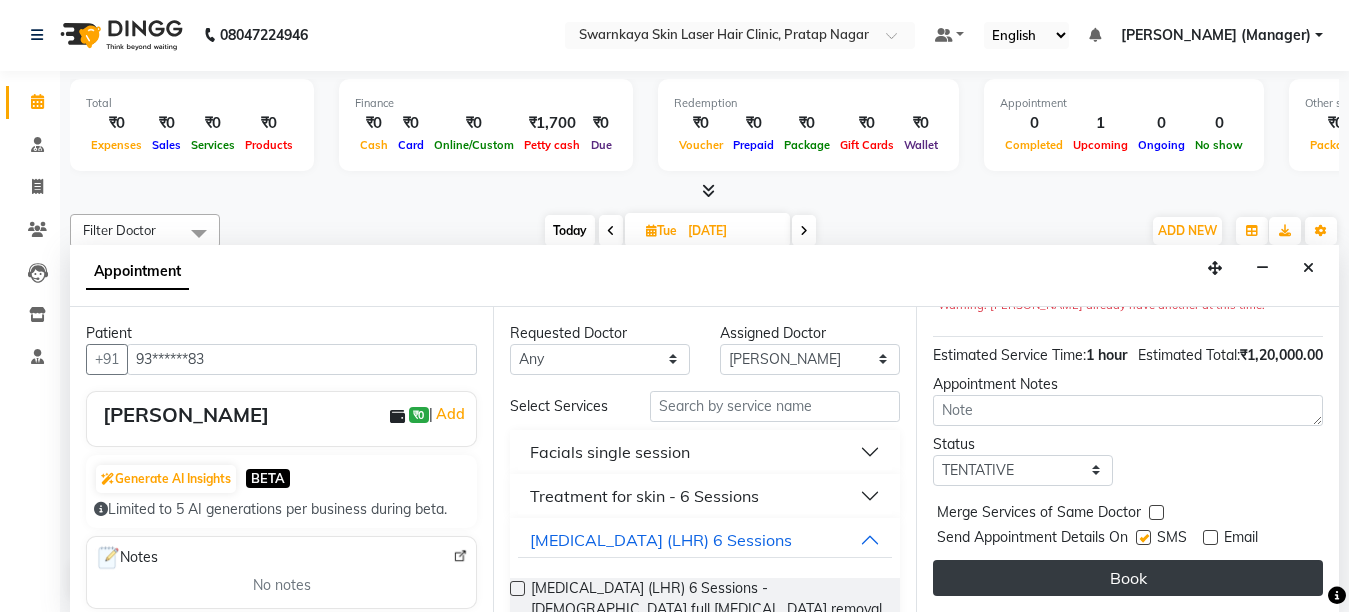 click on "Book" at bounding box center [1128, 578] 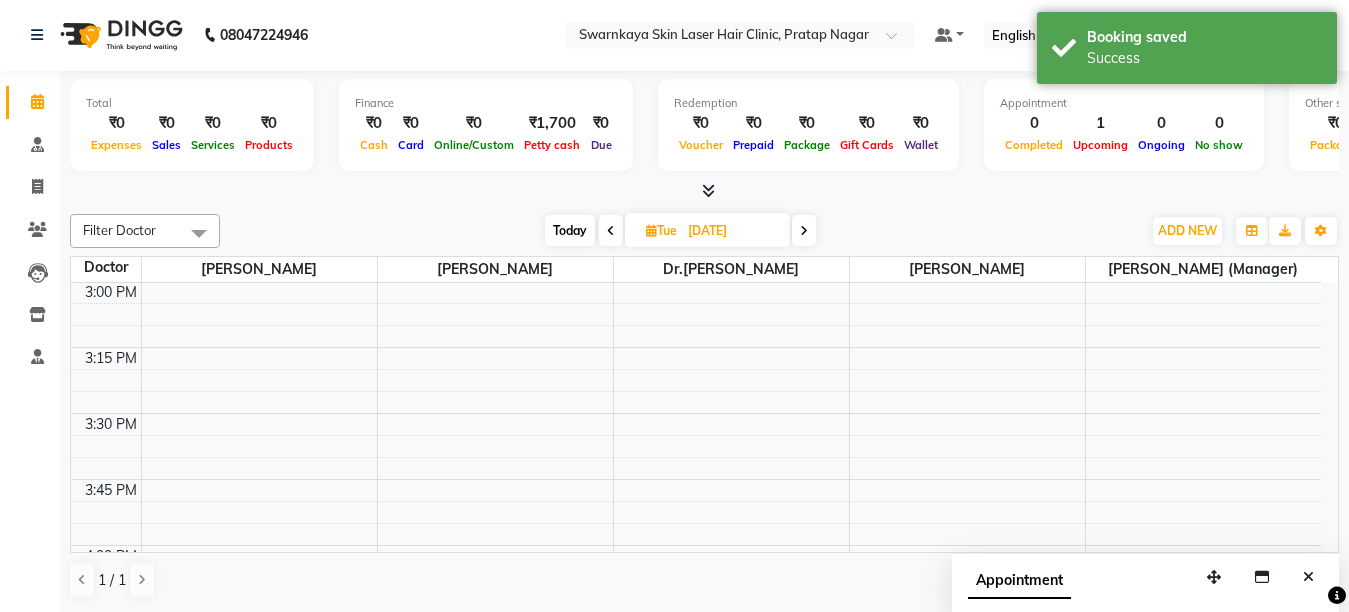 scroll, scrollTop: 0, scrollLeft: 0, axis: both 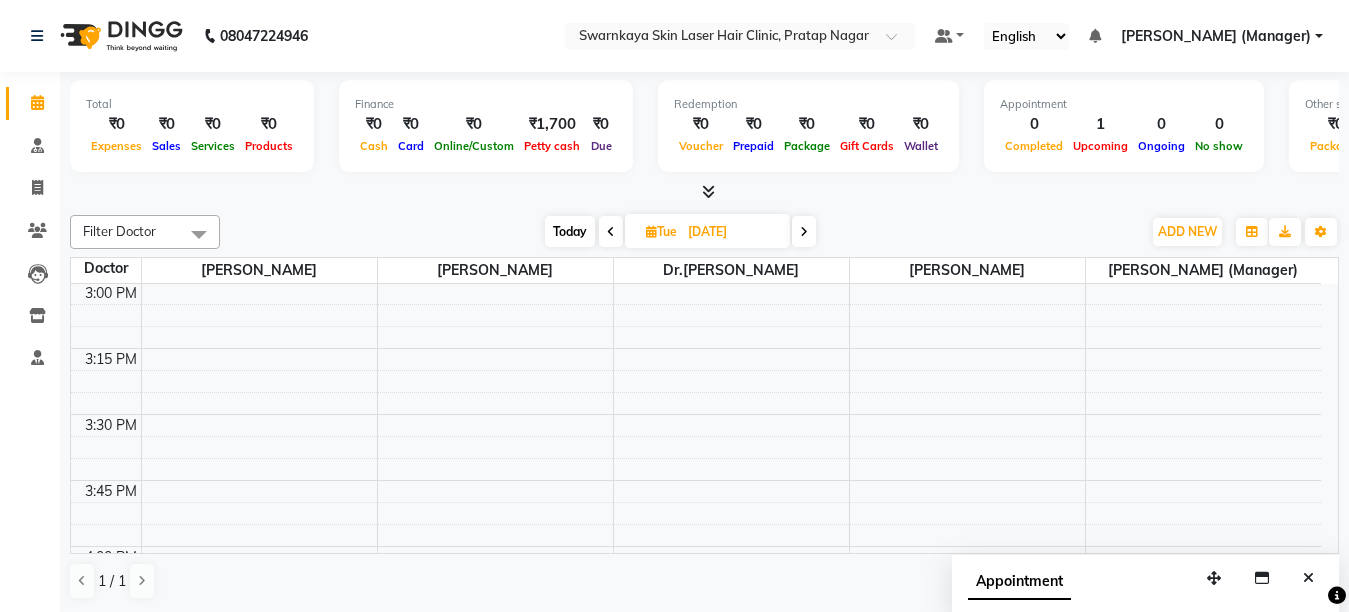 click on "Today" at bounding box center (570, 231) 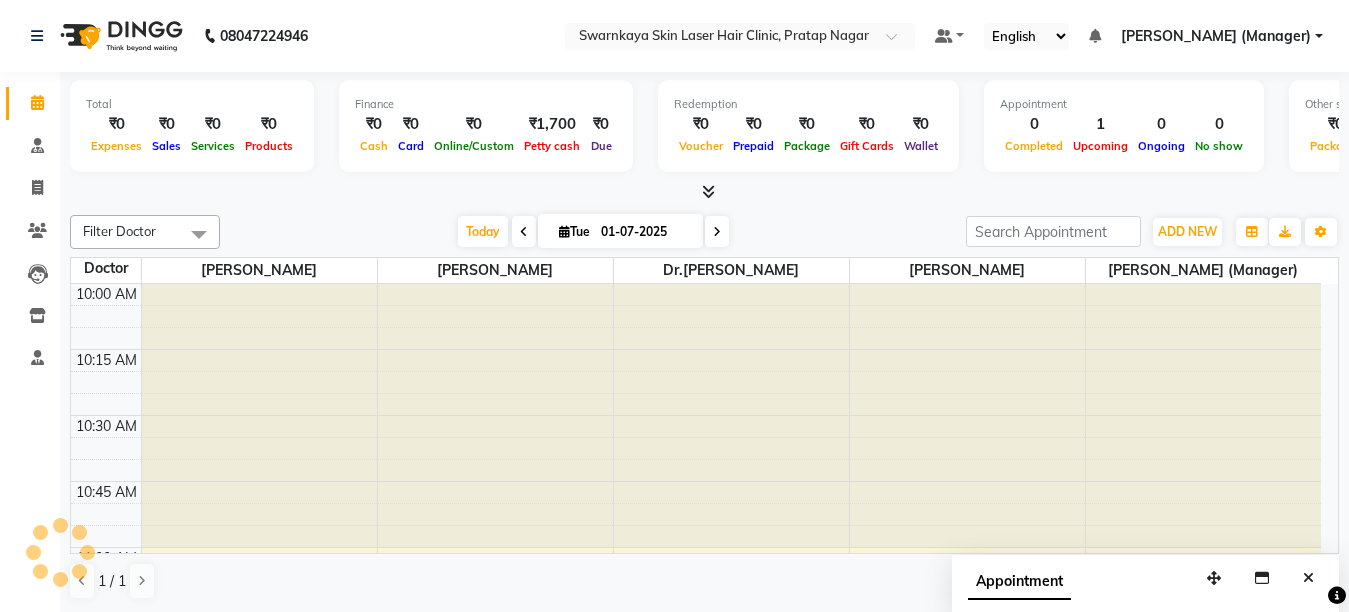 scroll, scrollTop: 1321, scrollLeft: 0, axis: vertical 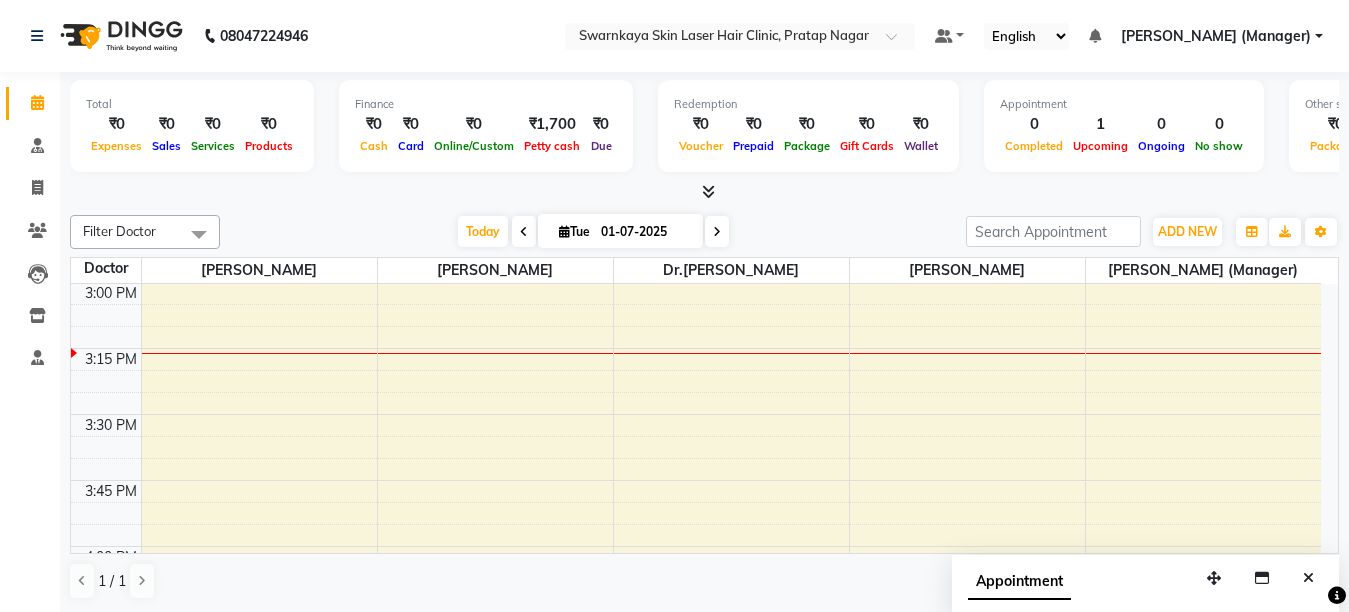 click at bounding box center (524, 232) 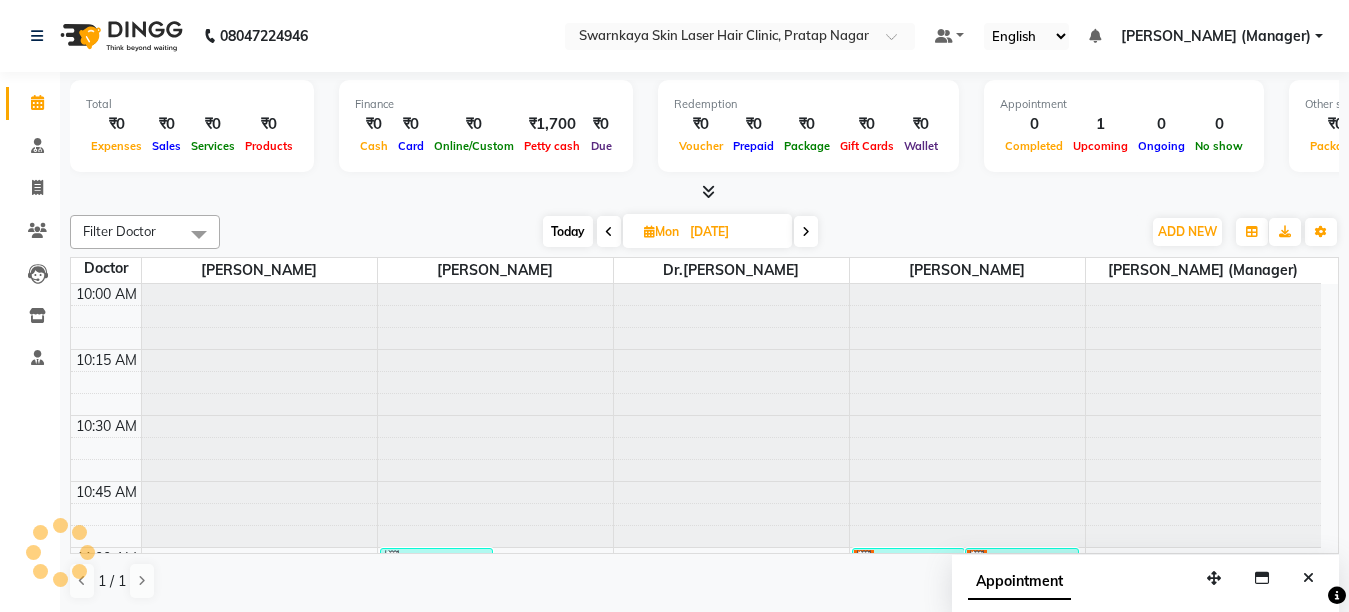 scroll, scrollTop: 1321, scrollLeft: 0, axis: vertical 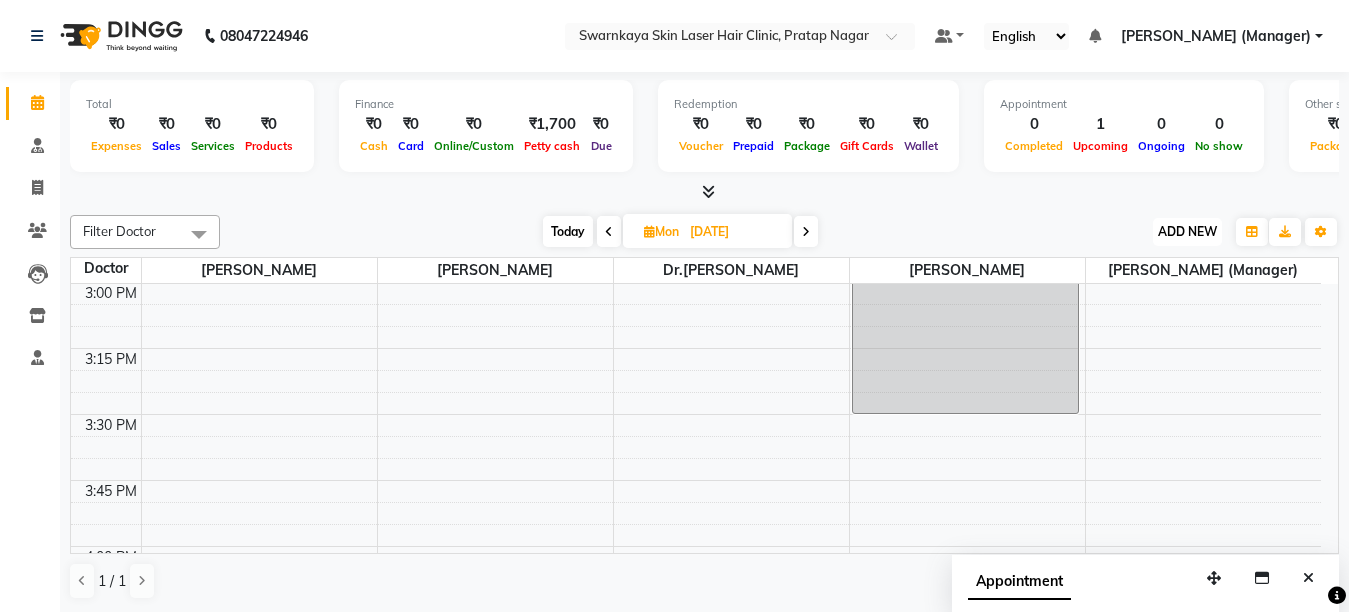 click on "ADD NEW" at bounding box center [1187, 231] 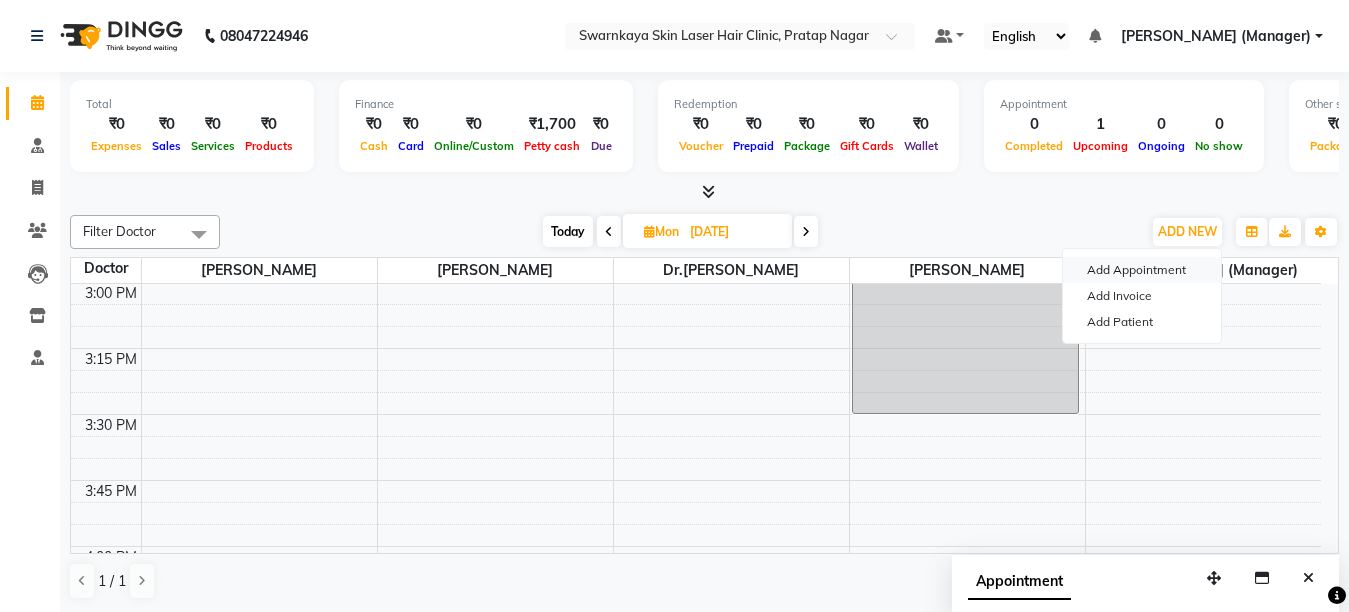 click on "Add Appointment" at bounding box center [1142, 270] 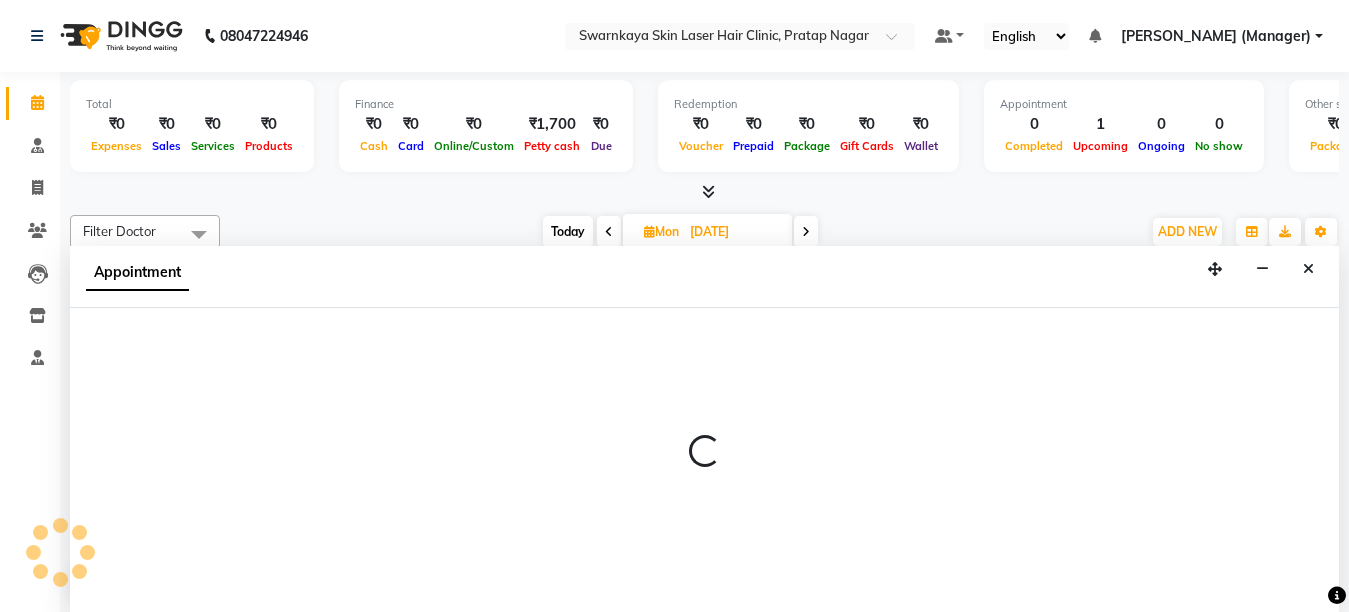 select on "tentative" 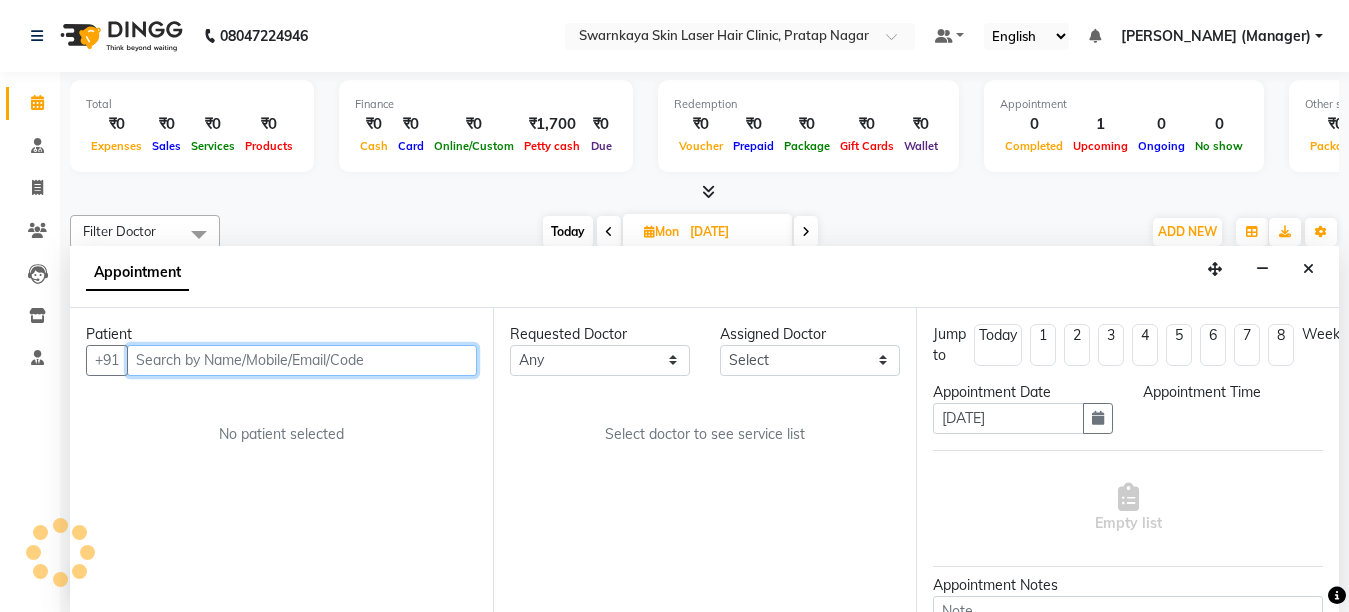 select on "660" 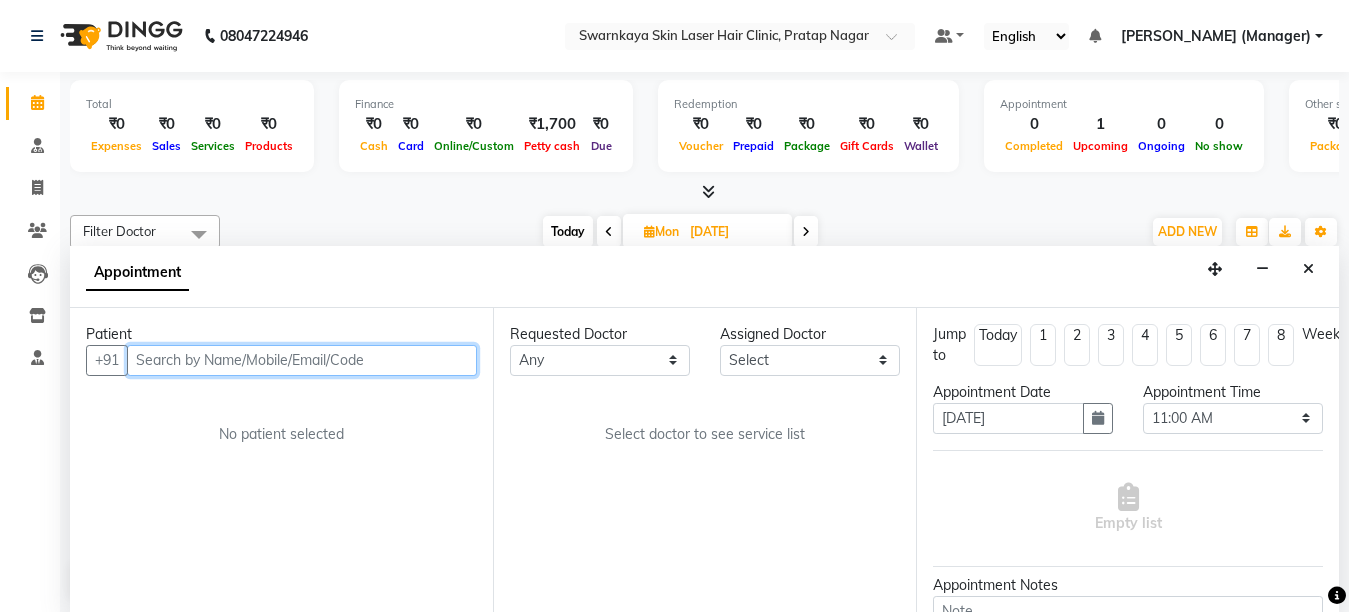 scroll, scrollTop: 1, scrollLeft: 0, axis: vertical 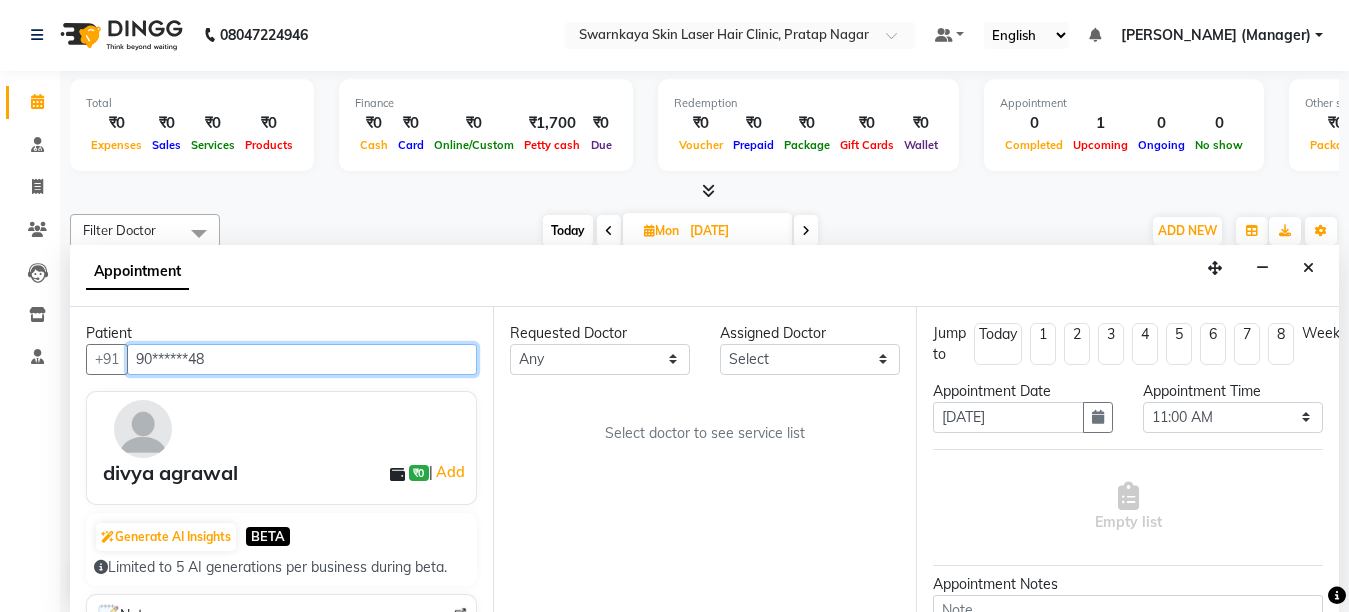 type on "90******48" 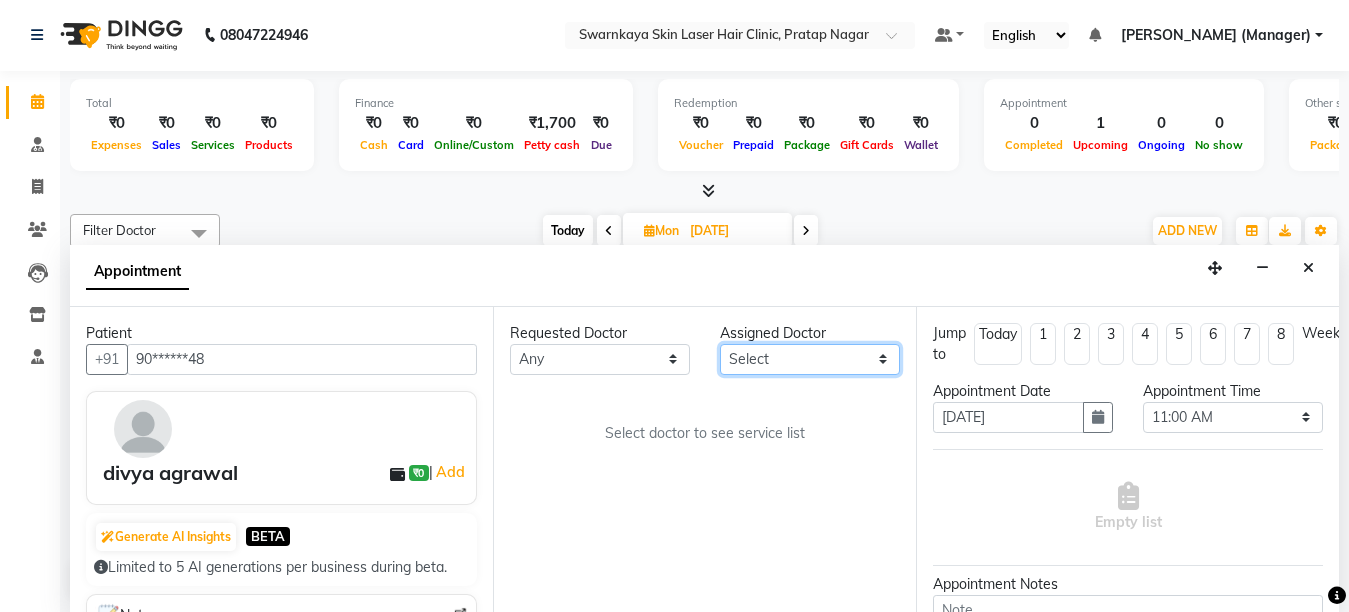 click on "Select  [PERSON_NAME]   Dr.[PERSON_NAME] [PERSON_NAME] [PERSON_NAME]  [PERSON_NAME] (Manager)" at bounding box center [810, 359] 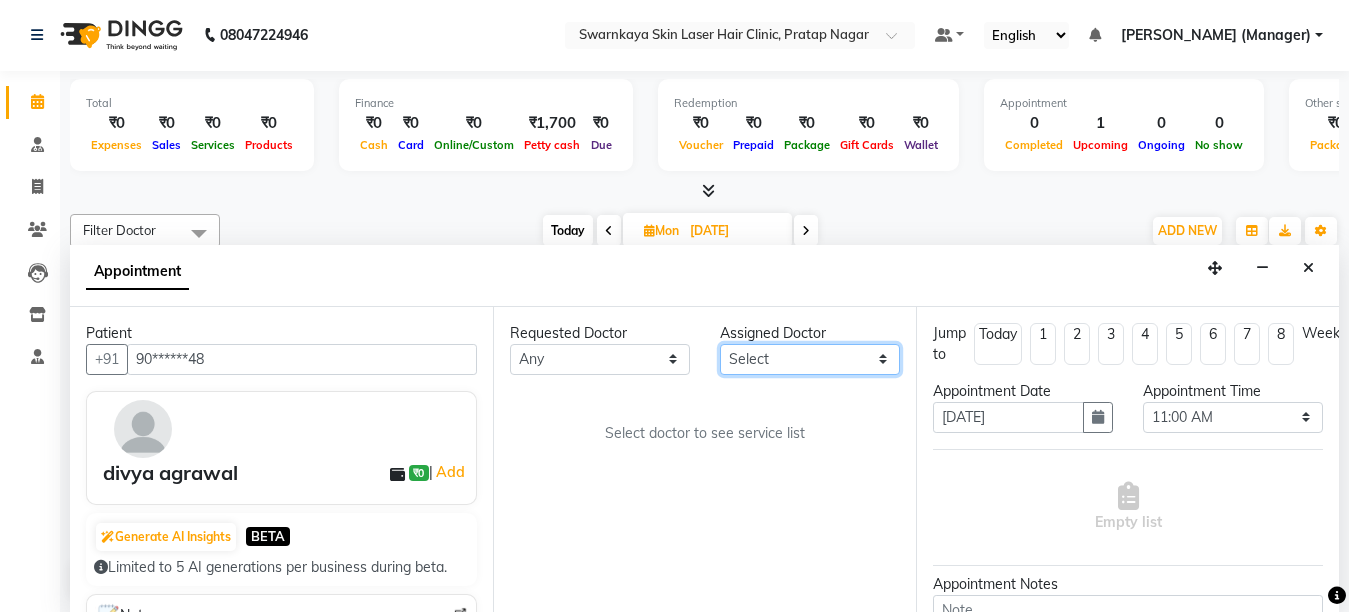 select on "83970" 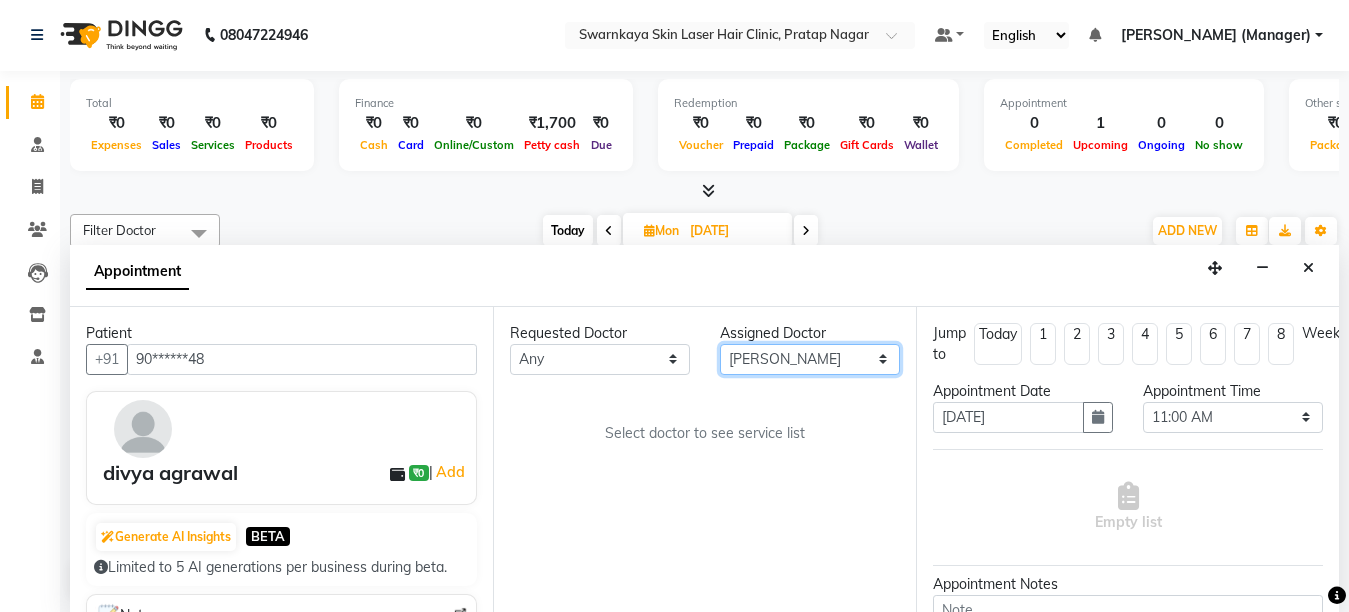 click on "Select  [PERSON_NAME]   Dr.[PERSON_NAME] [PERSON_NAME] [PERSON_NAME]  [PERSON_NAME] (Manager)" at bounding box center [810, 359] 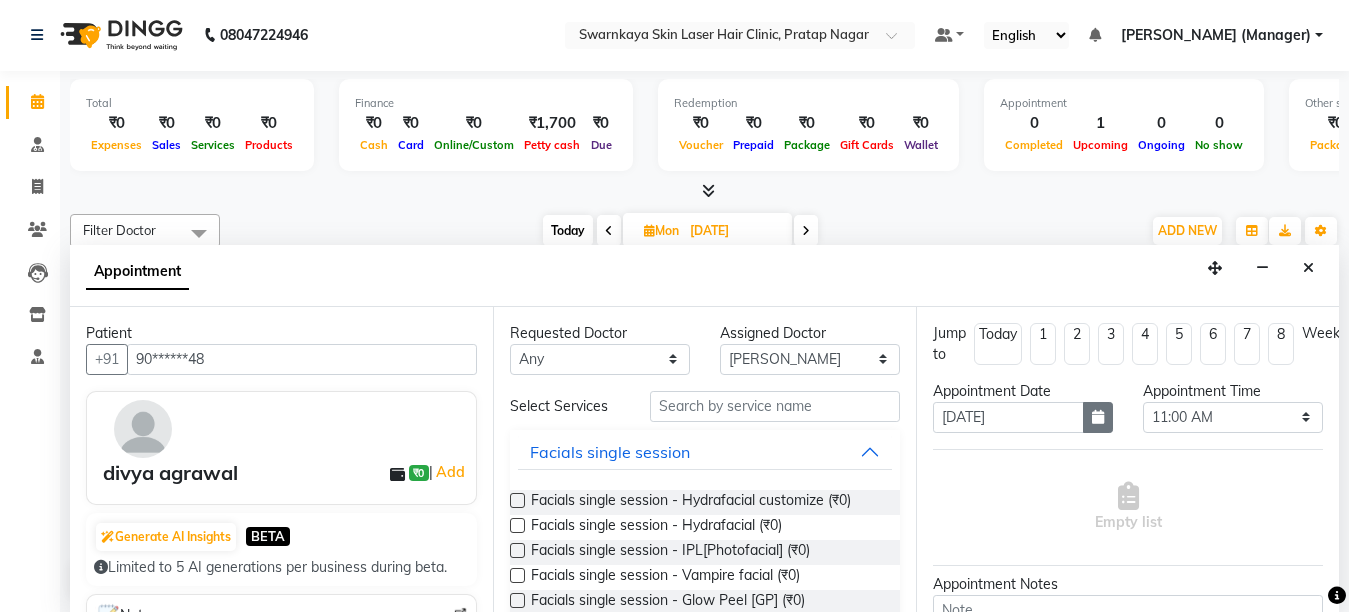 click at bounding box center (1098, 417) 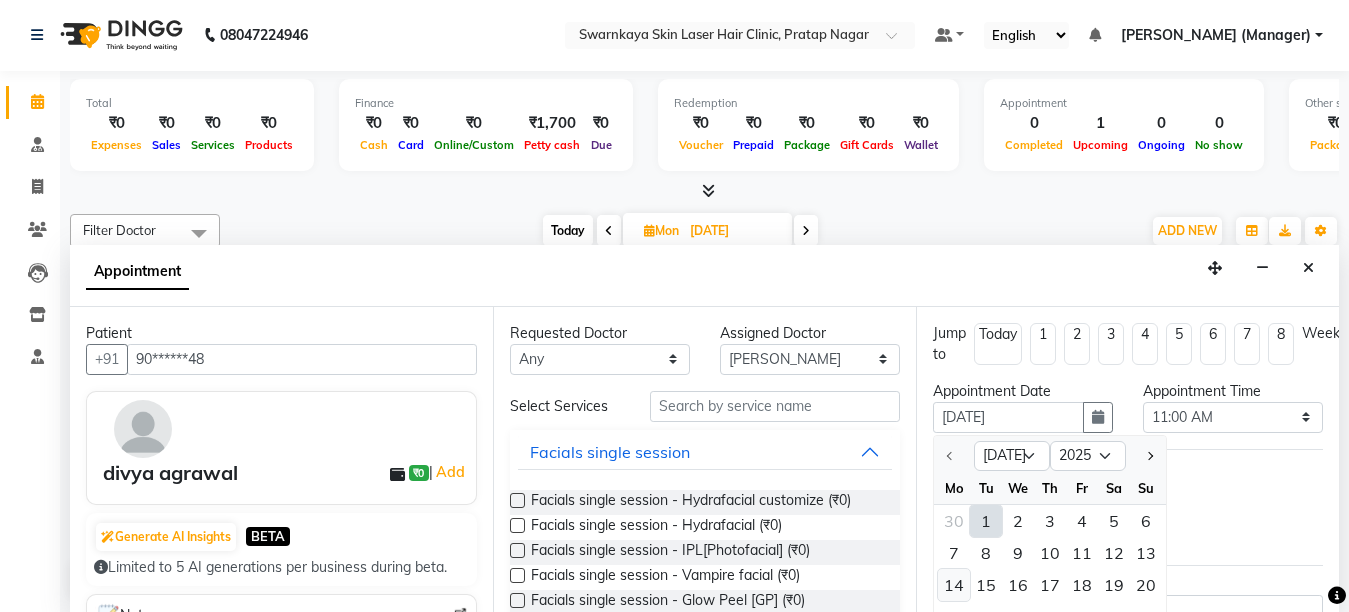 click on "14" at bounding box center [954, 585] 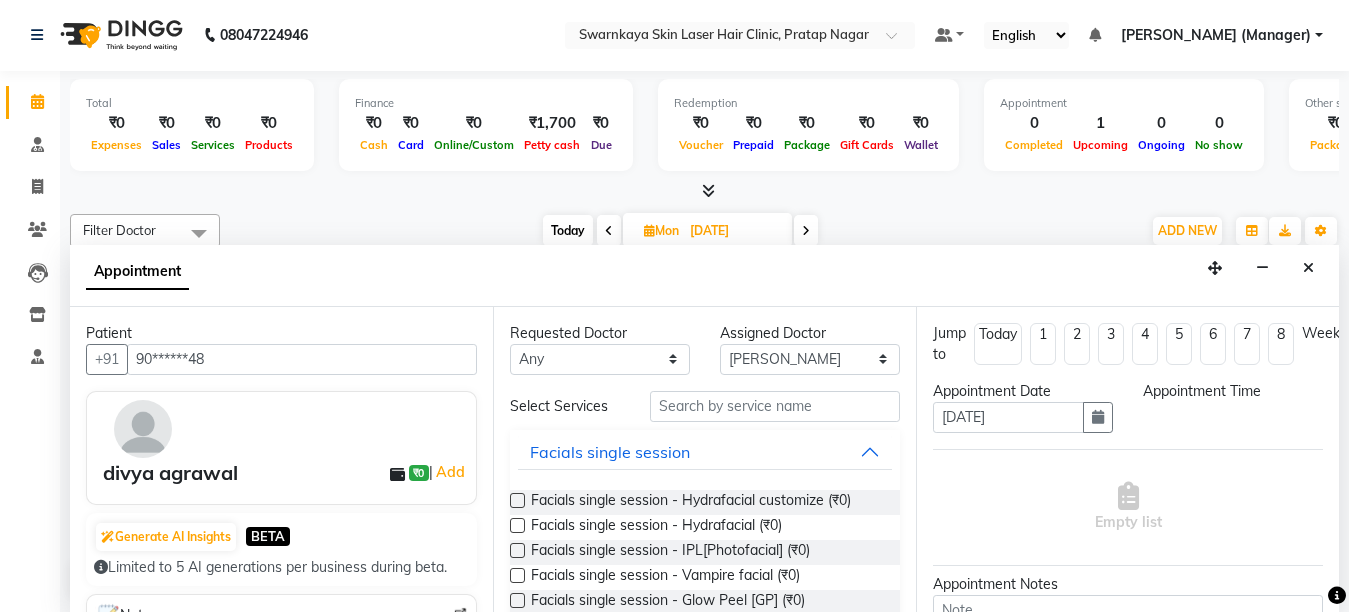 type on "[DATE]" 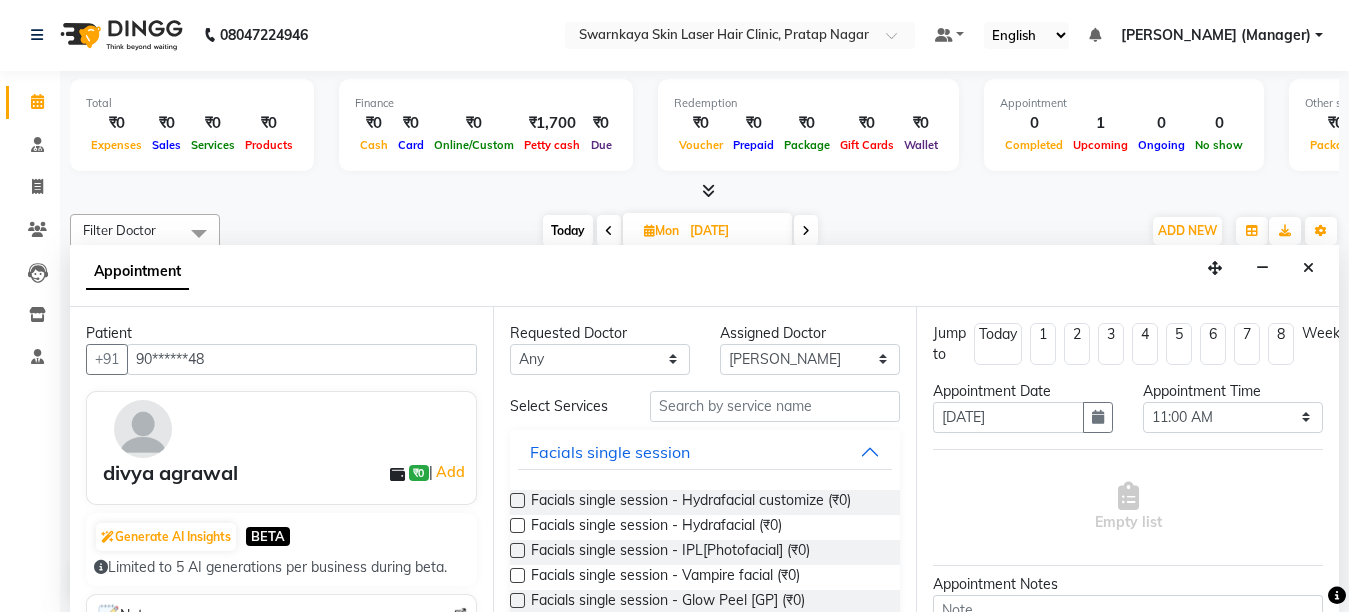 scroll, scrollTop: 1321, scrollLeft: 0, axis: vertical 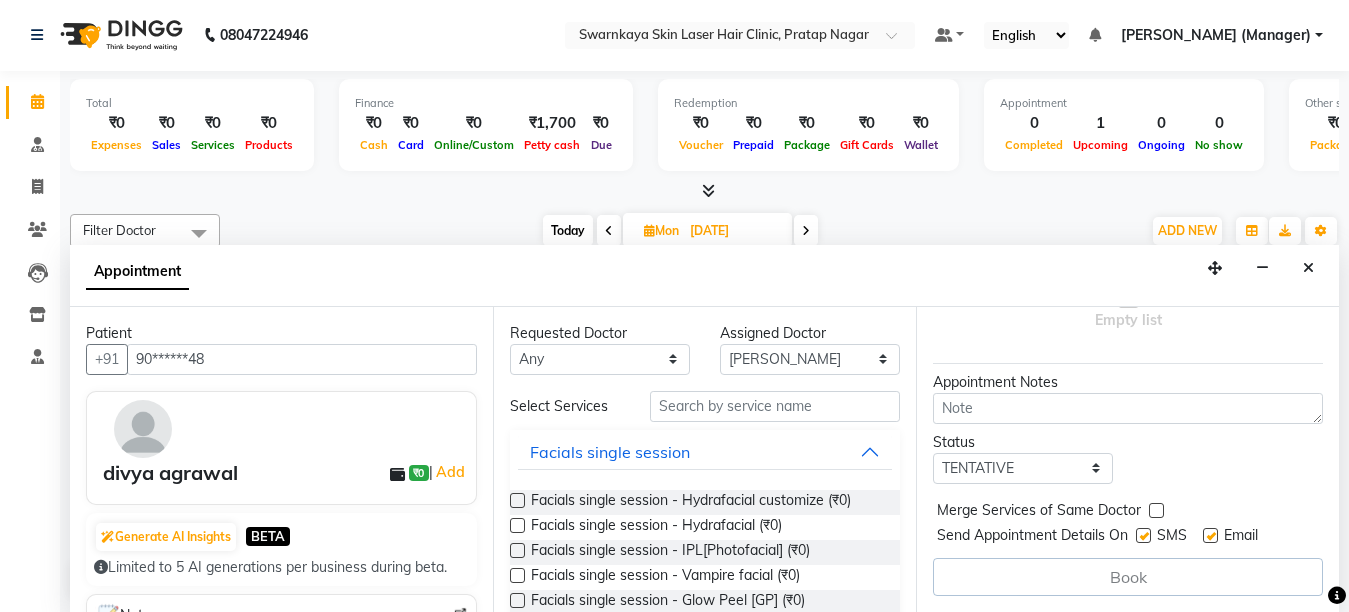 click at bounding box center (1210, 535) 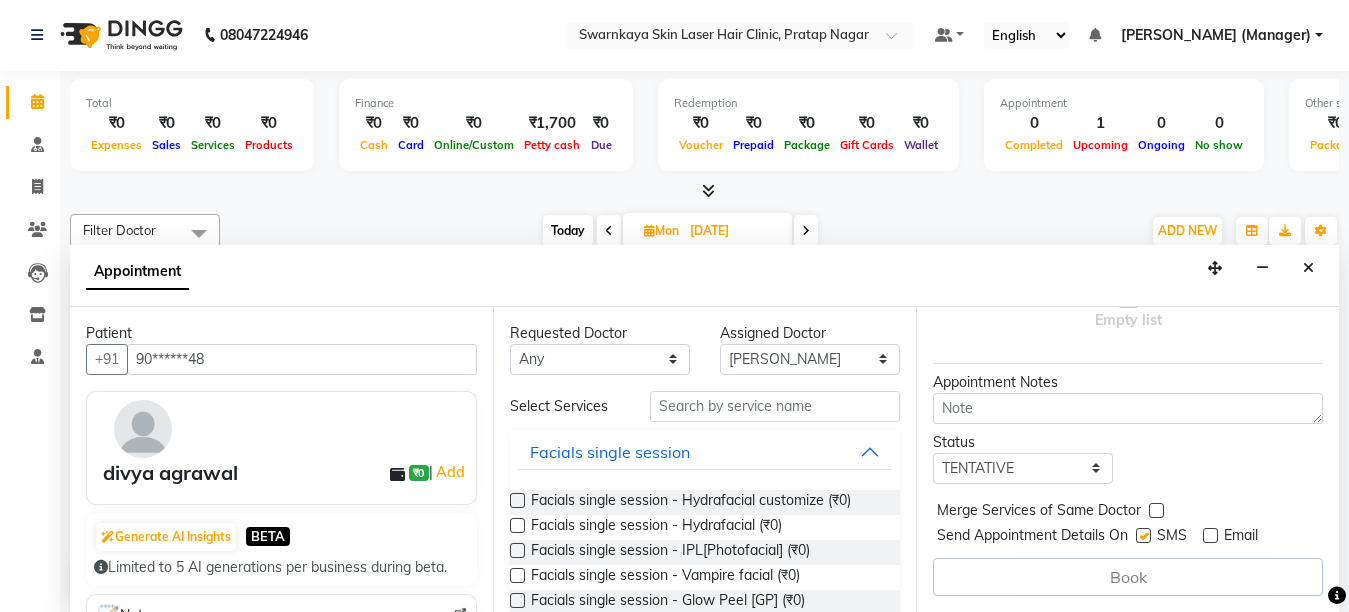 scroll, scrollTop: 40, scrollLeft: 0, axis: vertical 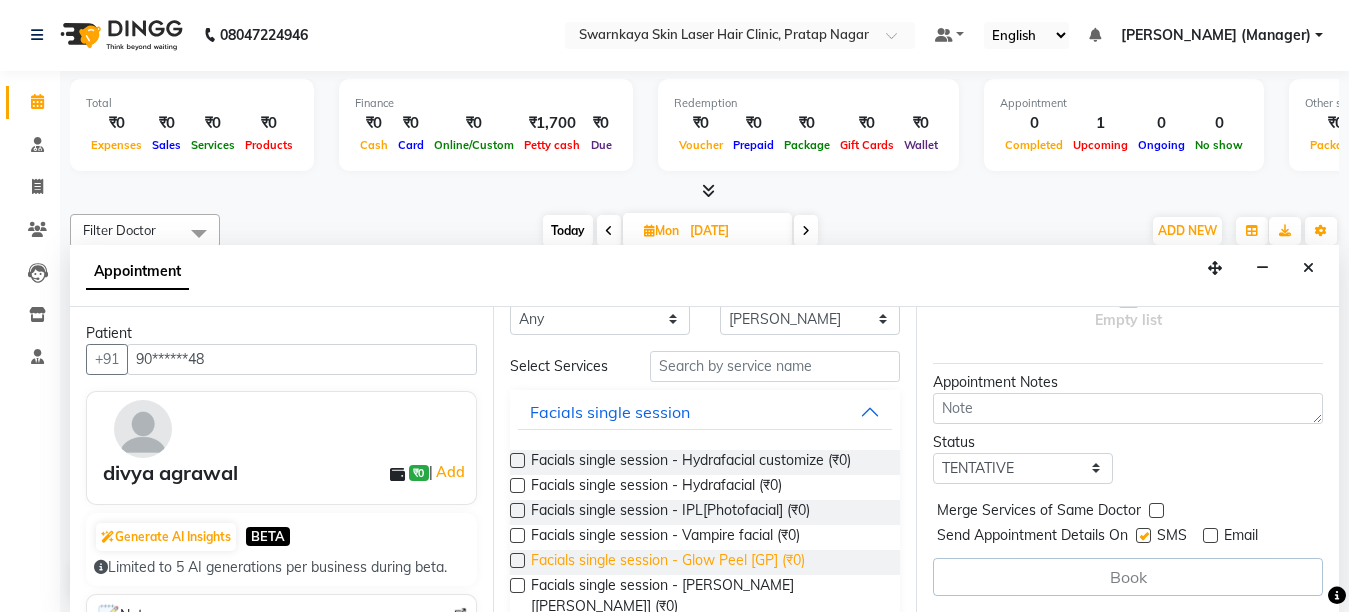 click on "Facials single session - Glow Peel [GP] (₹0)" at bounding box center [668, 562] 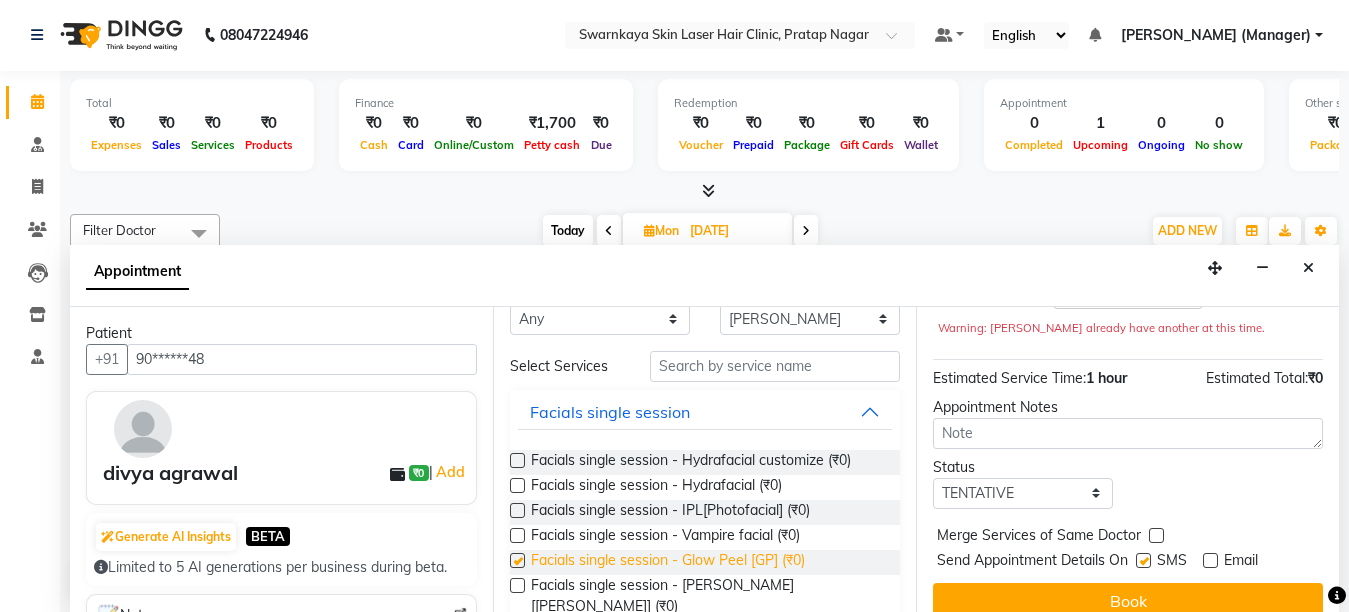 checkbox on "false" 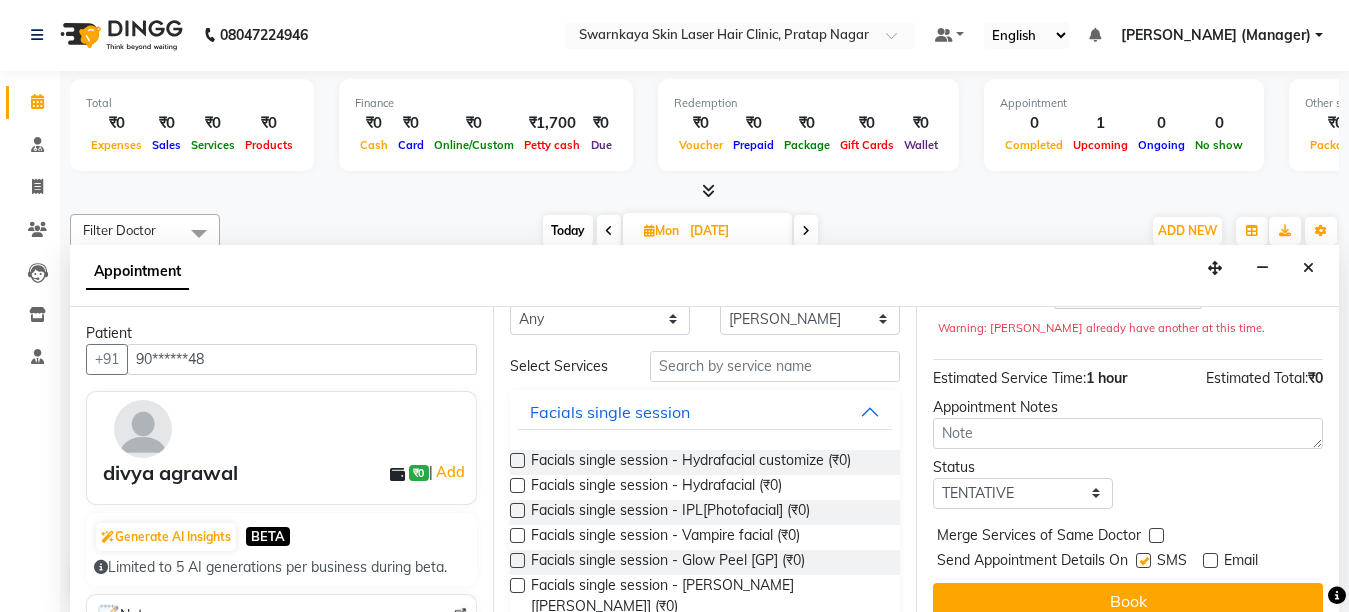 scroll, scrollTop: 259, scrollLeft: 0, axis: vertical 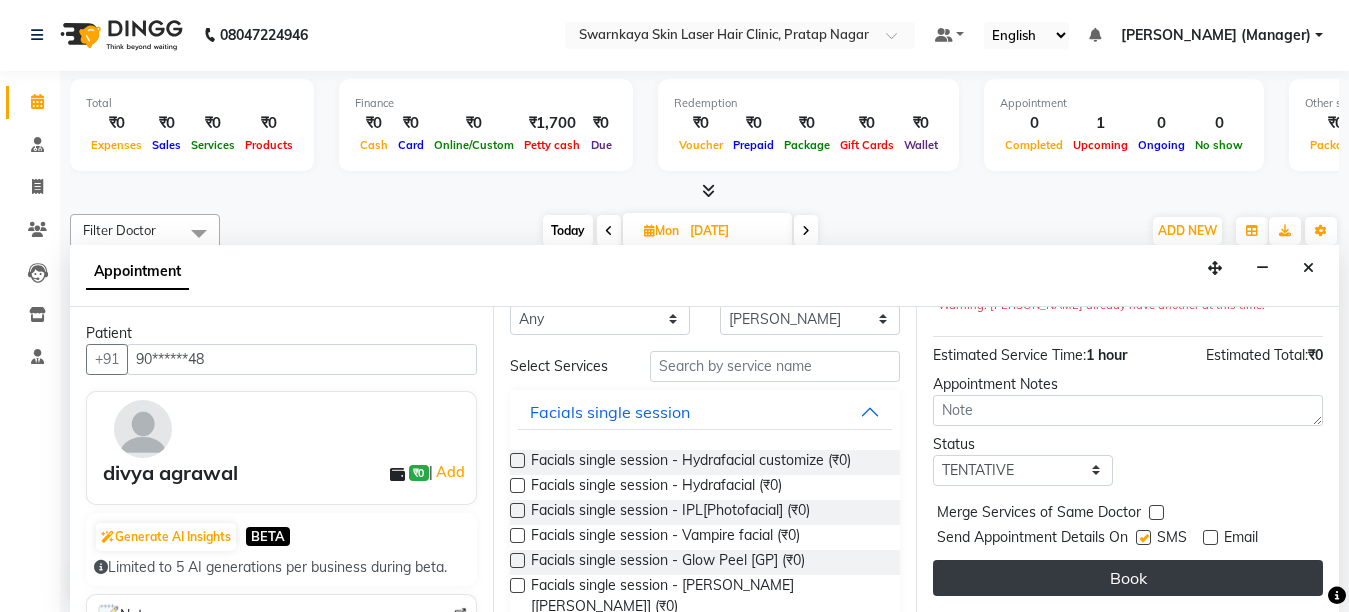 click on "Book" at bounding box center [1128, 578] 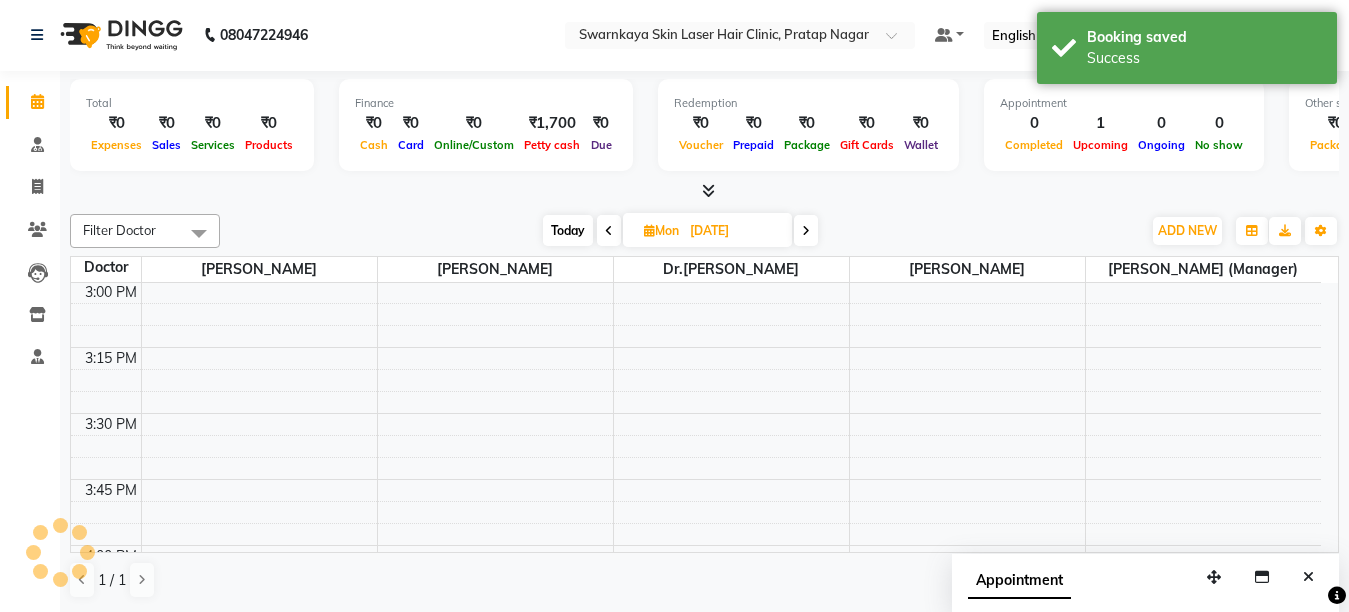 scroll, scrollTop: 0, scrollLeft: 0, axis: both 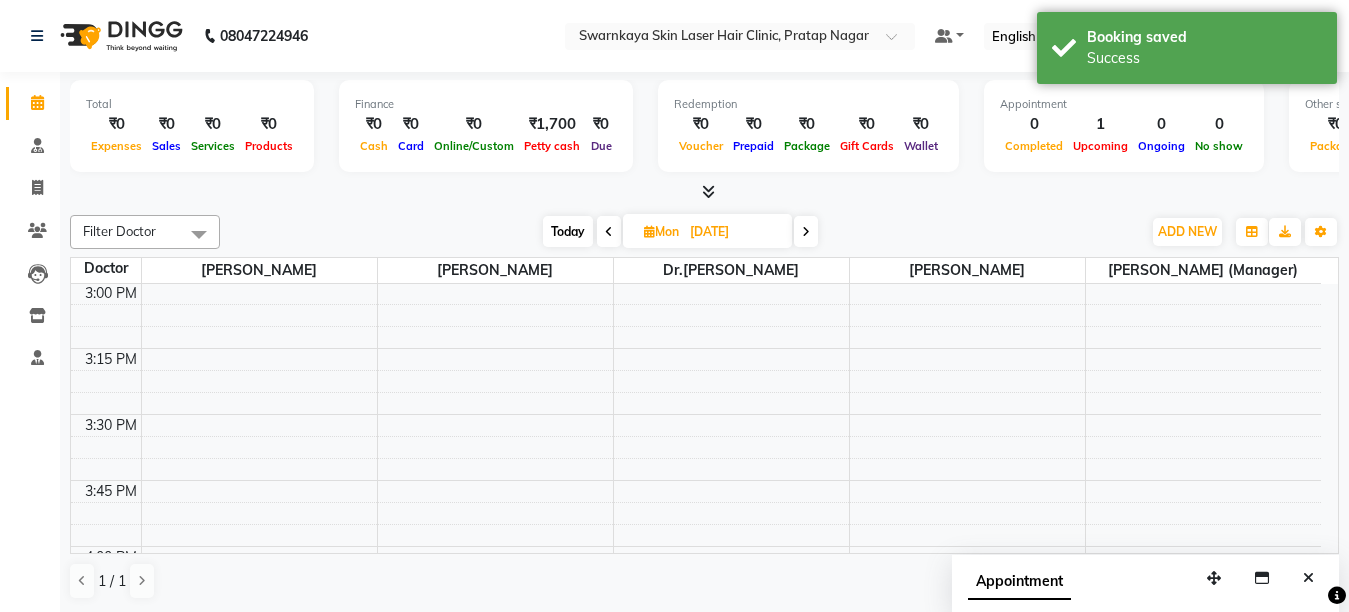click on "Today" at bounding box center [568, 231] 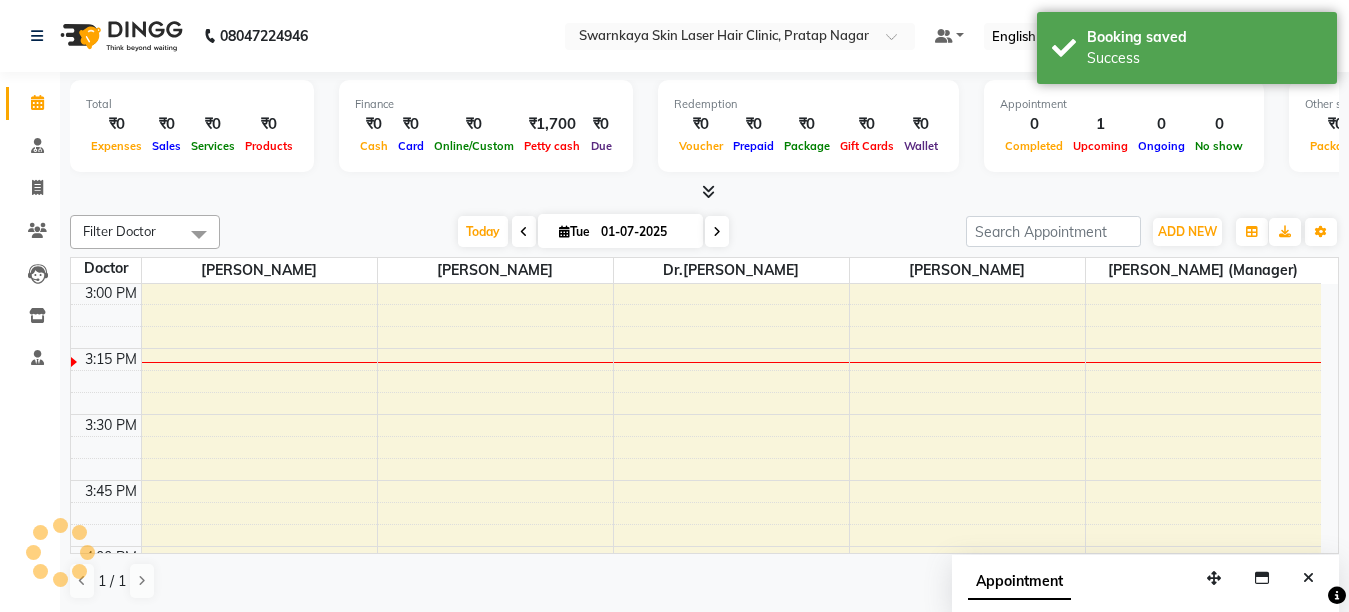 scroll, scrollTop: 1321, scrollLeft: 0, axis: vertical 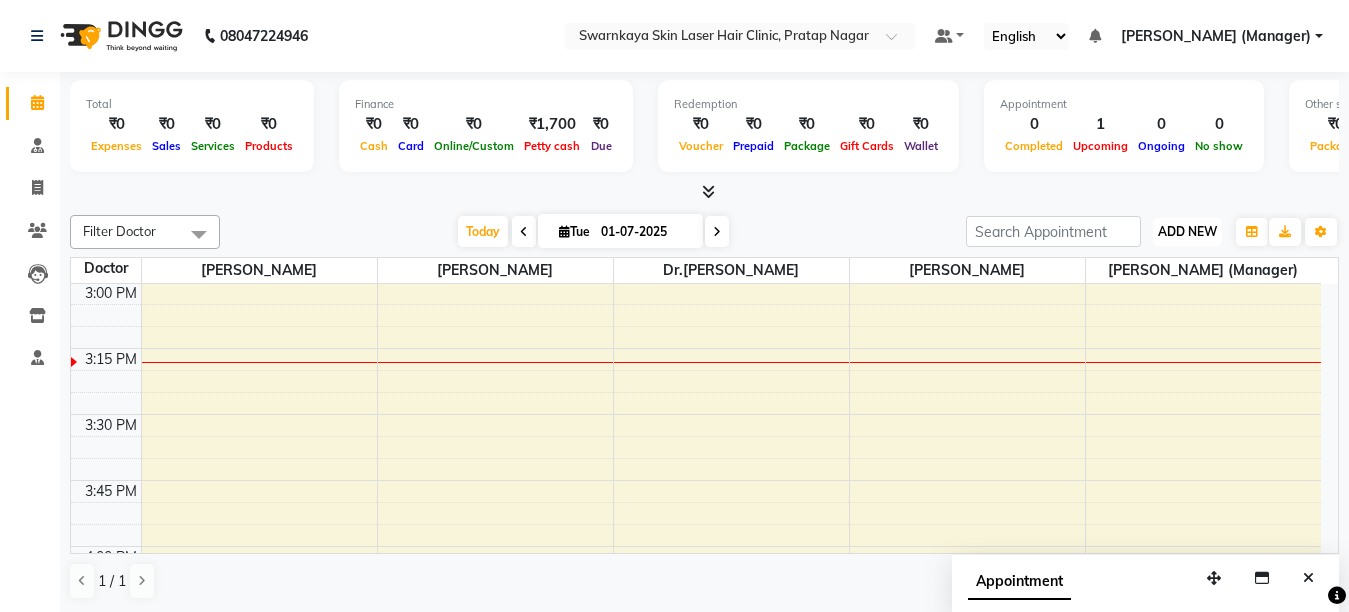click on "ADD NEW" at bounding box center (1187, 231) 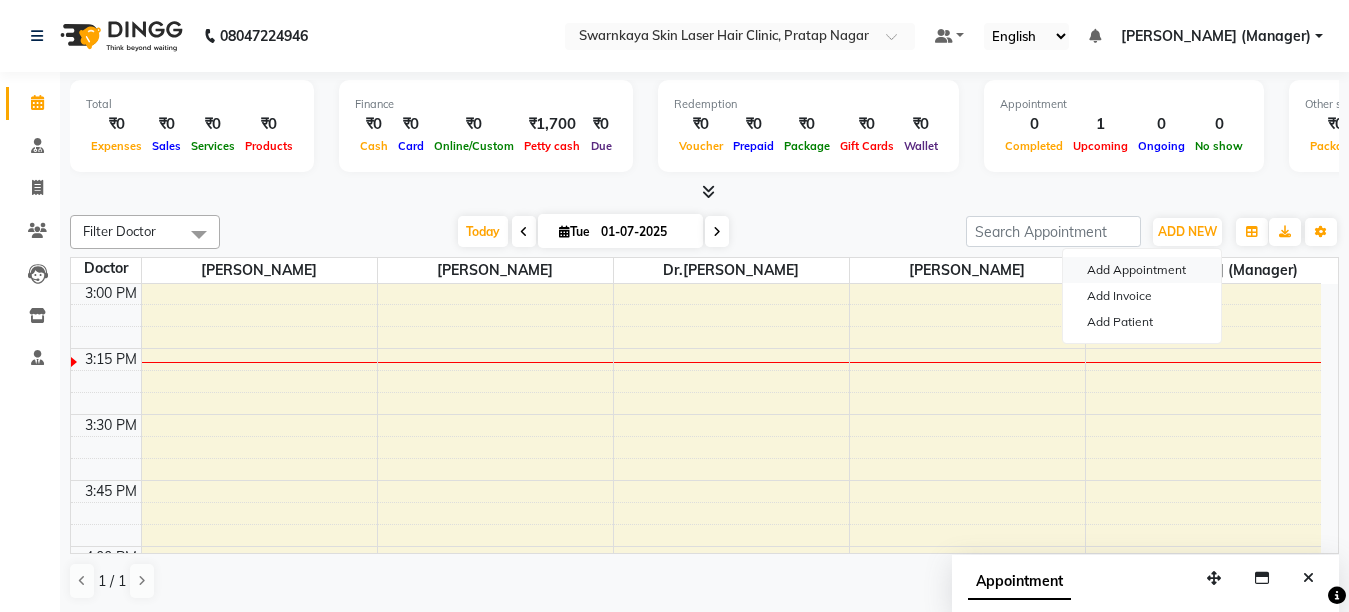 click on "Add Appointment" at bounding box center [1142, 270] 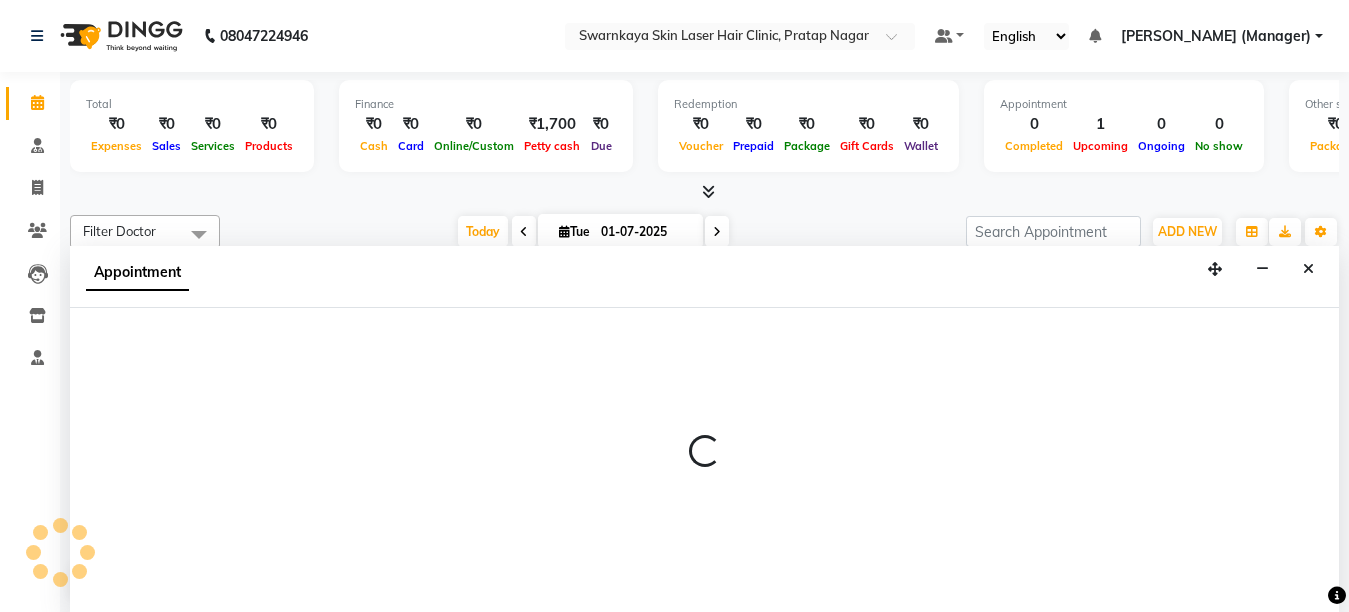 select on "tentative" 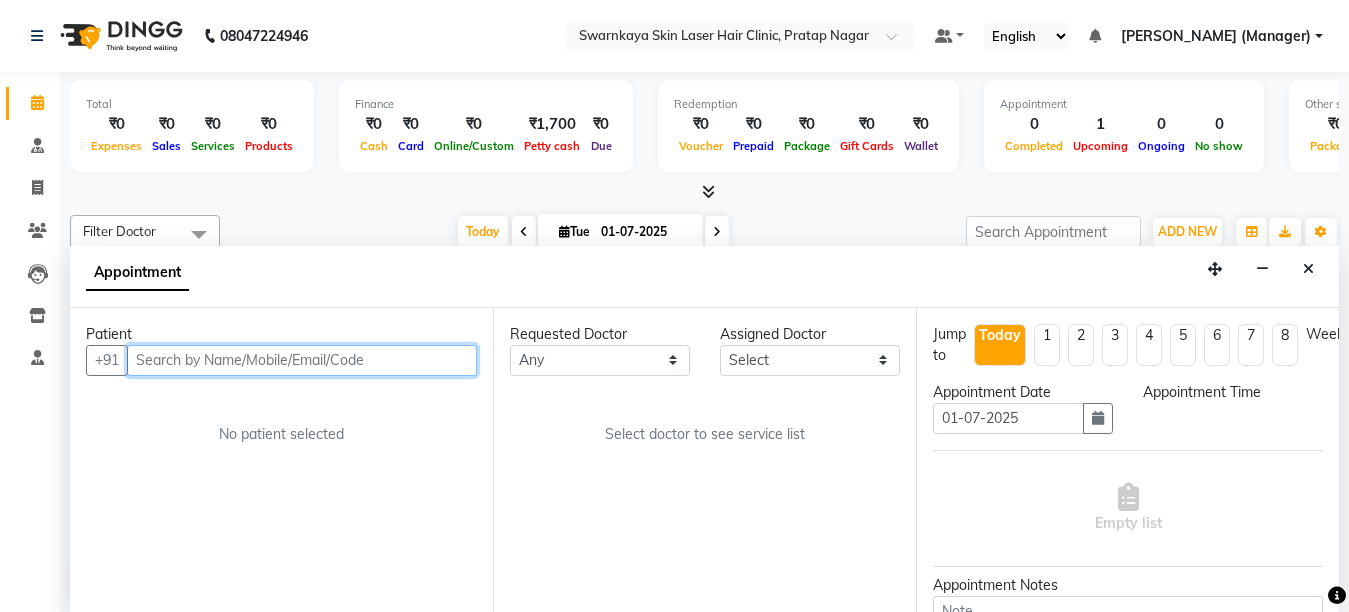 scroll, scrollTop: 1, scrollLeft: 0, axis: vertical 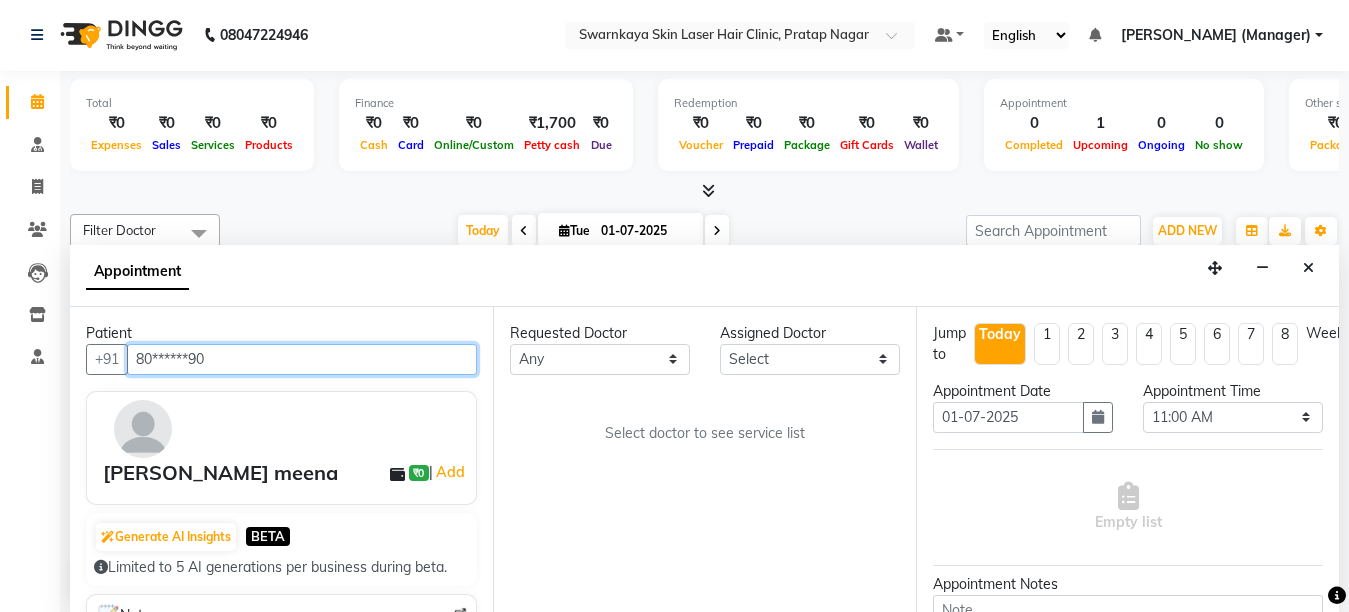 type on "80******90" 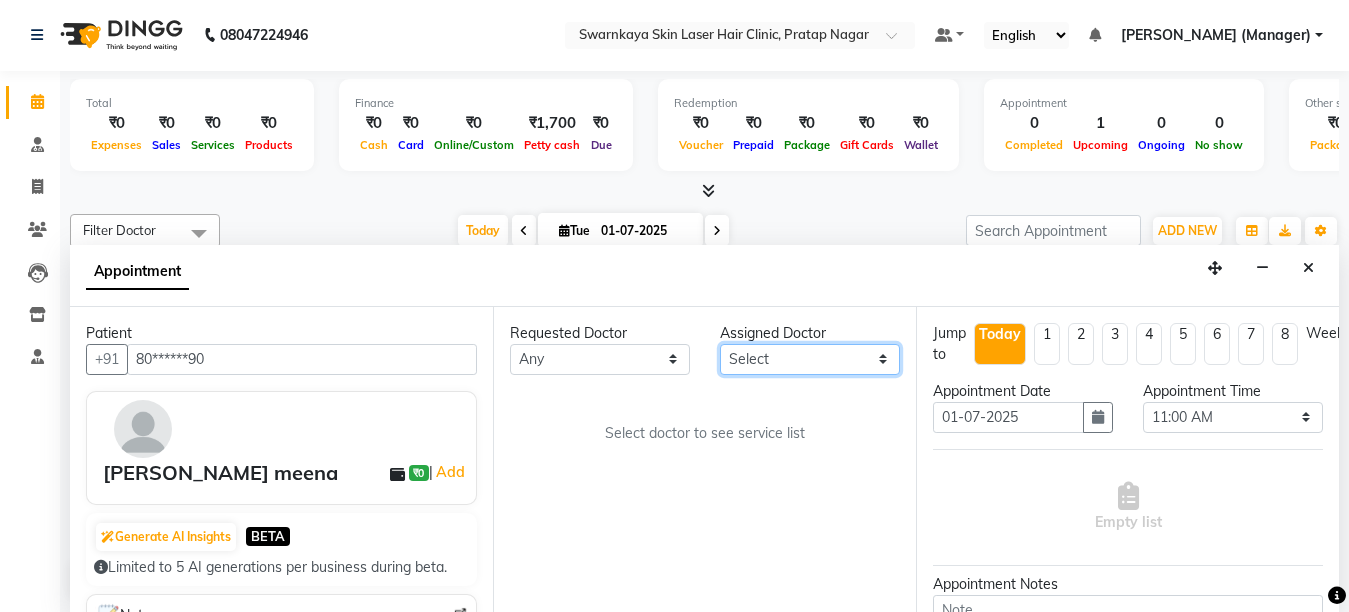 click on "Select  [PERSON_NAME]   Dr.[PERSON_NAME] [PERSON_NAME] [PERSON_NAME]  [PERSON_NAME] (Manager)" at bounding box center (810, 359) 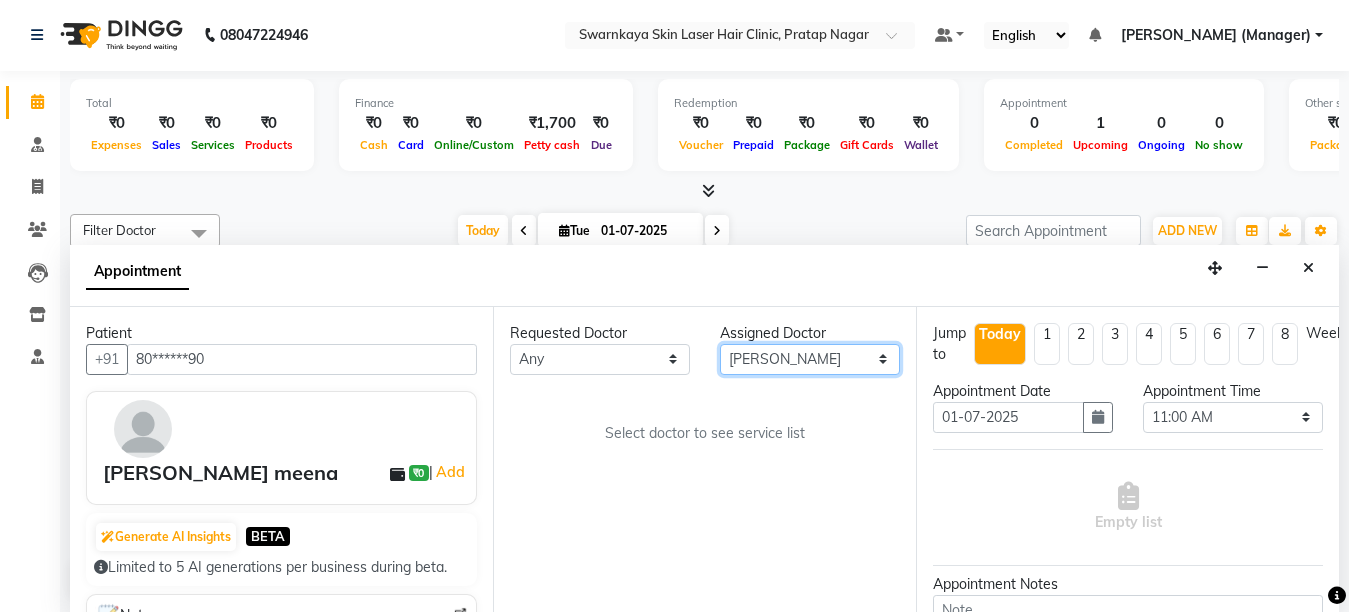click on "Select  [PERSON_NAME]   Dr.[PERSON_NAME] [PERSON_NAME] [PERSON_NAME]  [PERSON_NAME] (Manager)" at bounding box center [810, 359] 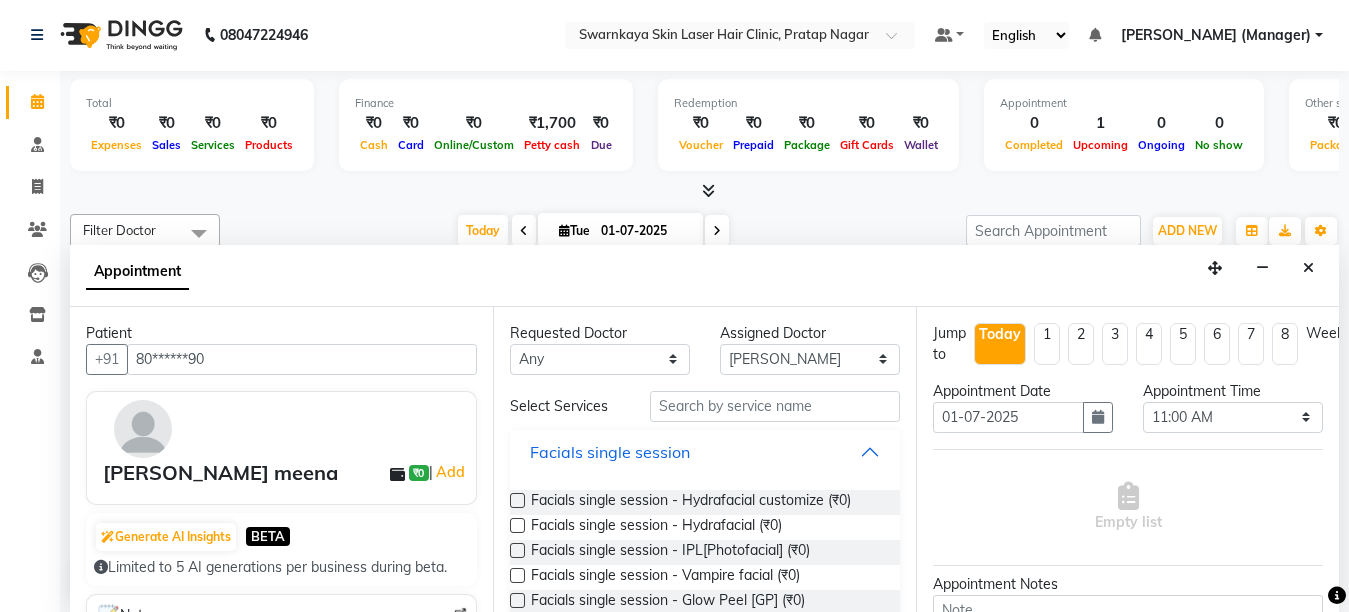 click on "Facials single session" at bounding box center [705, 452] 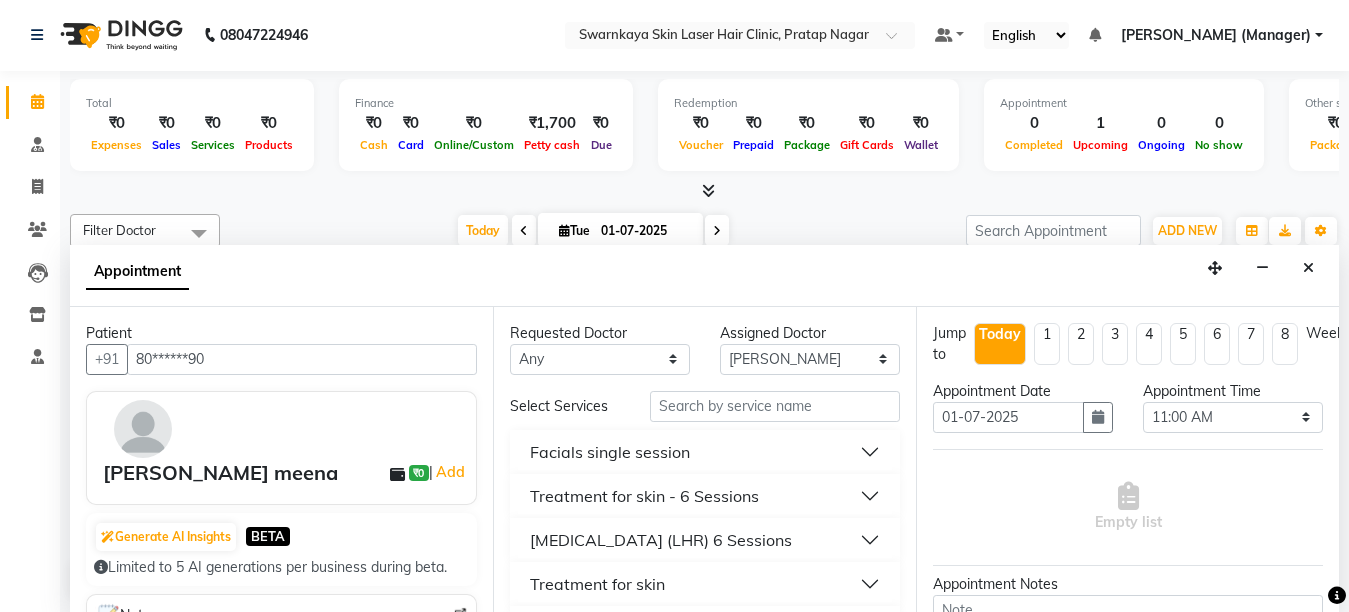 click on "[MEDICAL_DATA] (LHR)
6 Sessions" at bounding box center (705, 540) 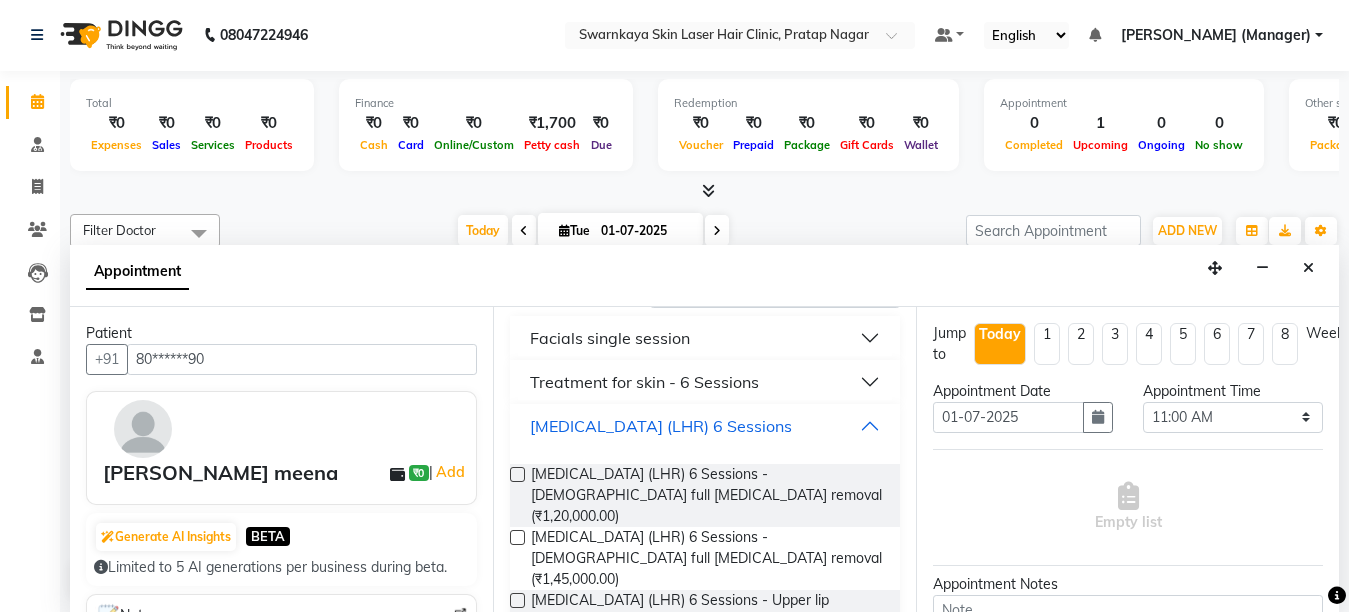 scroll, scrollTop: 120, scrollLeft: 0, axis: vertical 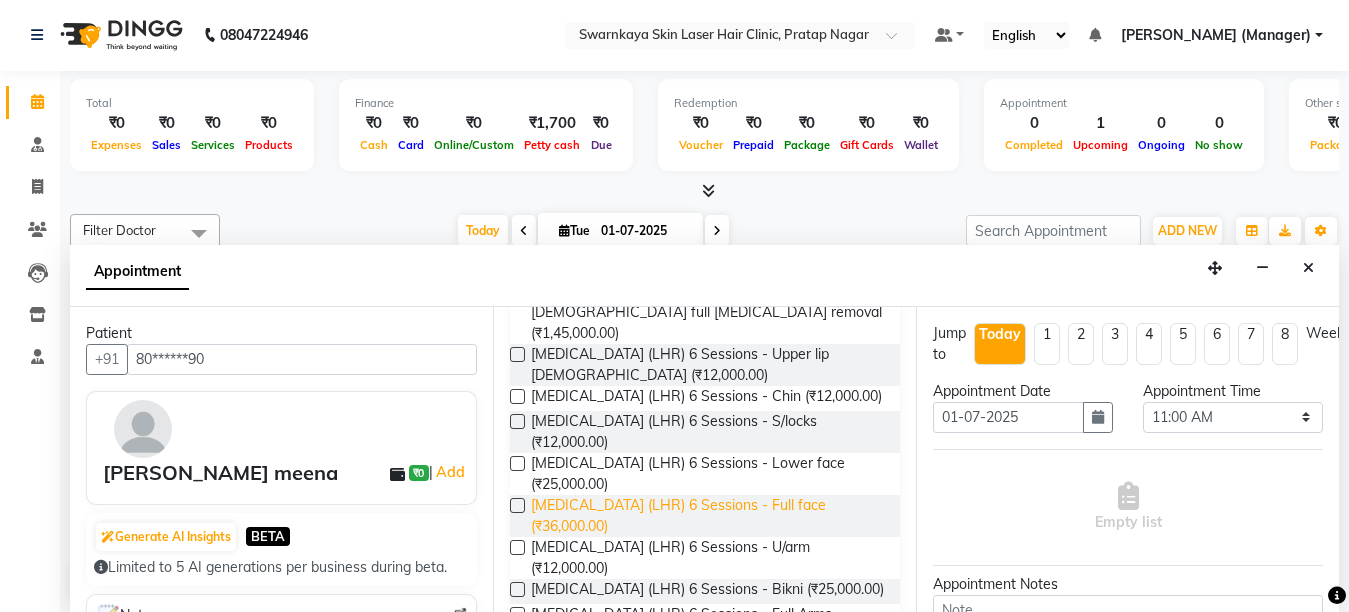click on "[MEDICAL_DATA] (LHR)
6 Sessions - Full face (₹36,000.00)" at bounding box center (707, 516) 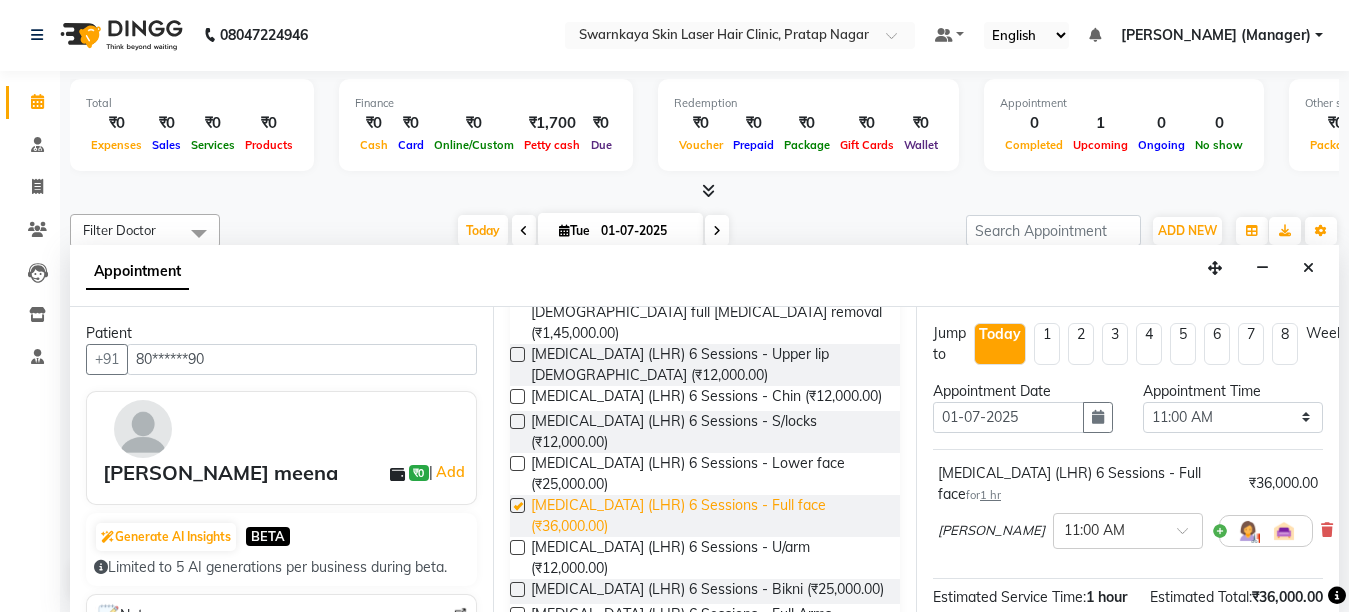 checkbox on "false" 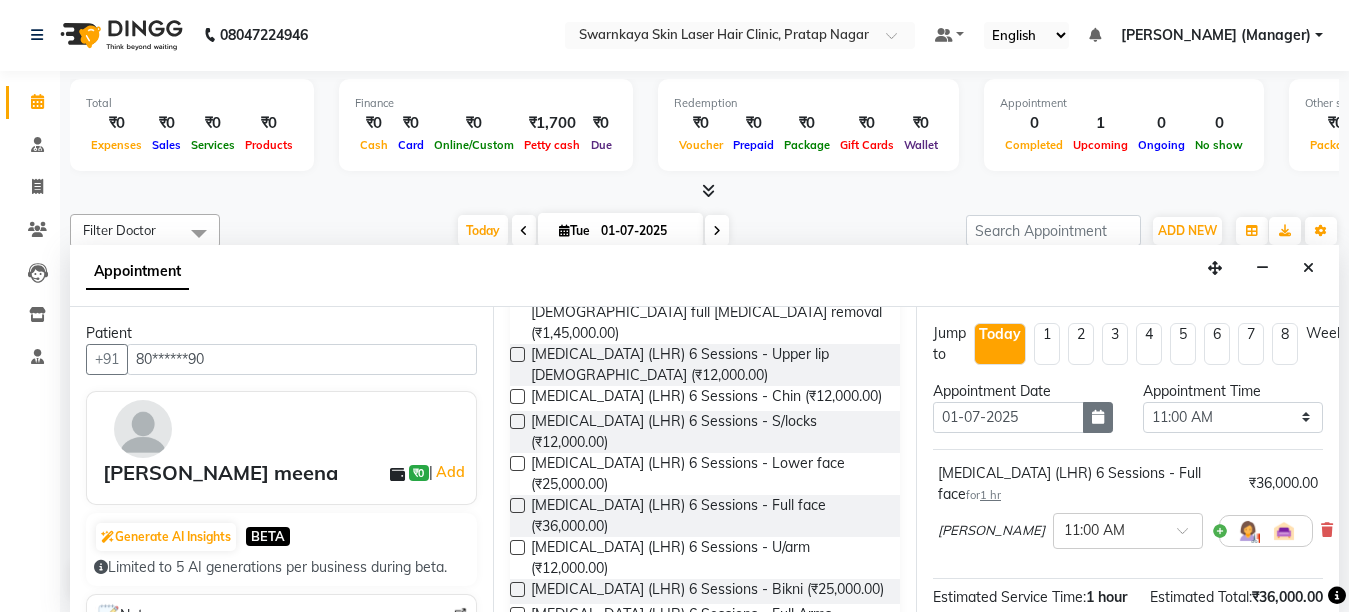 click at bounding box center (1098, 417) 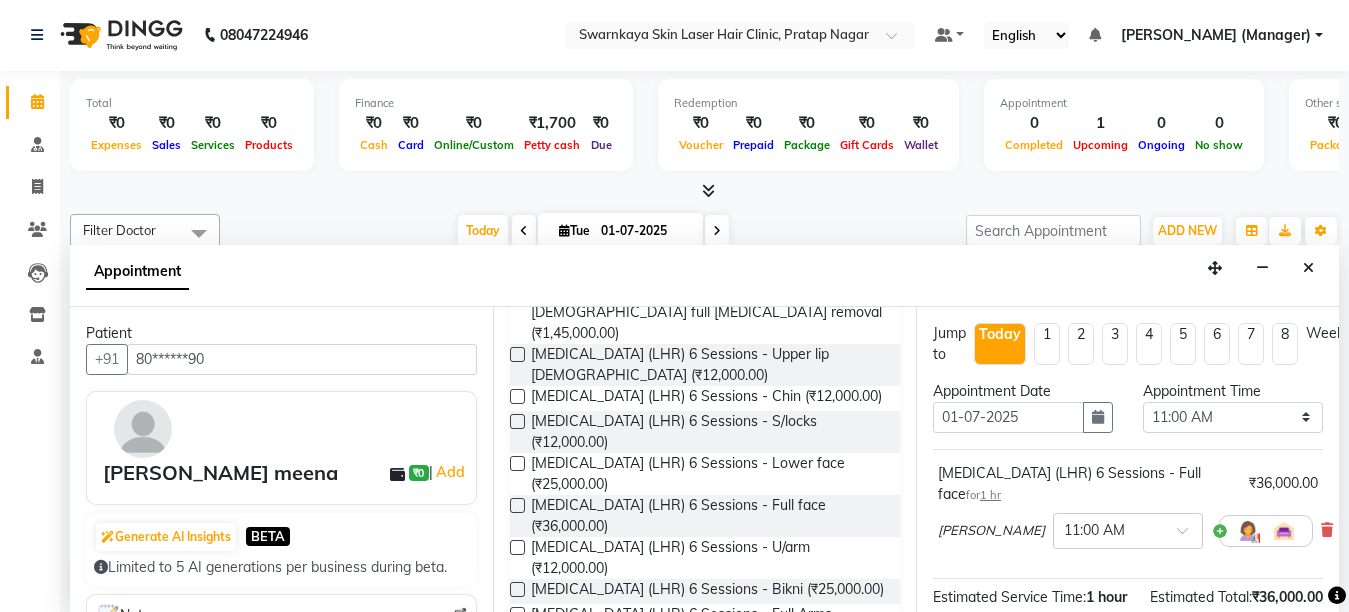 scroll, scrollTop: 40, scrollLeft: 0, axis: vertical 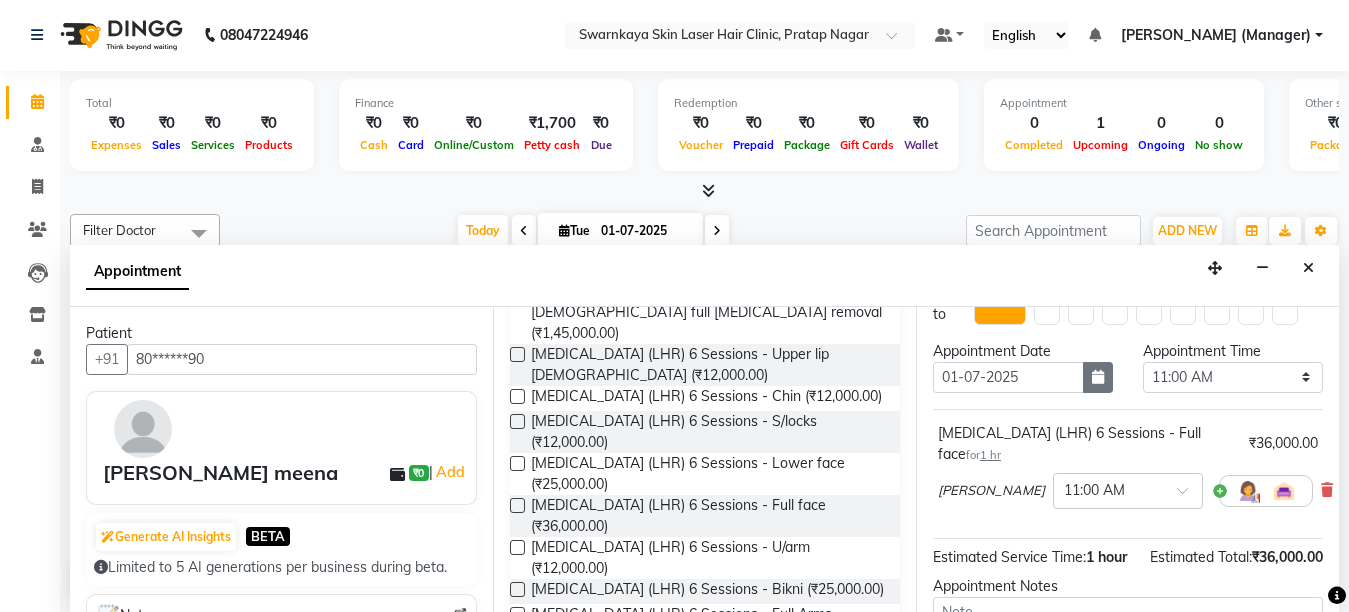 click at bounding box center [1098, 377] 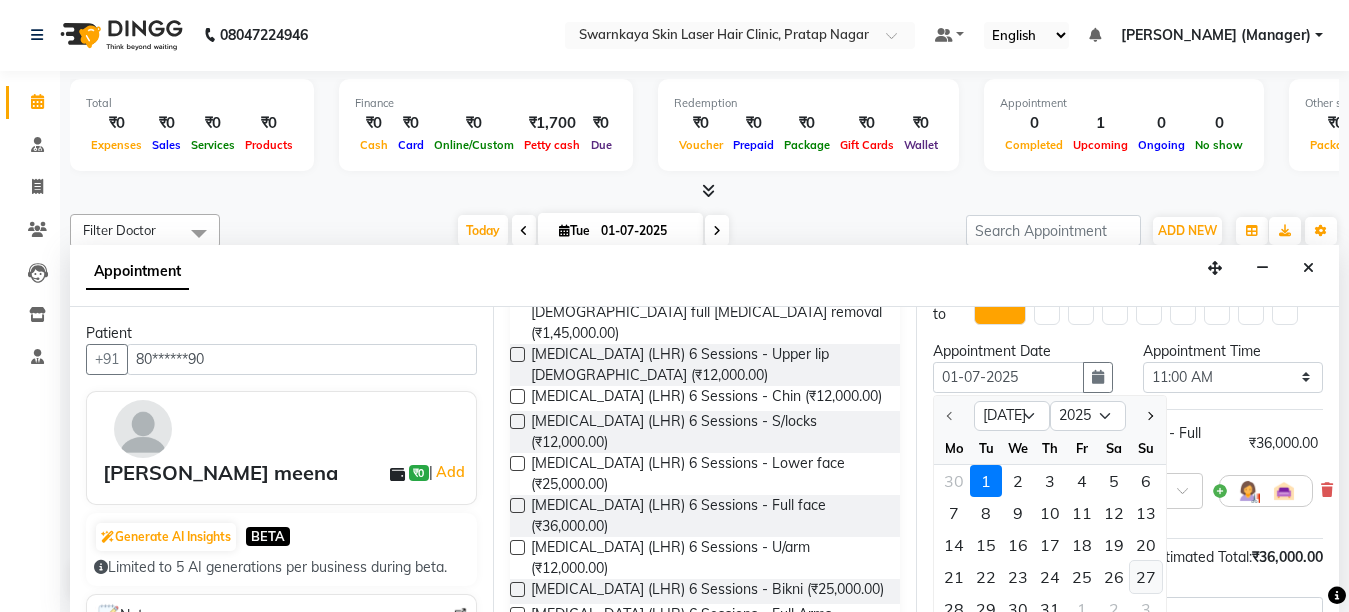 click on "27" at bounding box center (1146, 577) 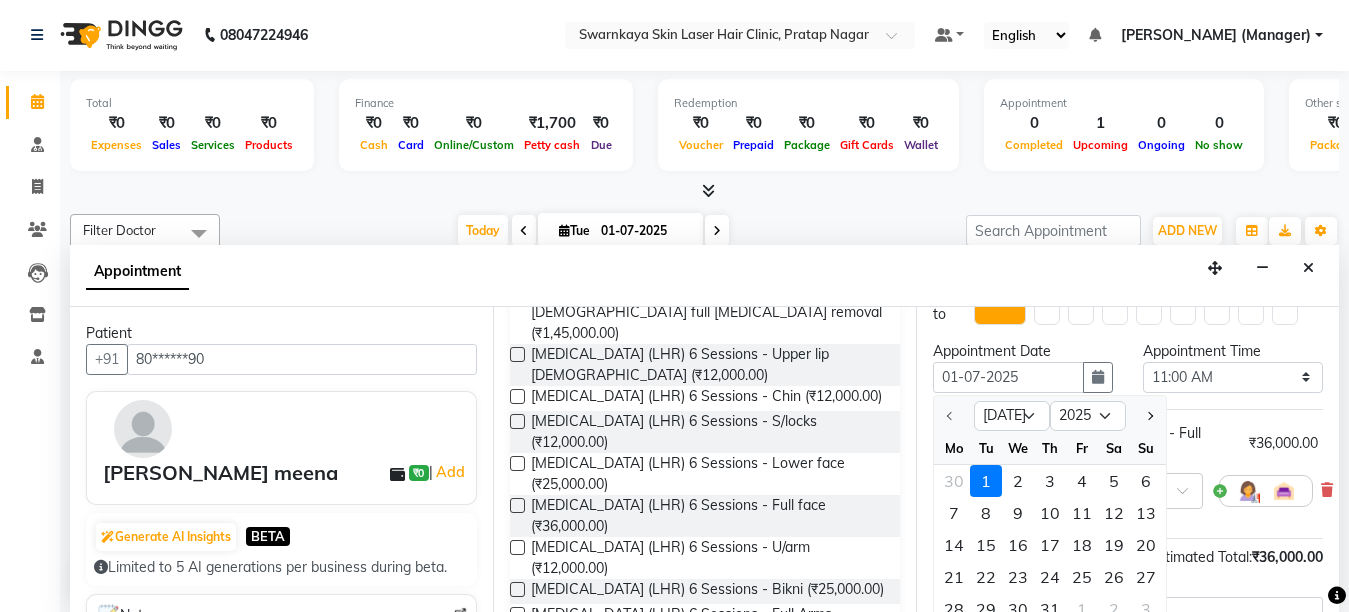 type on "[DATE]" 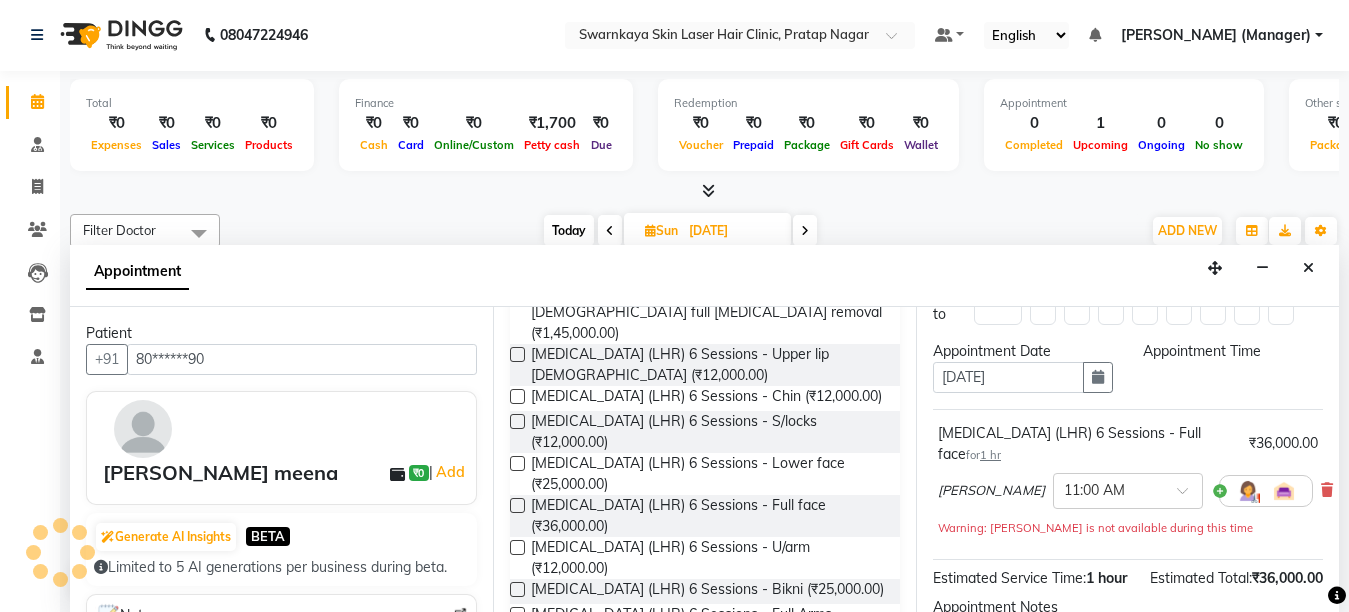 select on "660" 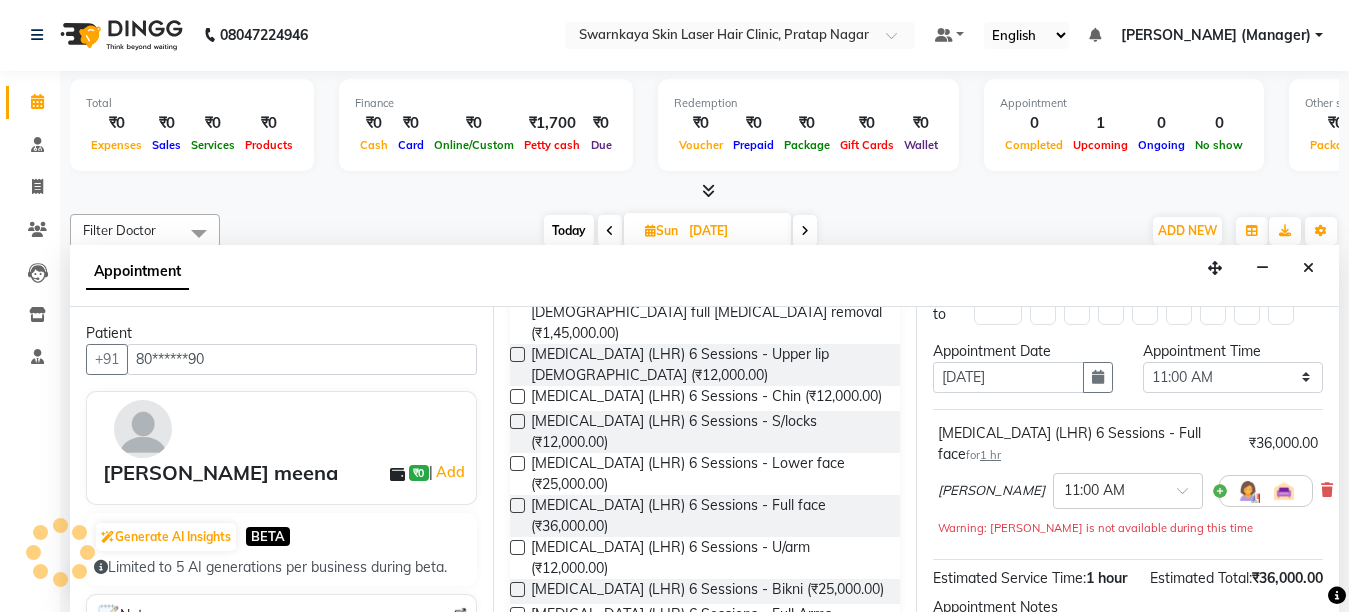 scroll, scrollTop: 1321, scrollLeft: 0, axis: vertical 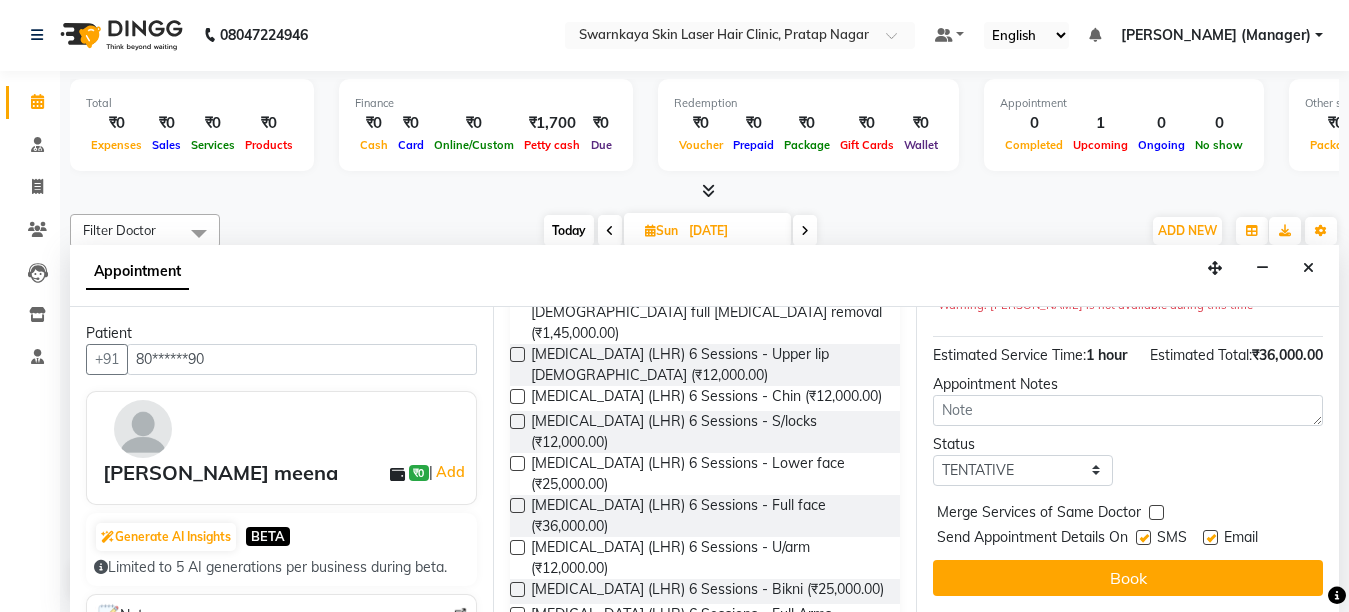 click at bounding box center (1210, 537) 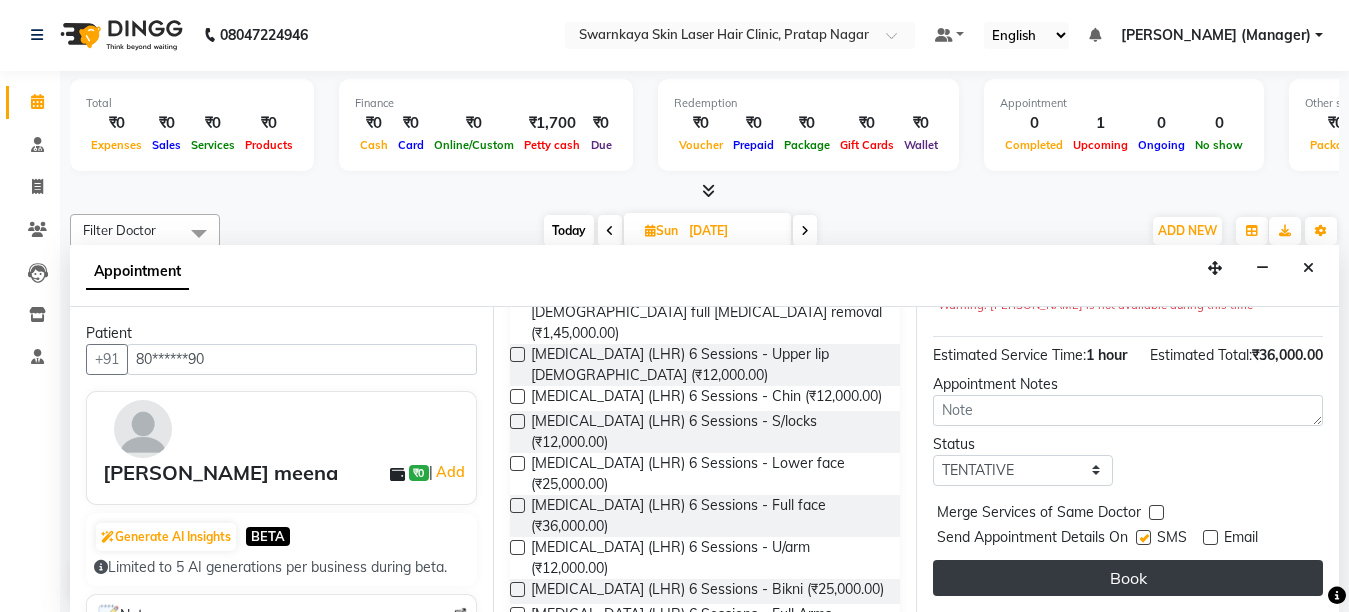 click on "Book" at bounding box center (1128, 578) 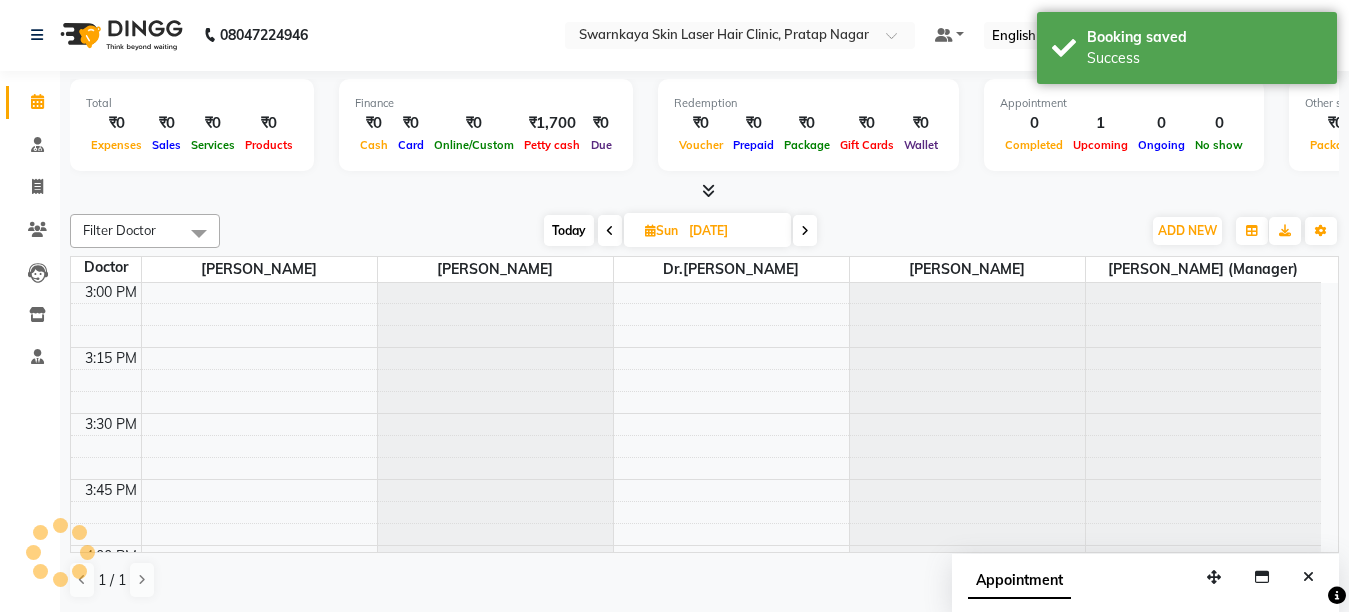scroll, scrollTop: 0, scrollLeft: 0, axis: both 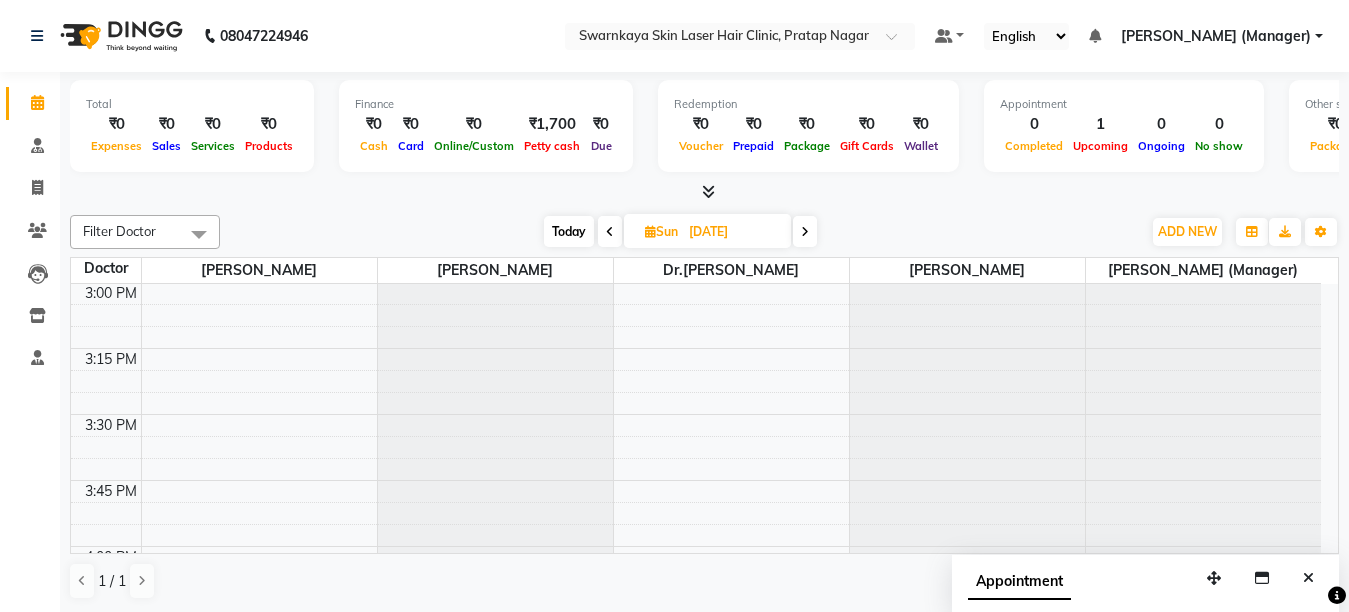 click on "Today" at bounding box center (569, 231) 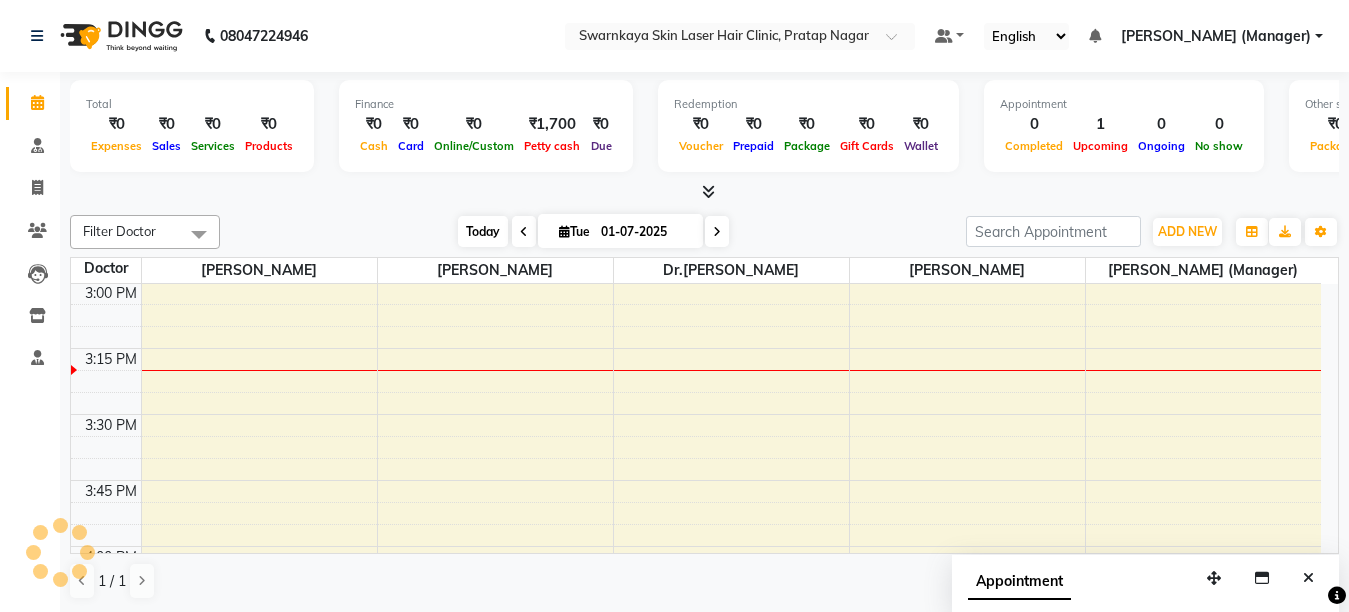 scroll, scrollTop: 1321, scrollLeft: 0, axis: vertical 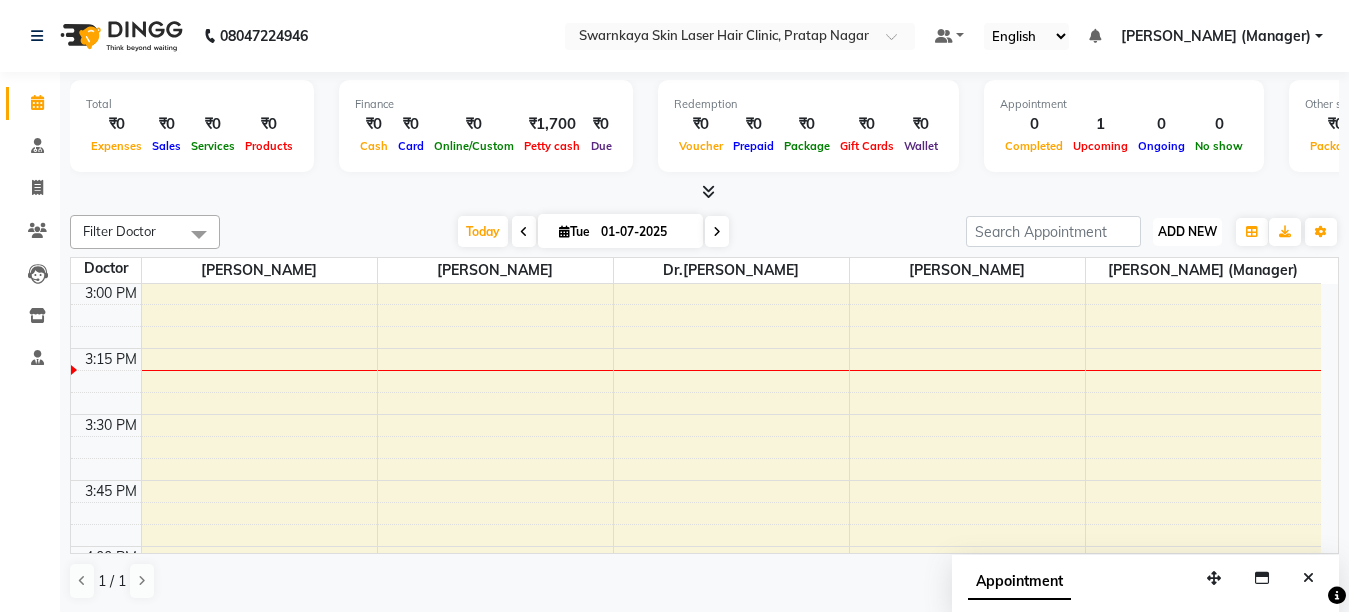 click on "ADD NEW" at bounding box center [1187, 231] 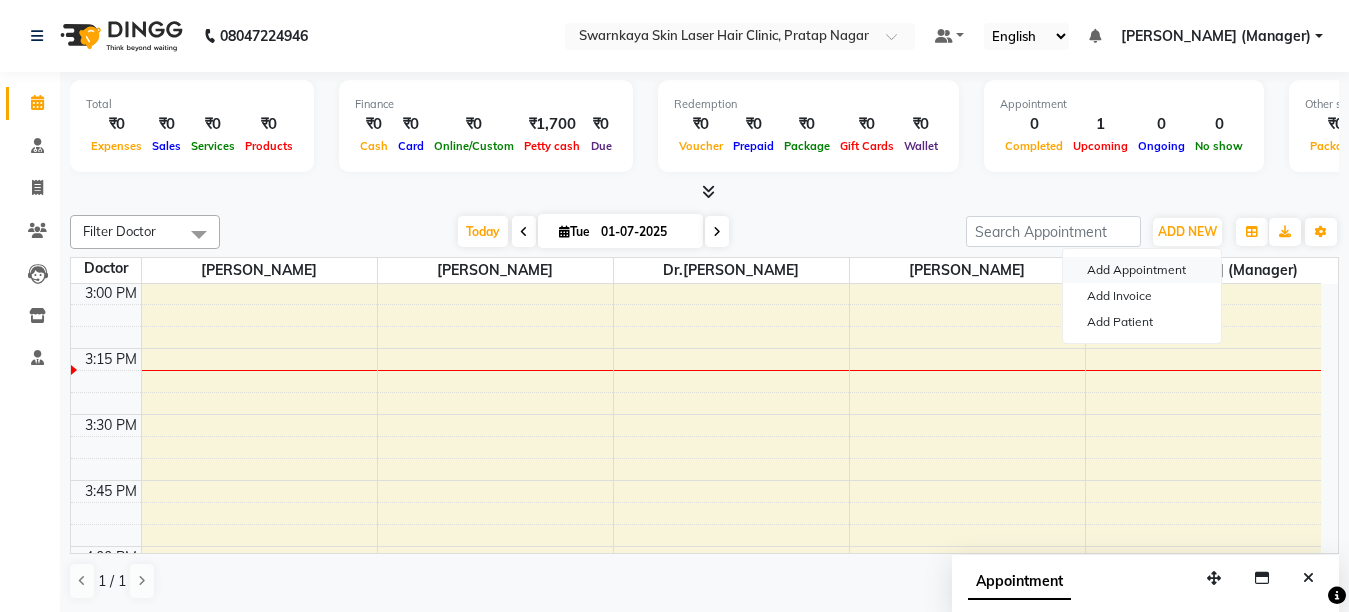 click on "Add Appointment" at bounding box center [1142, 270] 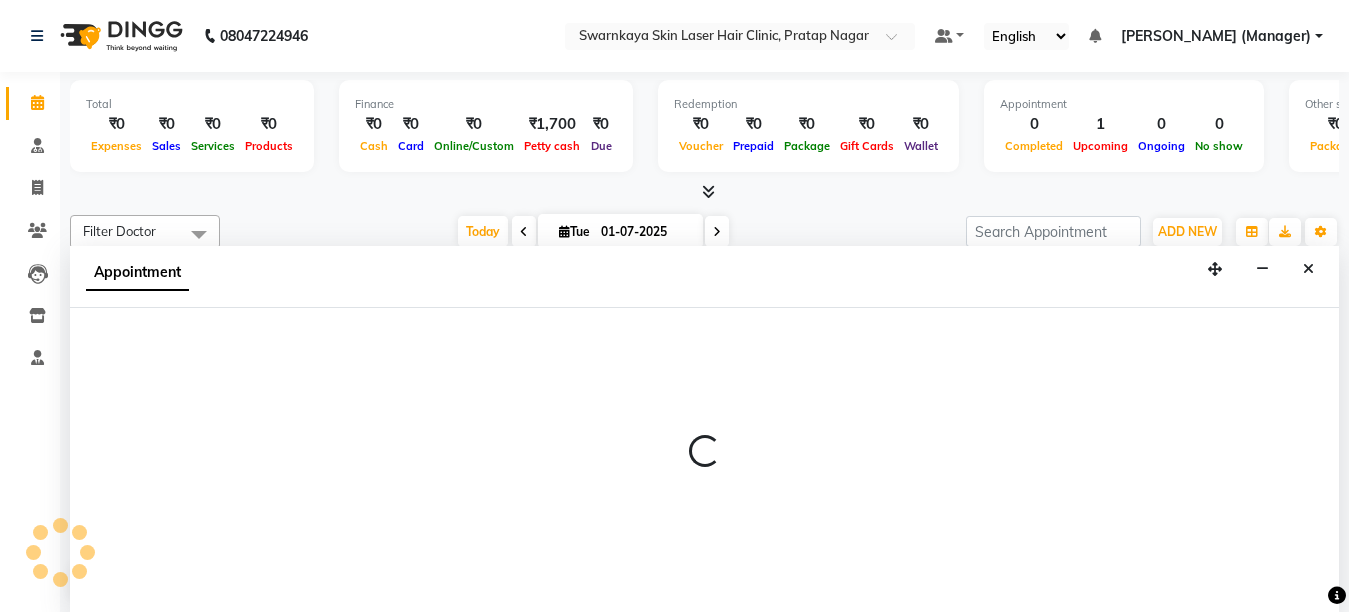 scroll, scrollTop: 1, scrollLeft: 0, axis: vertical 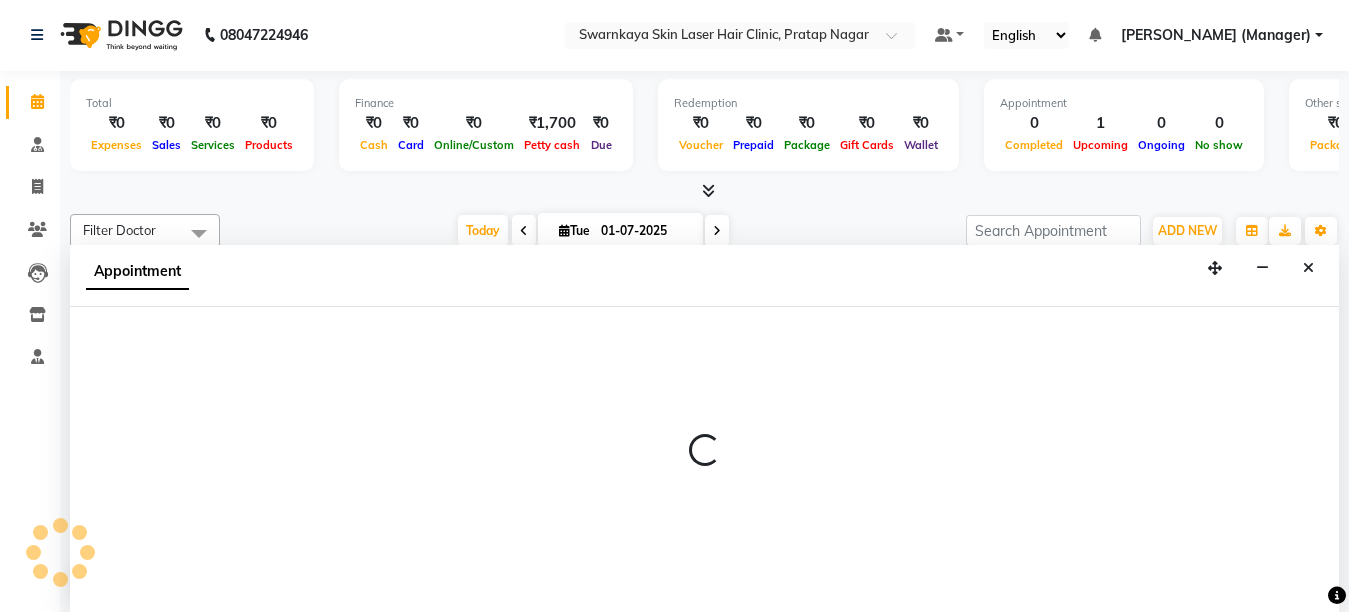 select on "tentative" 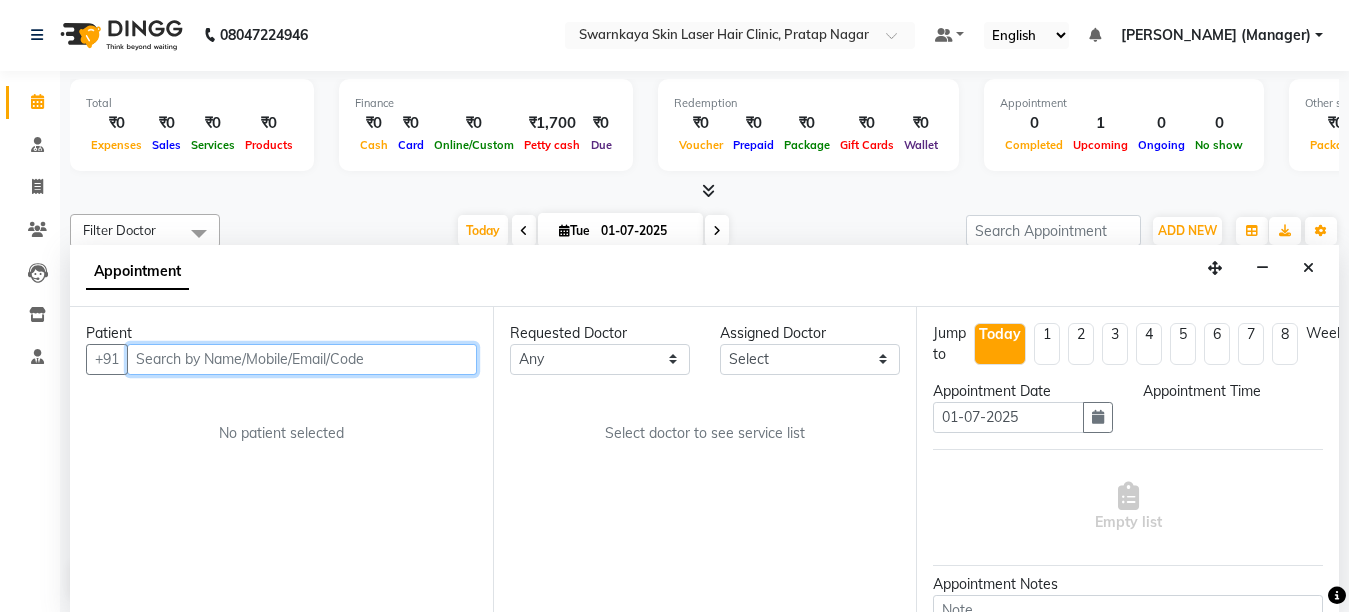 select on "660" 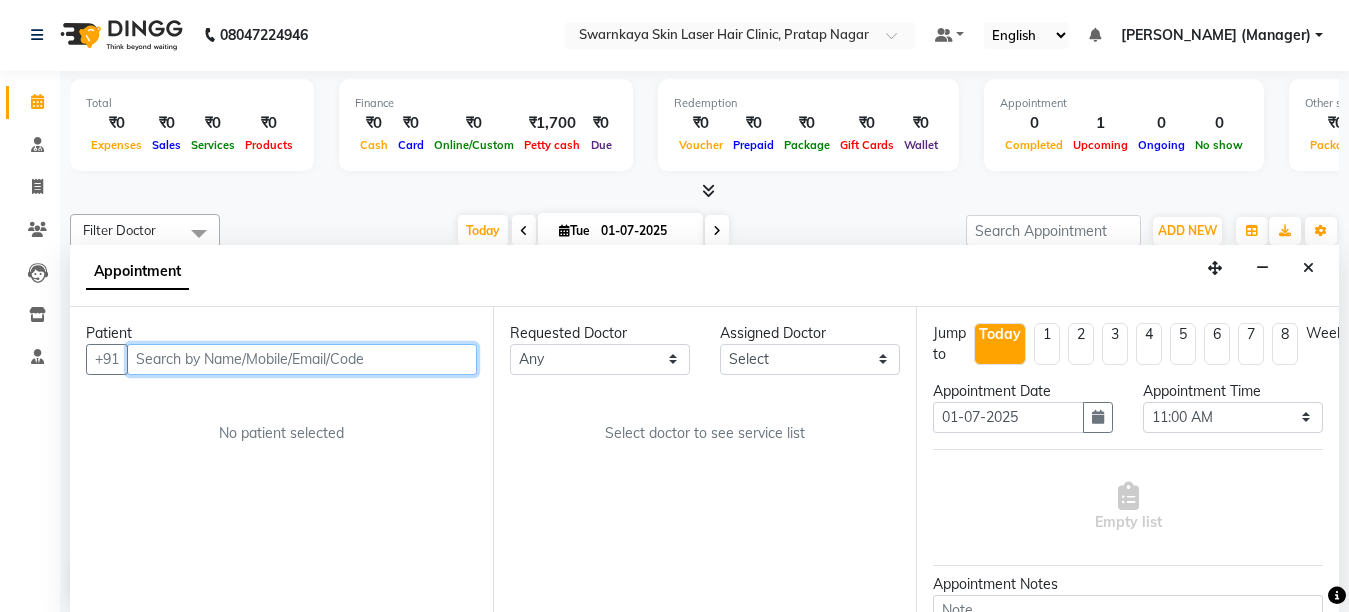 click at bounding box center [302, 359] 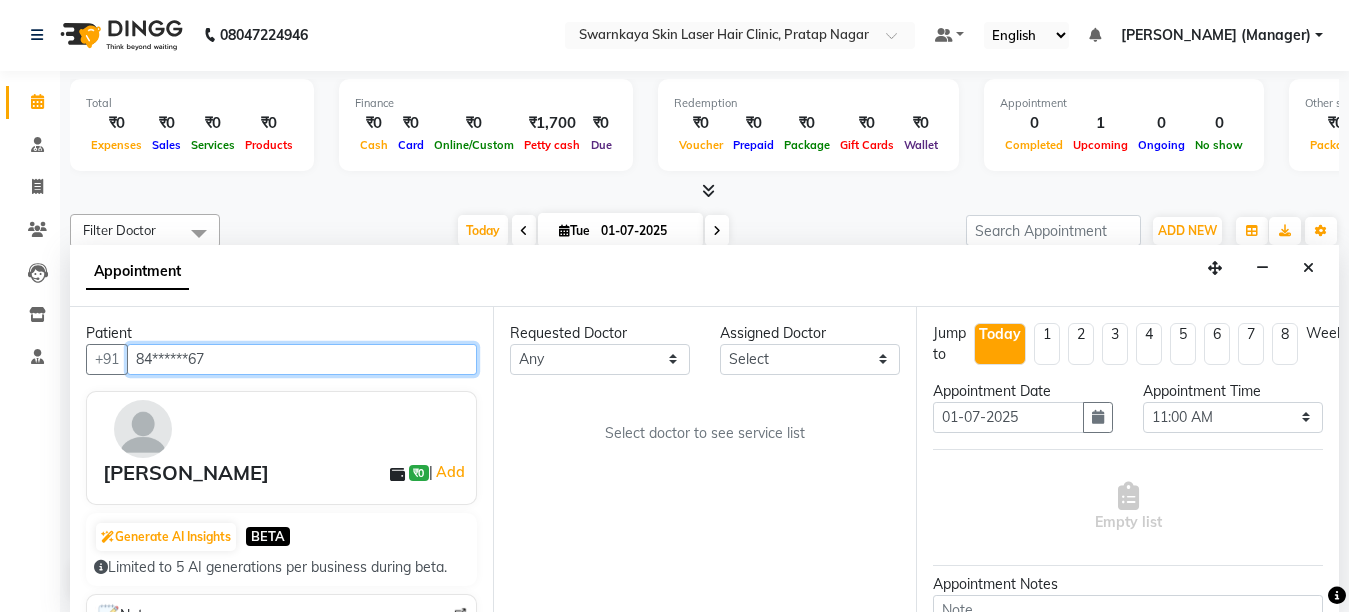 type on "84******67" 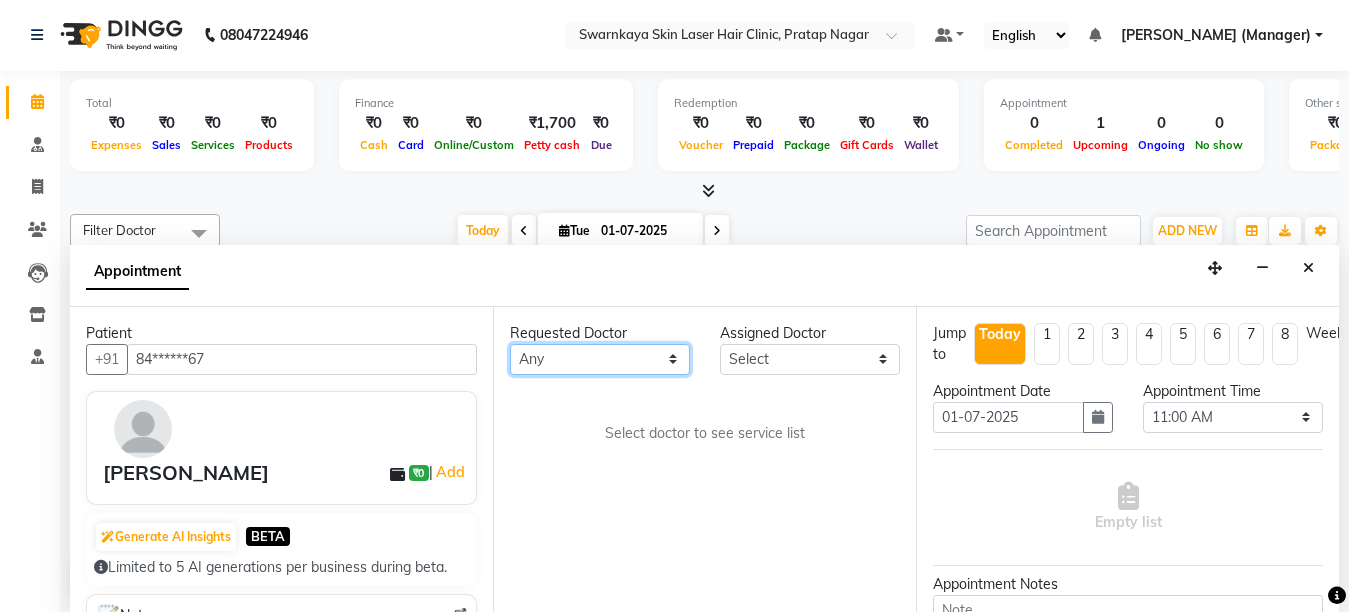 click on "Any  [PERSON_NAME]   Dr.[PERSON_NAME] [PERSON_NAME] [PERSON_NAME]  [PERSON_NAME] (Manager)" at bounding box center (600, 359) 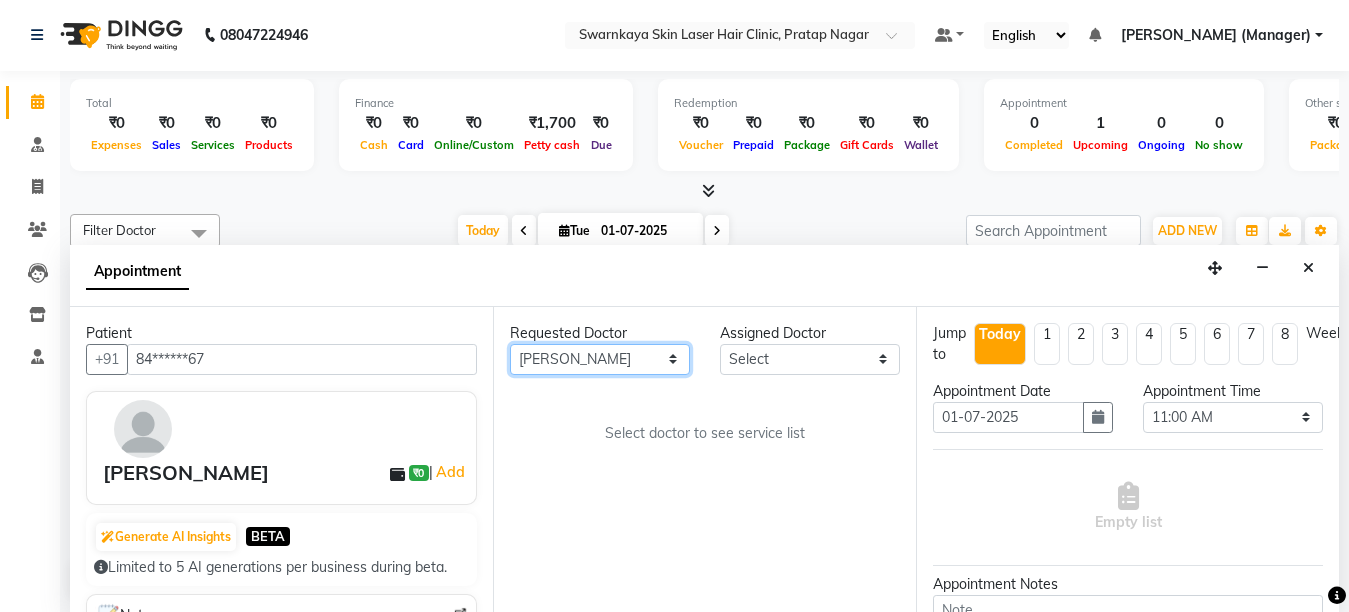 click on "Any  [PERSON_NAME]   Dr.[PERSON_NAME] [PERSON_NAME] [PERSON_NAME]  [PERSON_NAME] (Manager)" at bounding box center [600, 359] 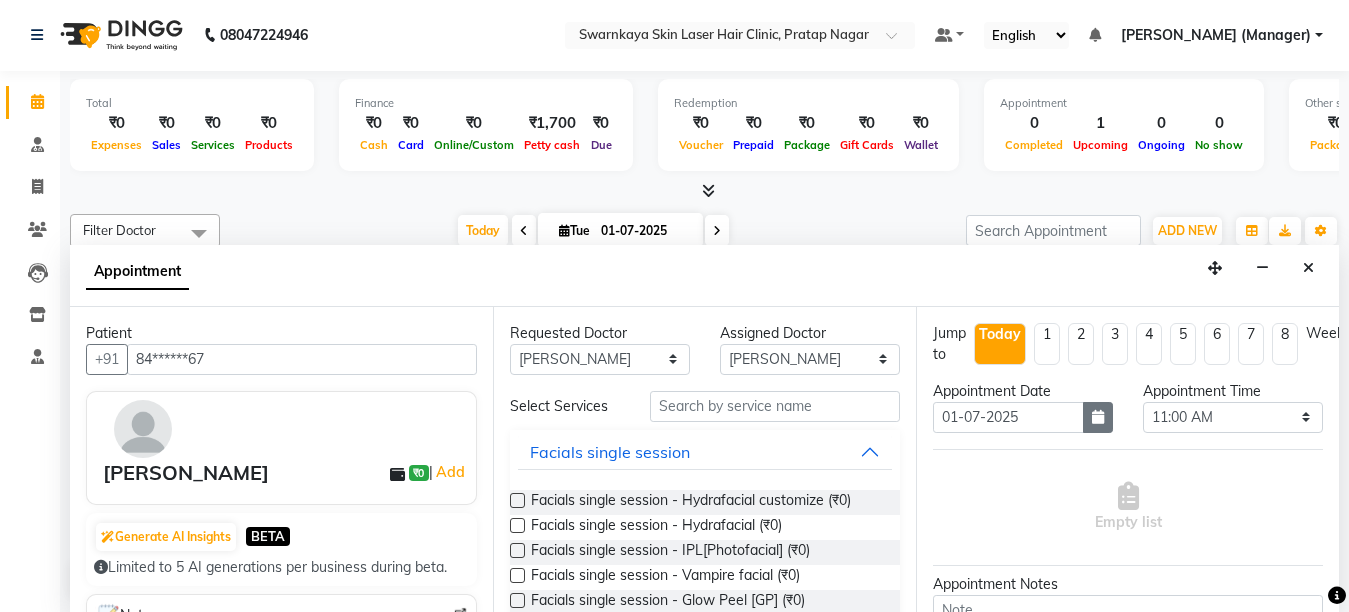 click at bounding box center (1098, 417) 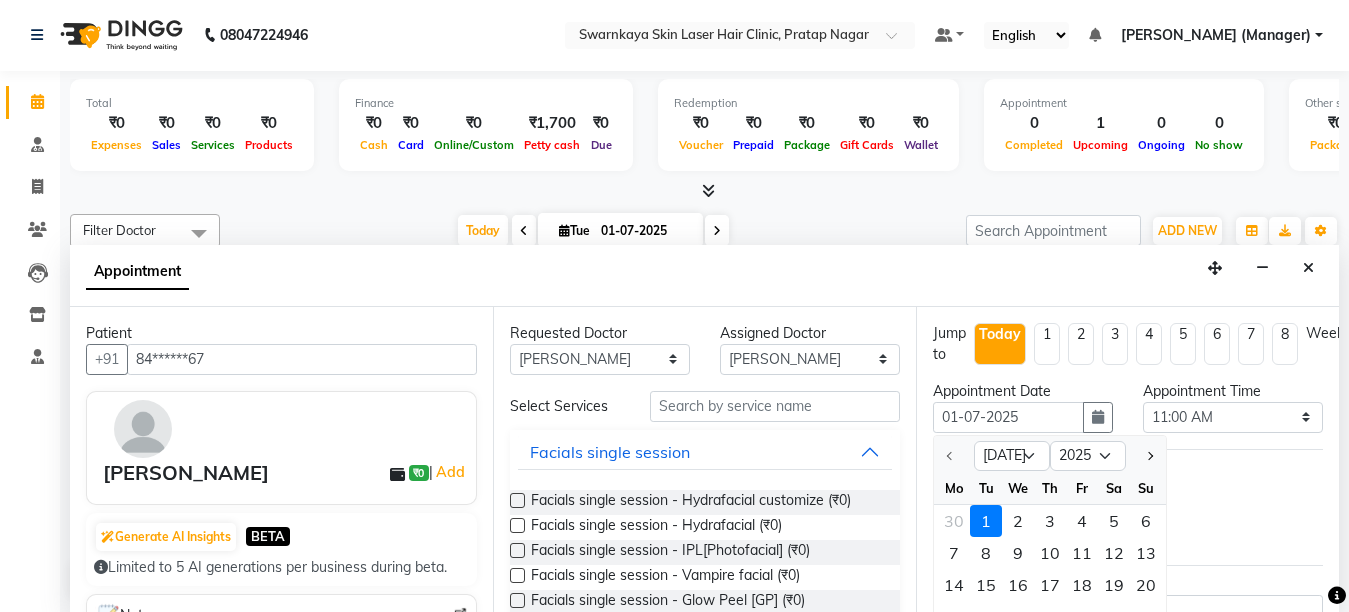 scroll, scrollTop: 40, scrollLeft: 0, axis: vertical 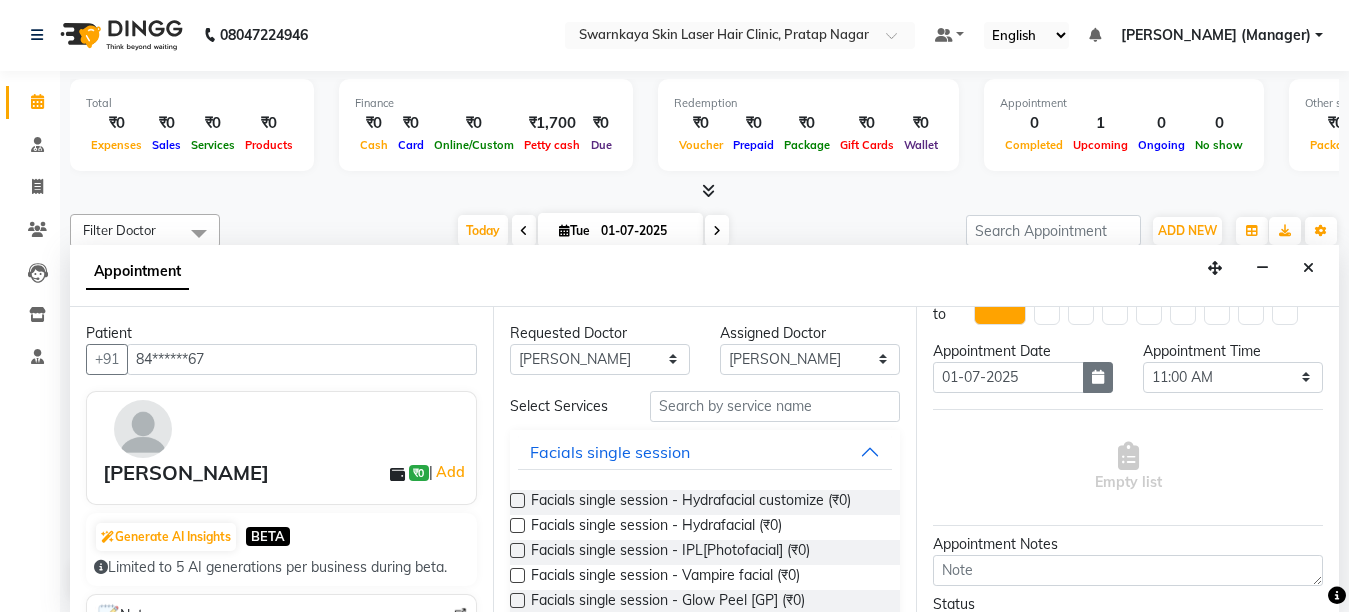 click at bounding box center [1098, 377] 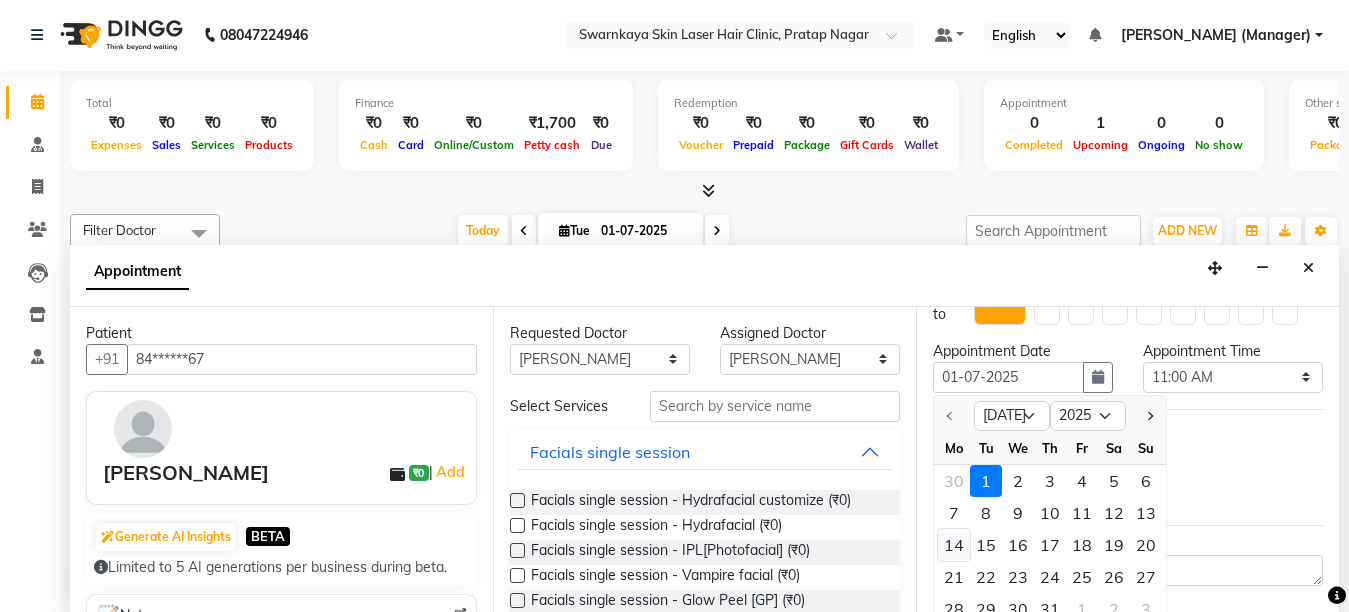 click on "14" at bounding box center [954, 545] 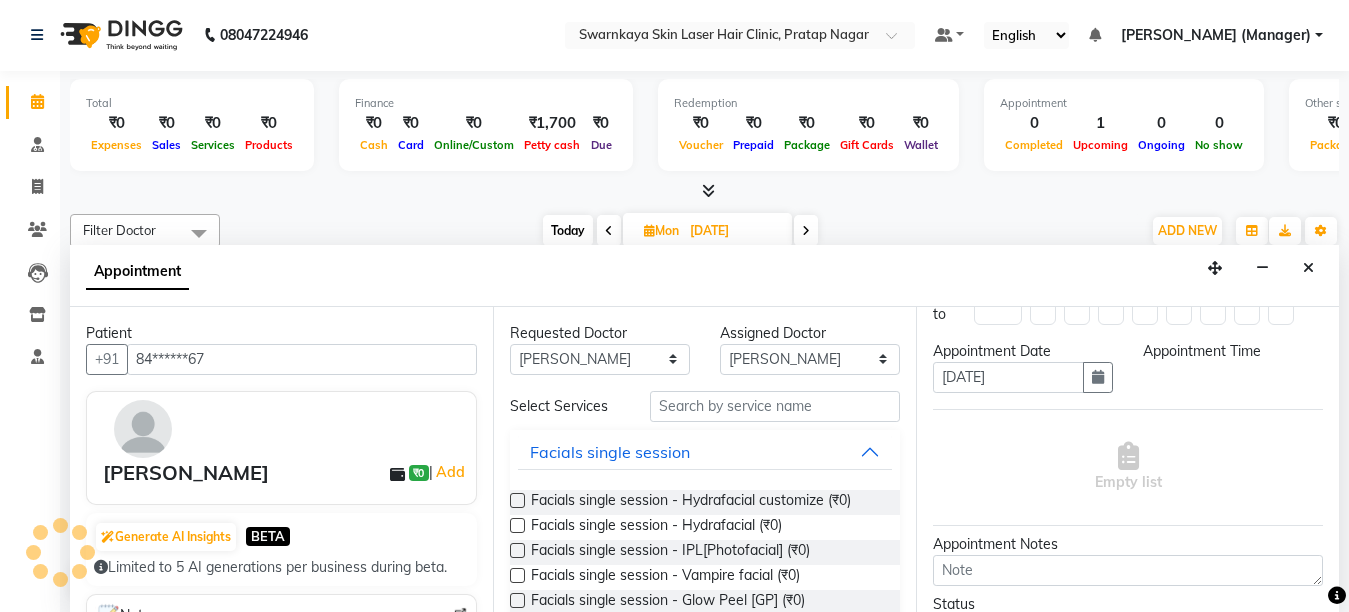 select on "660" 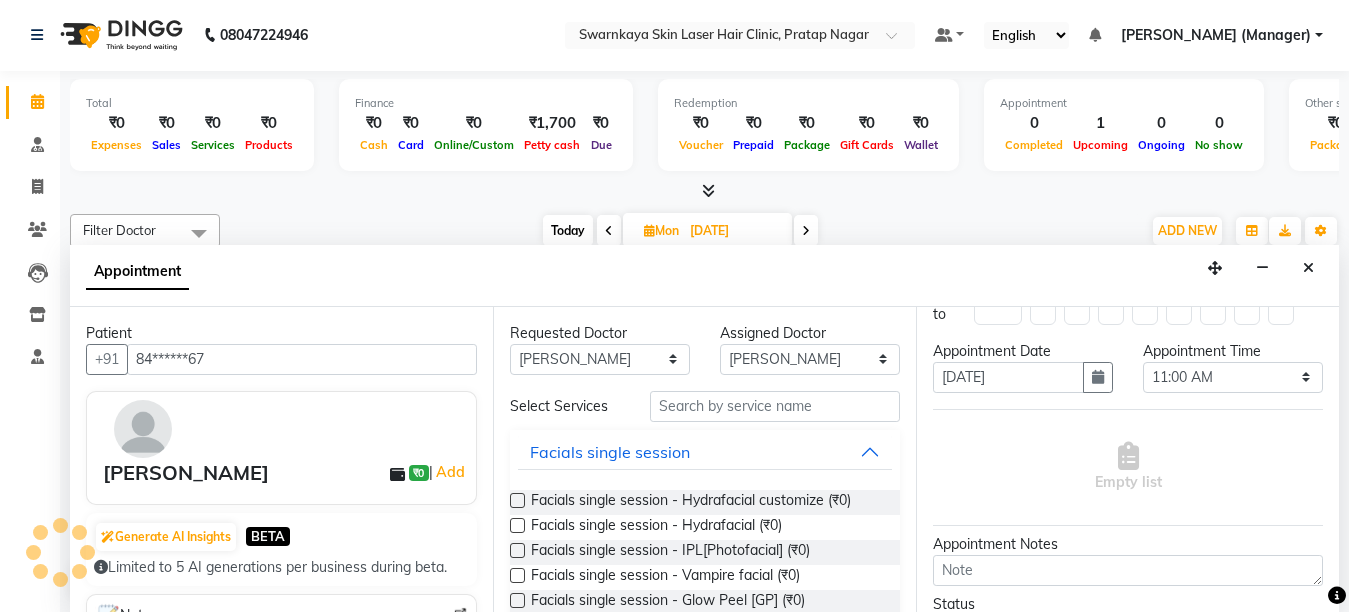 scroll, scrollTop: 1321, scrollLeft: 0, axis: vertical 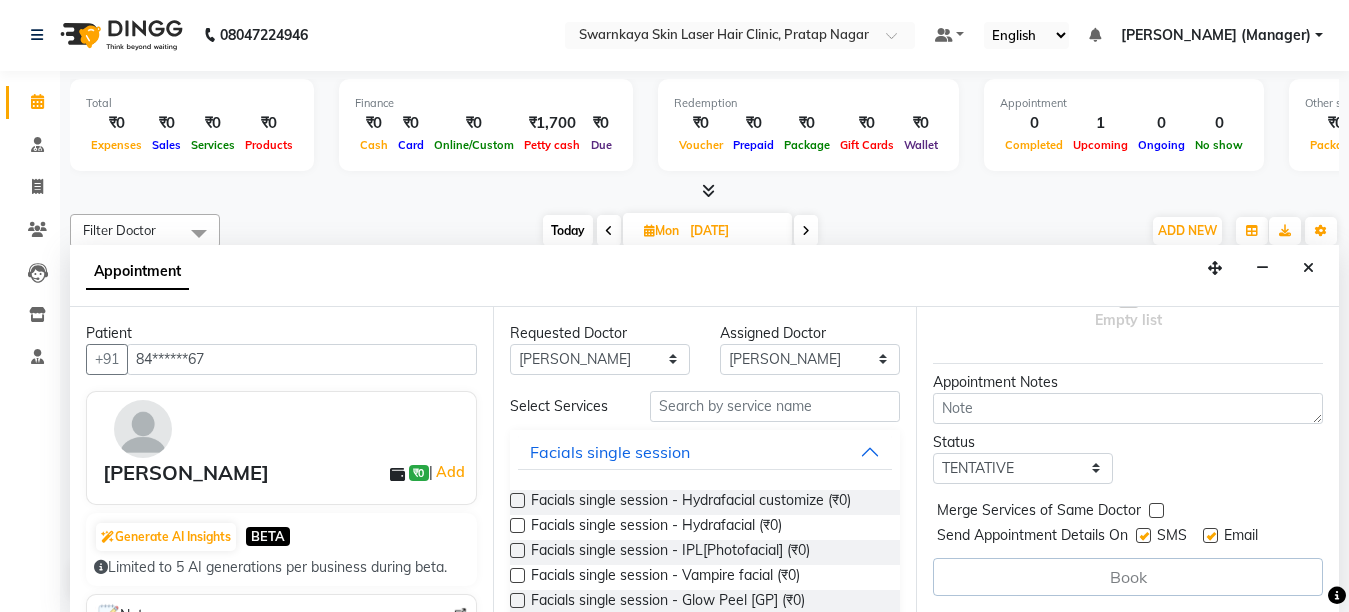click at bounding box center [1210, 535] 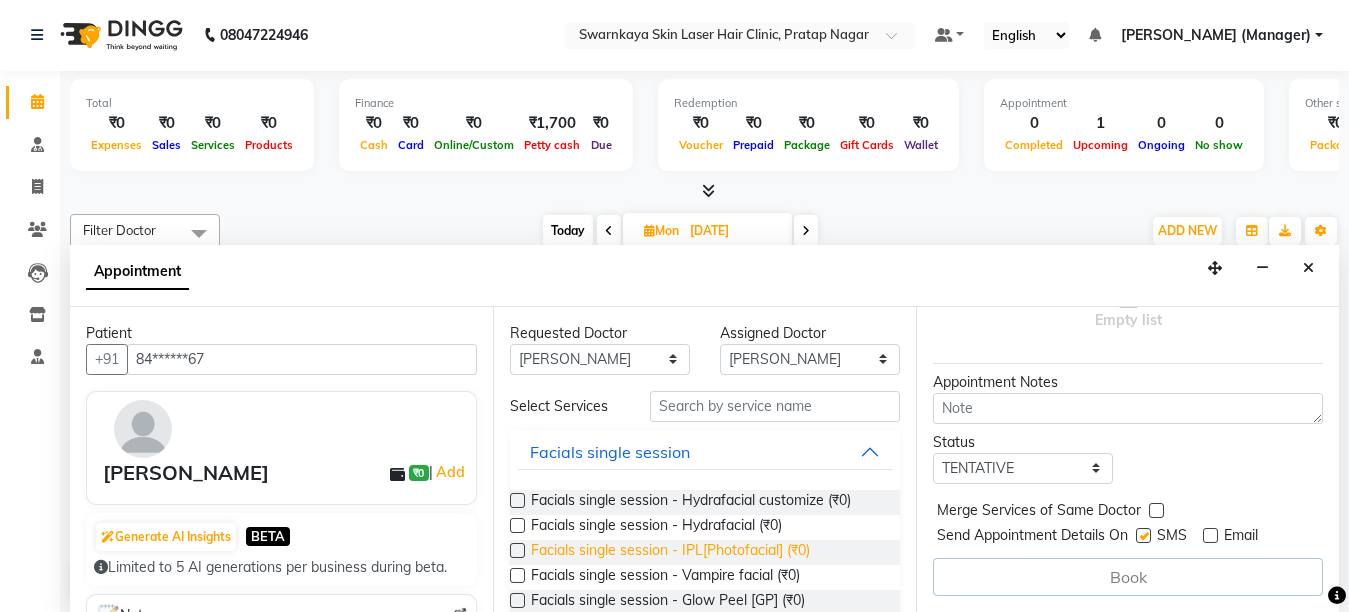 click on "Facials single session - IPL[Photofacial] (₹0)" at bounding box center [670, 552] 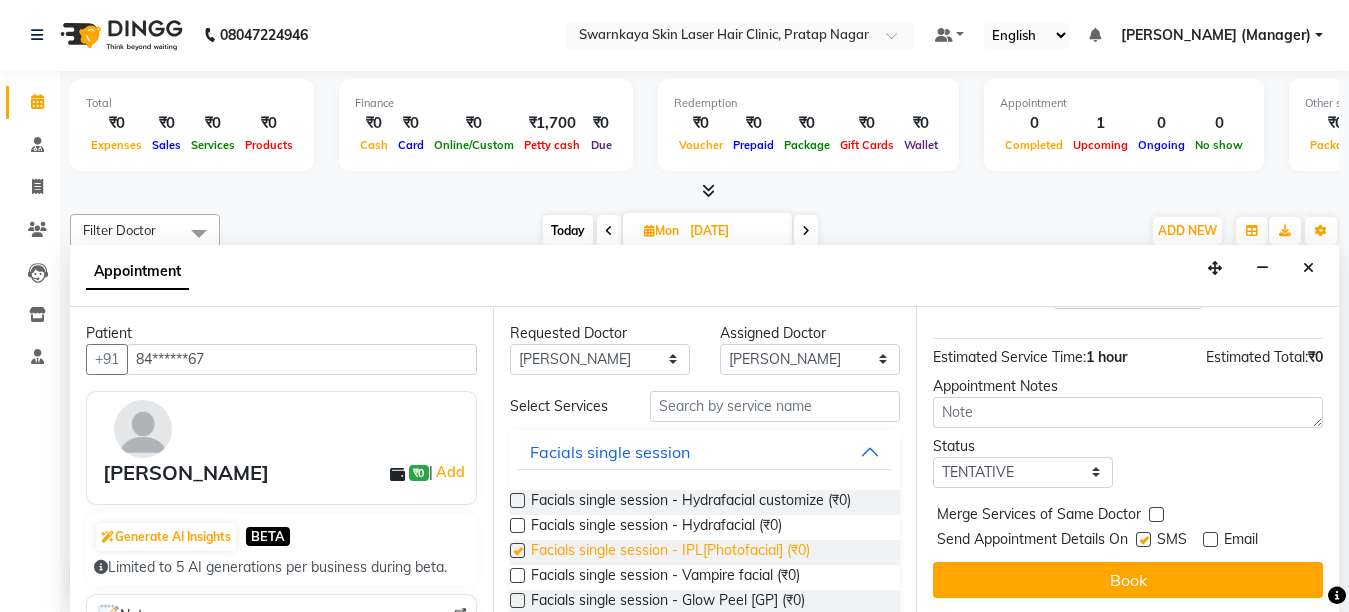 checkbox on "false" 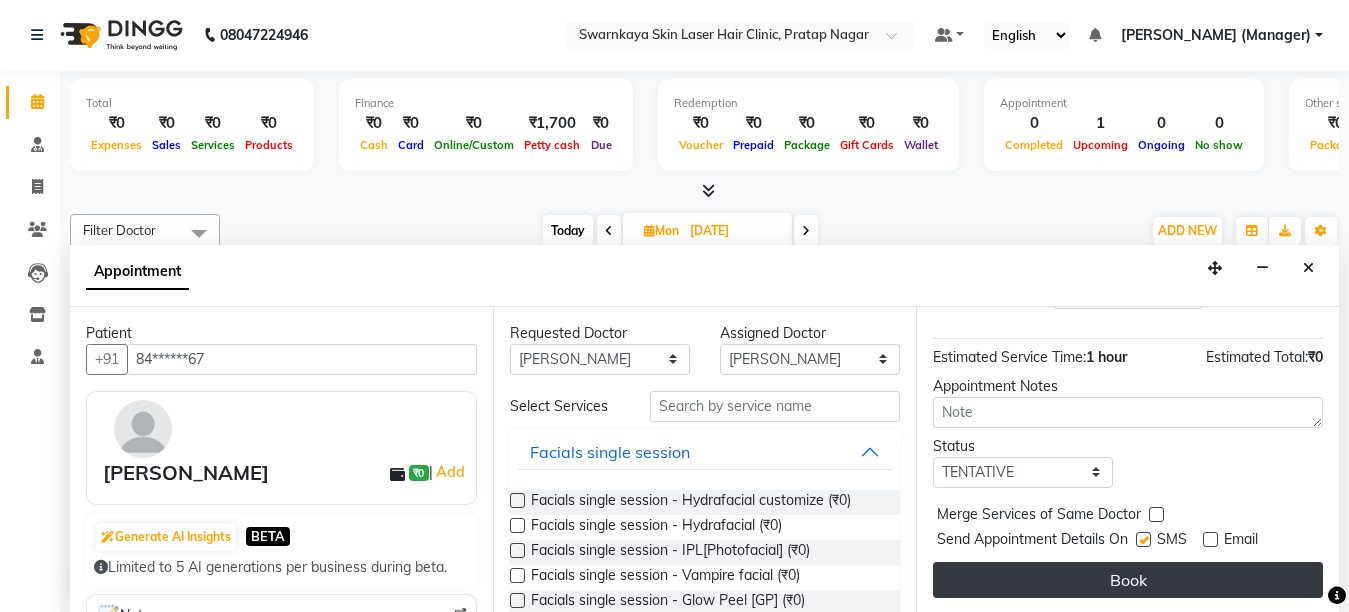 click on "Book" at bounding box center (1128, 580) 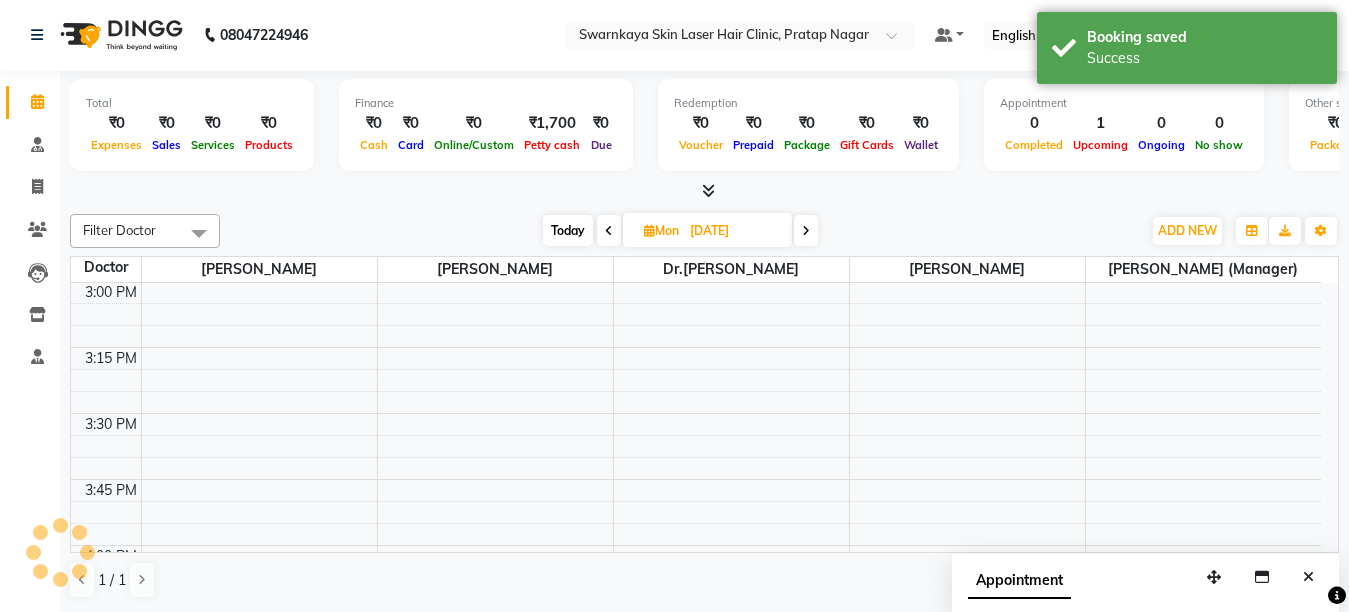 scroll, scrollTop: 0, scrollLeft: 0, axis: both 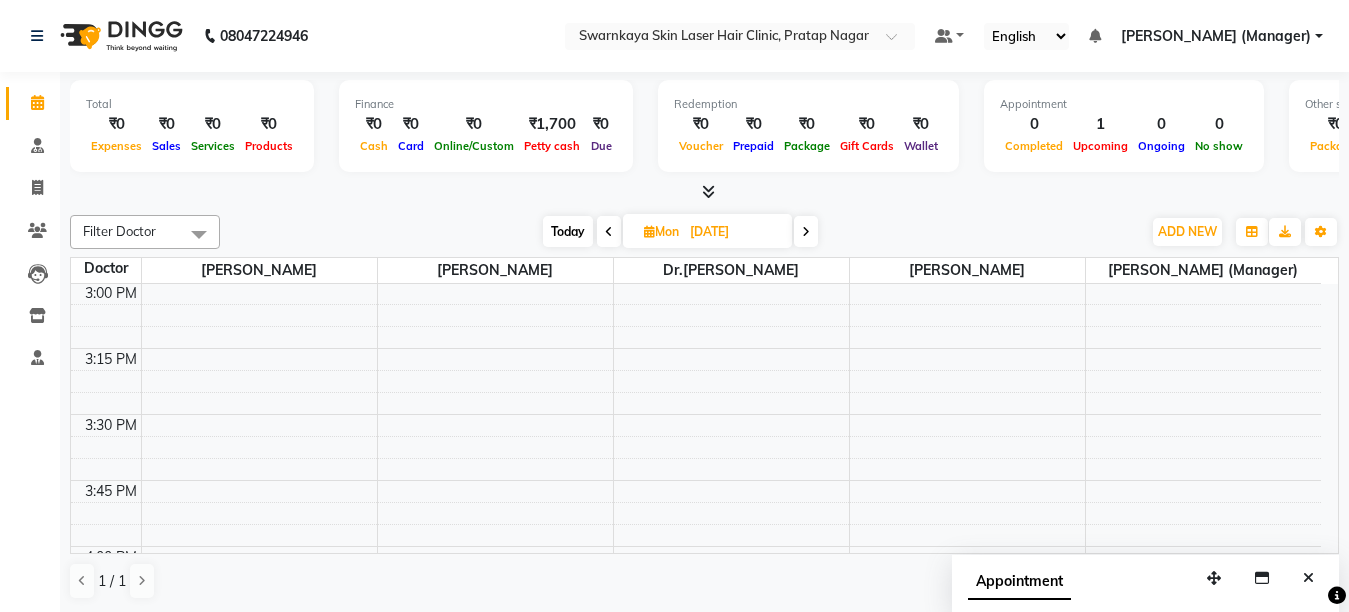 click on "Today" at bounding box center [568, 231] 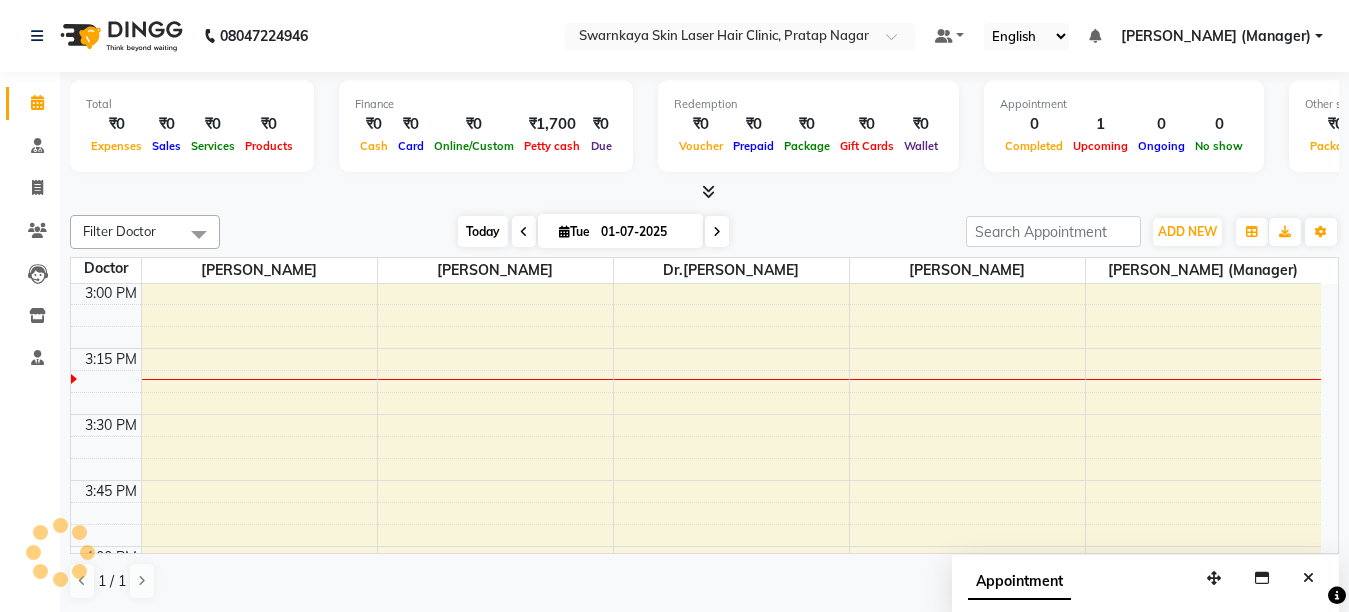 scroll, scrollTop: 1321, scrollLeft: 0, axis: vertical 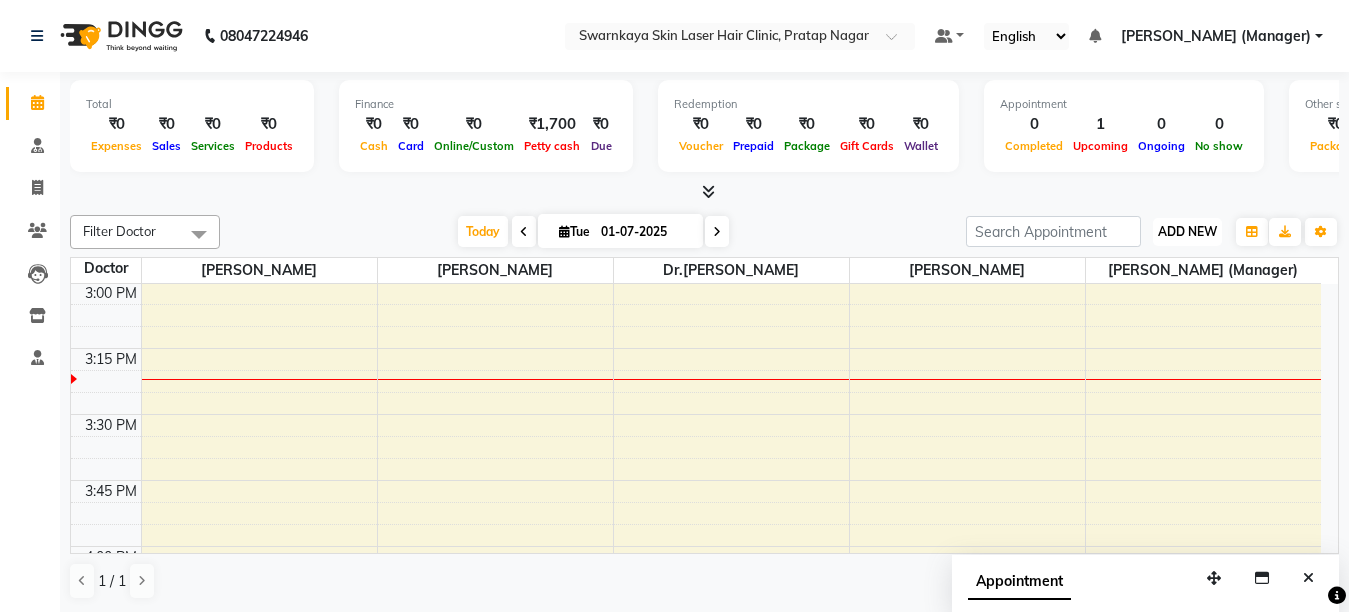 click on "ADD NEW" at bounding box center [1187, 231] 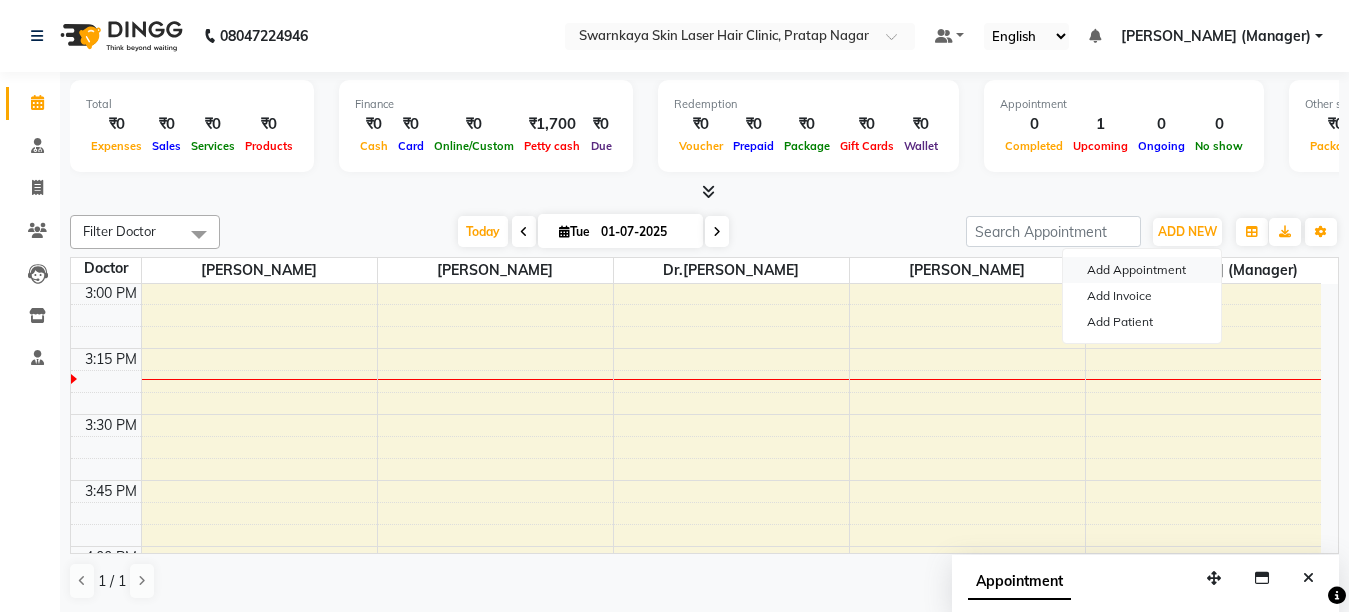 click on "Add Appointment" at bounding box center [1142, 270] 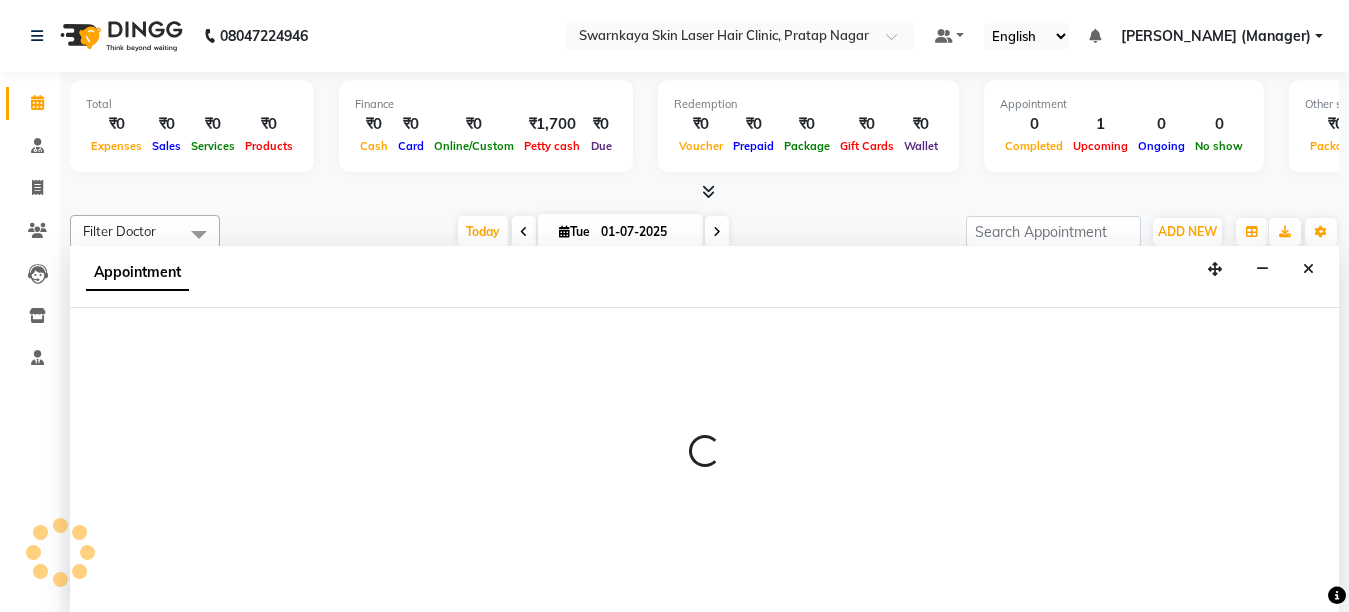 select on "tentative" 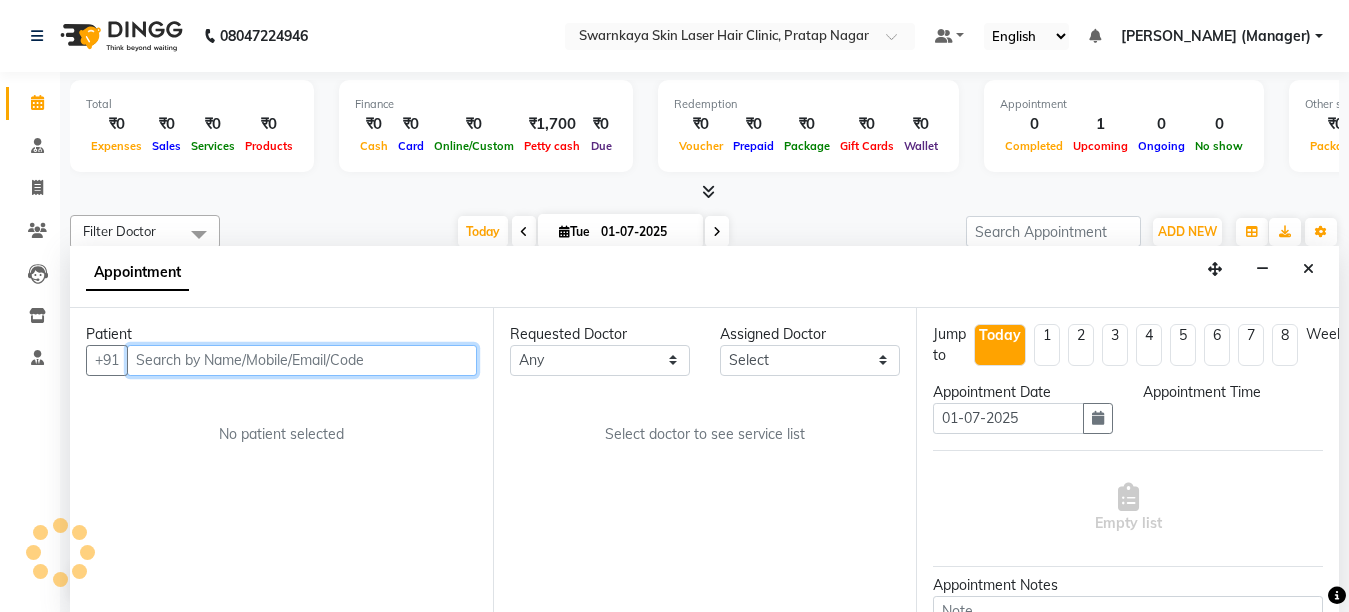 select on "660" 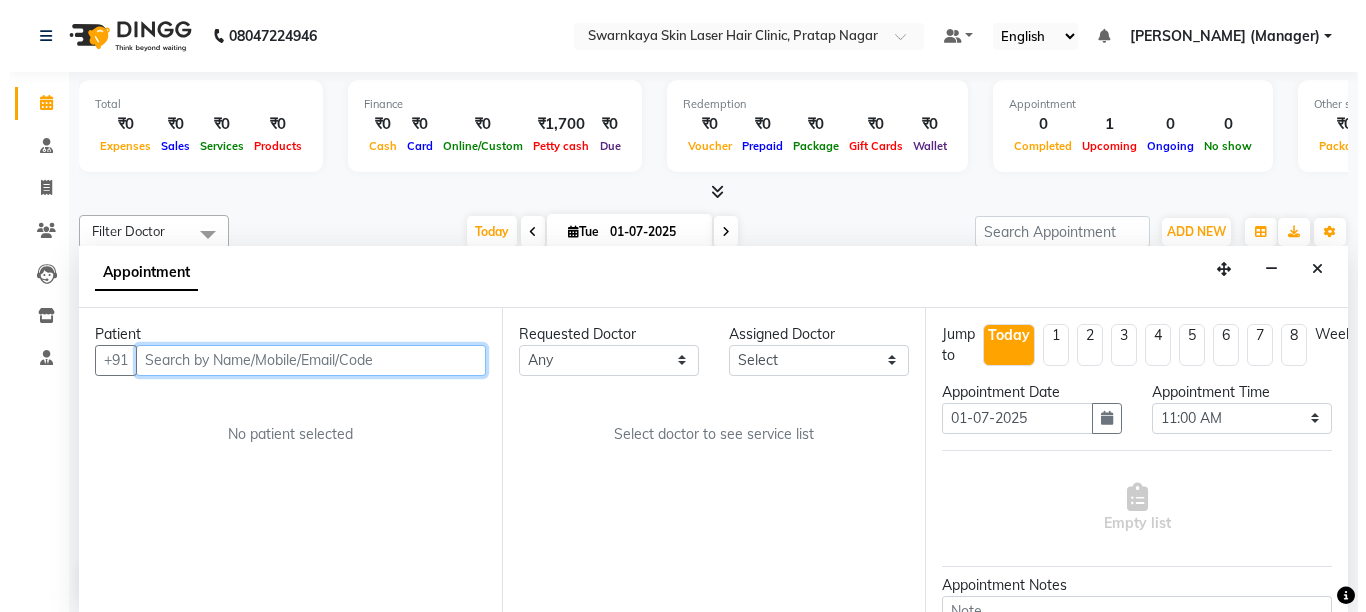 scroll, scrollTop: 1, scrollLeft: 0, axis: vertical 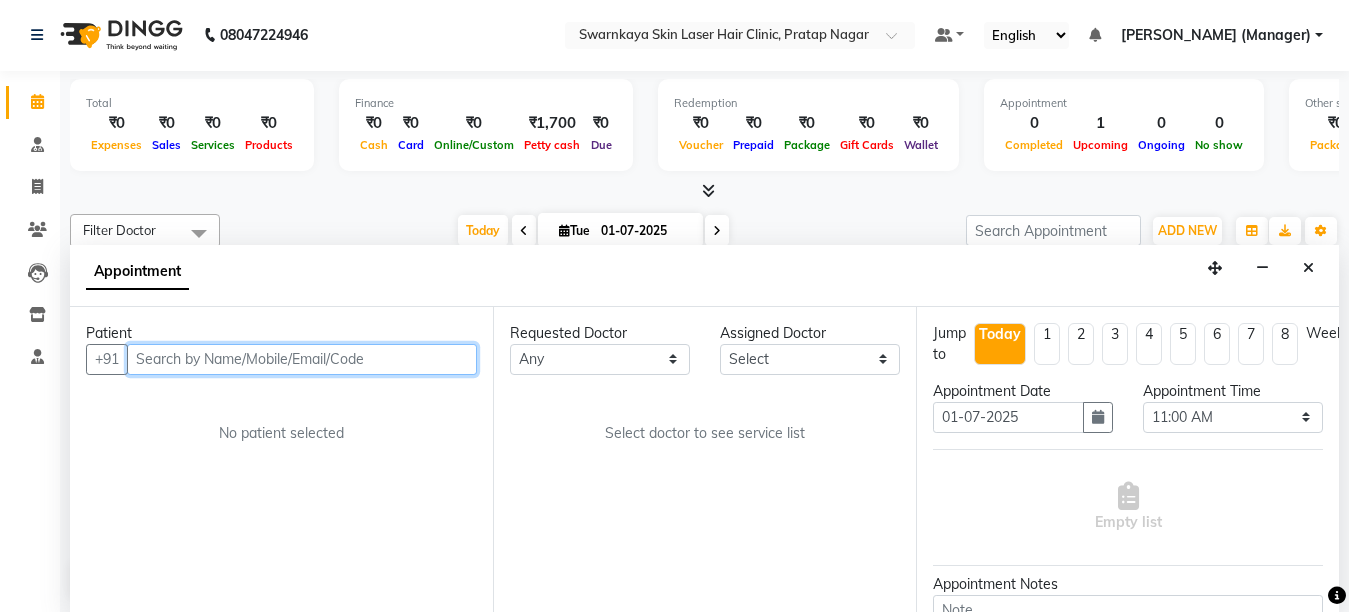 click at bounding box center [302, 359] 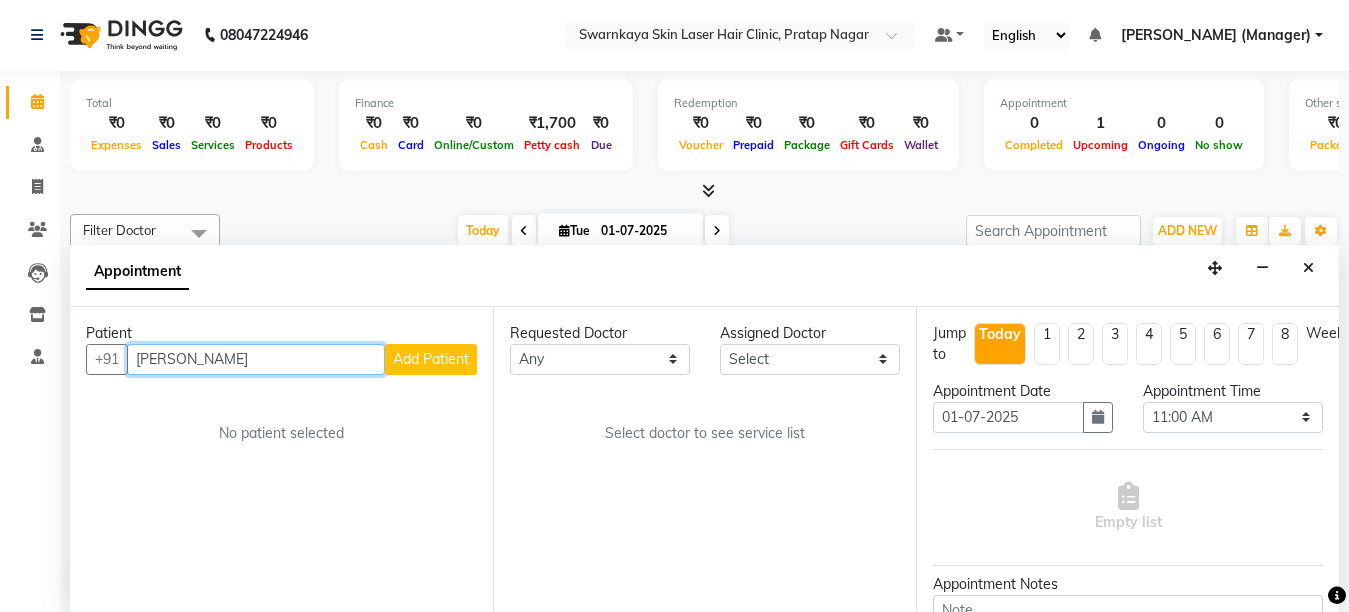 type on "[PERSON_NAME]" 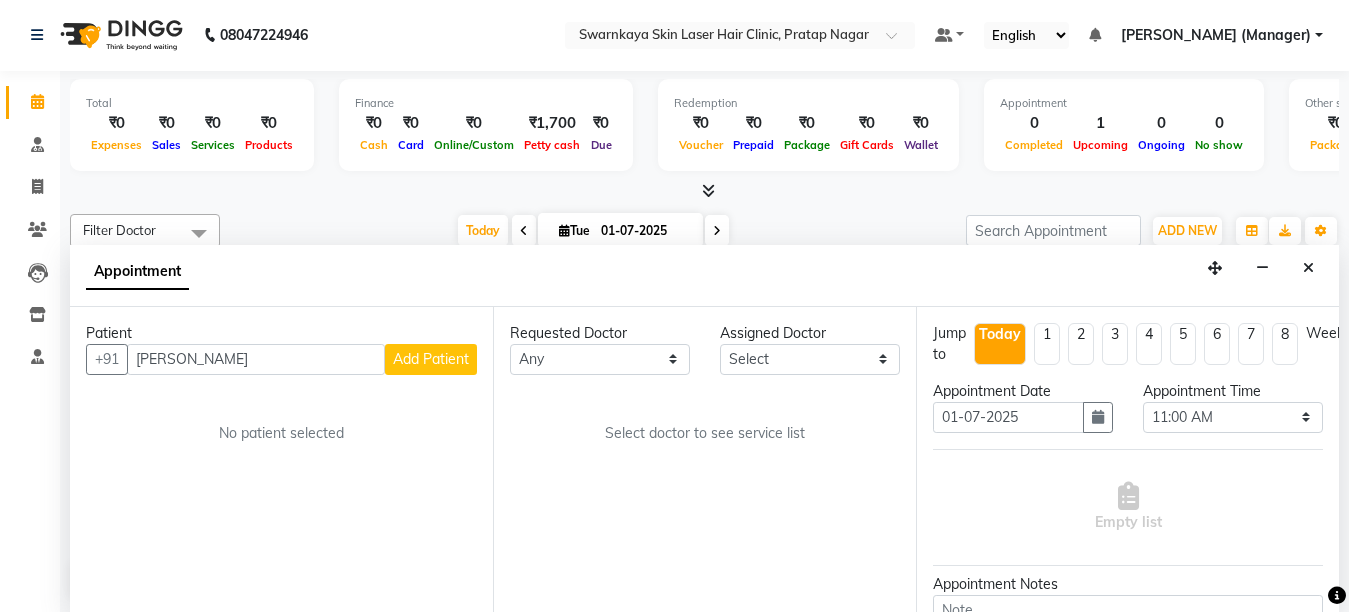 click on "Add Patient" at bounding box center (431, 359) 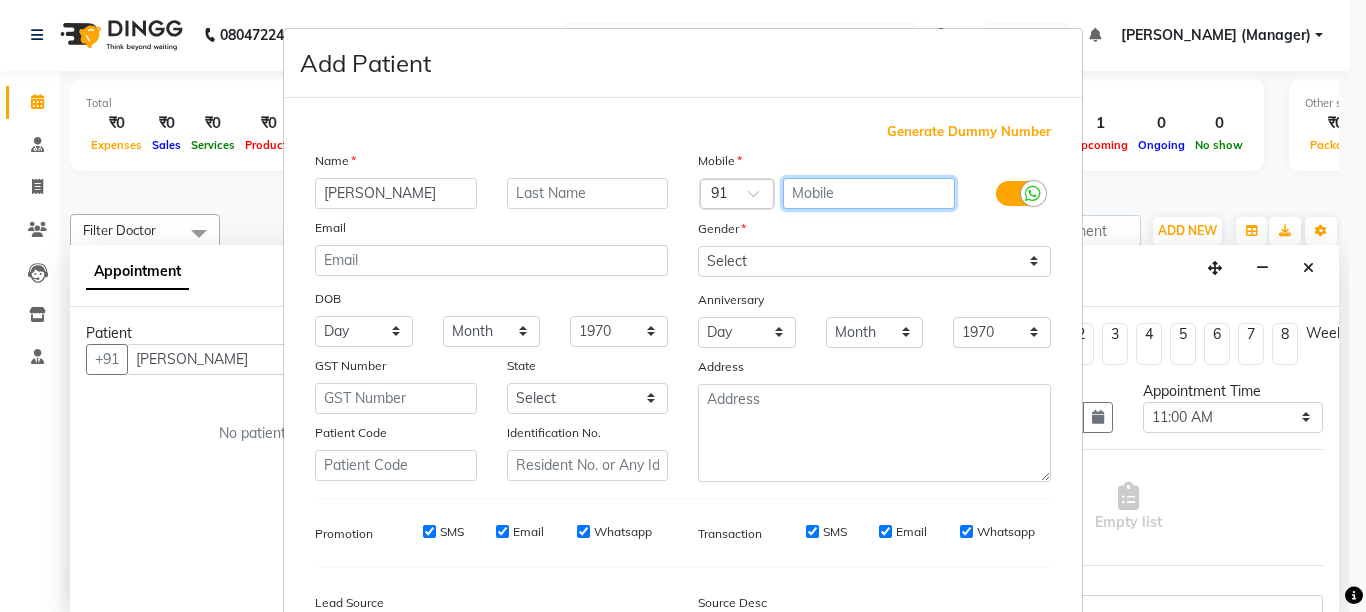 click at bounding box center [869, 193] 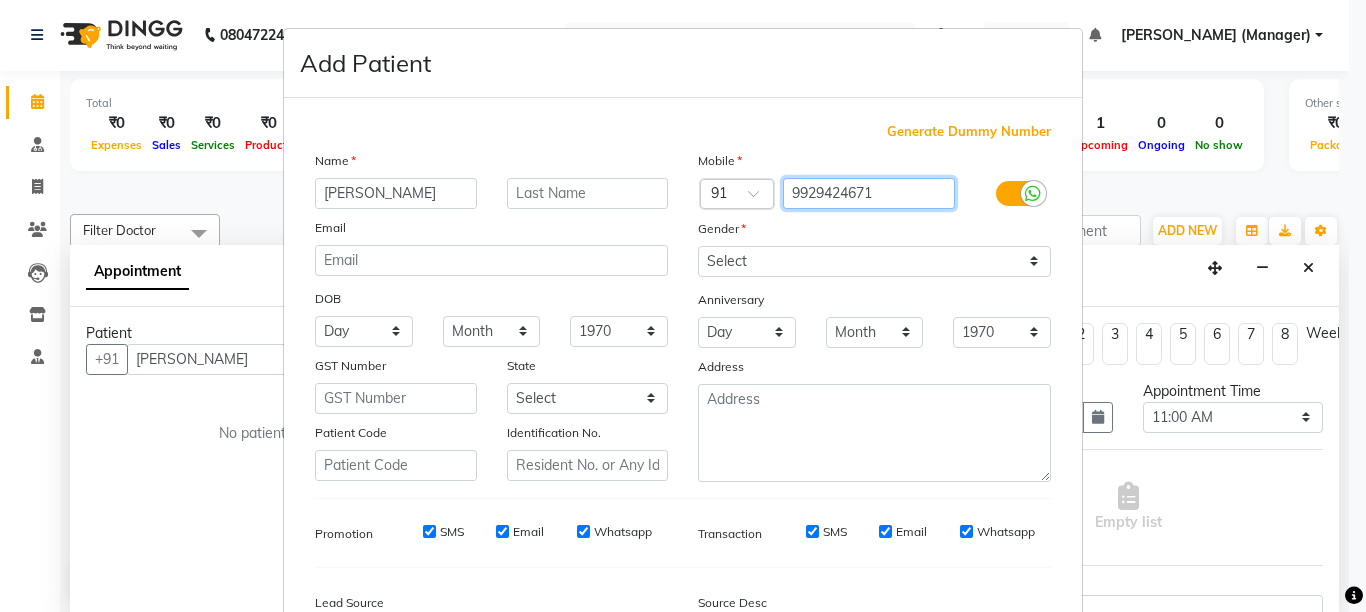 type on "9929424671" 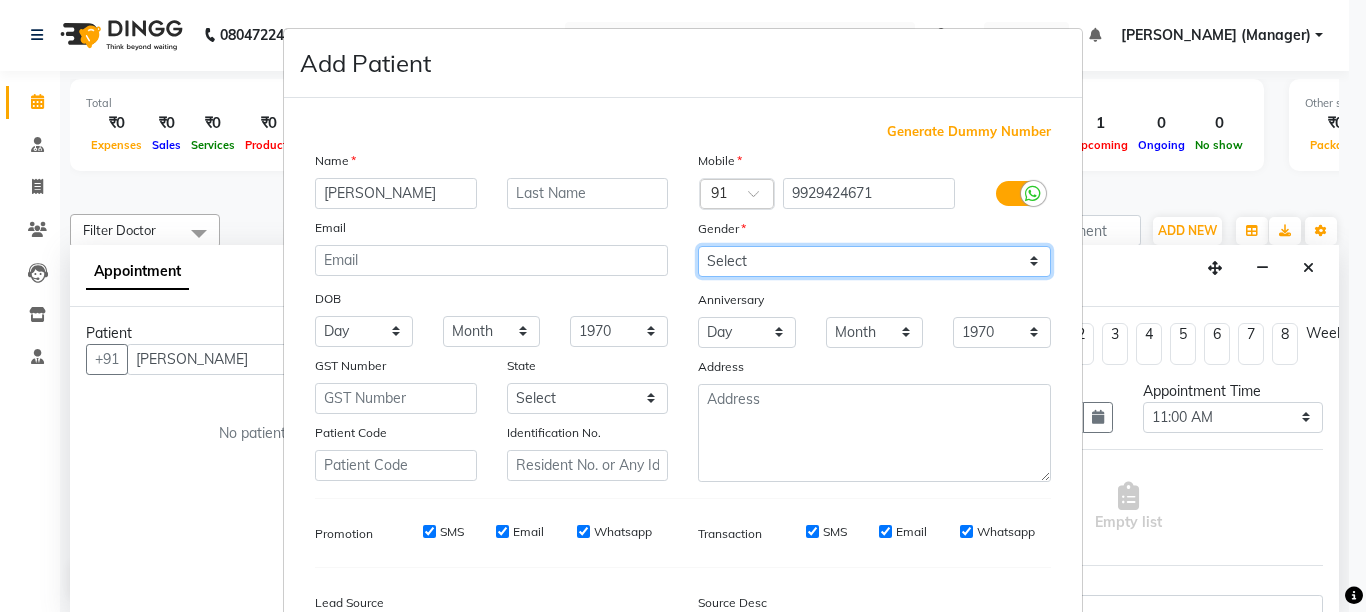 click on "Select [DEMOGRAPHIC_DATA] [DEMOGRAPHIC_DATA] Other Prefer Not To Say" at bounding box center (874, 261) 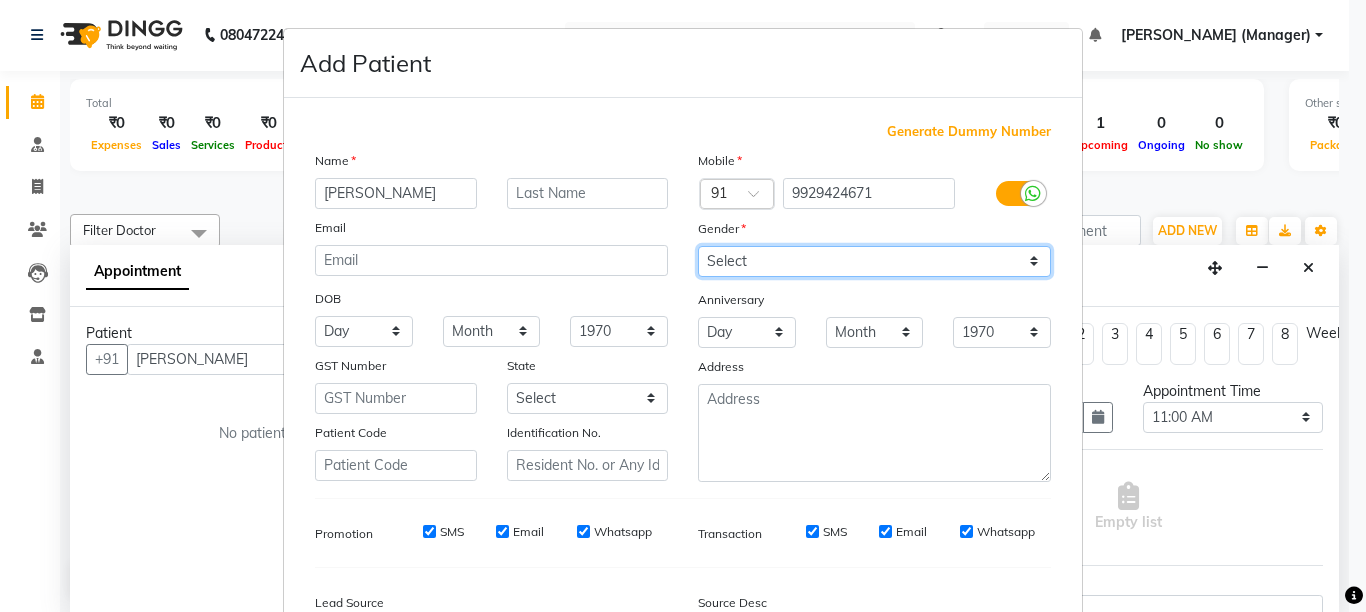 click on "Select [DEMOGRAPHIC_DATA] [DEMOGRAPHIC_DATA] Other Prefer Not To Say" at bounding box center (874, 261) 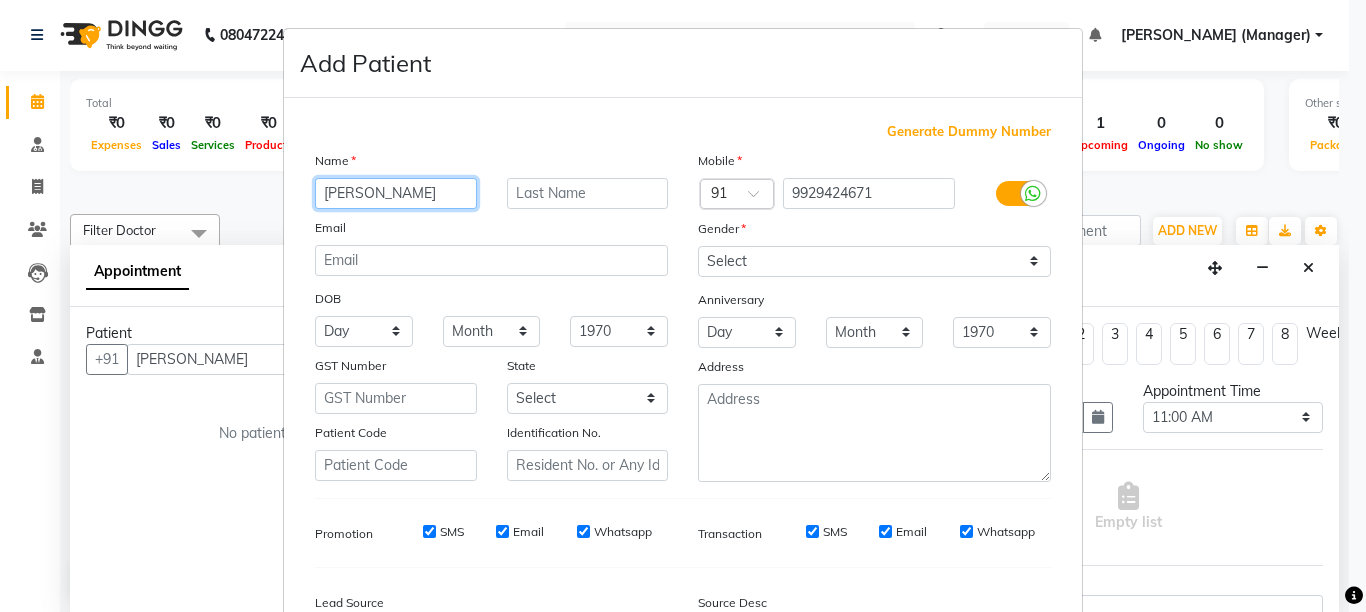 click on "[PERSON_NAME]" at bounding box center [396, 193] 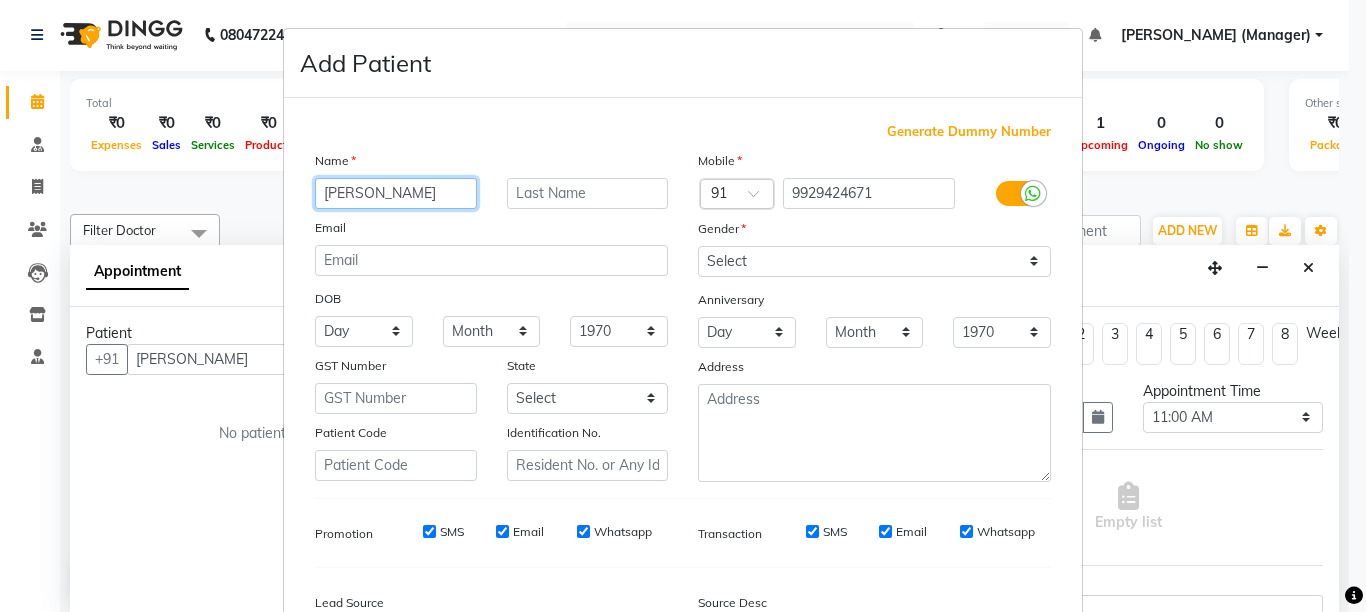 type on "[PERSON_NAME]" 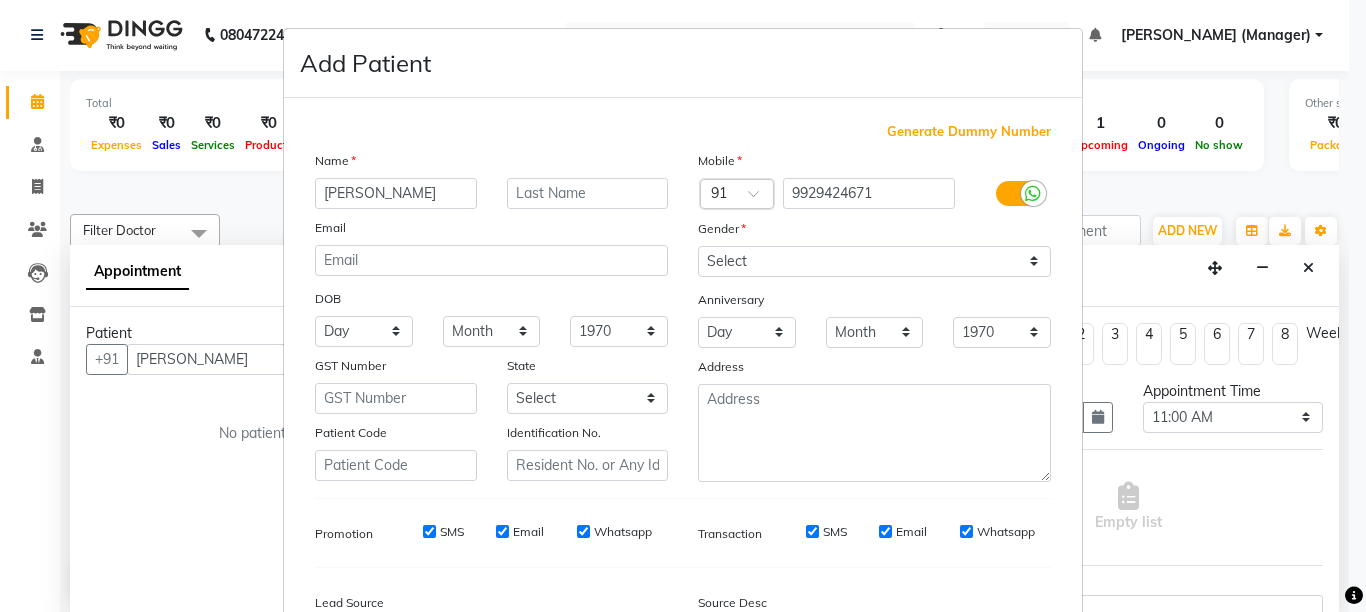 click on "SMS" at bounding box center [812, 531] 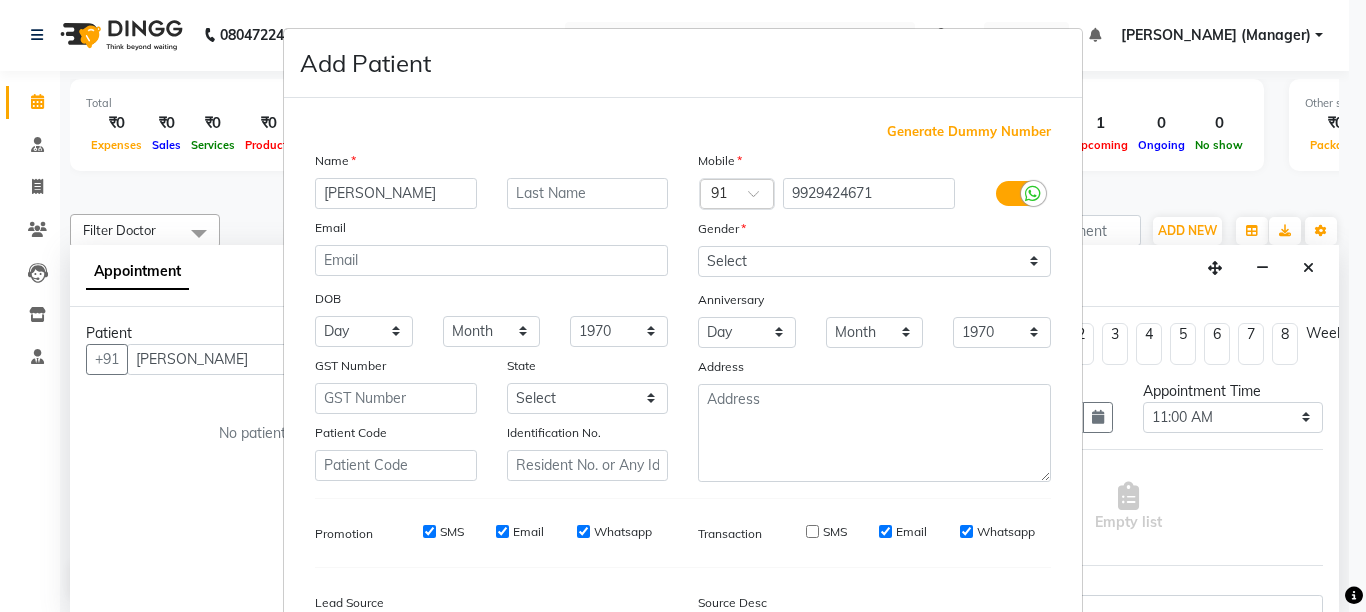 click on "Email" at bounding box center [885, 531] 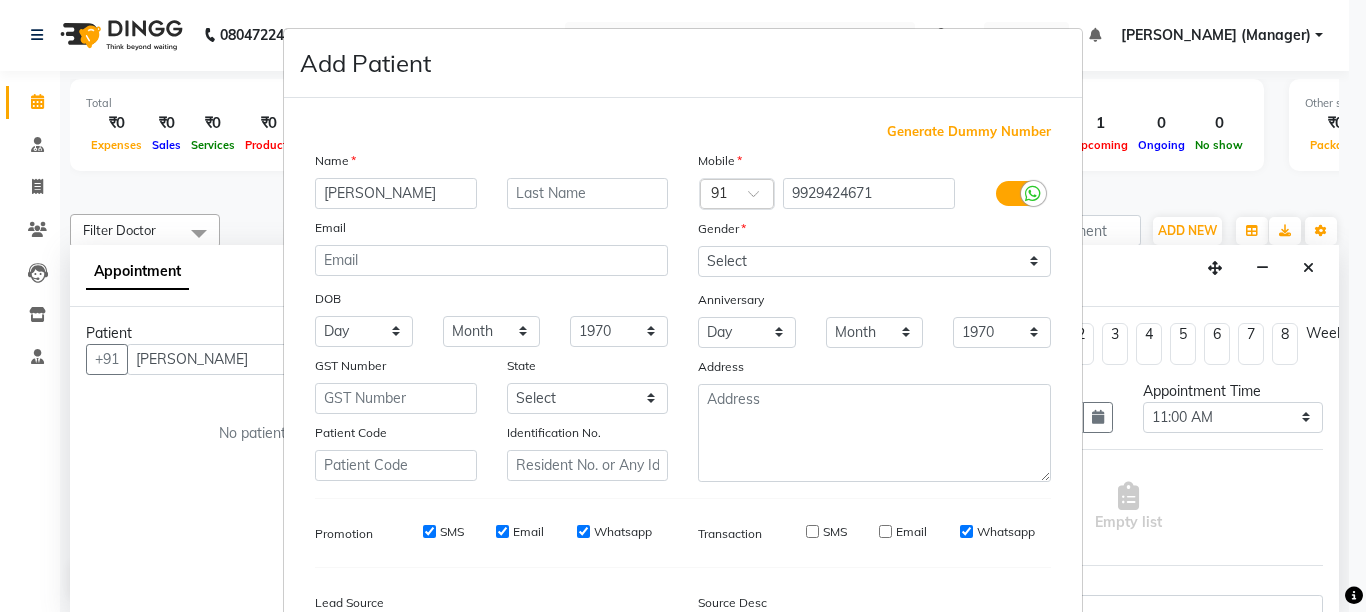 click on "Whatsapp" at bounding box center [966, 531] 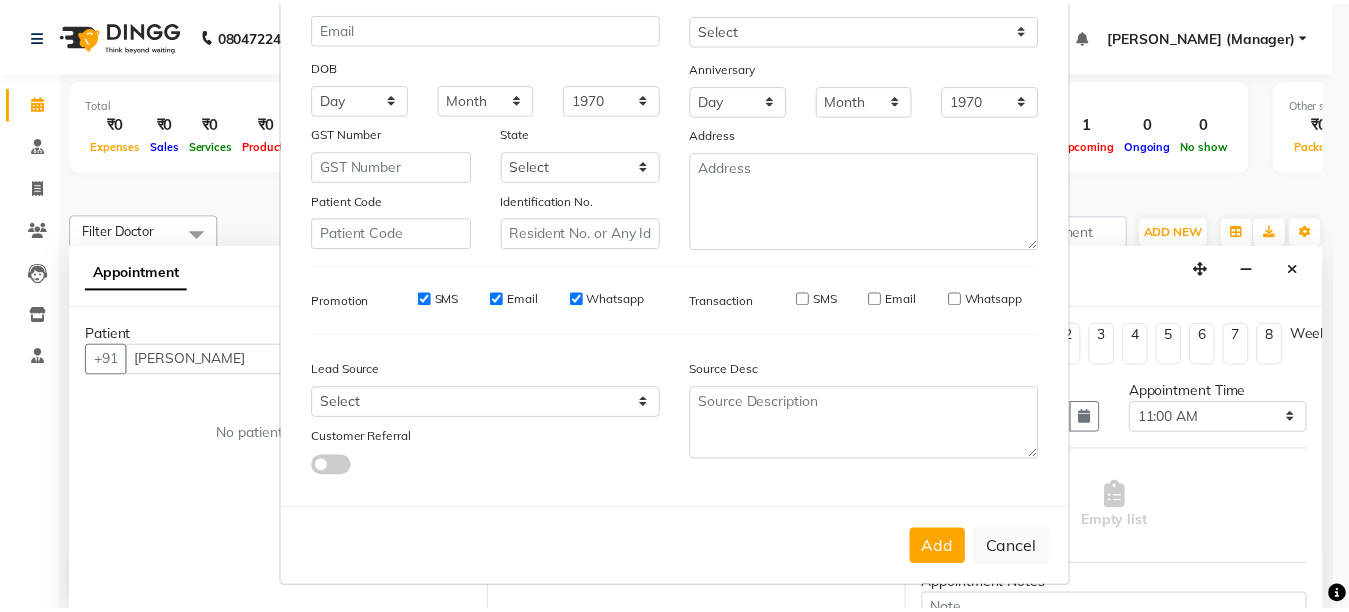 scroll, scrollTop: 237, scrollLeft: 0, axis: vertical 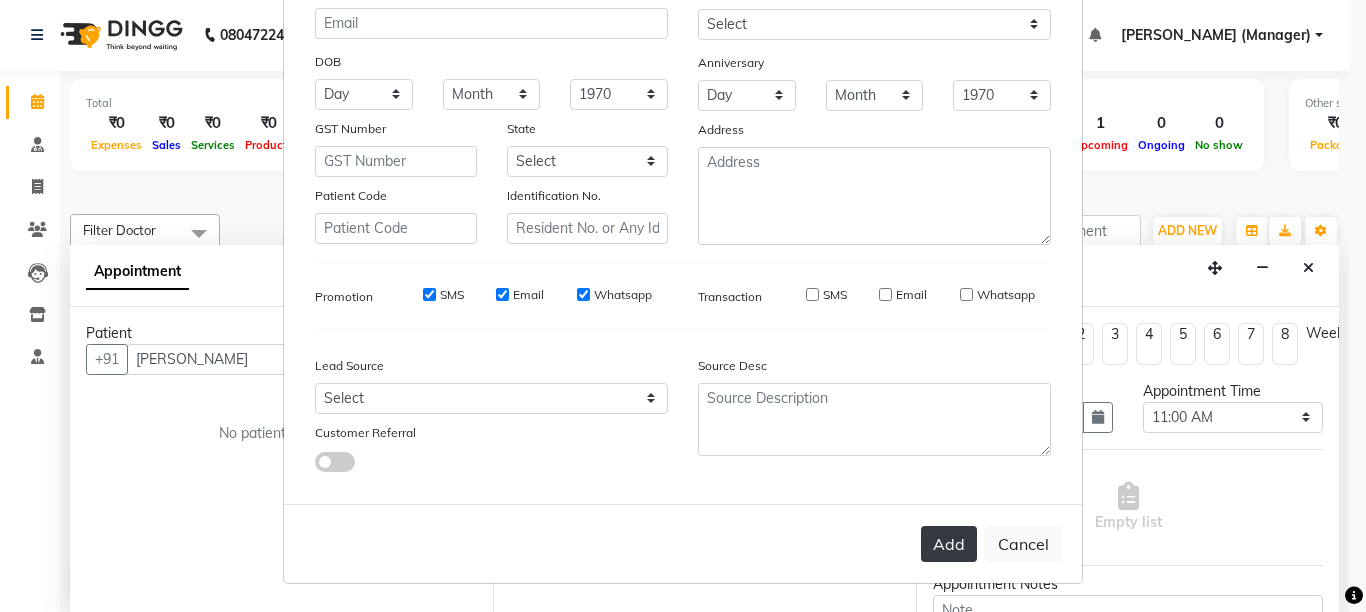 click on "Add" at bounding box center (949, 544) 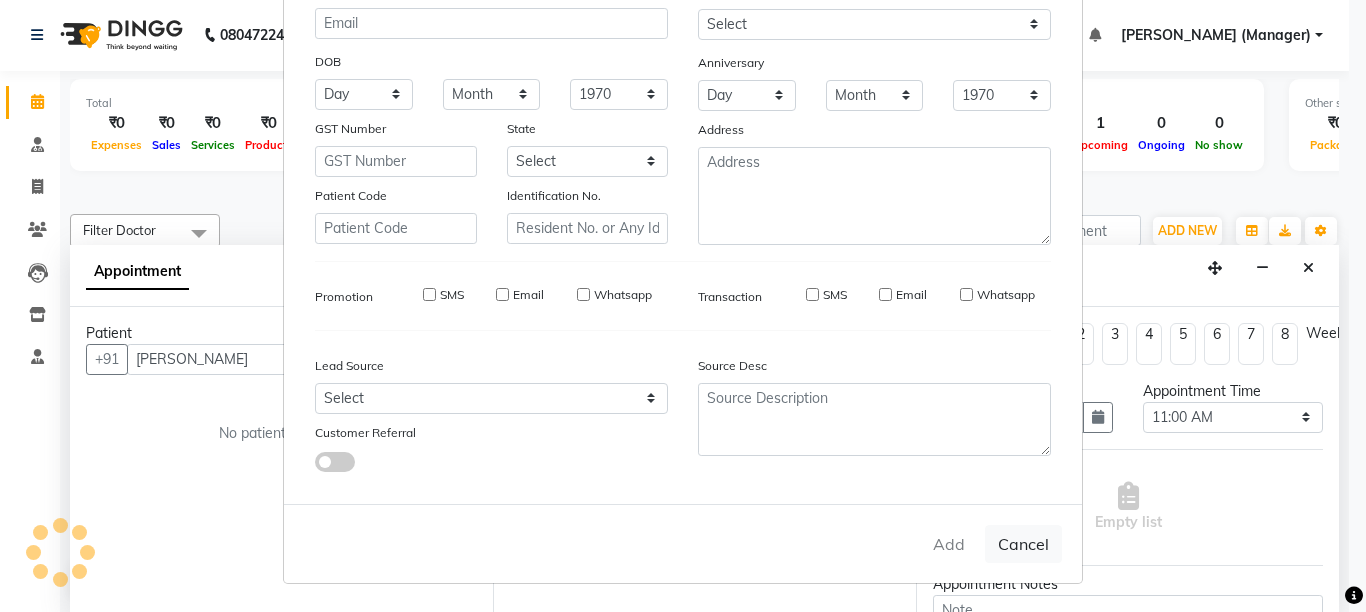 type on "99******71" 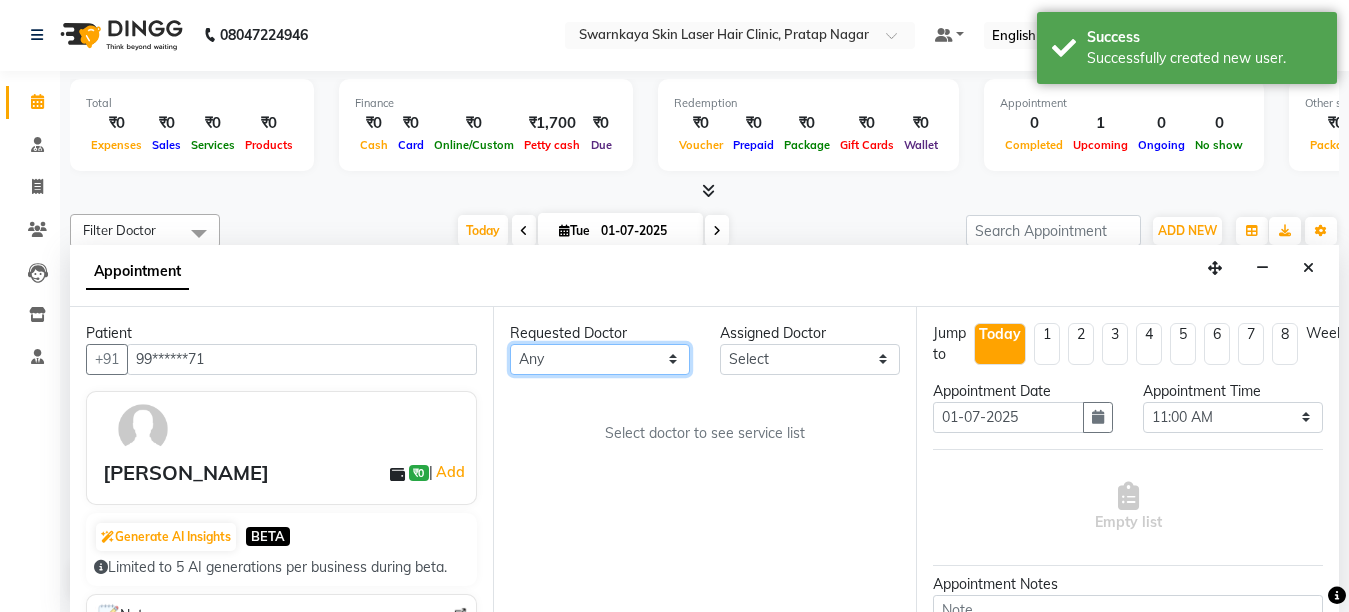 click on "Any  [PERSON_NAME]   Dr.[PERSON_NAME] [PERSON_NAME] [PERSON_NAME]  [PERSON_NAME] (Manager)" at bounding box center [600, 359] 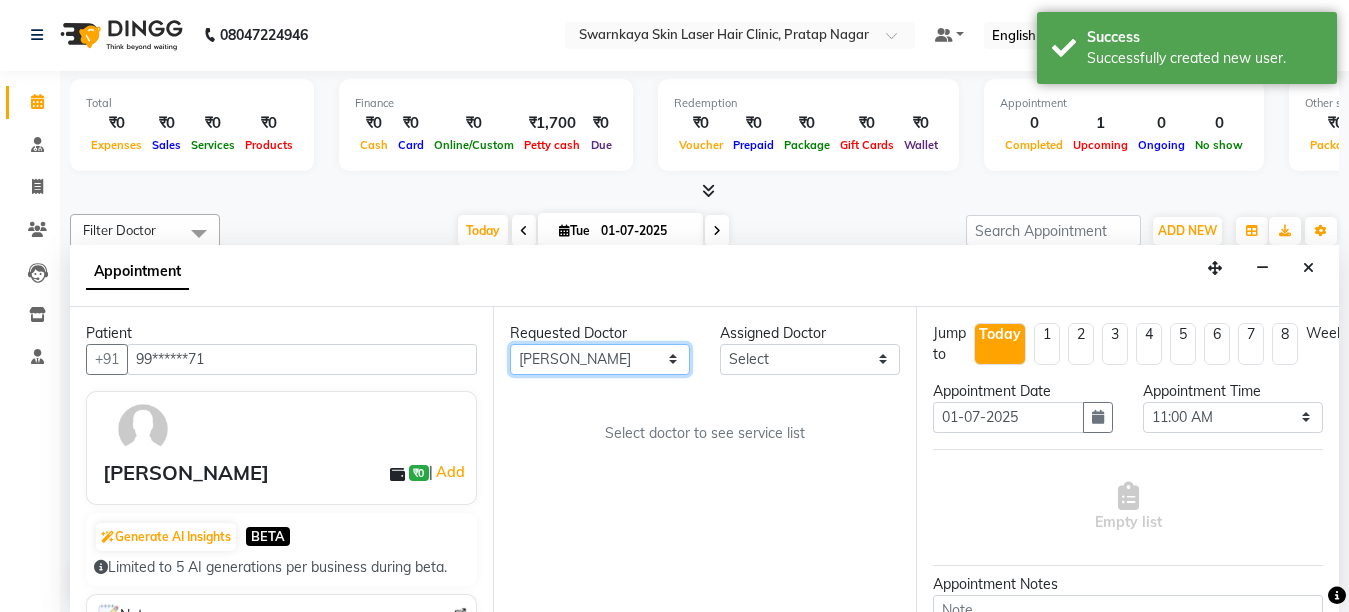 click on "Any  [PERSON_NAME]   Dr.[PERSON_NAME] [PERSON_NAME] [PERSON_NAME]  [PERSON_NAME] (Manager)" at bounding box center [600, 359] 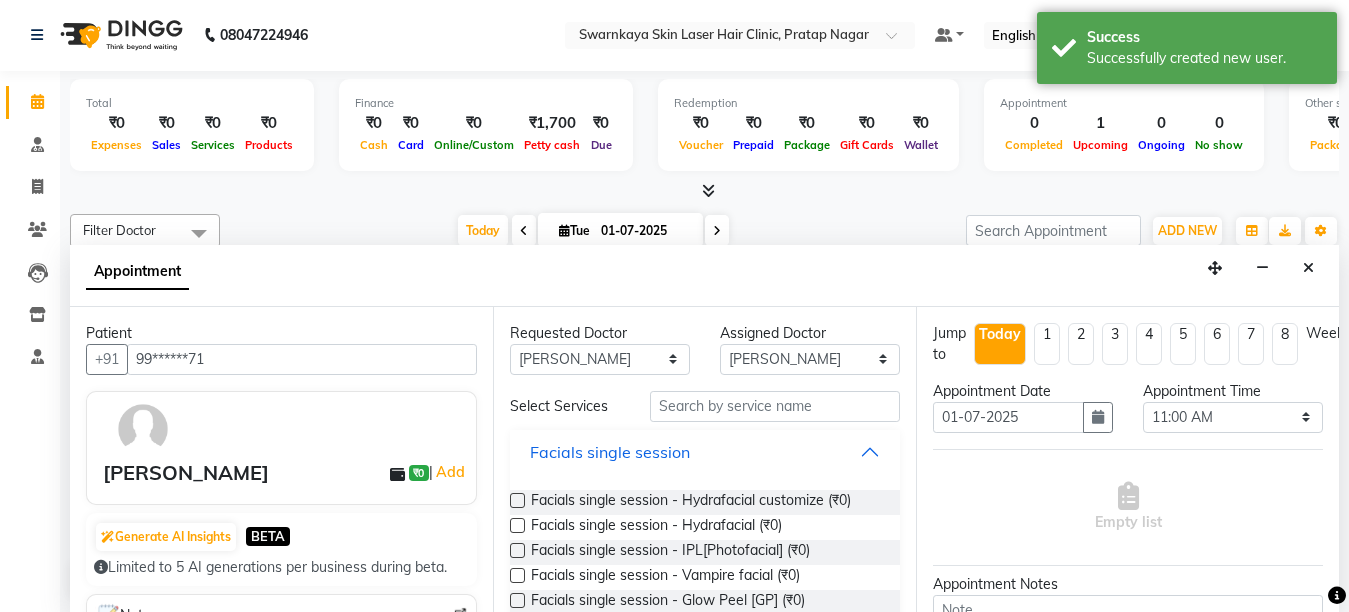 click on "Facials single session" at bounding box center [705, 452] 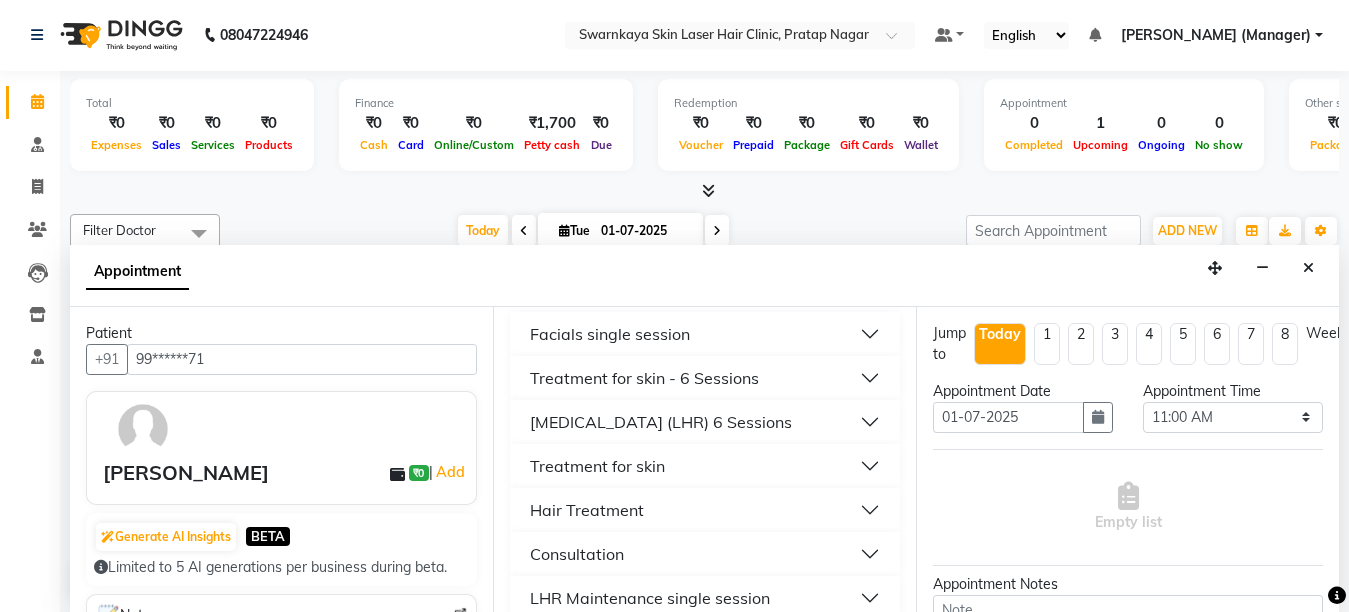 scroll, scrollTop: 120, scrollLeft: 0, axis: vertical 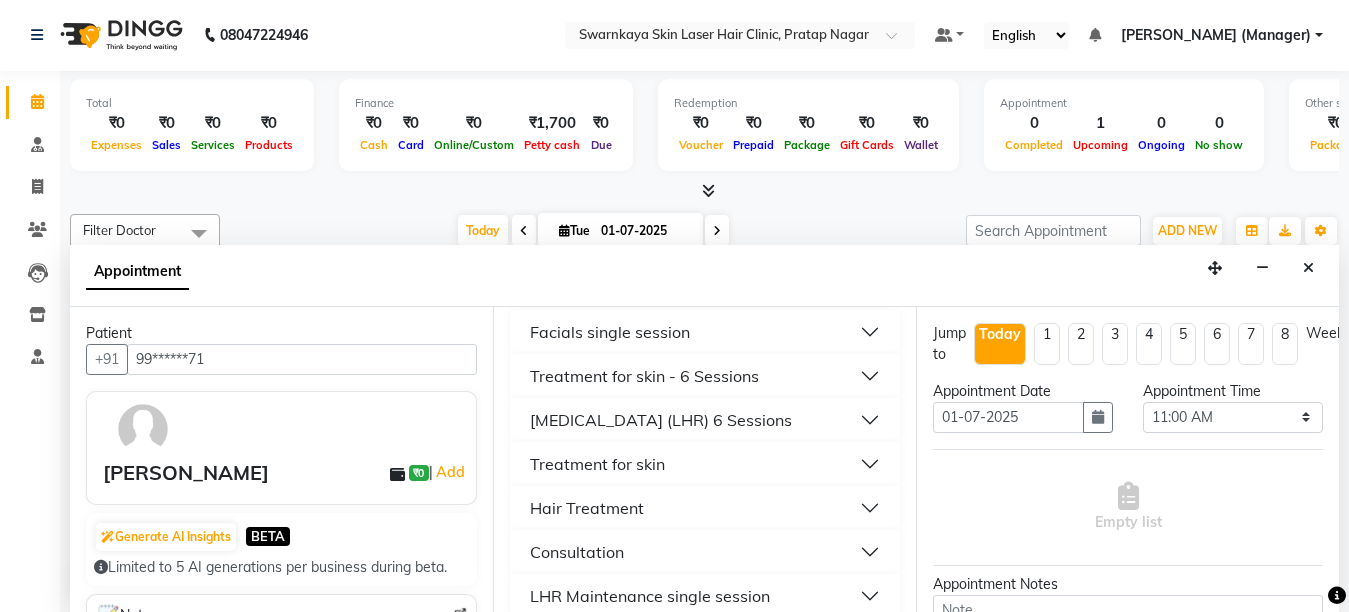 click on "Hair Treatment" at bounding box center [705, 508] 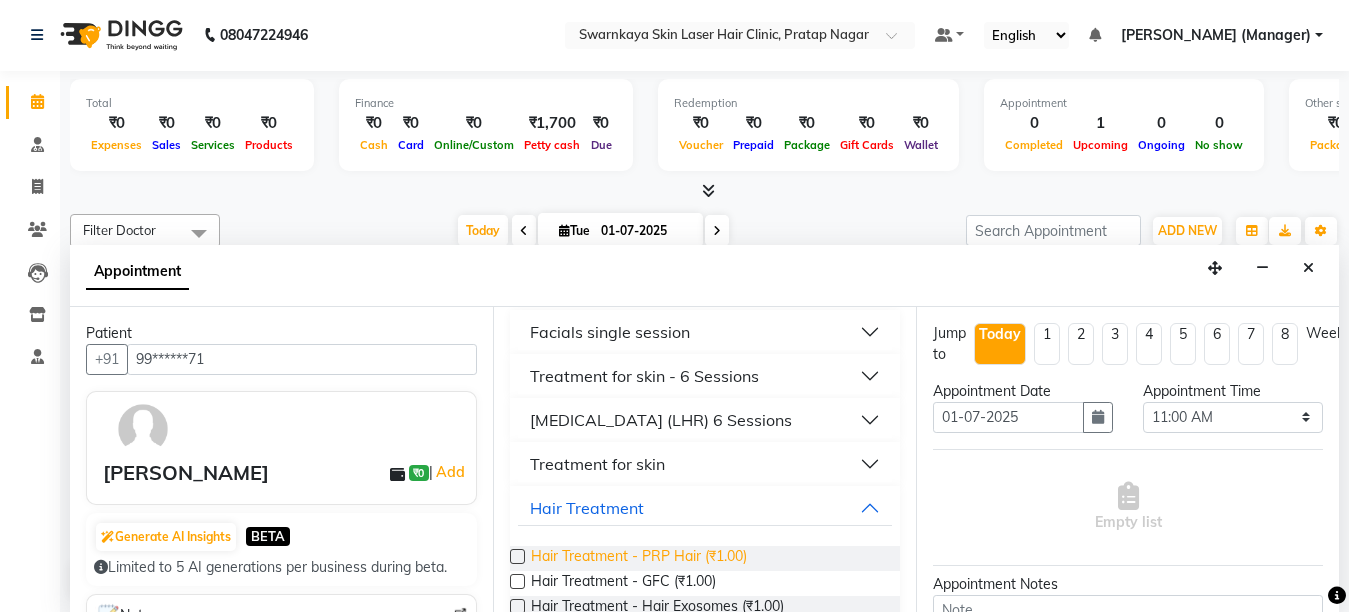 click on "Hair Treatment - PRP Hair (₹1.00)" at bounding box center [639, 558] 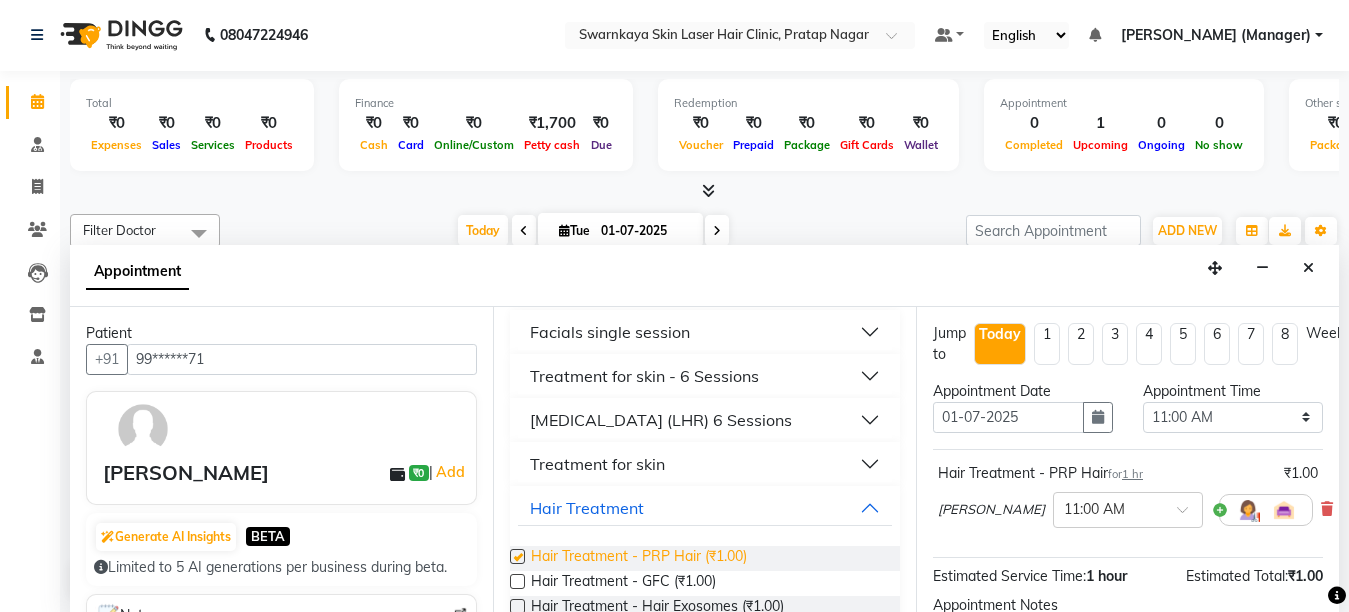 checkbox on "false" 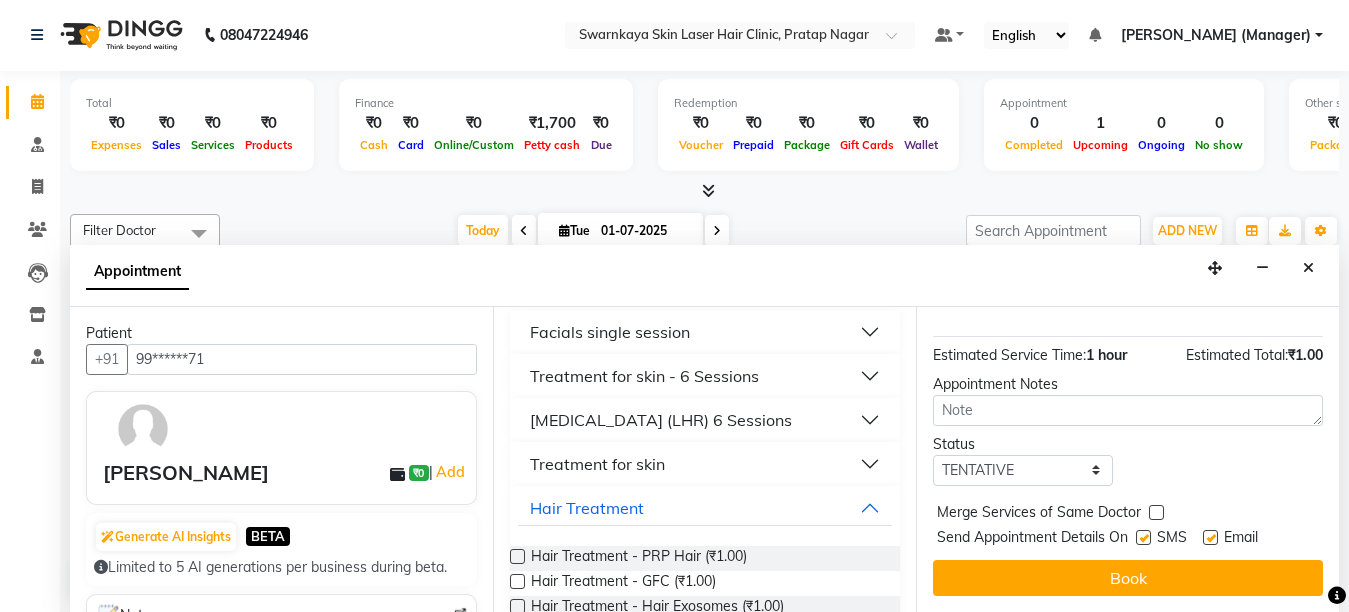 scroll, scrollTop: 239, scrollLeft: 0, axis: vertical 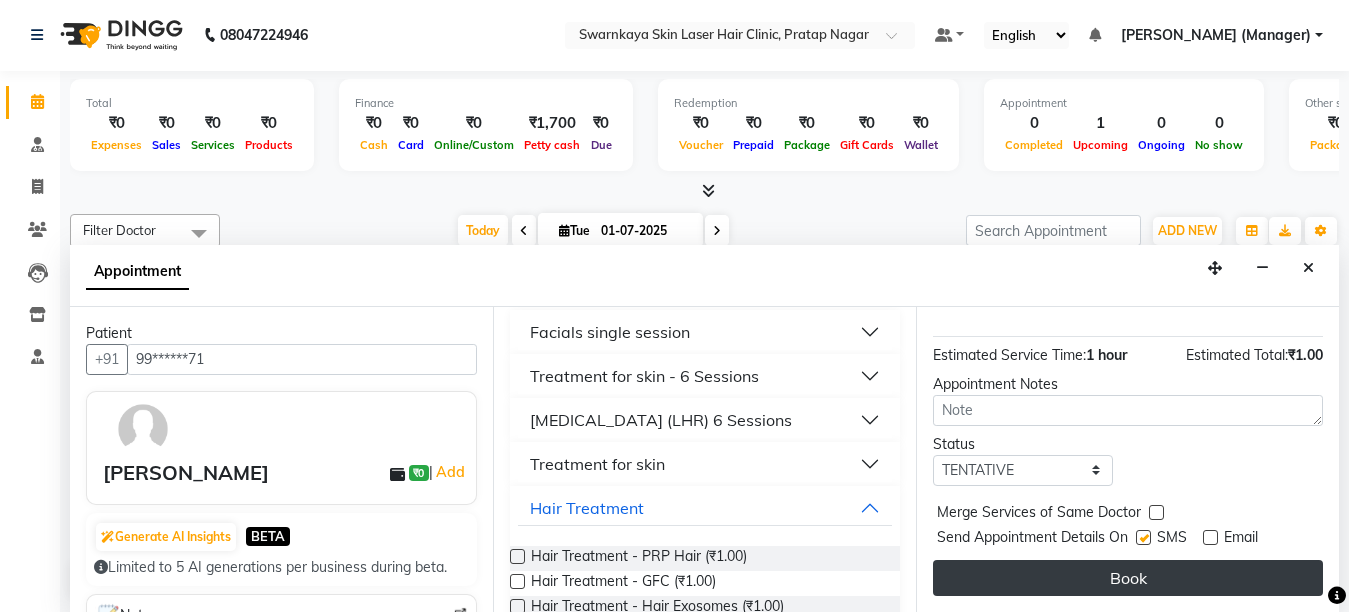 click on "Book" at bounding box center (1128, 578) 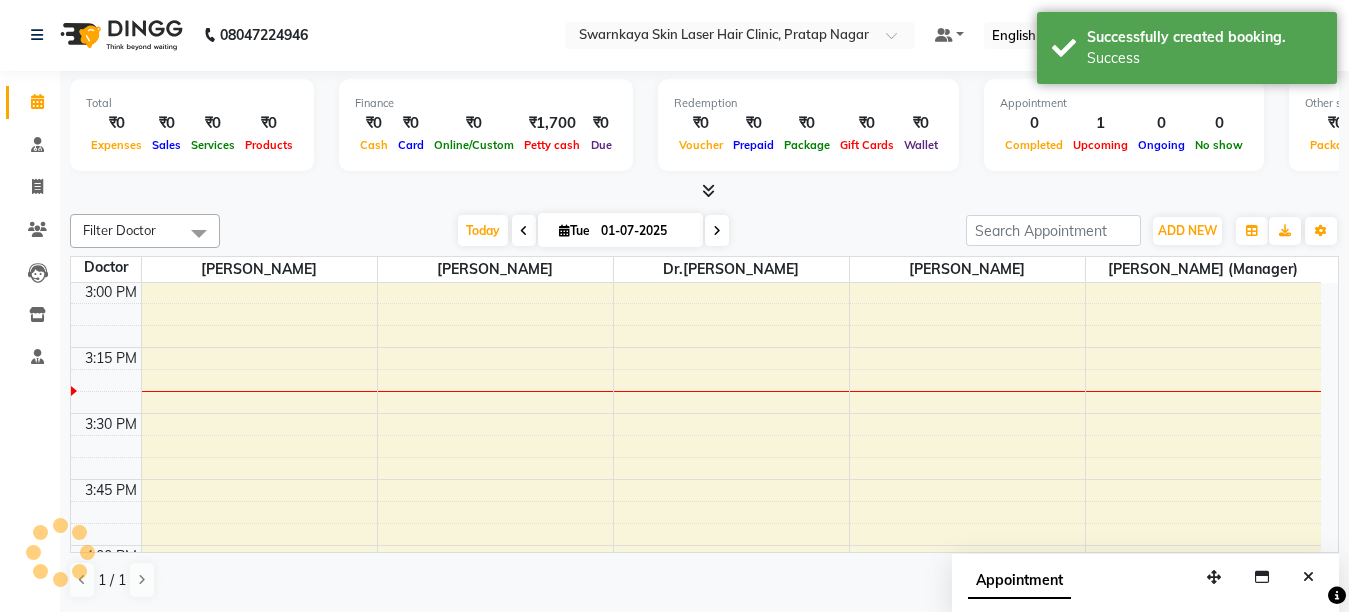 scroll, scrollTop: 0, scrollLeft: 0, axis: both 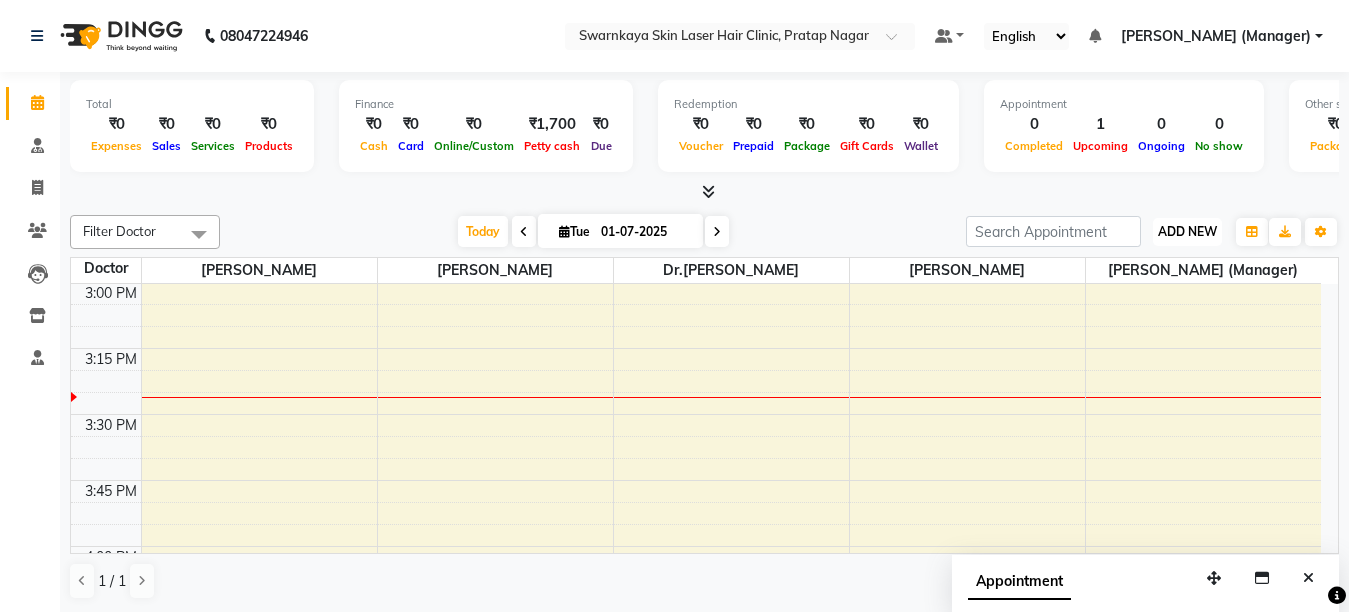 click on "ADD NEW" at bounding box center (1187, 231) 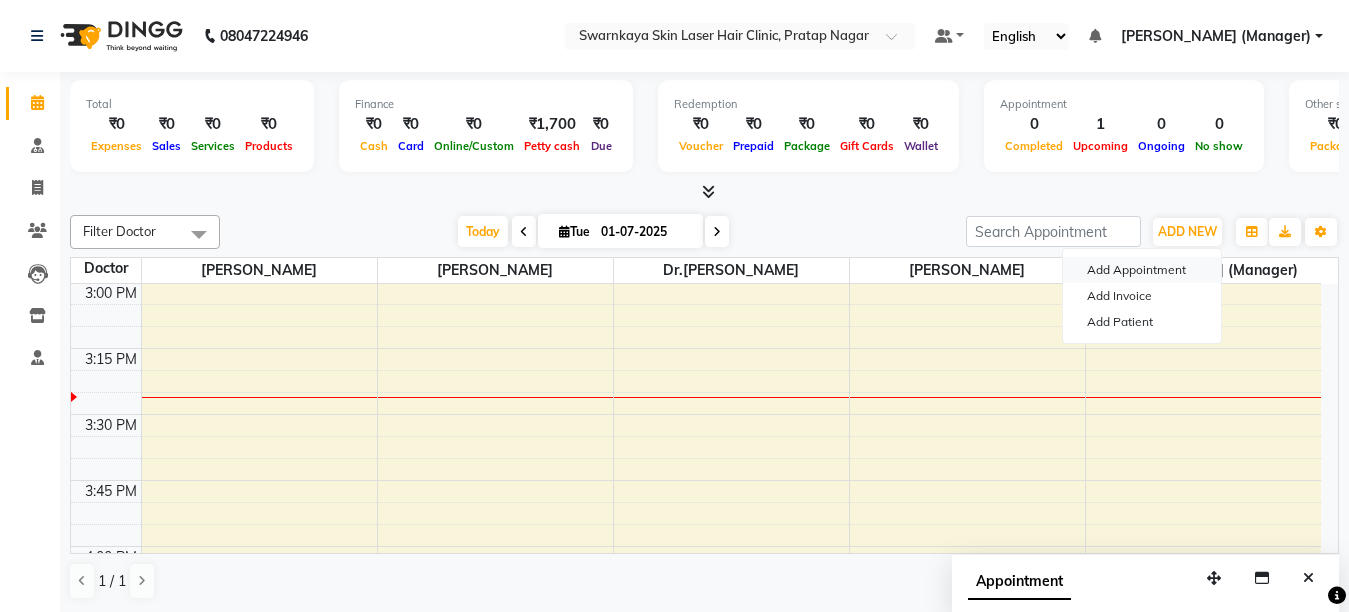 click on "Add Appointment" at bounding box center (1142, 270) 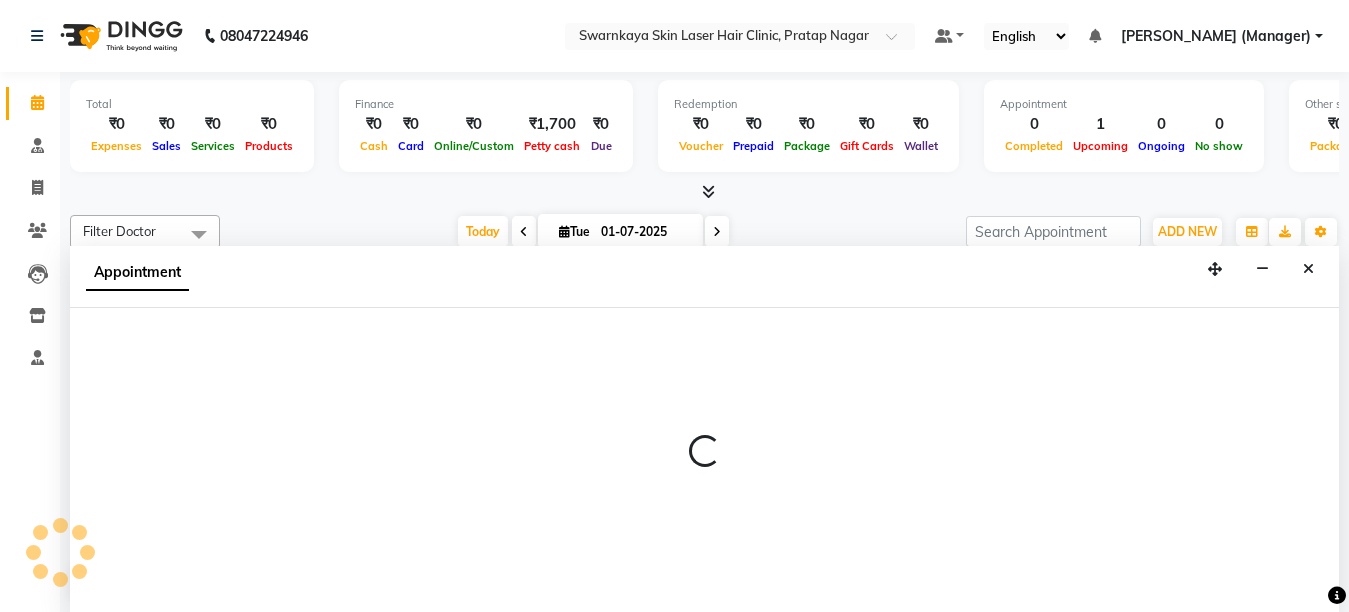 select on "tentative" 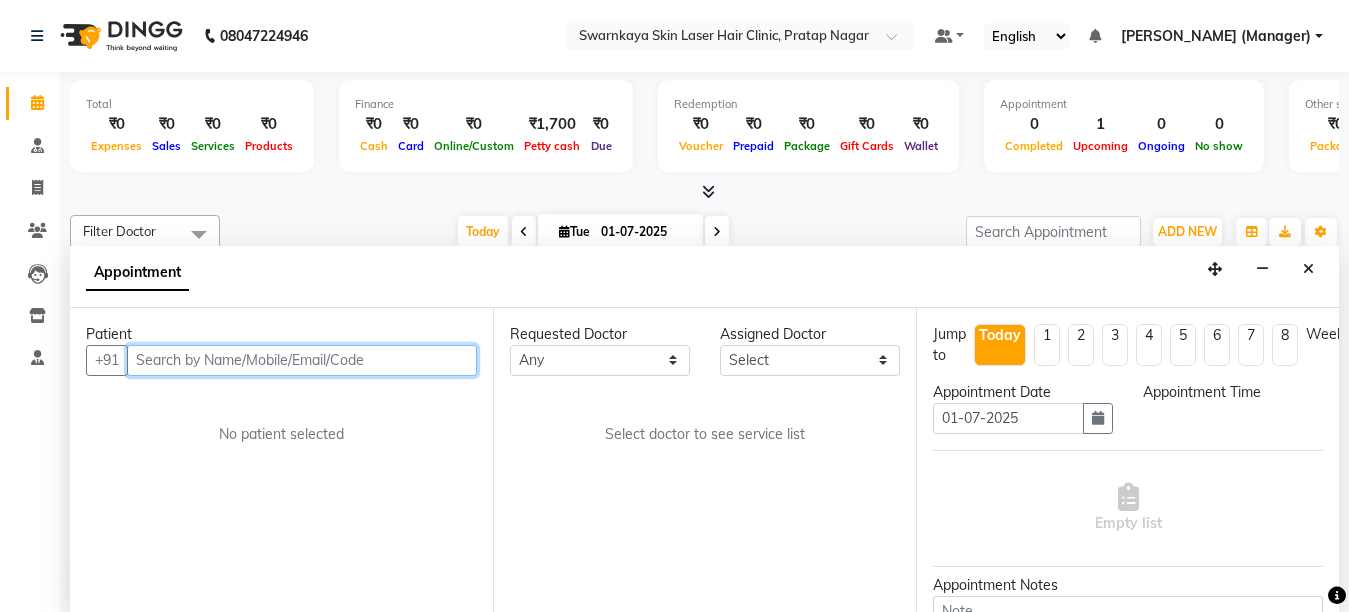 select on "660" 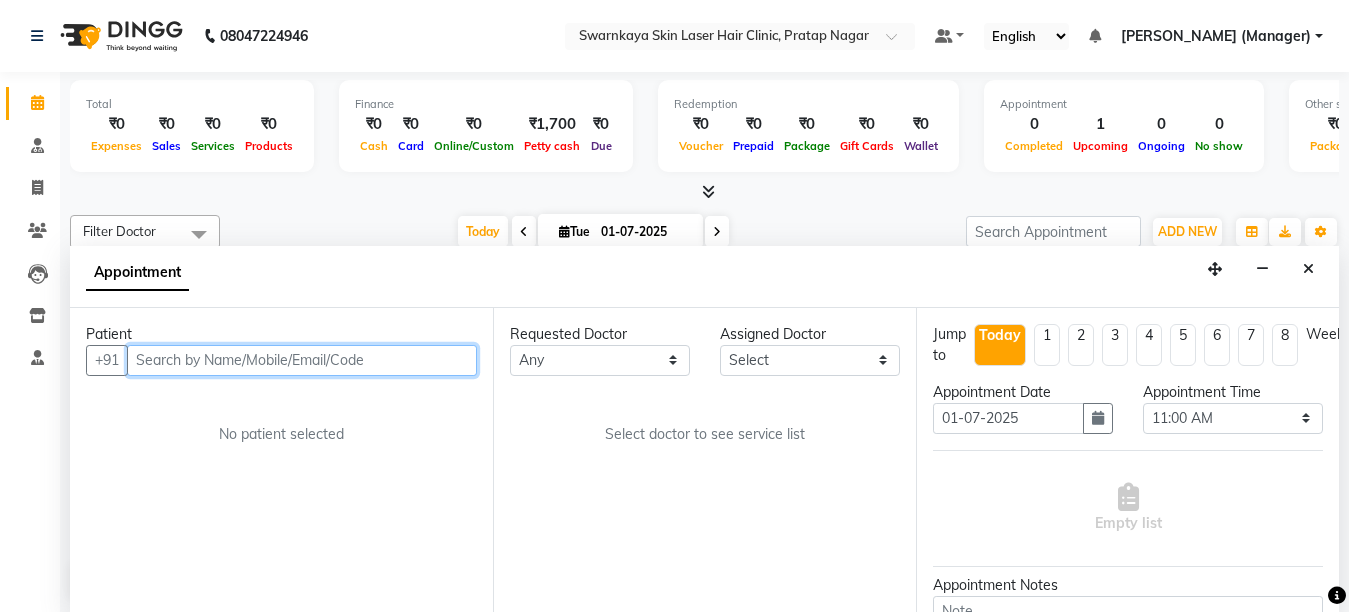 scroll, scrollTop: 1, scrollLeft: 0, axis: vertical 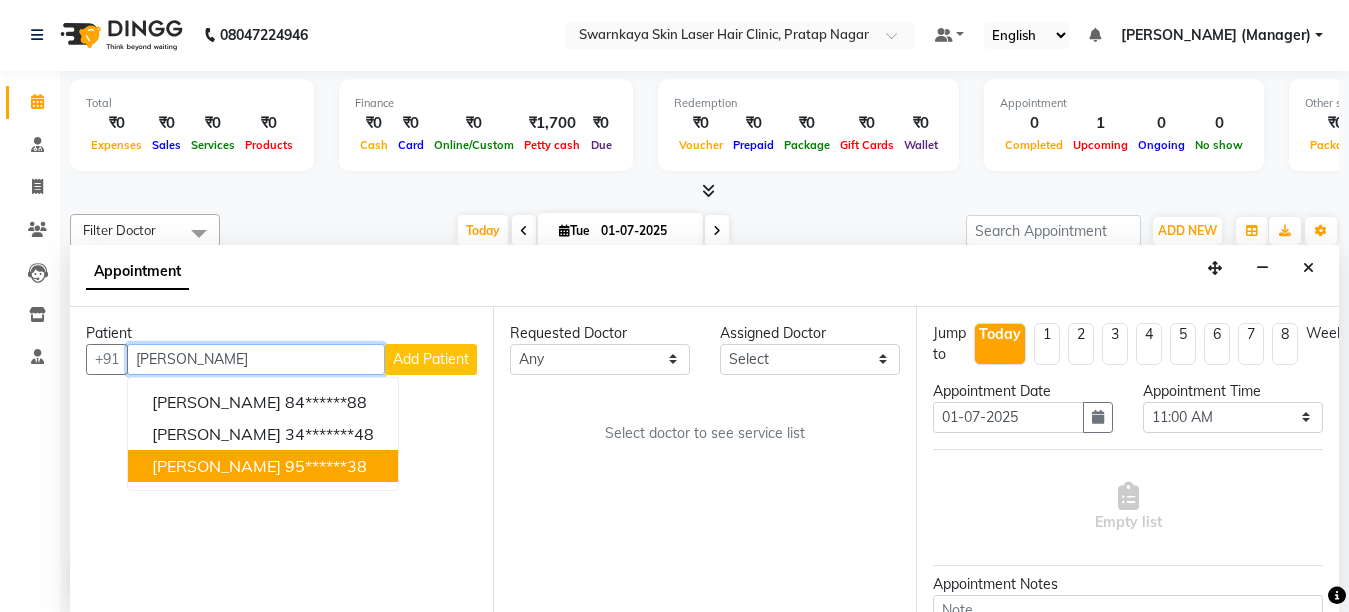 click on "[PERSON_NAME]  95******38" at bounding box center (263, 466) 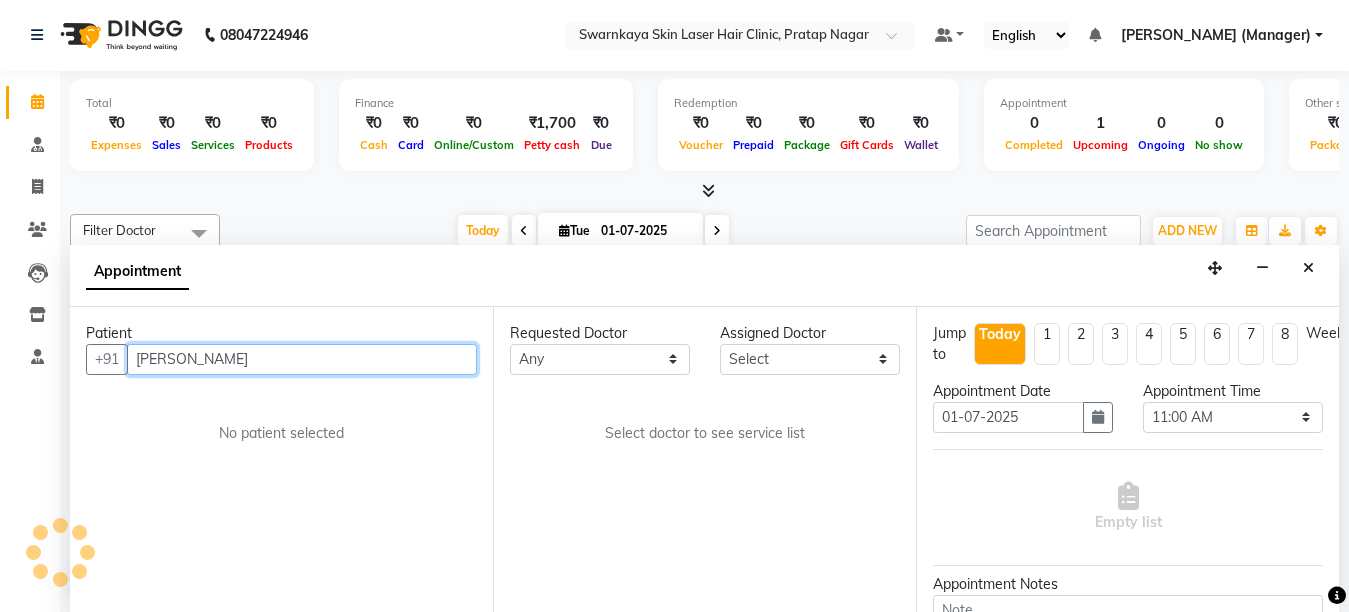 type on "95******38" 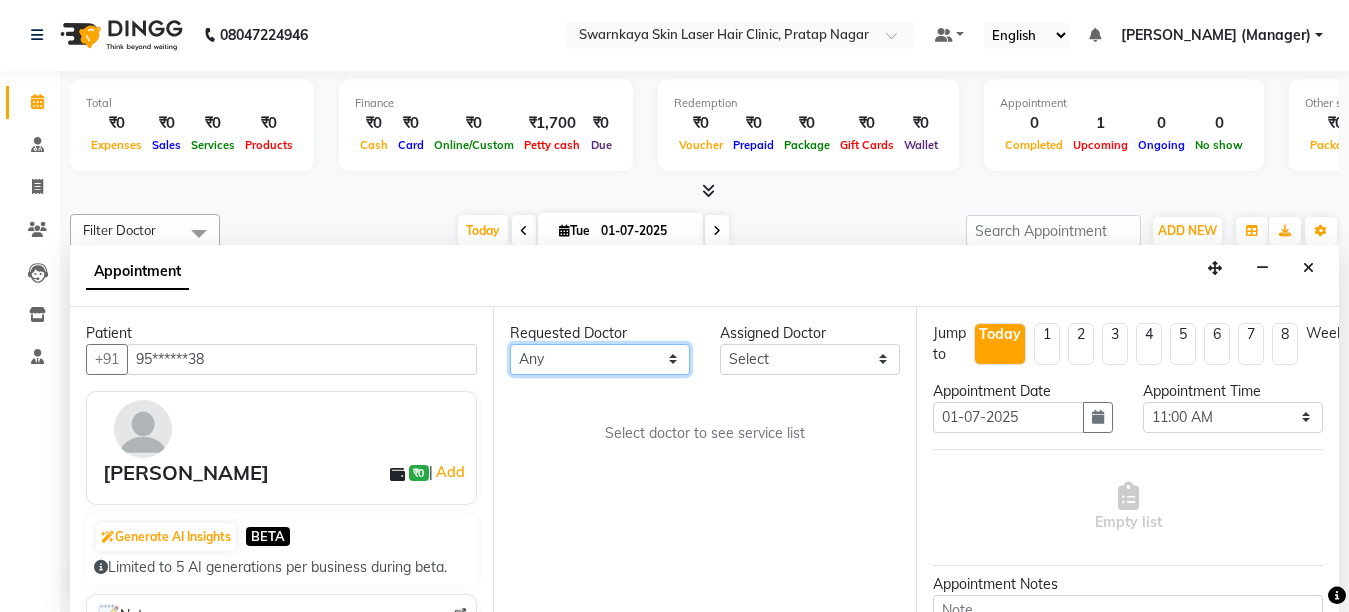 click on "Any  [PERSON_NAME]   Dr.[PERSON_NAME] [PERSON_NAME] [PERSON_NAME]  [PERSON_NAME] (Manager)" at bounding box center (600, 359) 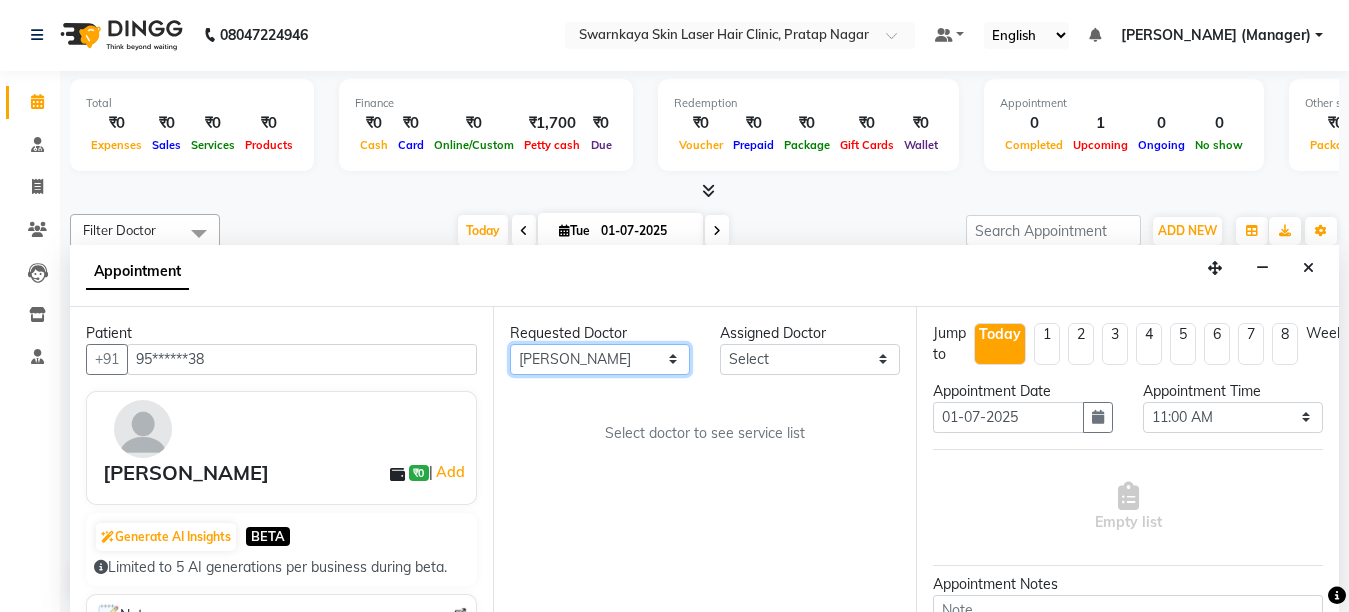 click on "Any  [PERSON_NAME]   Dr.[PERSON_NAME] [PERSON_NAME] [PERSON_NAME]  [PERSON_NAME] (Manager)" at bounding box center [600, 359] 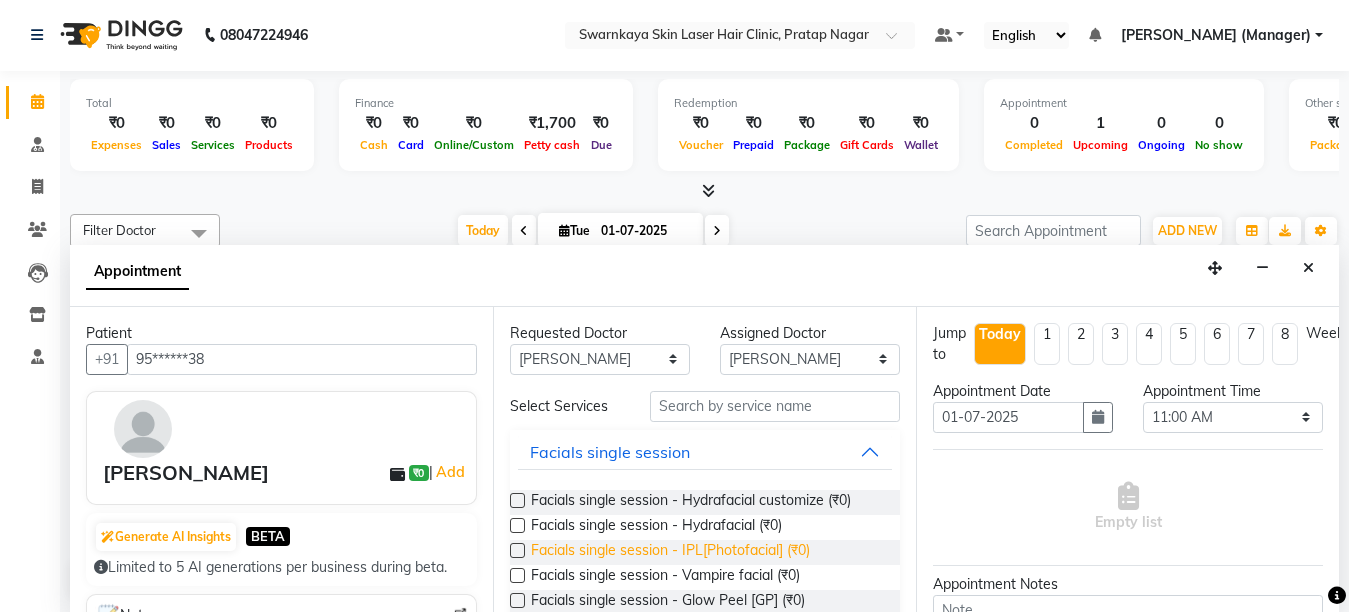 click on "Facials single session - IPL[Photofacial] (₹0)" at bounding box center (670, 552) 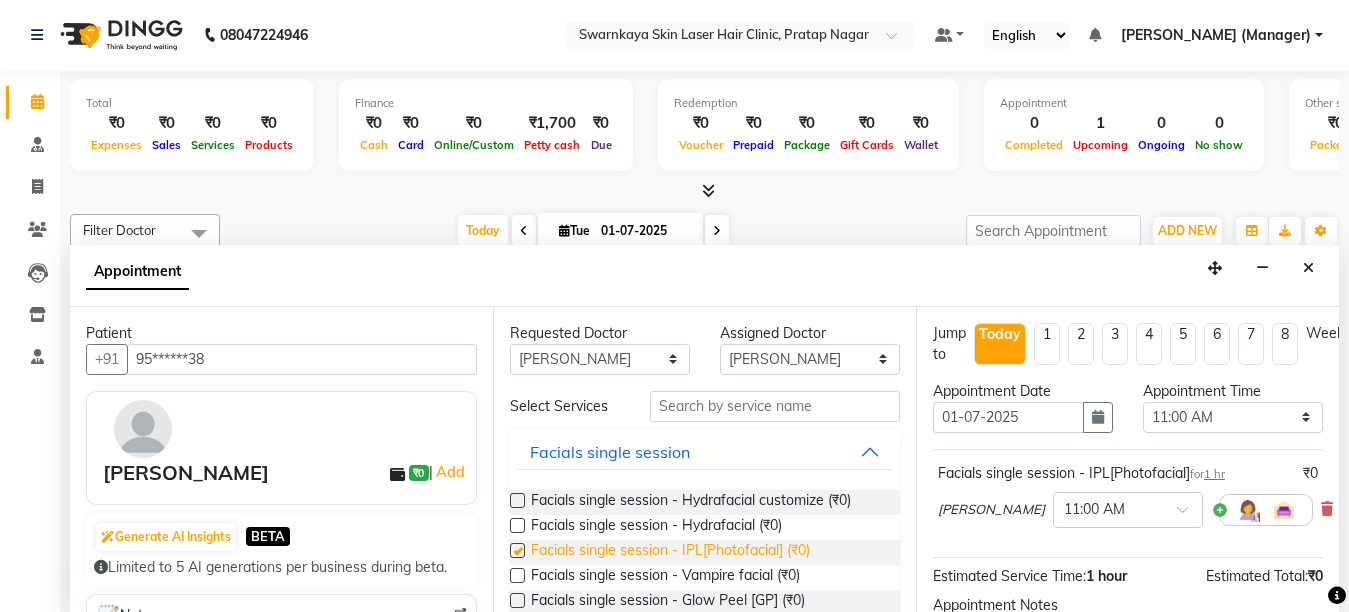 checkbox on "false" 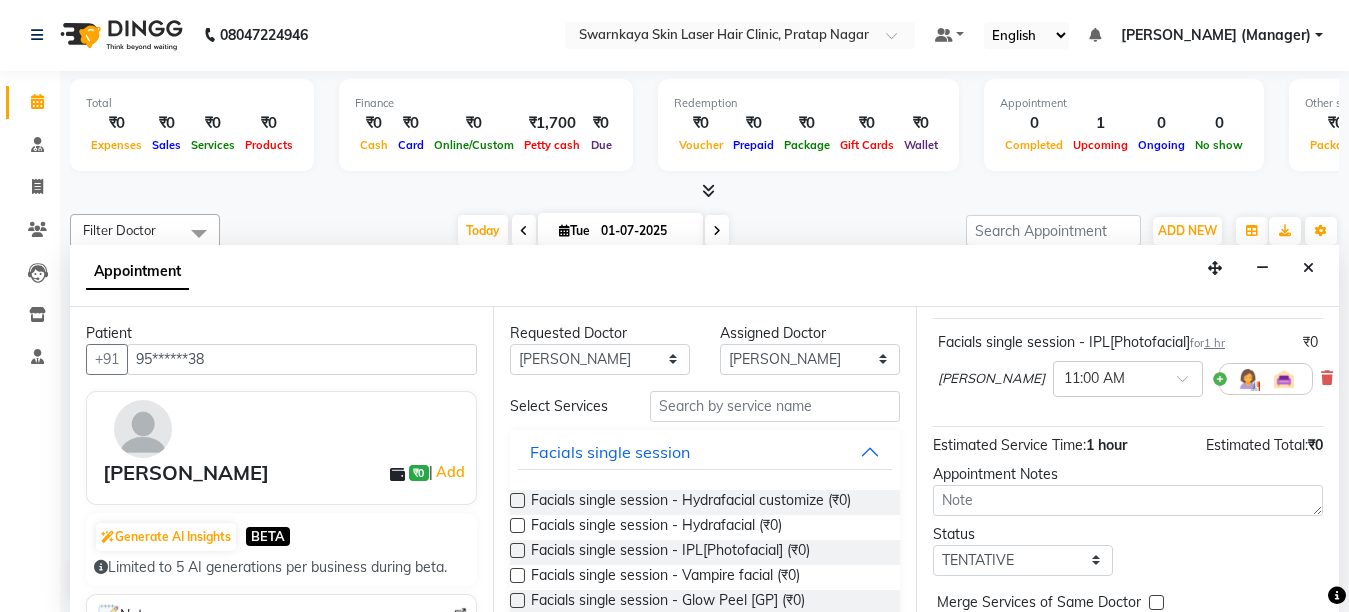 scroll, scrollTop: 160, scrollLeft: 0, axis: vertical 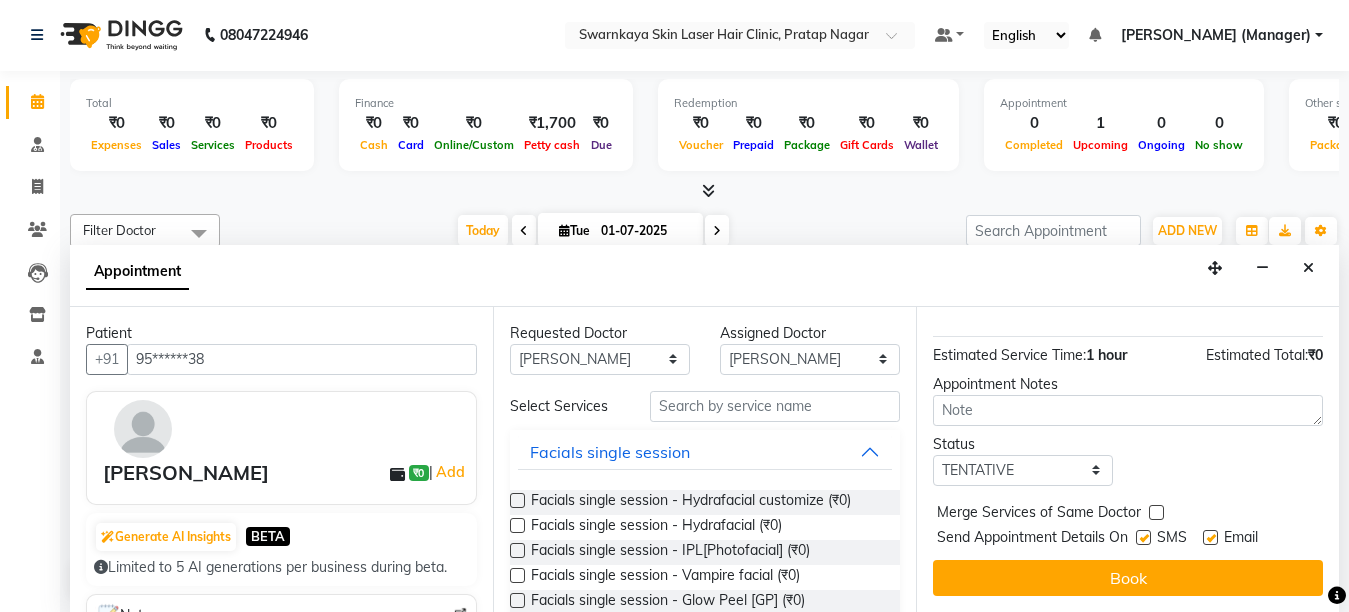 click at bounding box center [1210, 537] 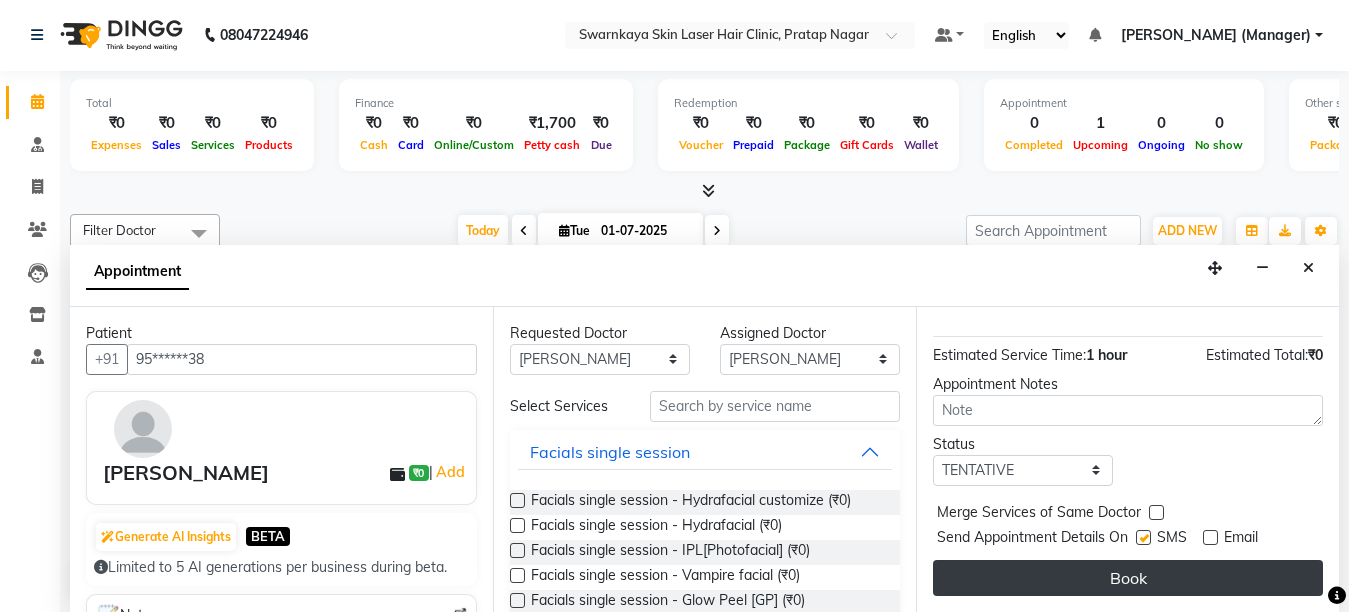click on "Book" at bounding box center [1128, 578] 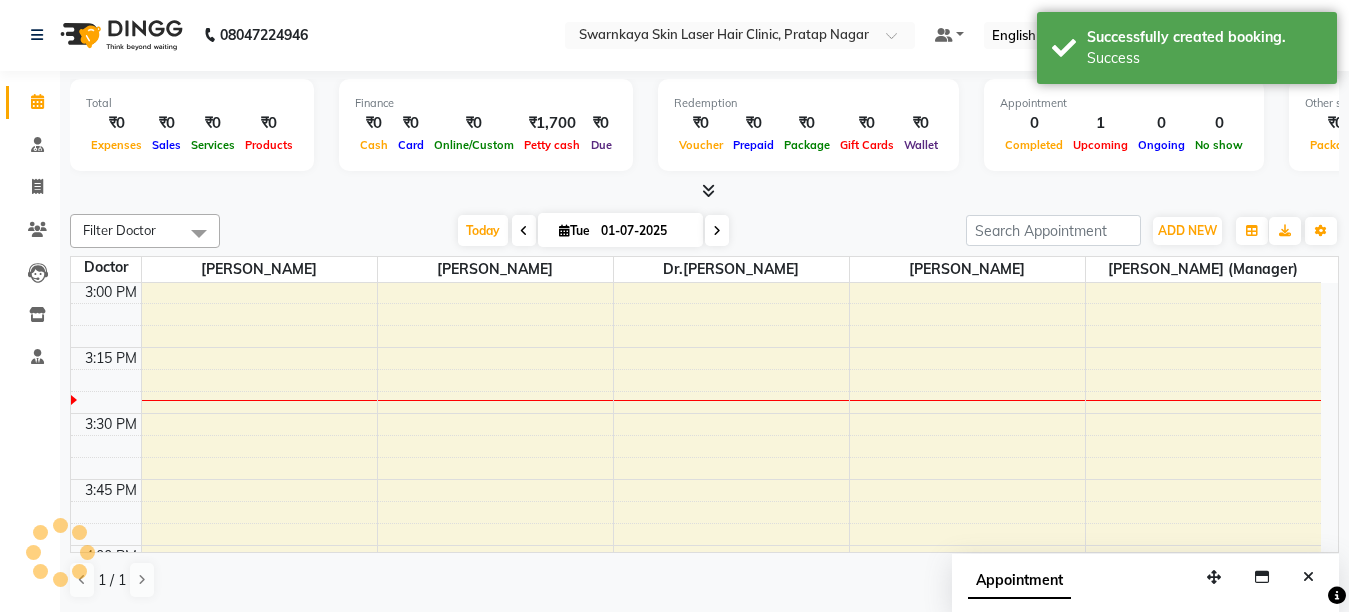 scroll, scrollTop: 0, scrollLeft: 0, axis: both 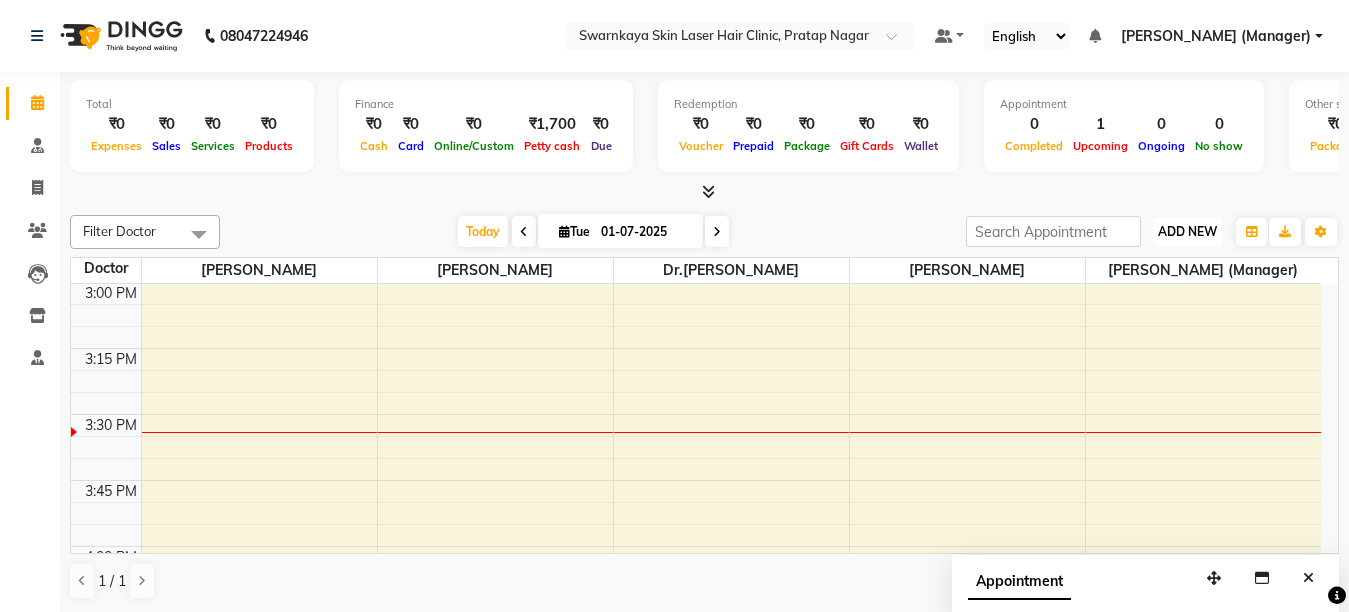 click on "ADD NEW" at bounding box center (1187, 231) 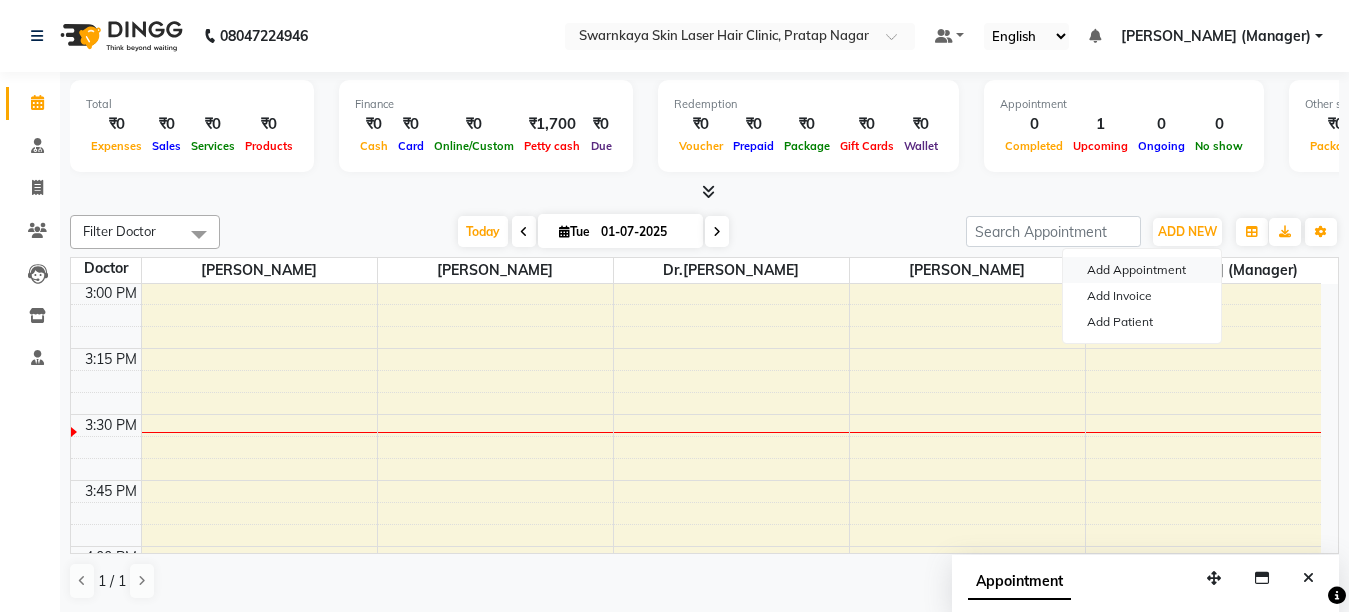 click on "Add Appointment" at bounding box center [1142, 270] 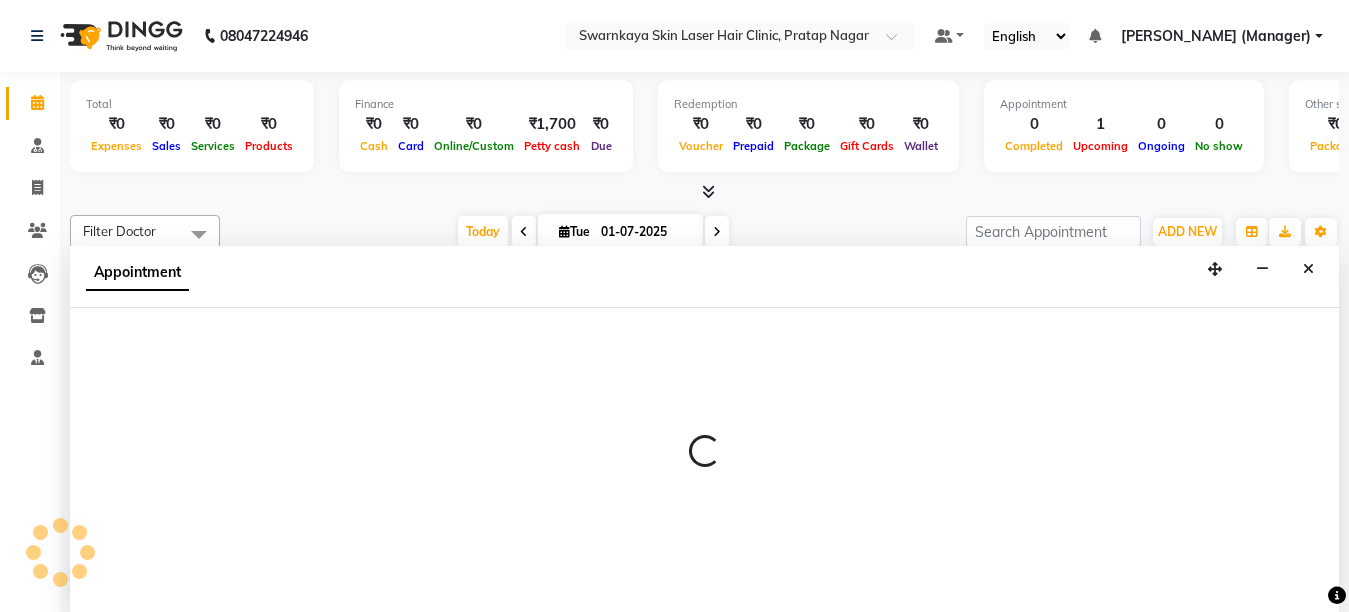 select on "tentative" 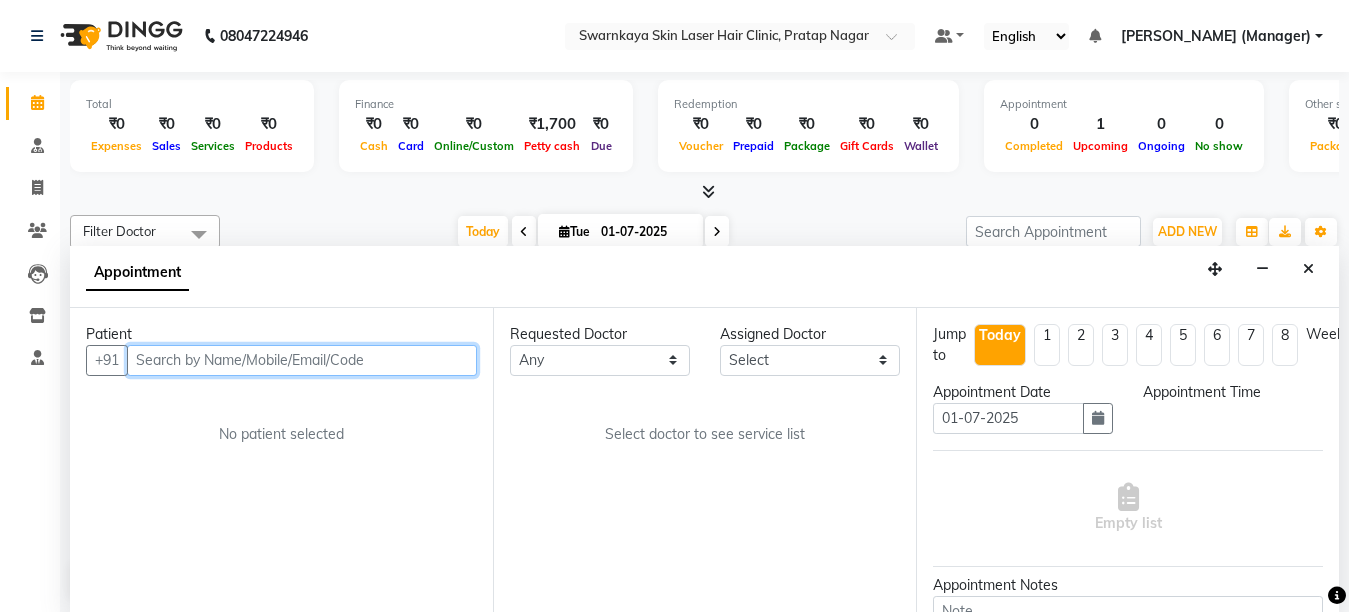 select on "660" 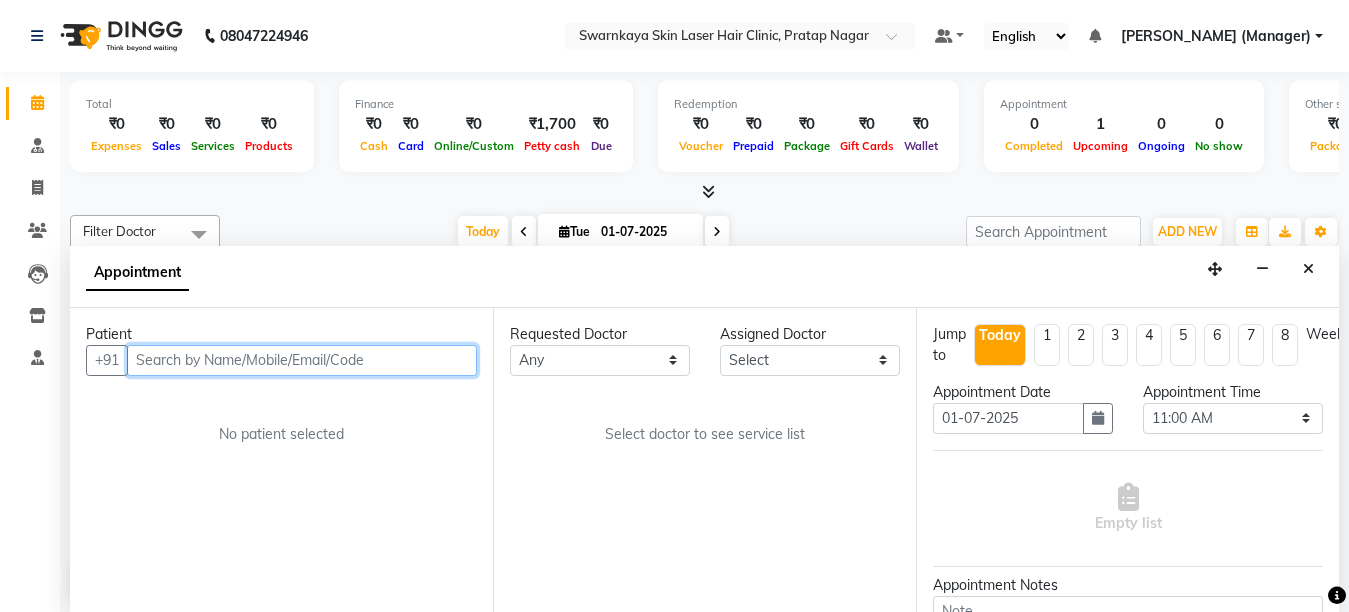 scroll, scrollTop: 1, scrollLeft: 0, axis: vertical 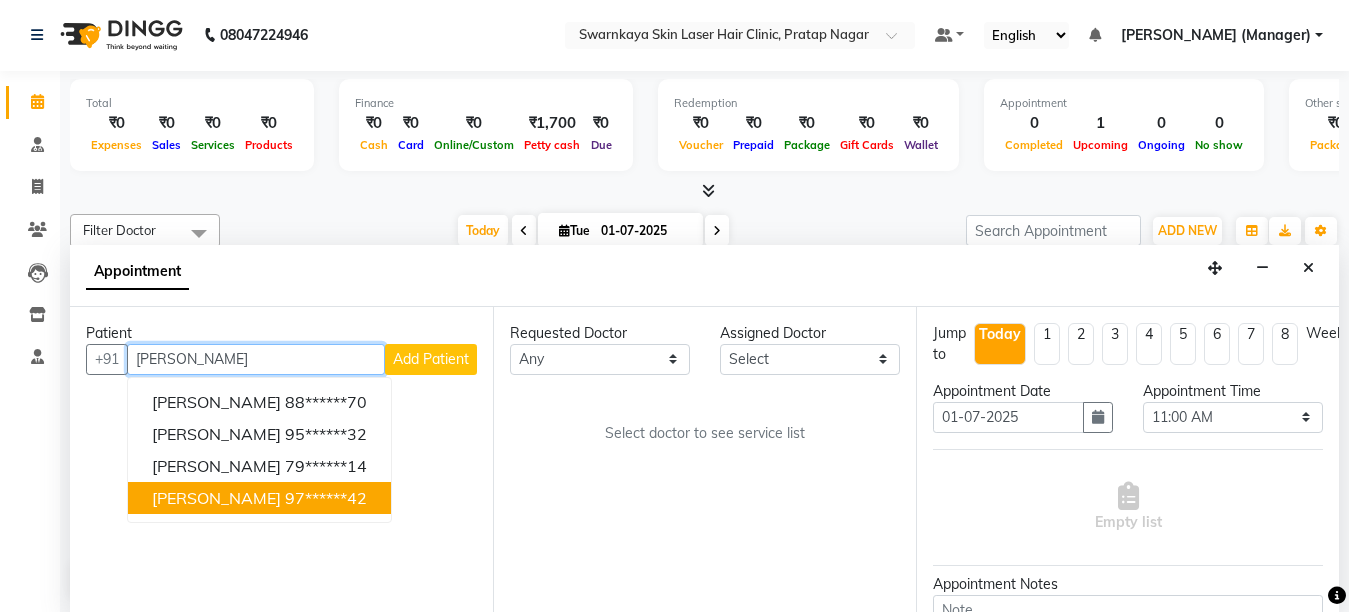 click on "[PERSON_NAME]" at bounding box center (216, 498) 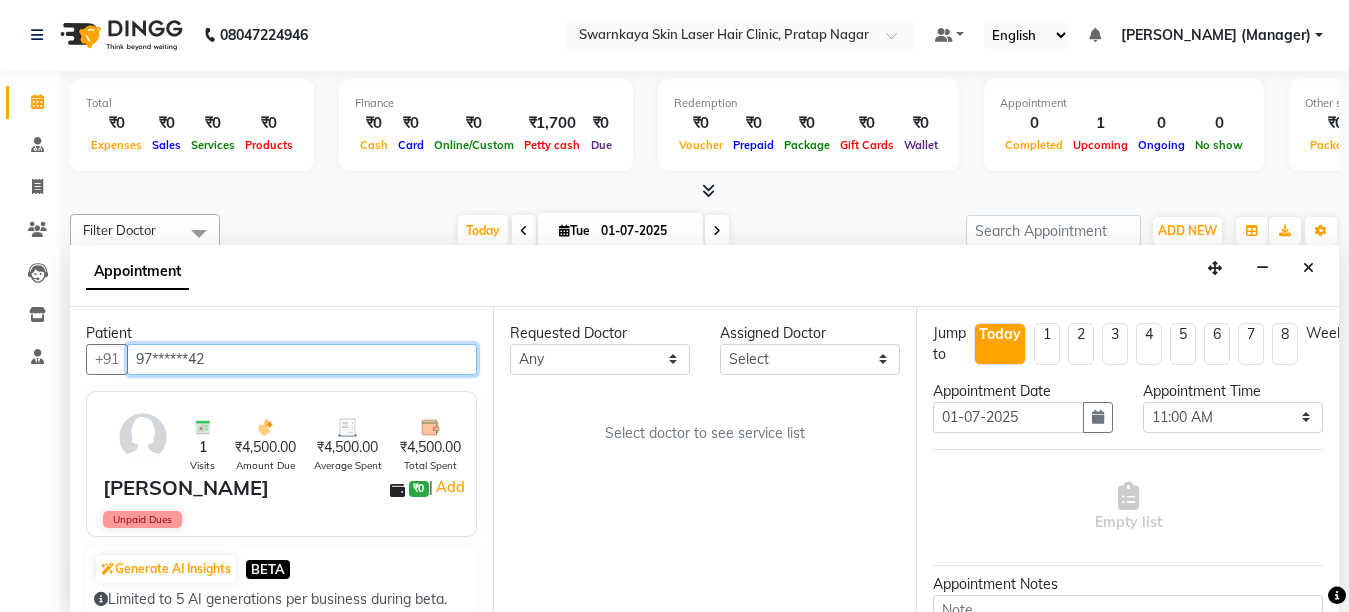 scroll, scrollTop: 40, scrollLeft: 0, axis: vertical 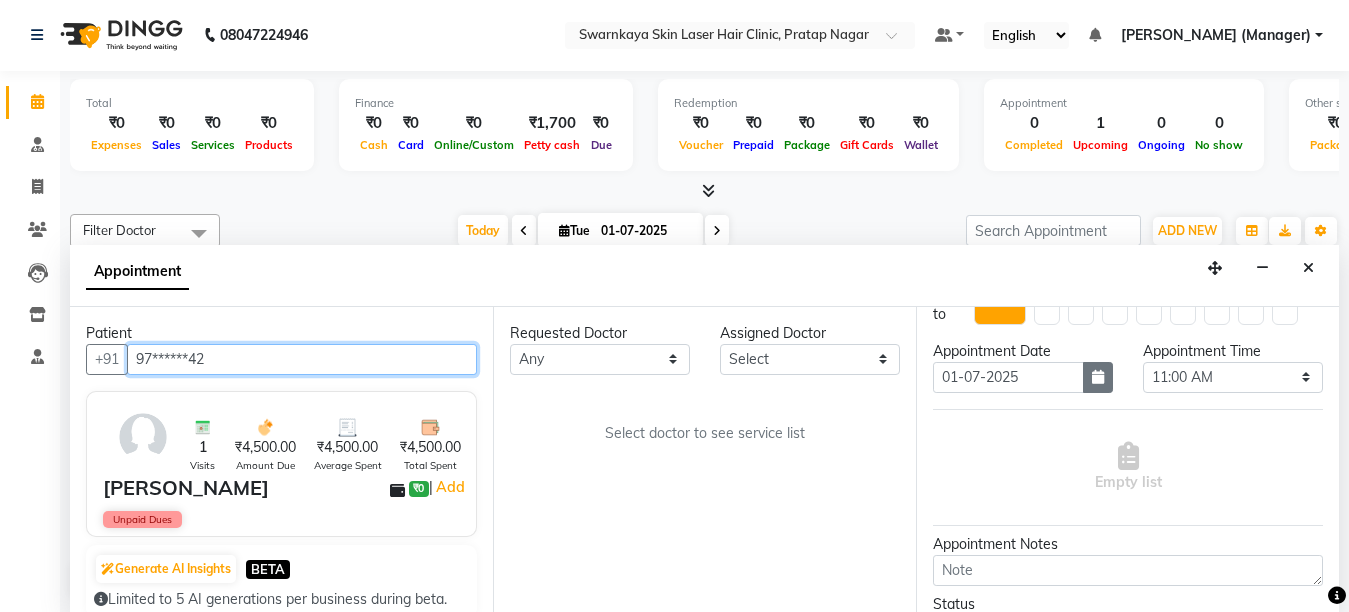type on "97******42" 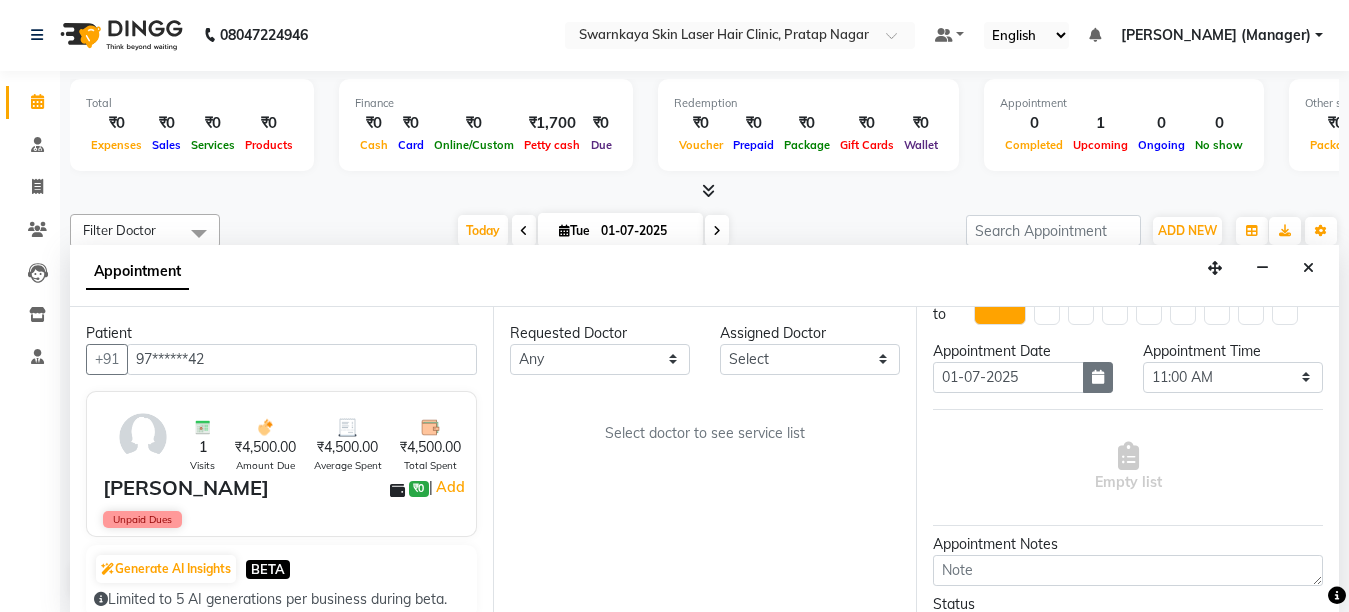 click at bounding box center [1098, 377] 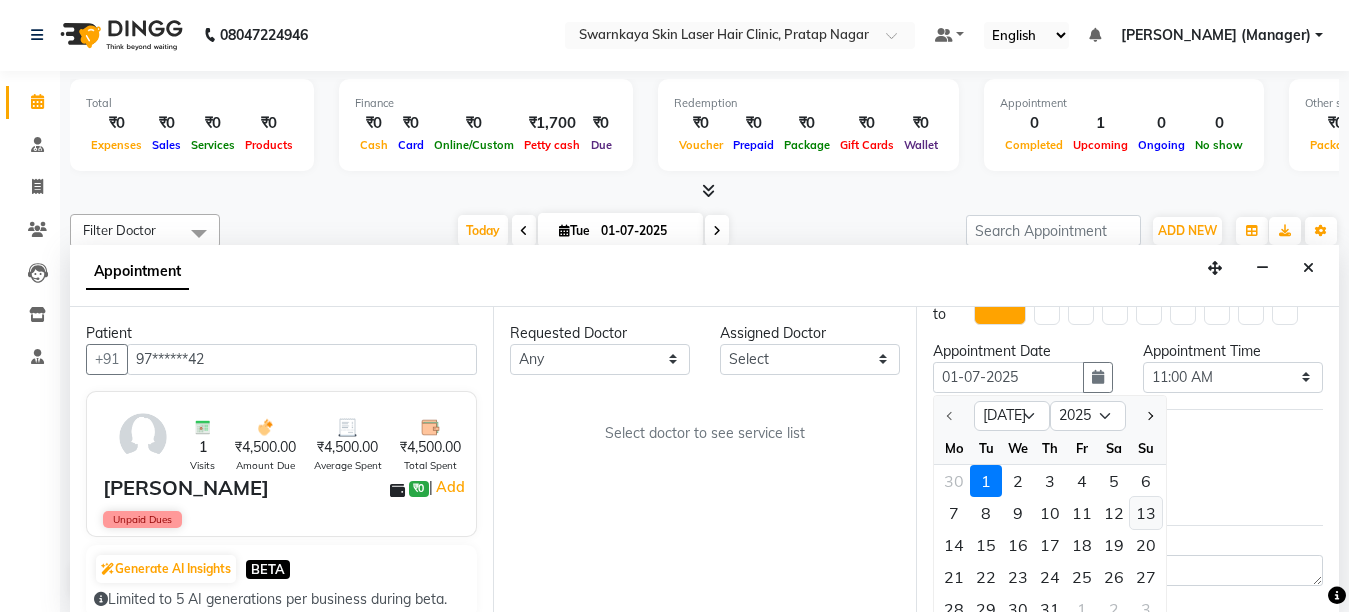 click on "13" at bounding box center (1146, 513) 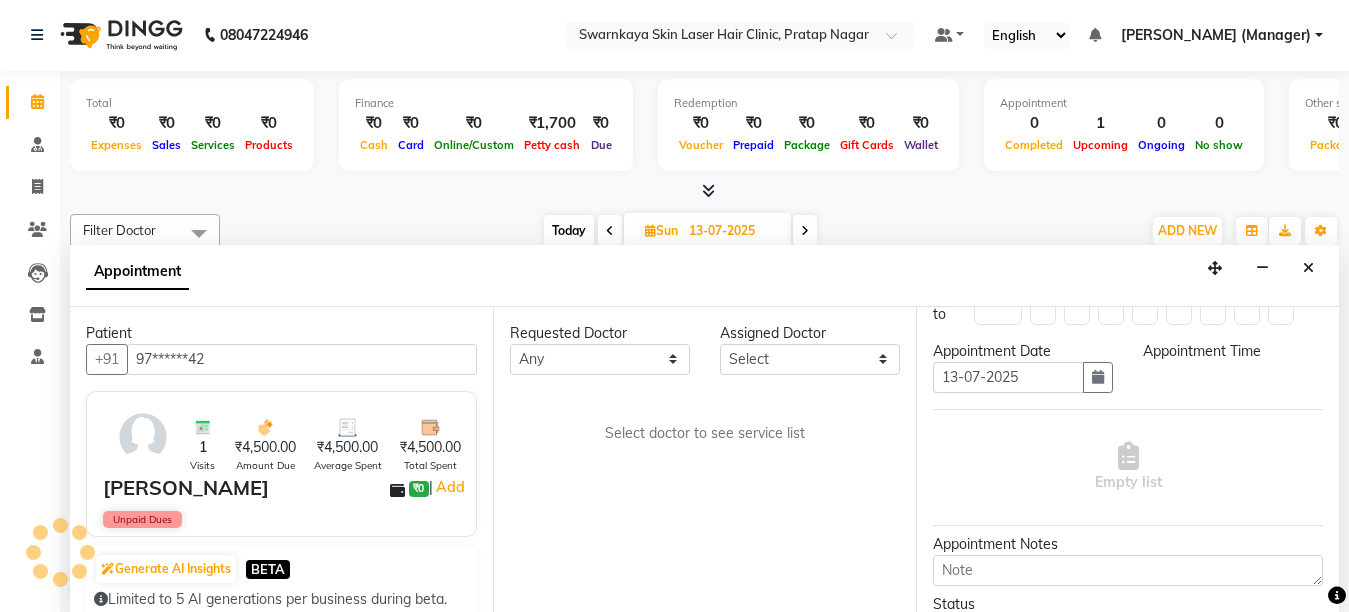 select on "660" 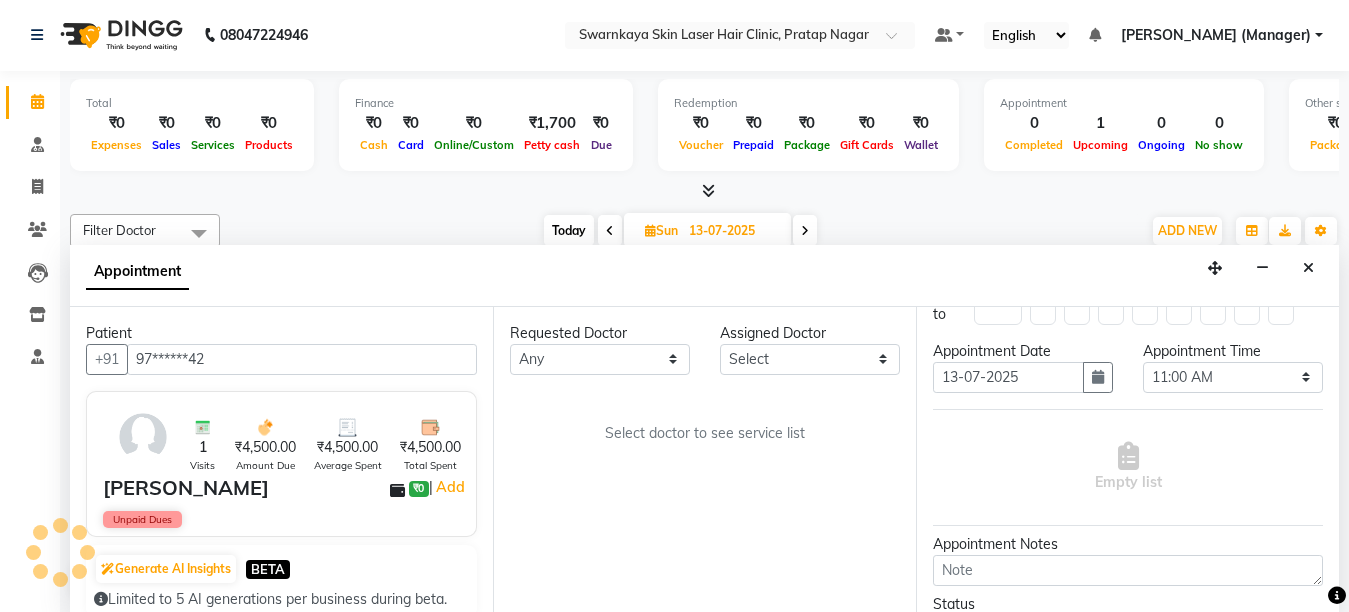 scroll, scrollTop: 1321, scrollLeft: 0, axis: vertical 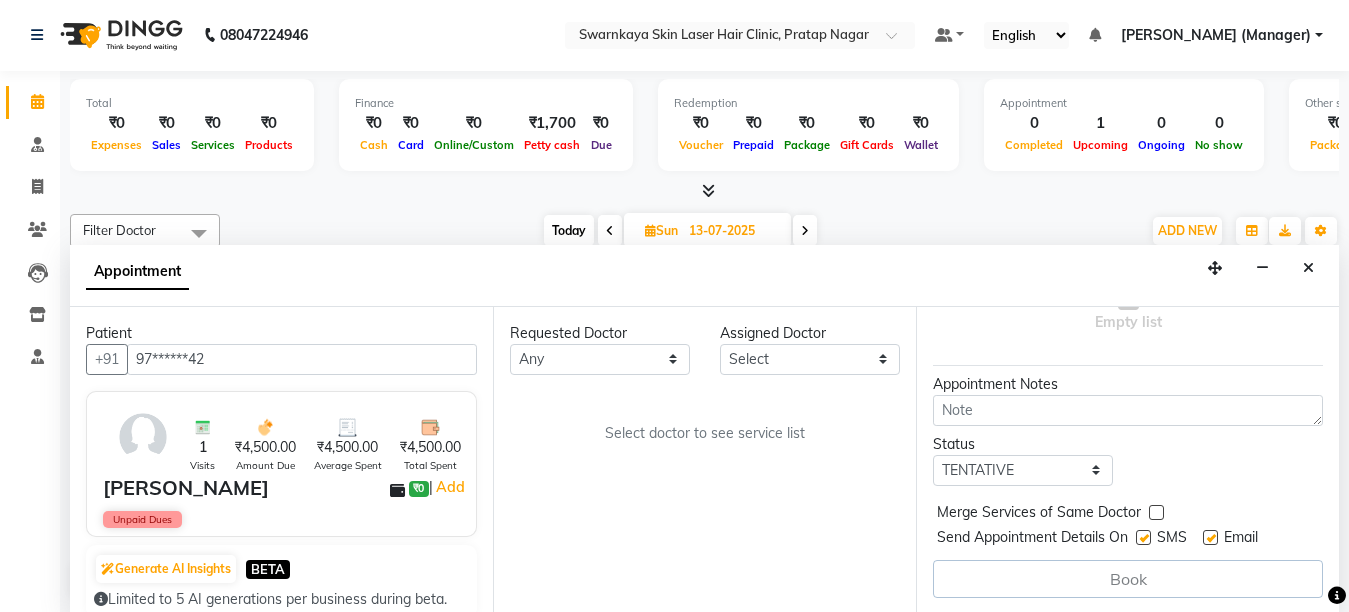click at bounding box center (1210, 537) 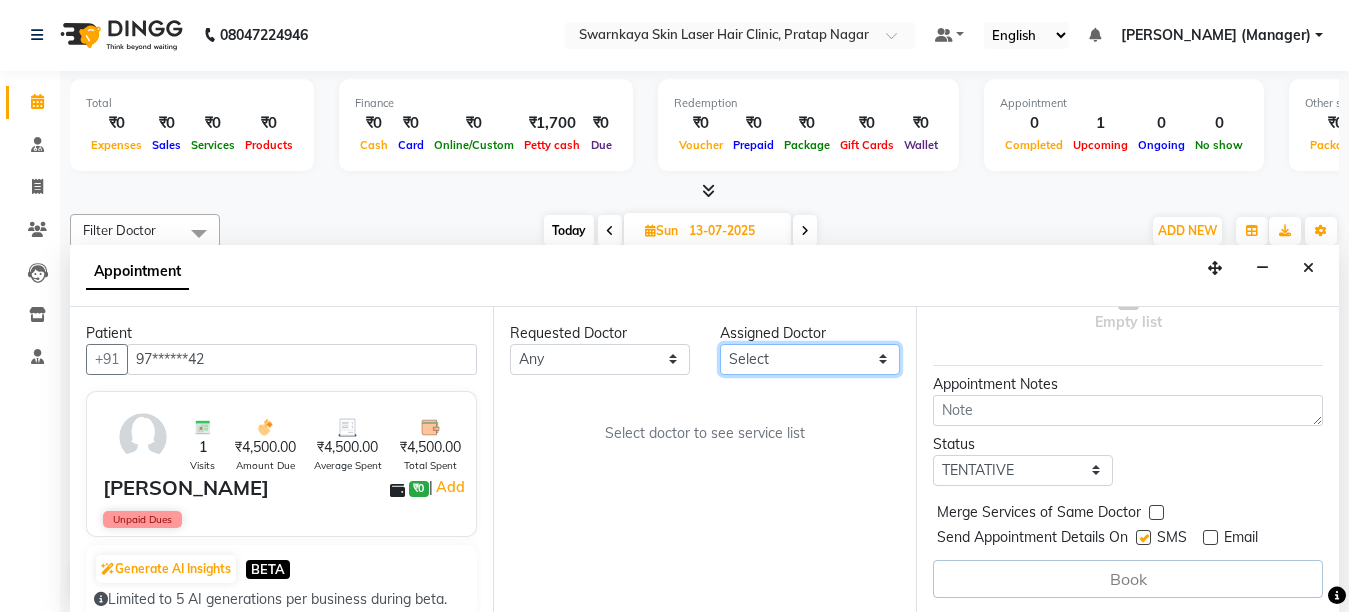 click on "Select  [PERSON_NAME]   Dr.[PERSON_NAME] [PERSON_NAME] [PERSON_NAME]  [PERSON_NAME] (Manager)" at bounding box center (810, 359) 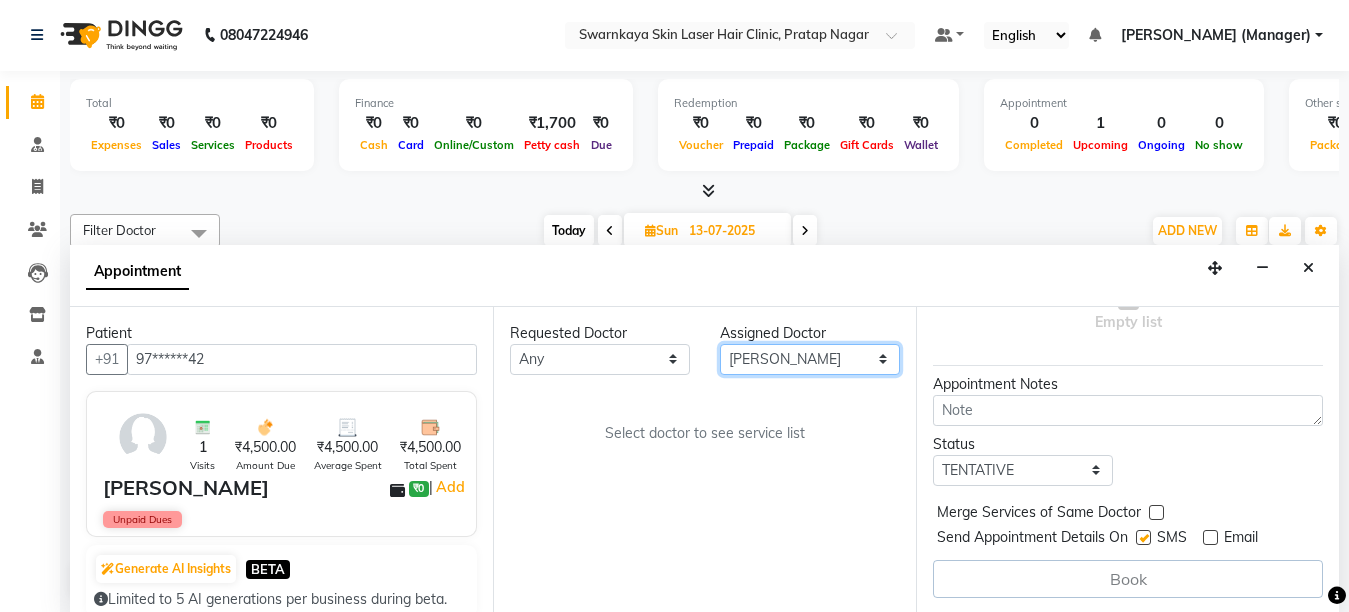 click on "Select  [PERSON_NAME]   Dr.[PERSON_NAME] [PERSON_NAME] [PERSON_NAME]  [PERSON_NAME] (Manager)" at bounding box center (810, 359) 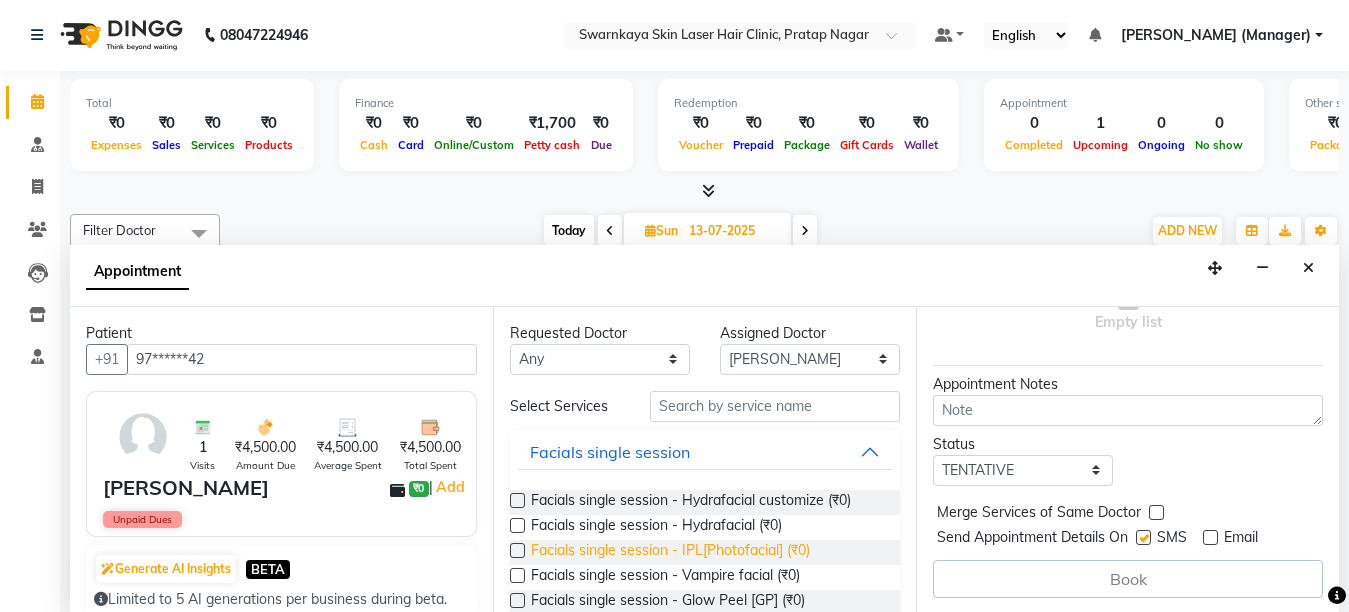 click on "Facials single session - IPL[Photofacial] (₹0)" at bounding box center [670, 552] 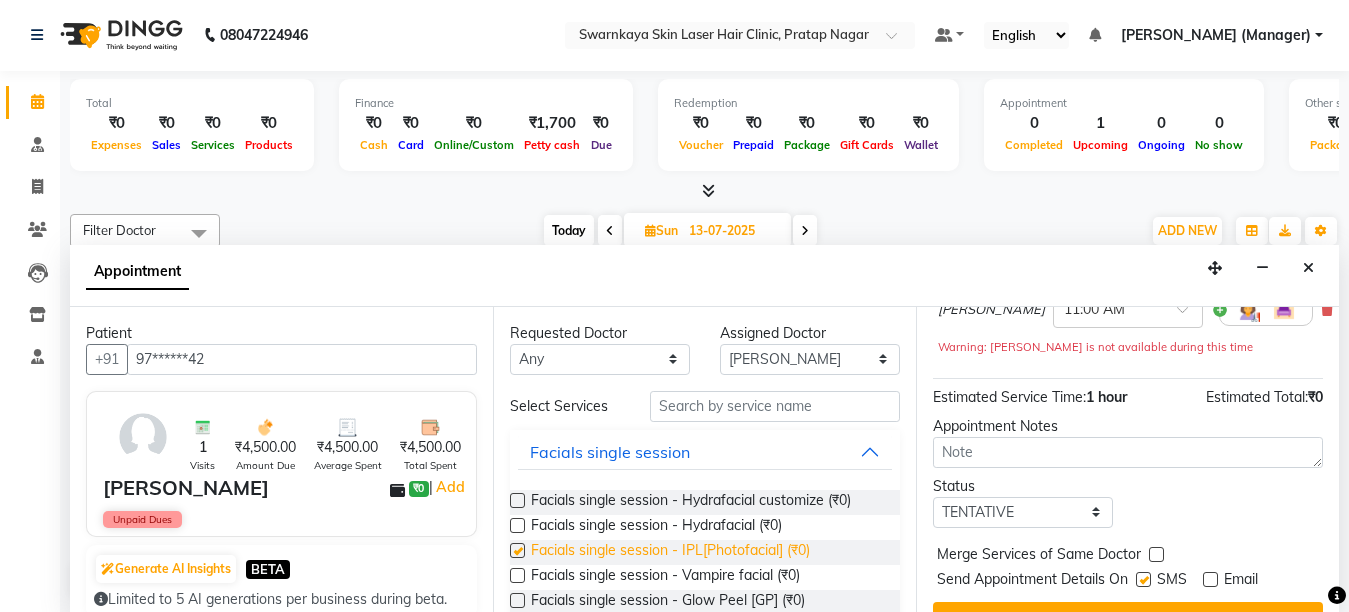 checkbox on "false" 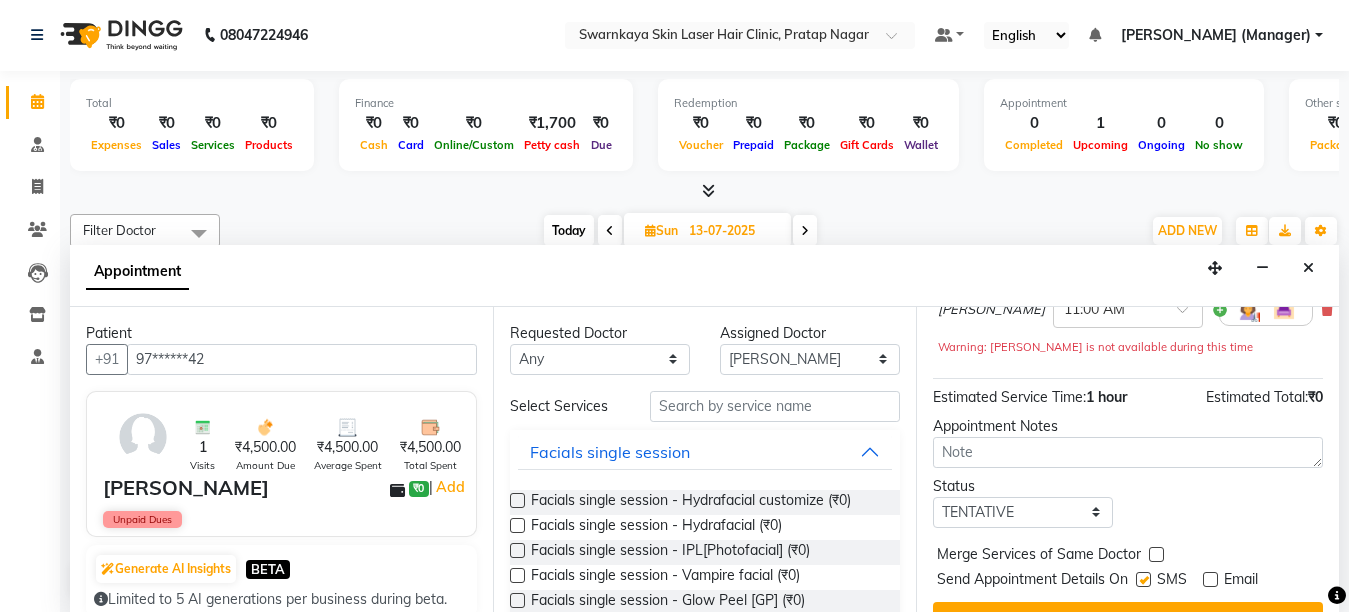 click at bounding box center [1337, 595] 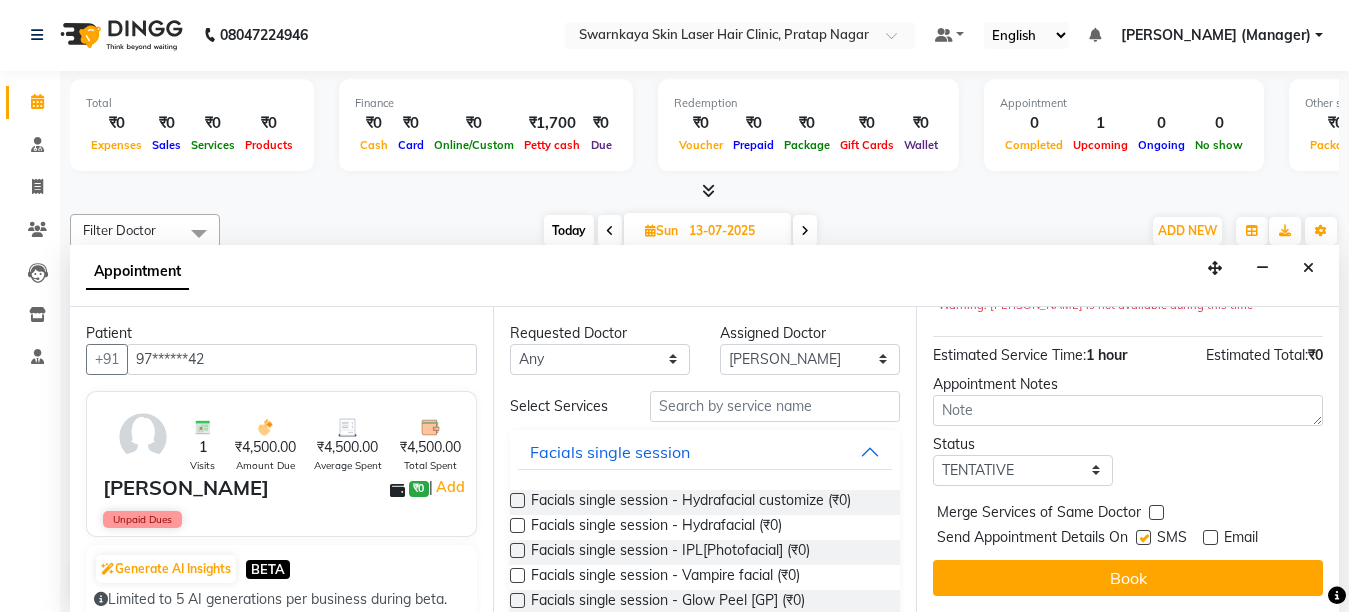 scroll, scrollTop: 262, scrollLeft: 0, axis: vertical 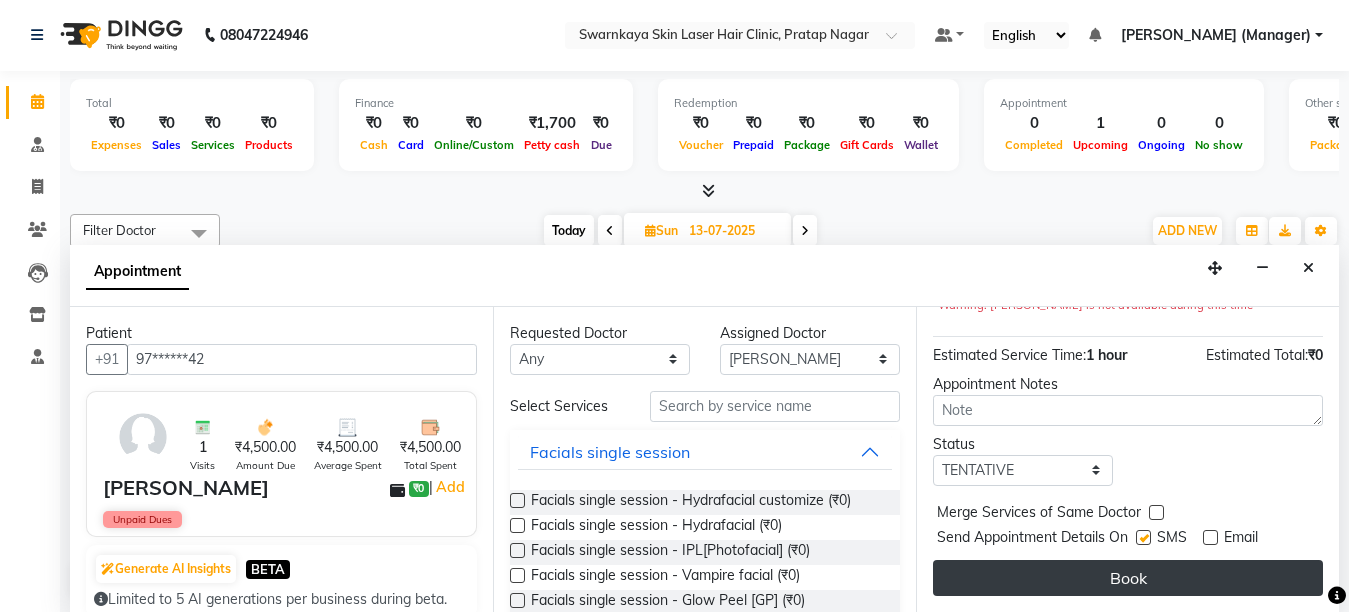click on "Book" at bounding box center (1128, 578) 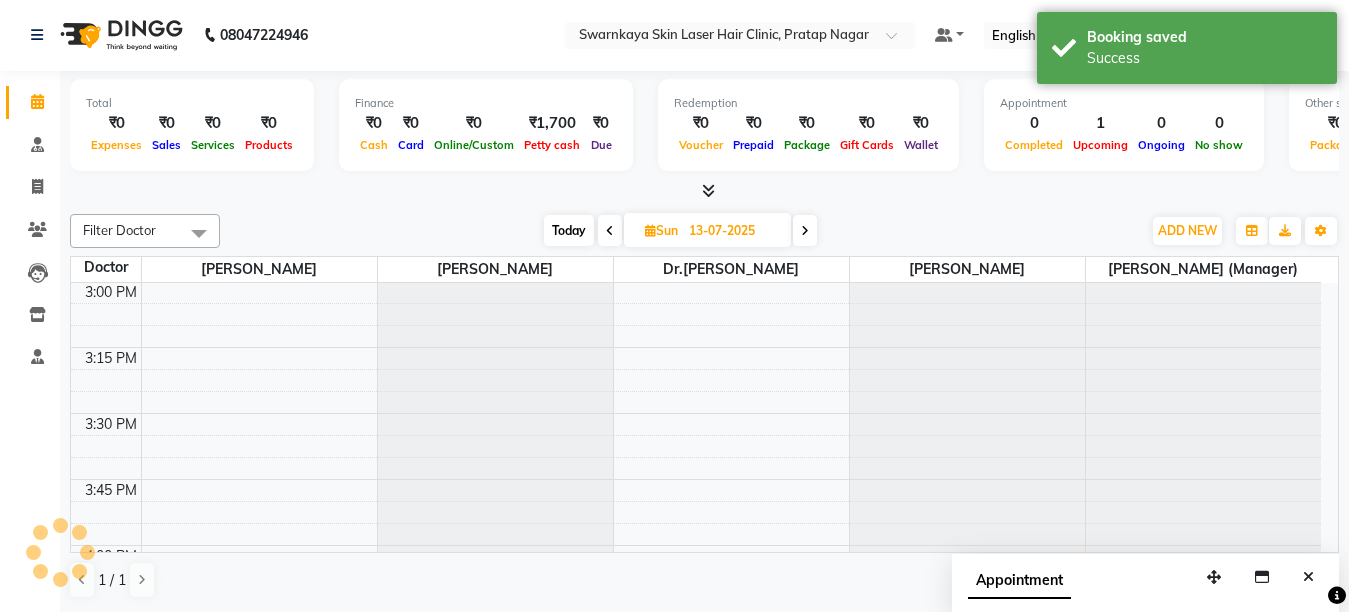 scroll, scrollTop: 0, scrollLeft: 0, axis: both 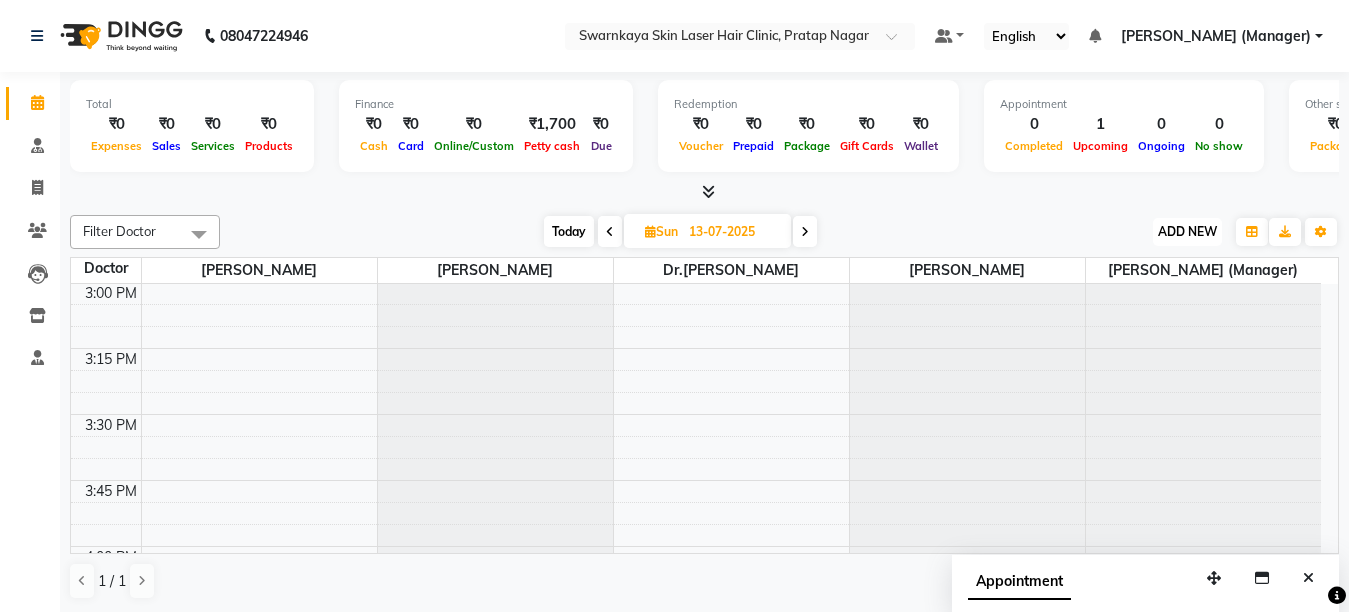 click on "ADD NEW" at bounding box center [1187, 231] 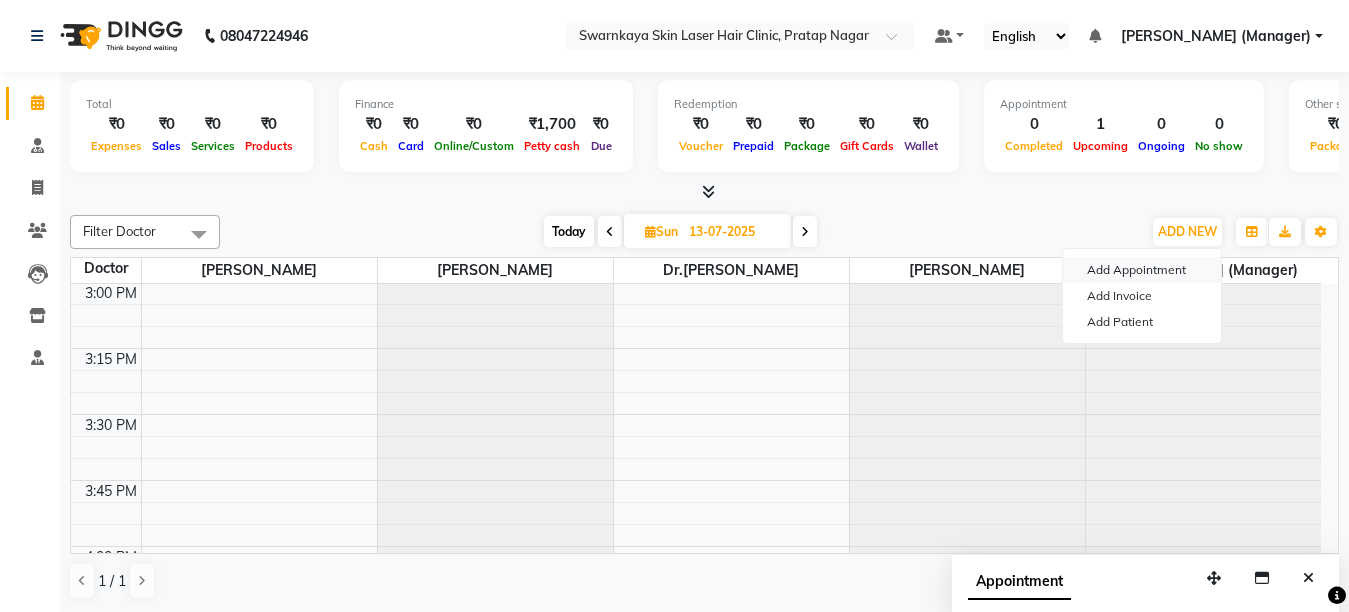 click on "Add Appointment" at bounding box center [1142, 270] 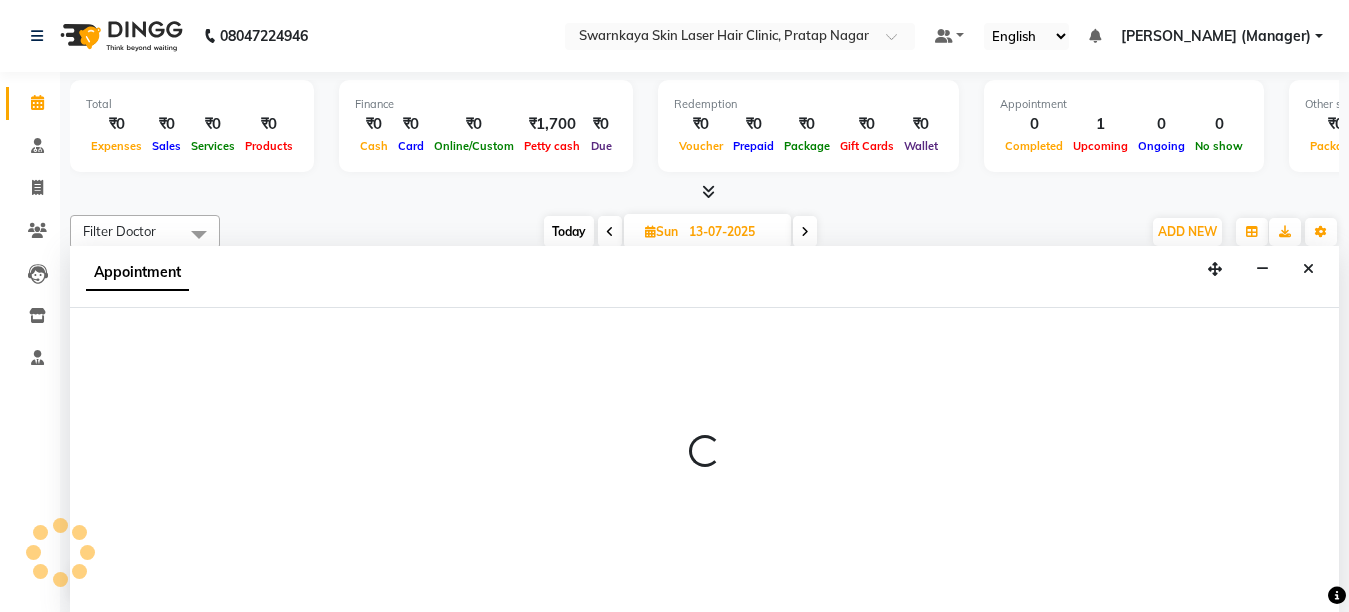 select on "tentative" 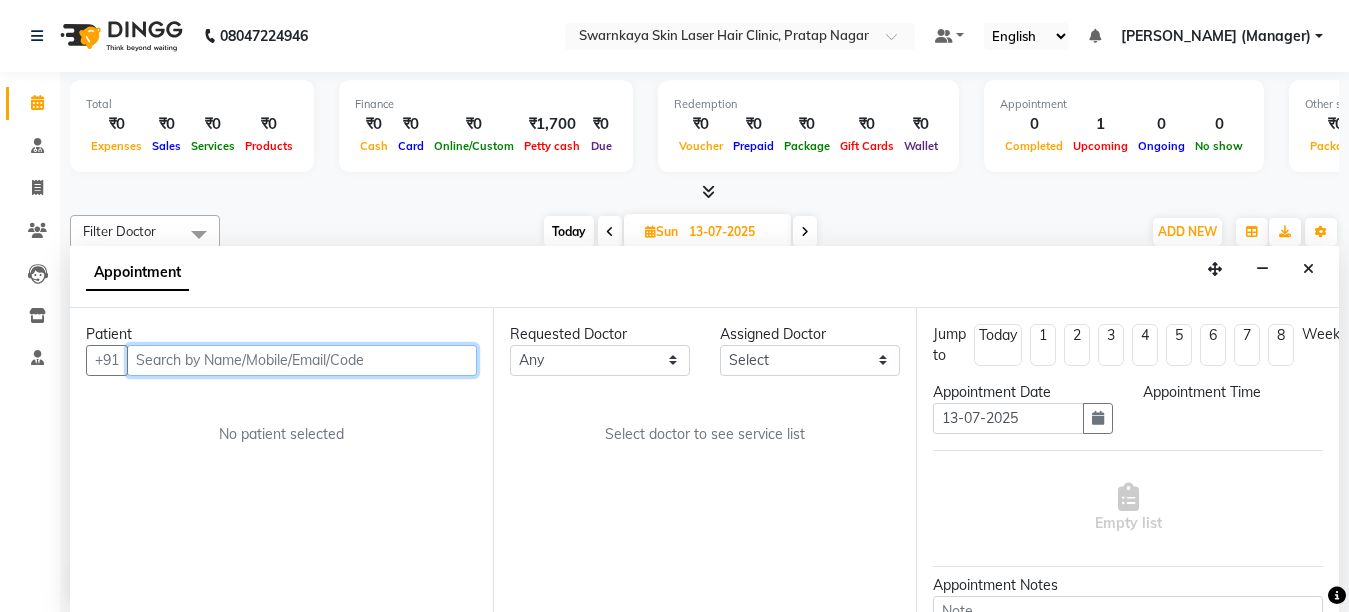 select on "660" 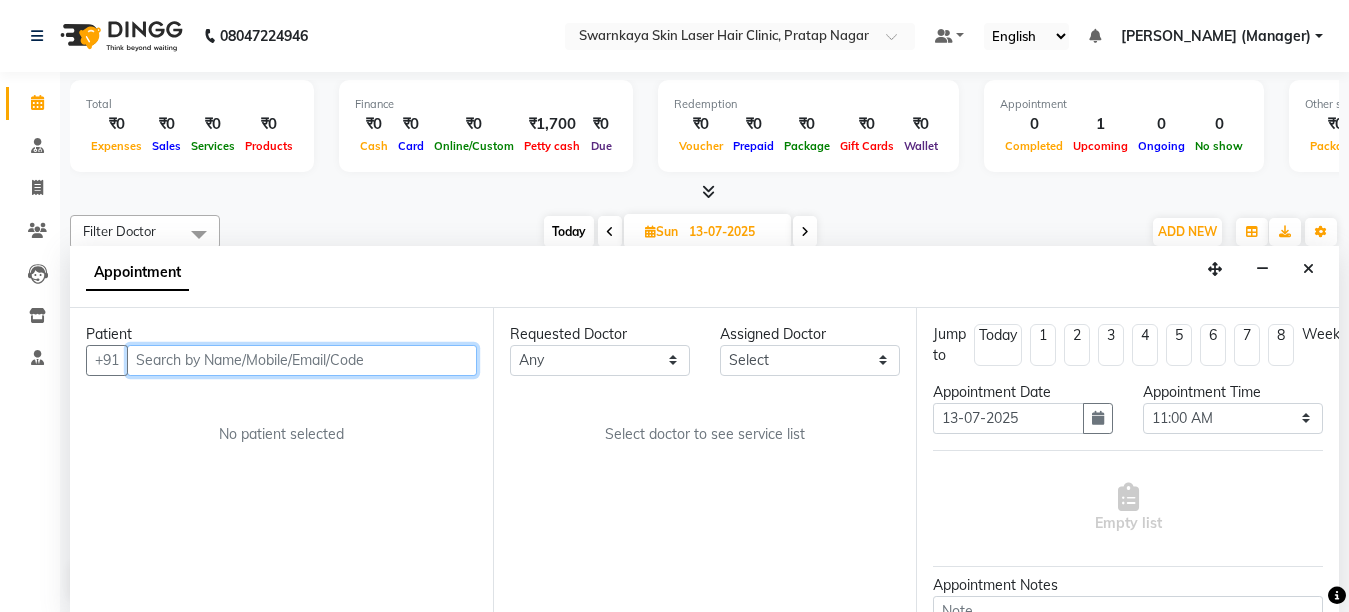 scroll, scrollTop: 1, scrollLeft: 0, axis: vertical 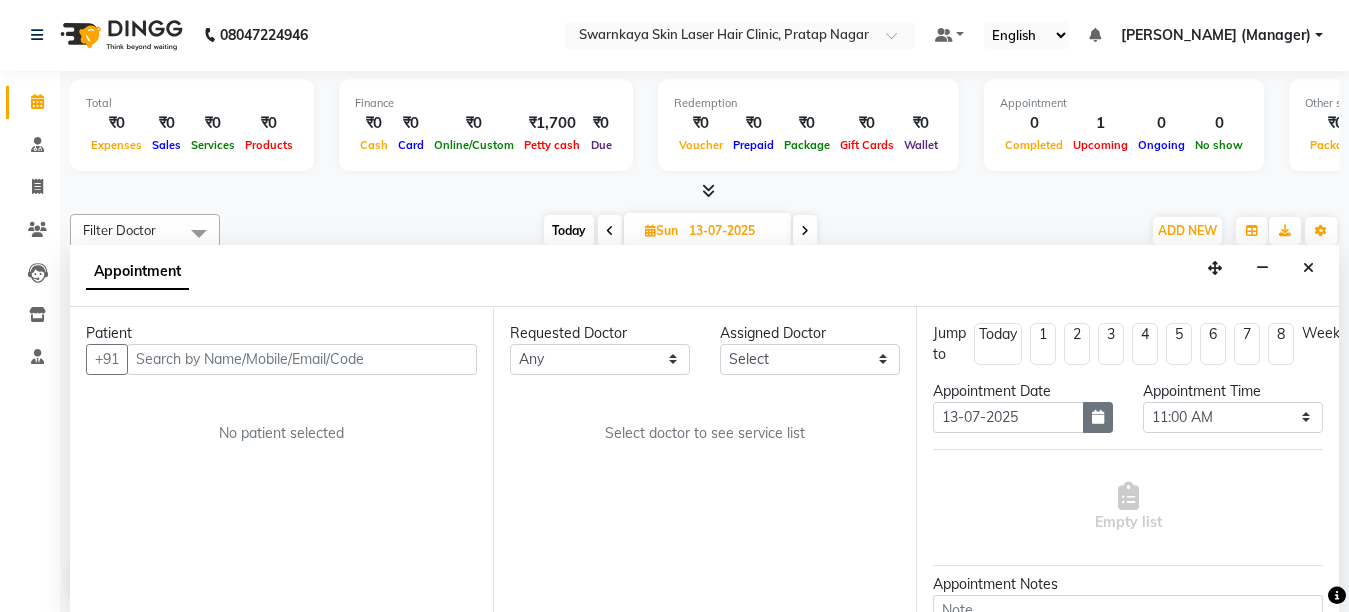 click at bounding box center [1098, 417] 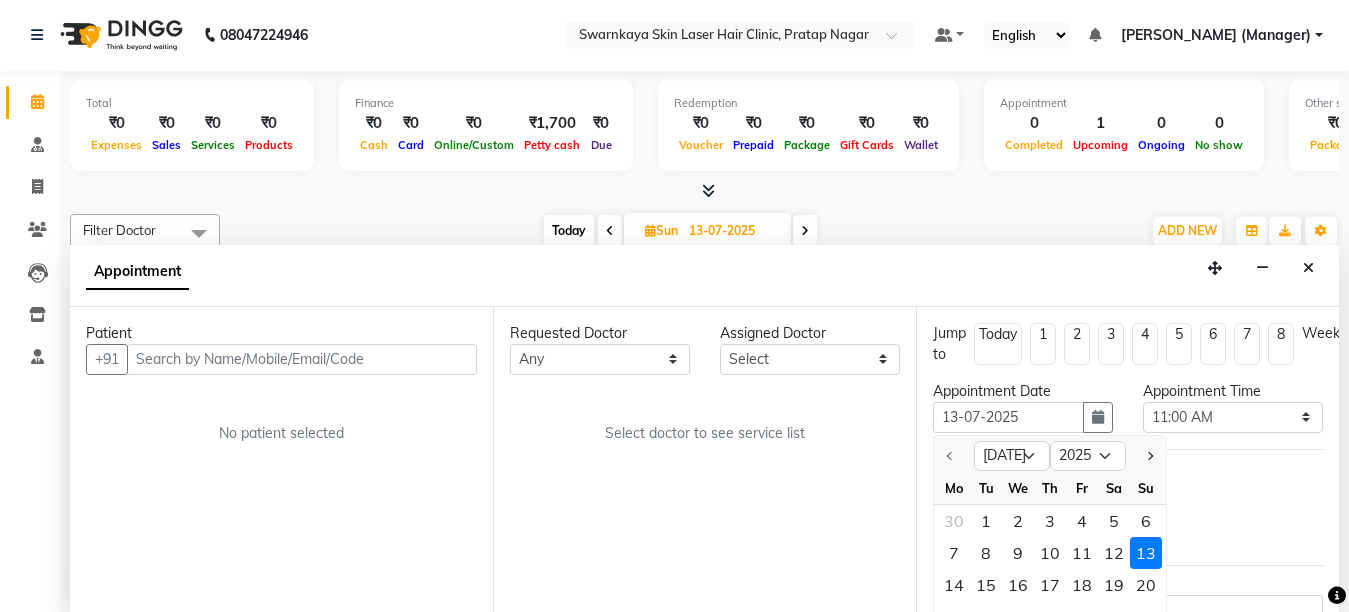 click at bounding box center [1337, 595] 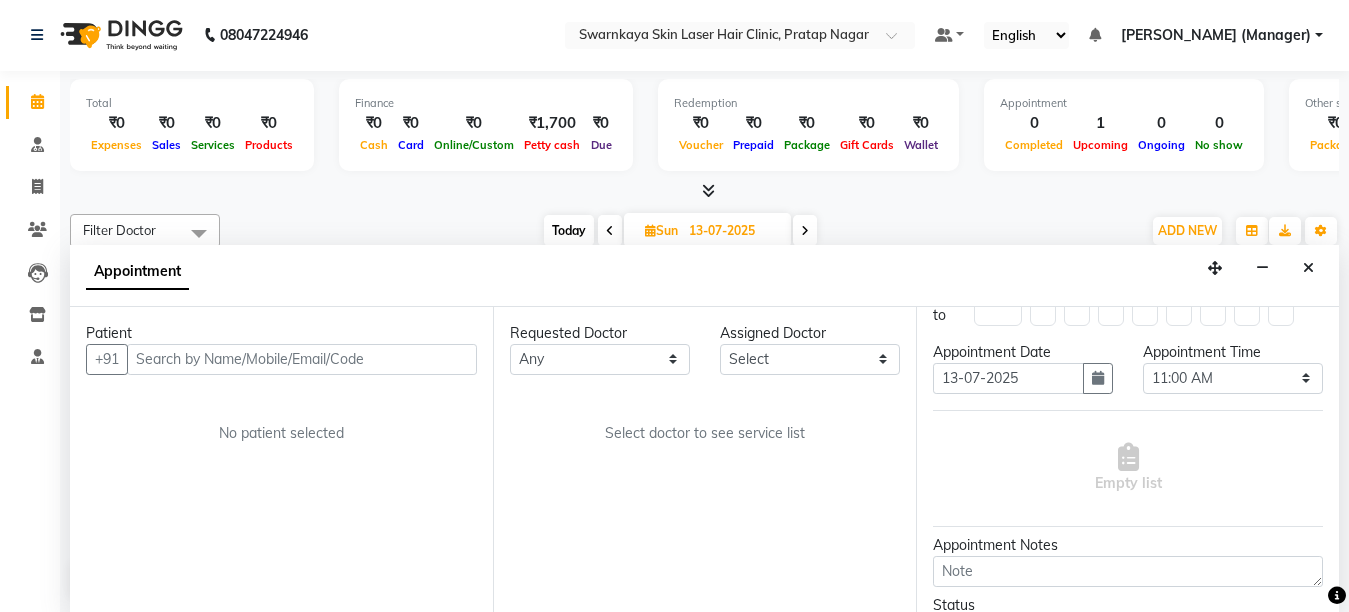 scroll, scrollTop: 40, scrollLeft: 0, axis: vertical 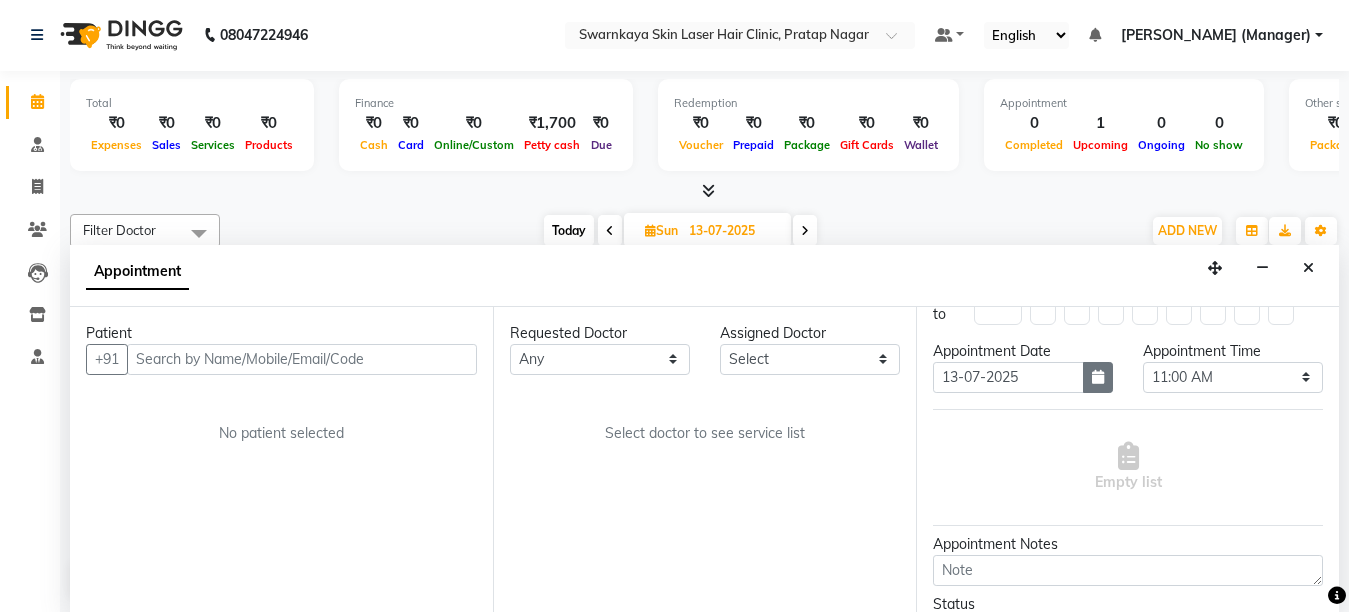 click at bounding box center [1098, 377] 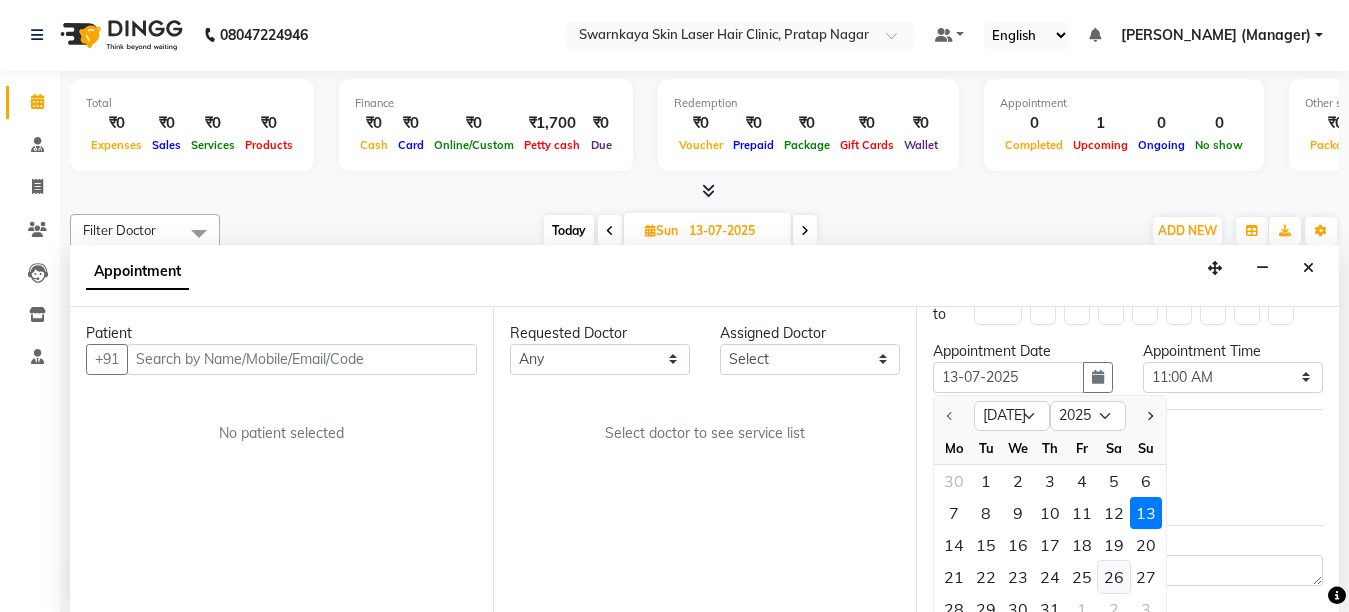 click on "26" at bounding box center [1114, 577] 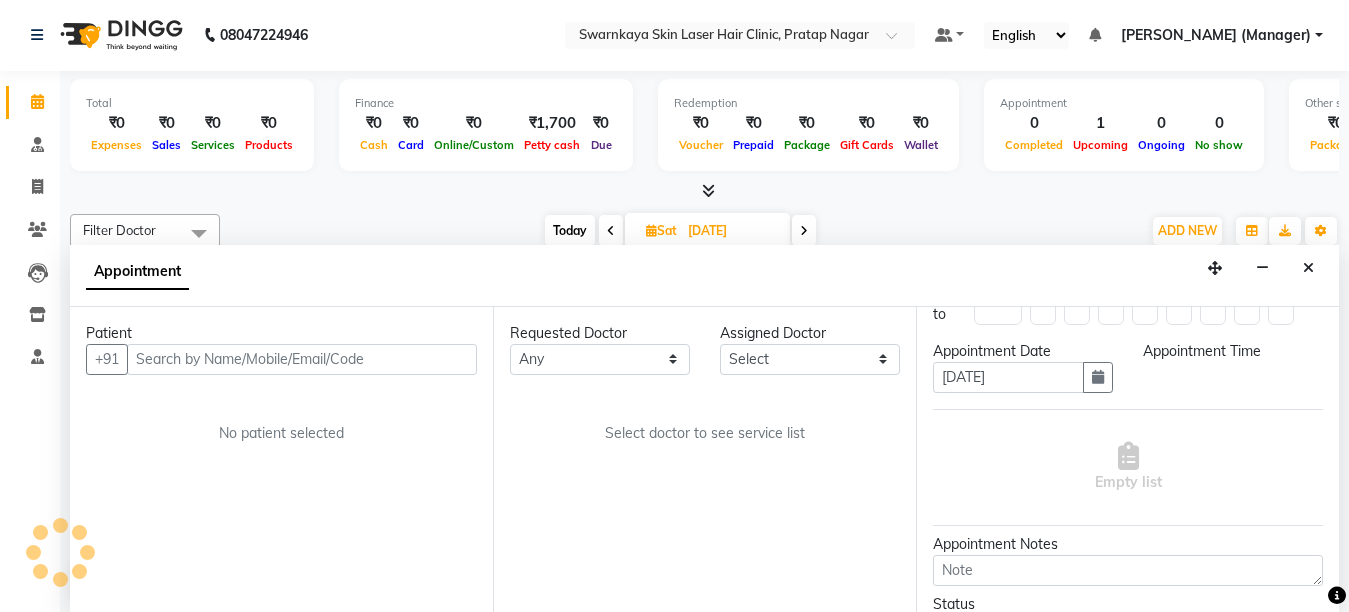 scroll, scrollTop: 0, scrollLeft: 0, axis: both 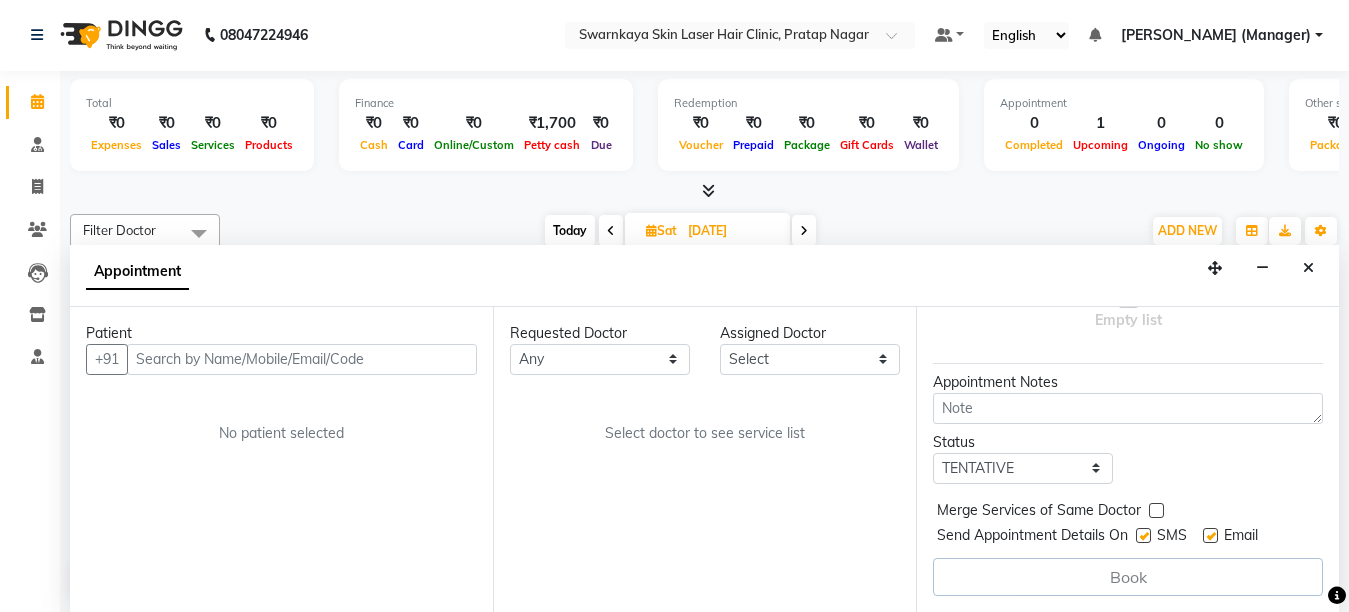 click at bounding box center (1210, 535) 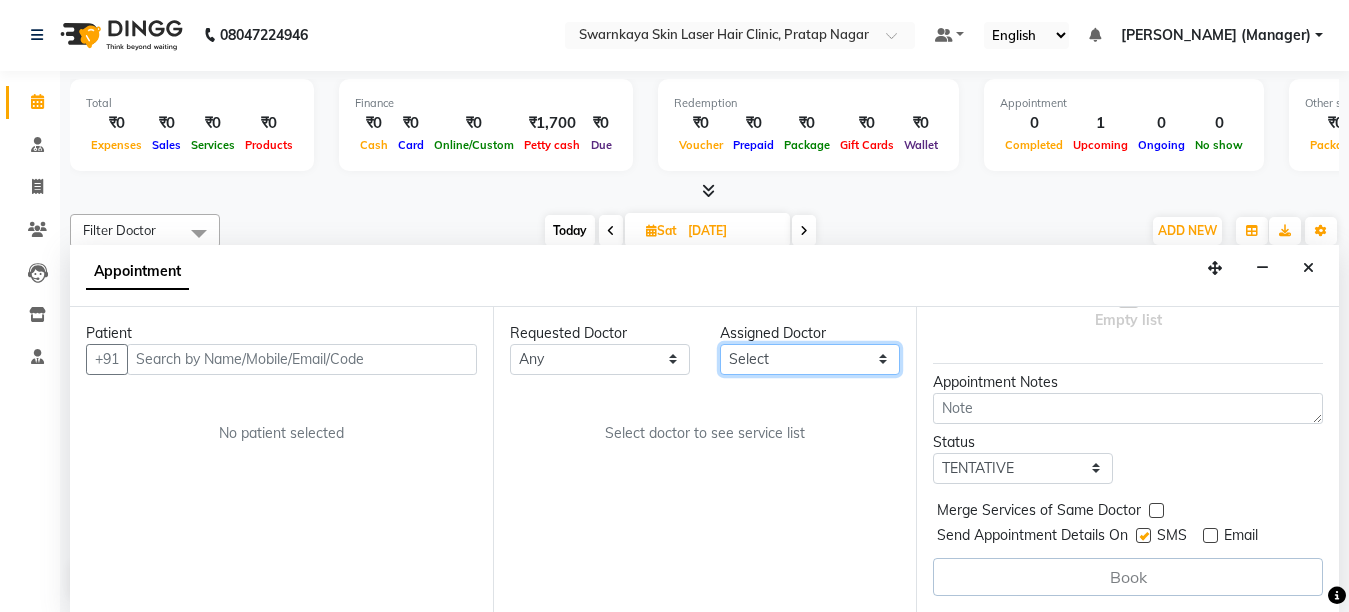 click on "Select  [PERSON_NAME]   Dr.[PERSON_NAME] [PERSON_NAME] [PERSON_NAME]  [PERSON_NAME] (Manager)" at bounding box center [810, 359] 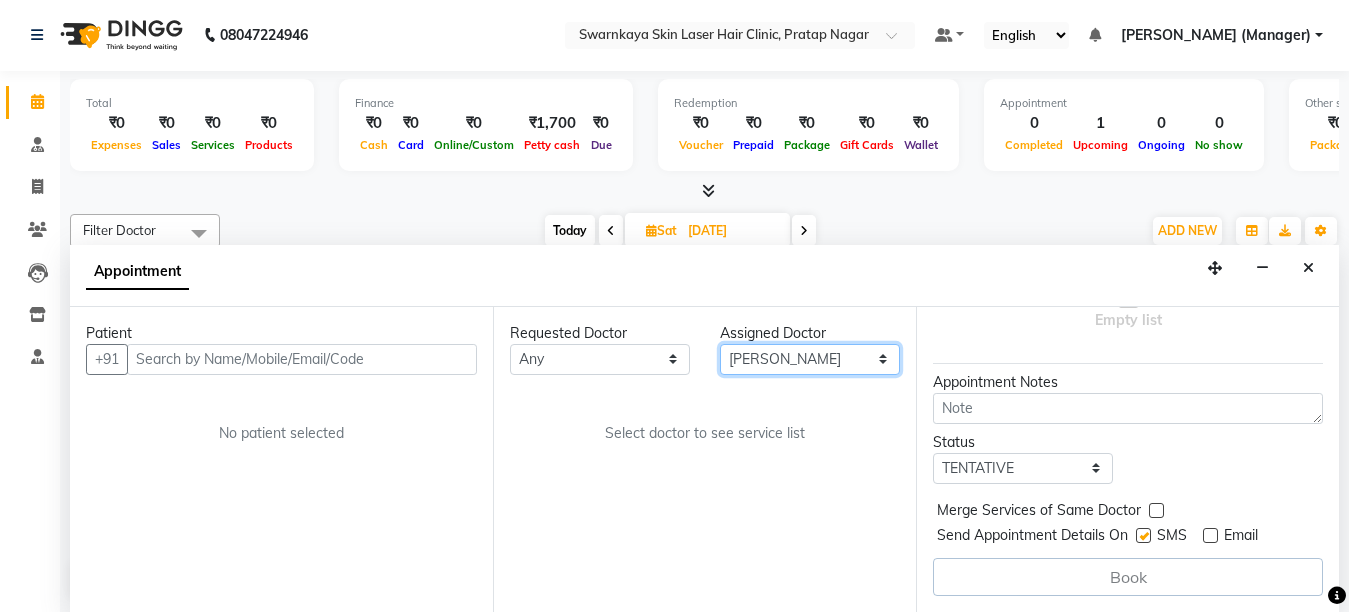 click on "Select  [PERSON_NAME]   Dr.[PERSON_NAME] [PERSON_NAME] [PERSON_NAME]  [PERSON_NAME] (Manager)" at bounding box center [810, 359] 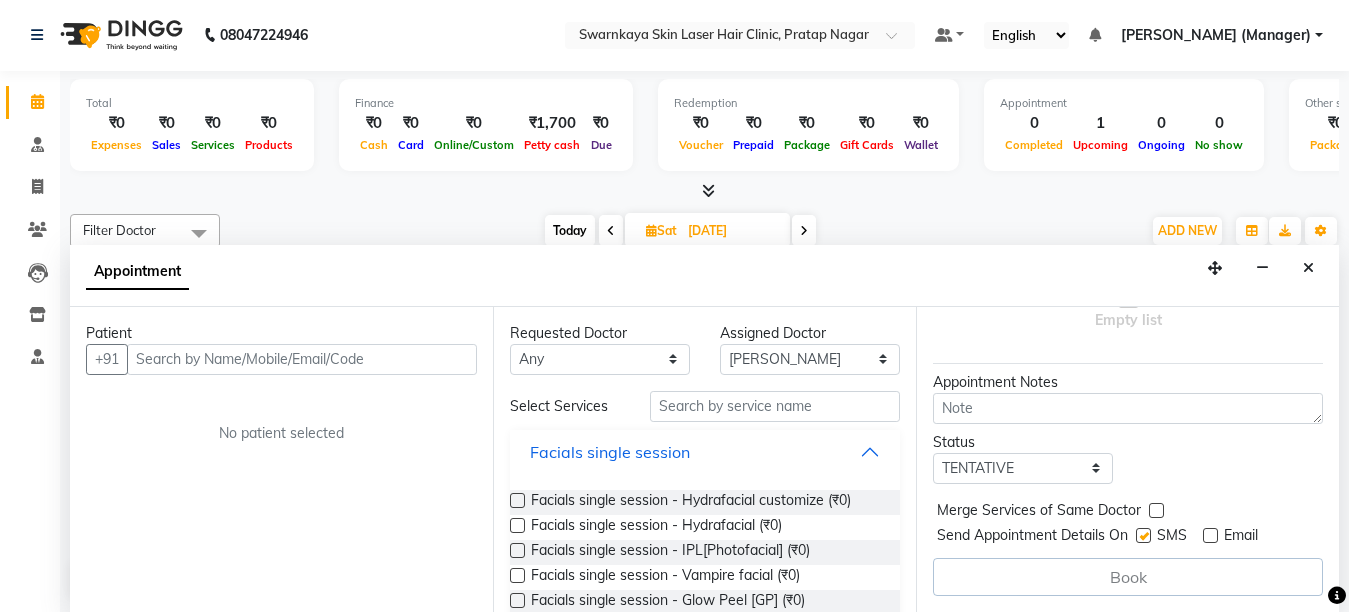 click on "Facials single session" at bounding box center (705, 452) 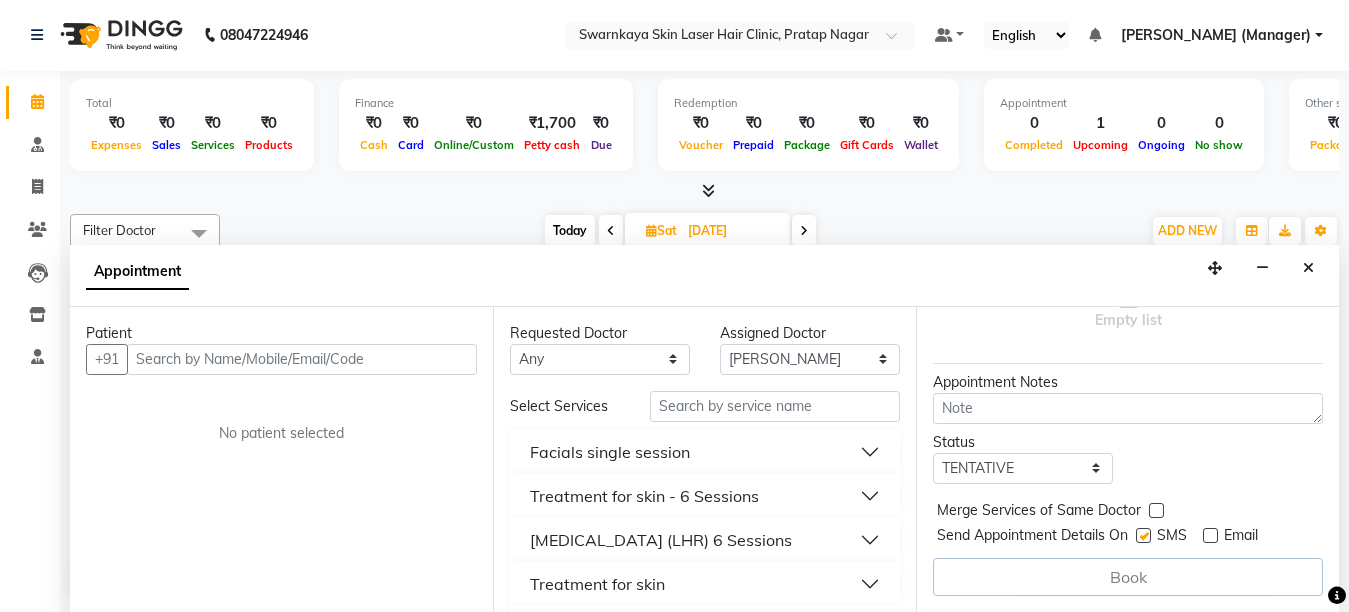 click on "[MEDICAL_DATA] (LHR)
6 Sessions" at bounding box center (705, 540) 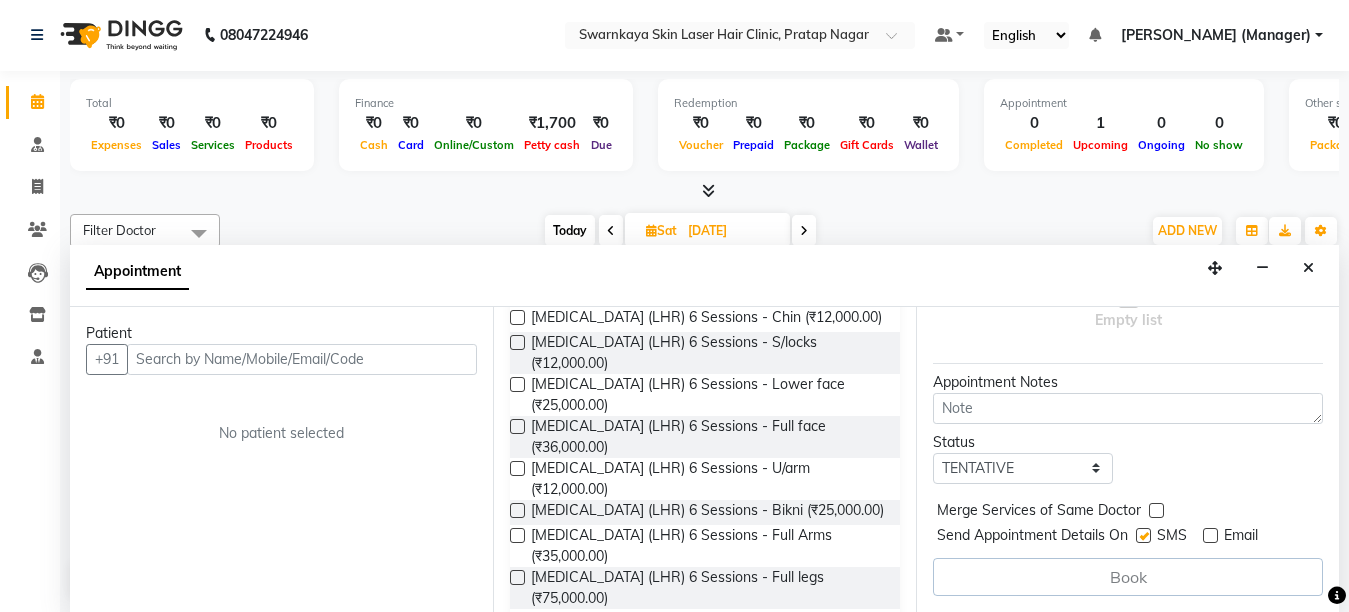 scroll, scrollTop: 440, scrollLeft: 0, axis: vertical 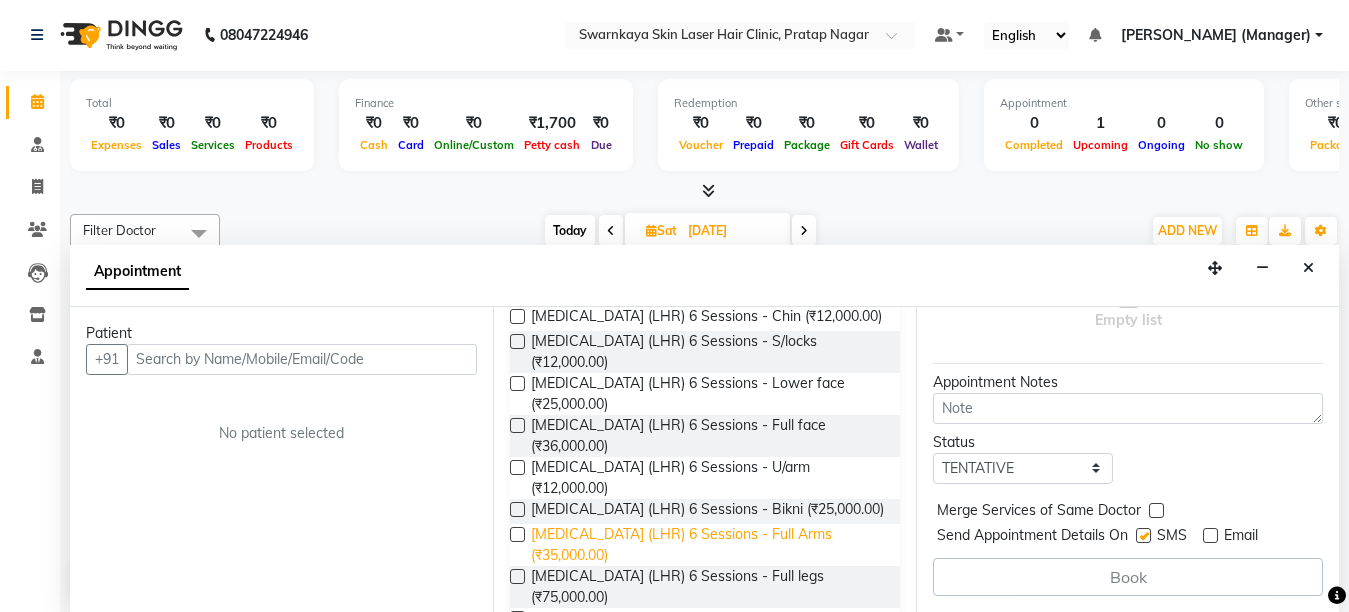 click on "[MEDICAL_DATA] (LHR)
6 Sessions - Full Arms (₹35,000.00)" at bounding box center [707, 545] 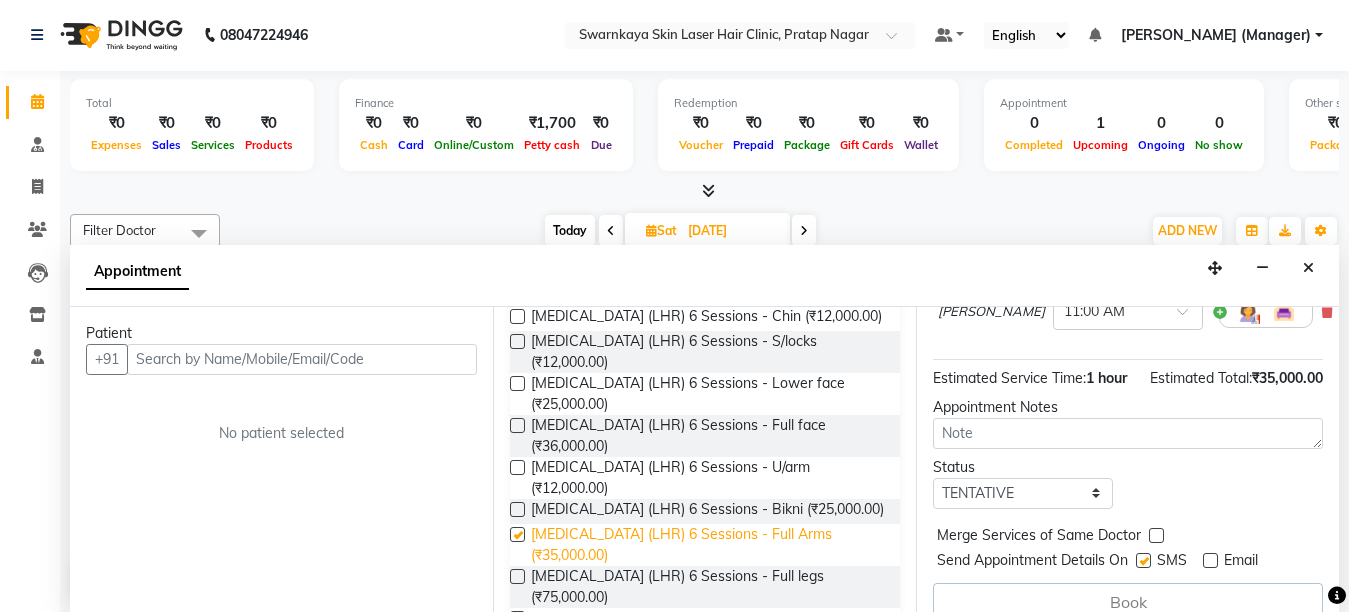 checkbox on "false" 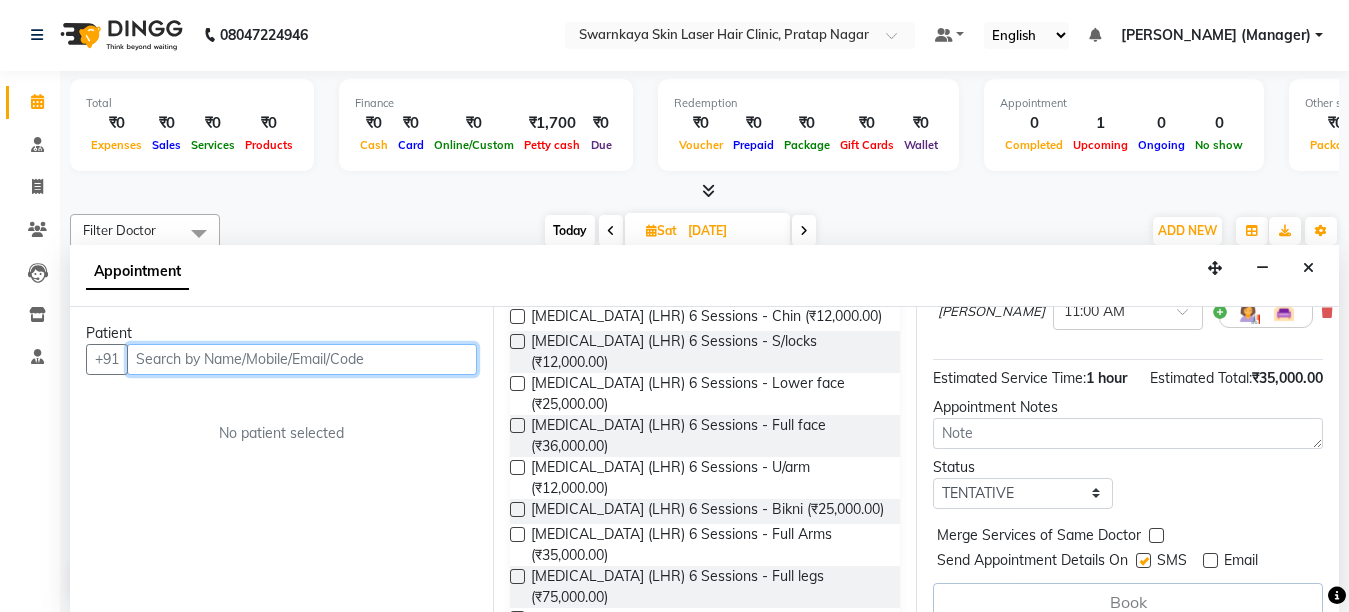 click at bounding box center [302, 359] 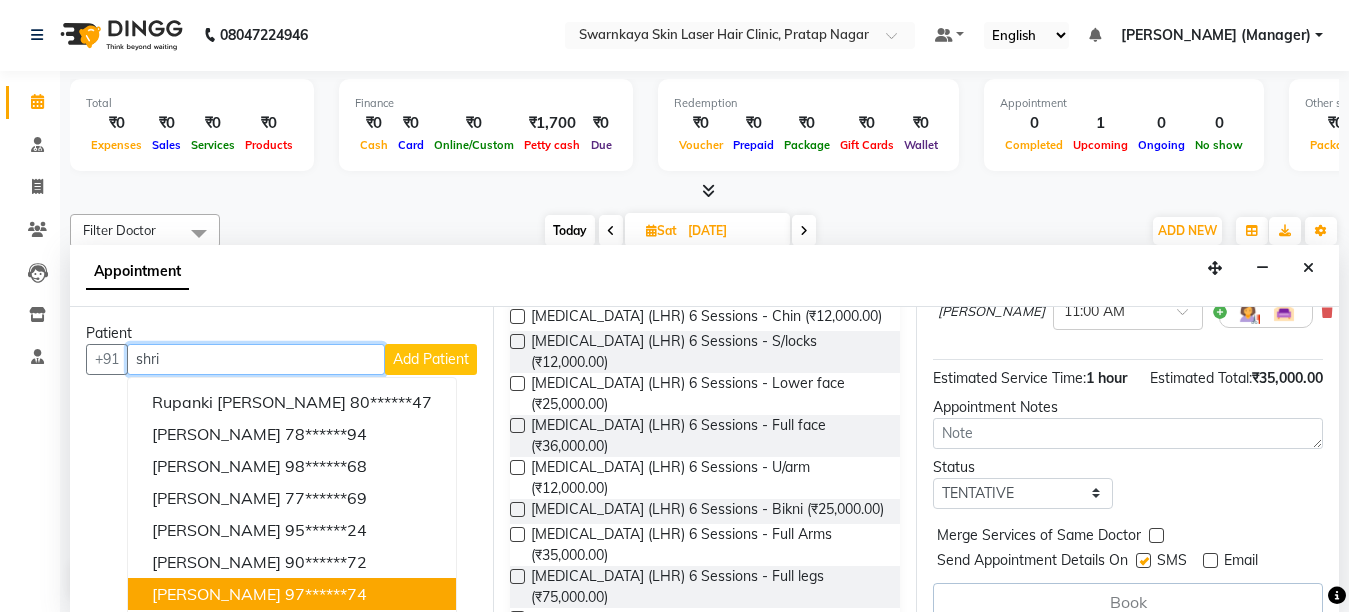 click on "[PERSON_NAME]" at bounding box center (216, 594) 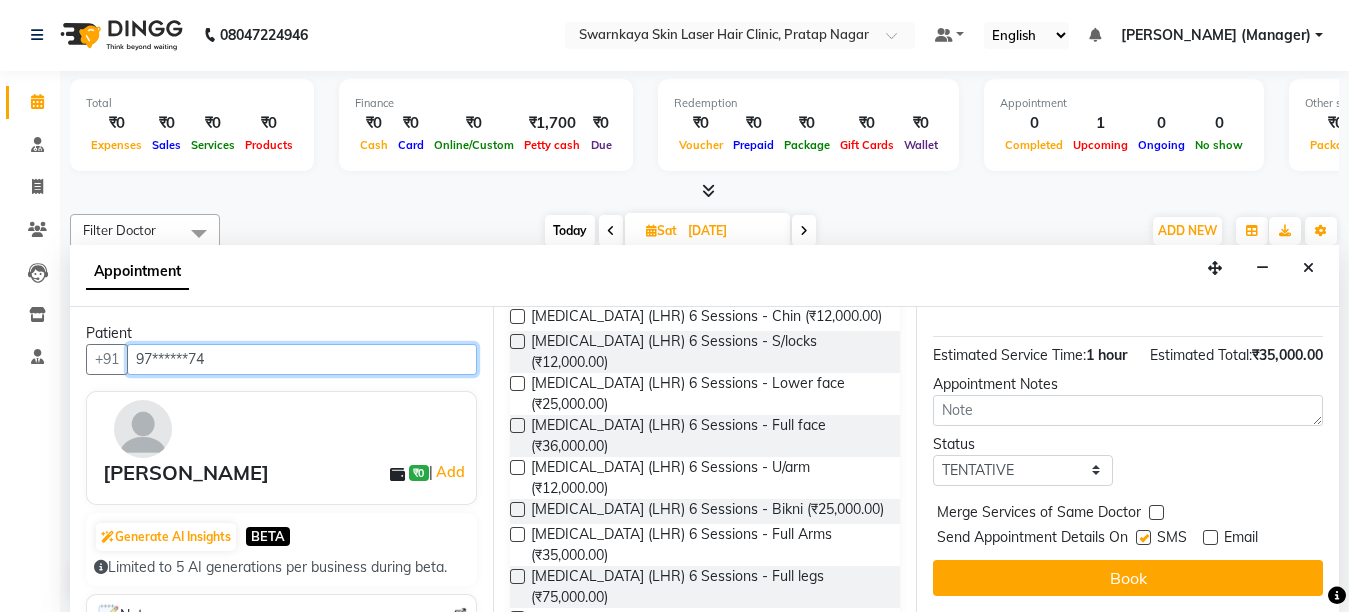 scroll, scrollTop: 280, scrollLeft: 0, axis: vertical 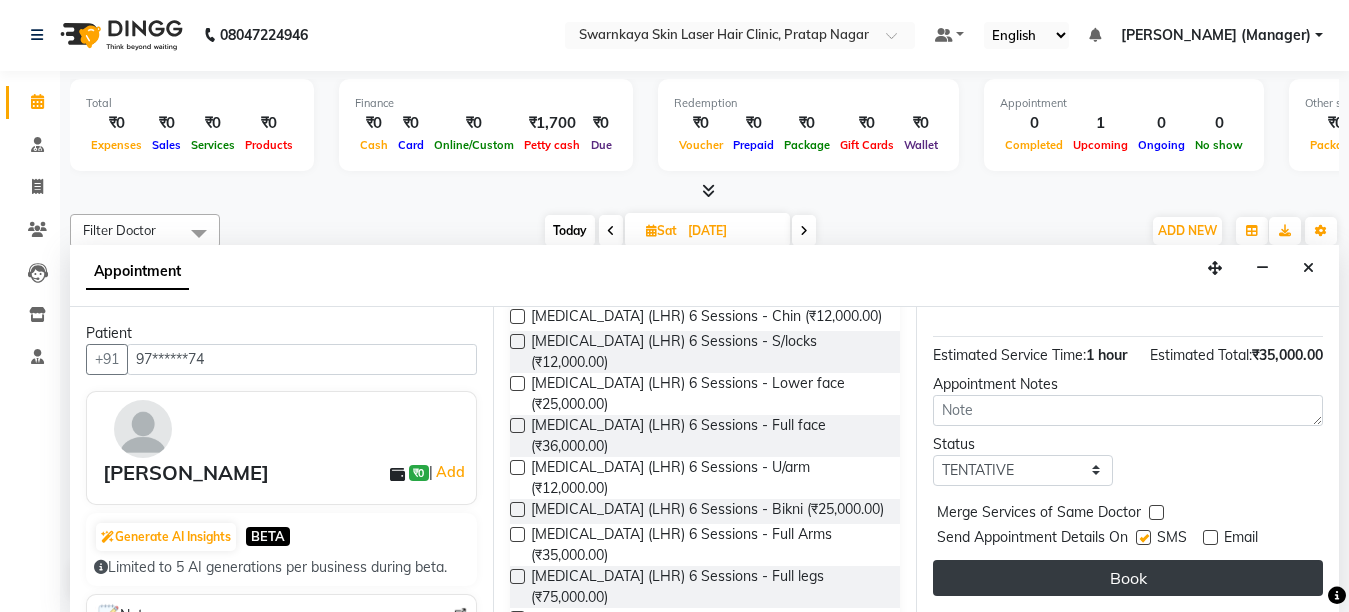click on "Book" at bounding box center [1128, 578] 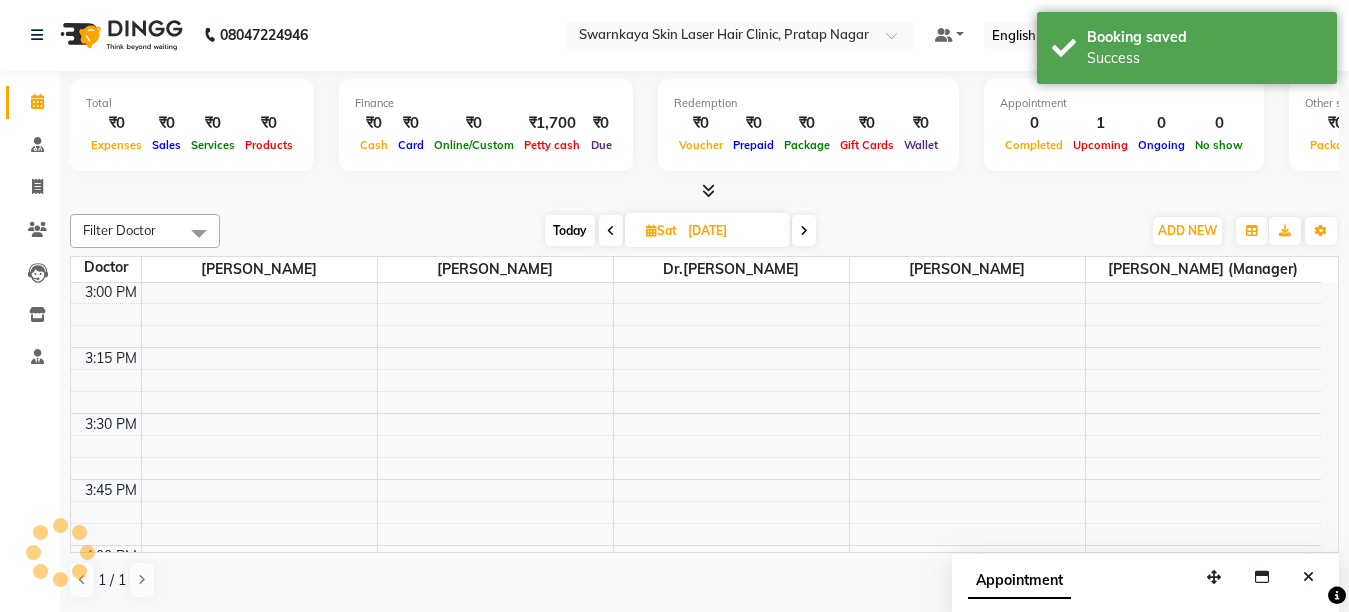 scroll, scrollTop: 0, scrollLeft: 0, axis: both 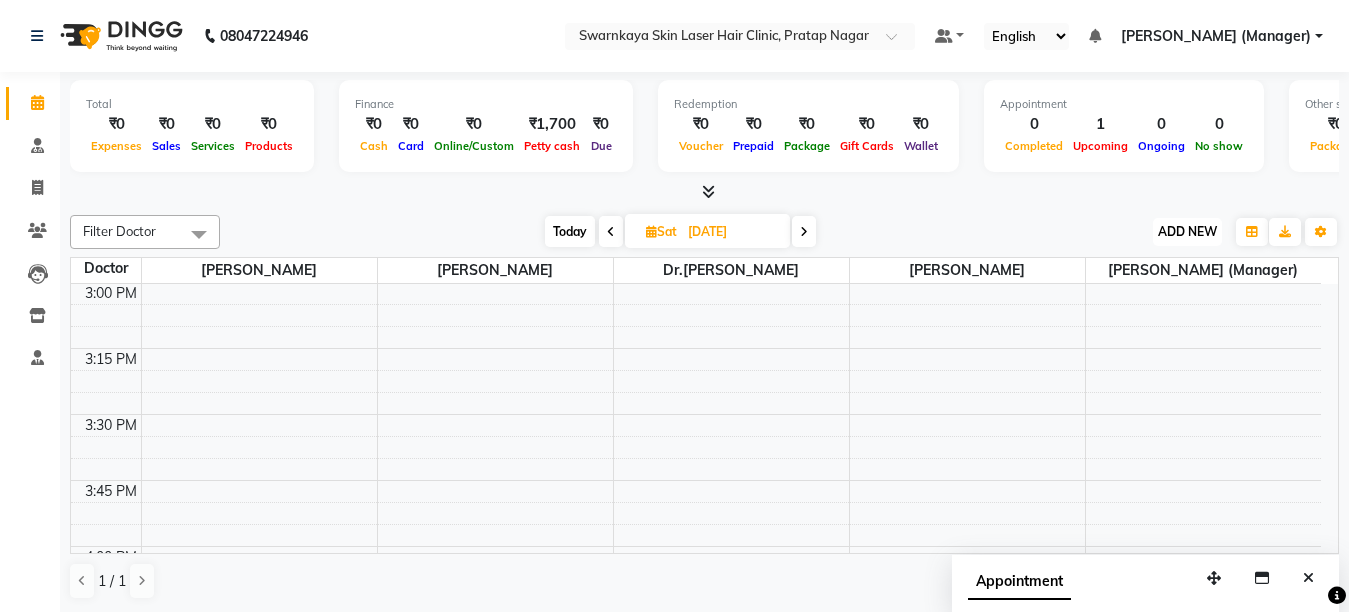 click on "ADD NEW" at bounding box center [1187, 231] 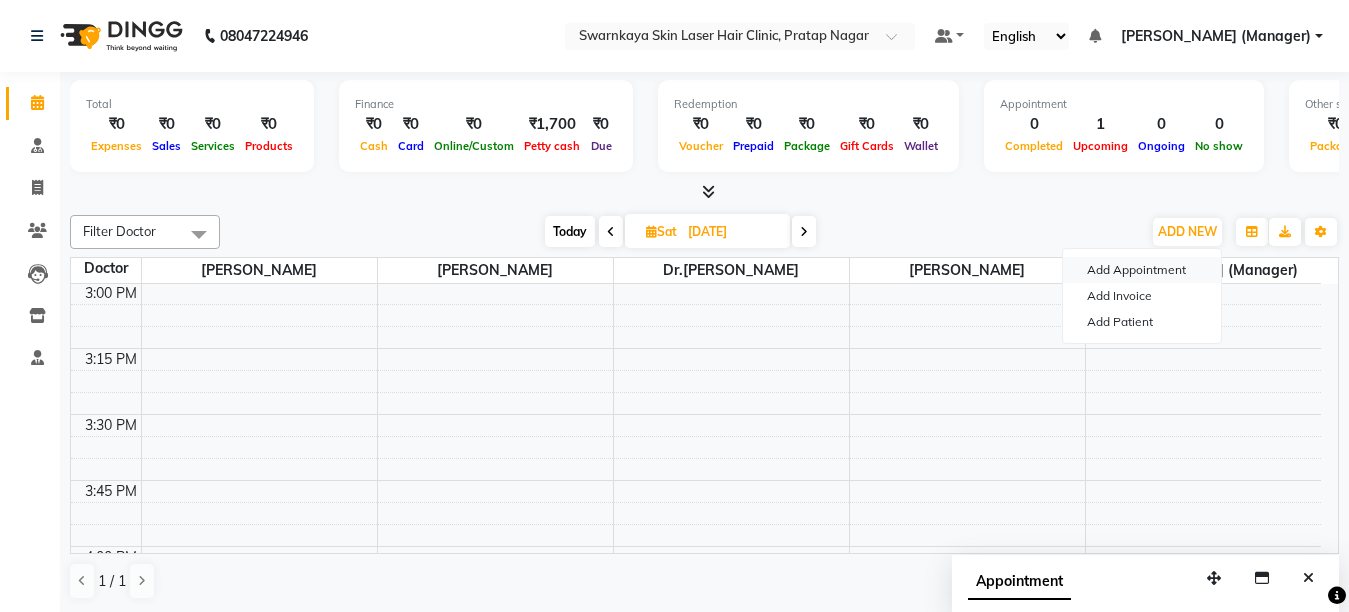 click on "Add Appointment" at bounding box center [1142, 270] 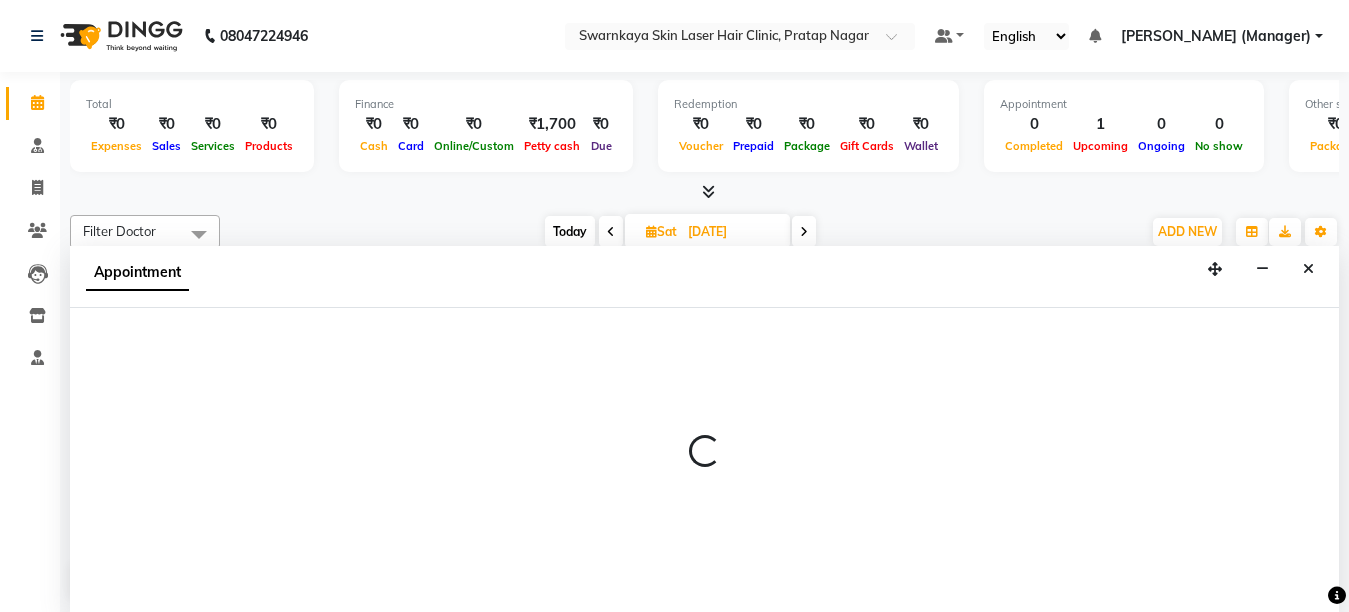 select on "tentative" 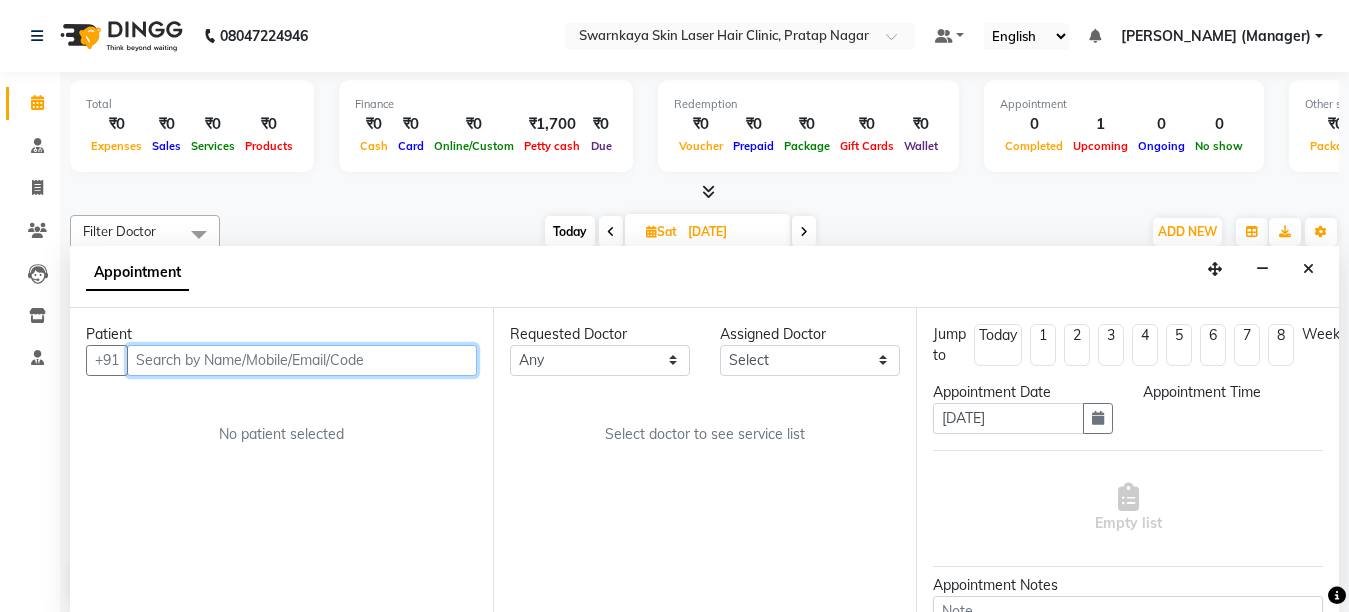 select on "660" 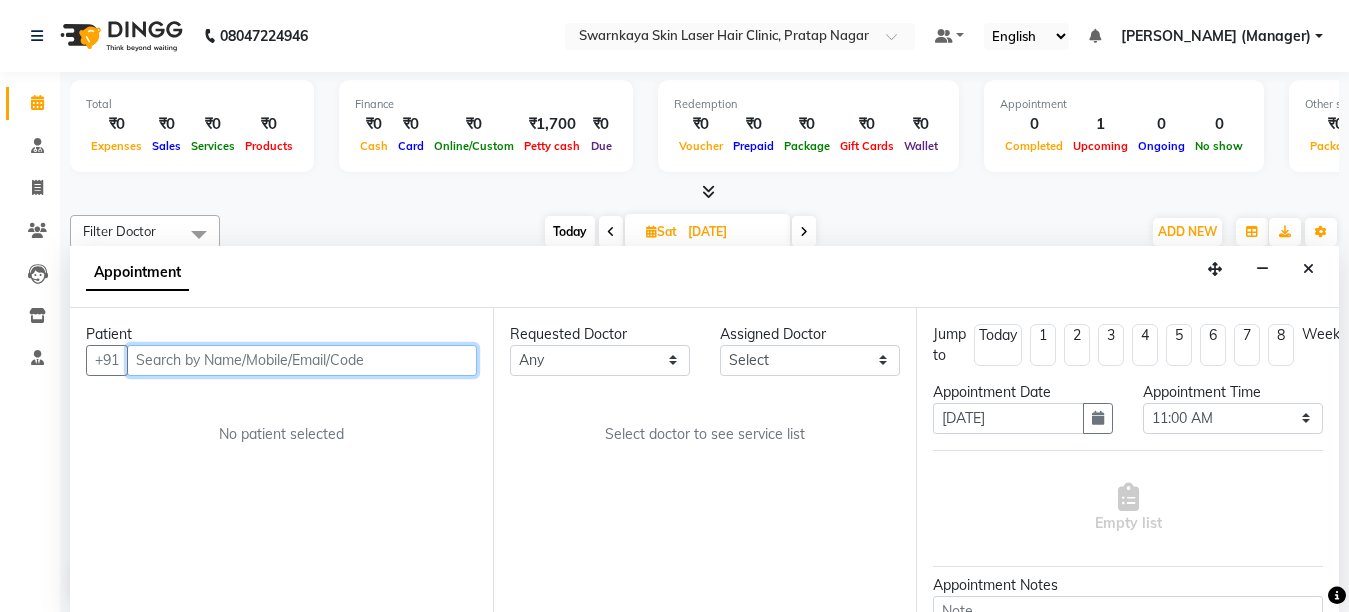 scroll, scrollTop: 1, scrollLeft: 0, axis: vertical 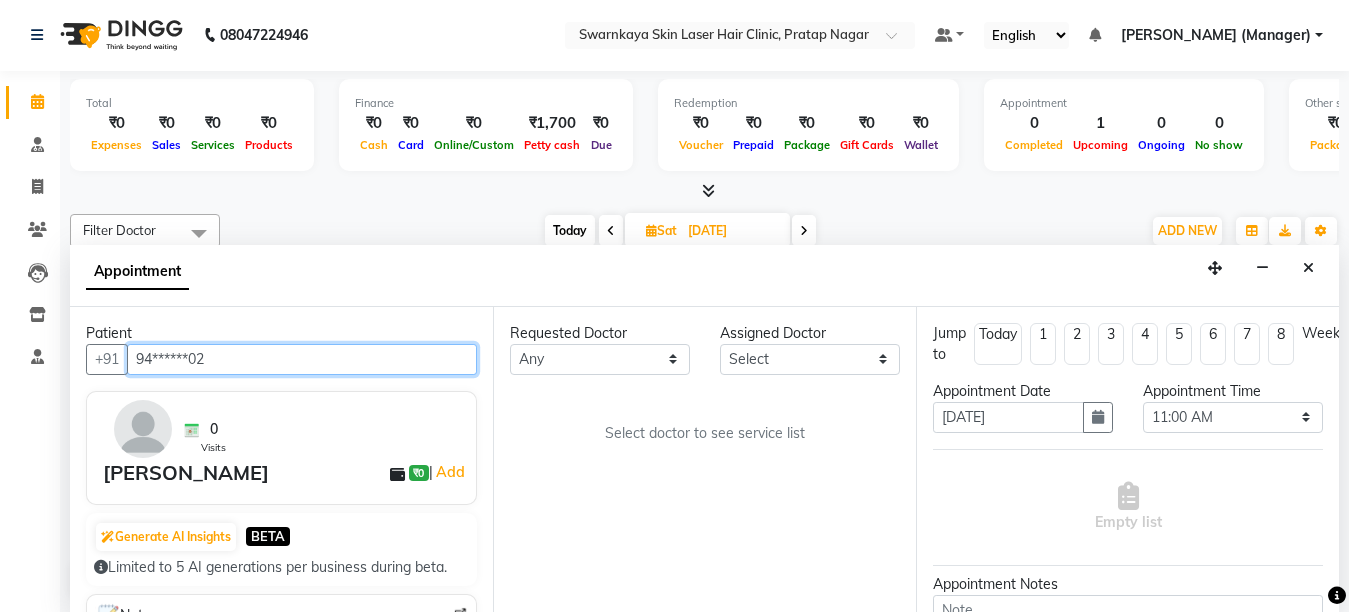 type on "94******02" 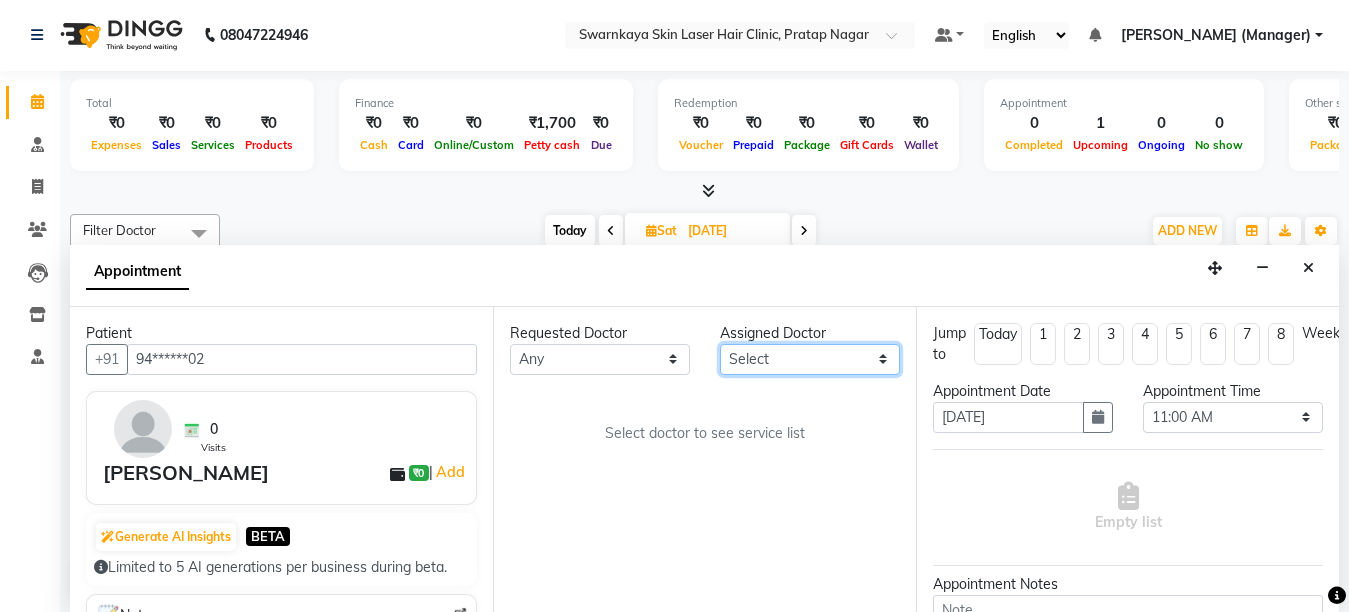 click on "Select  [PERSON_NAME]   Dr.[PERSON_NAME] [PERSON_NAME] [PERSON_NAME]  [PERSON_NAME] (Manager)" at bounding box center (810, 359) 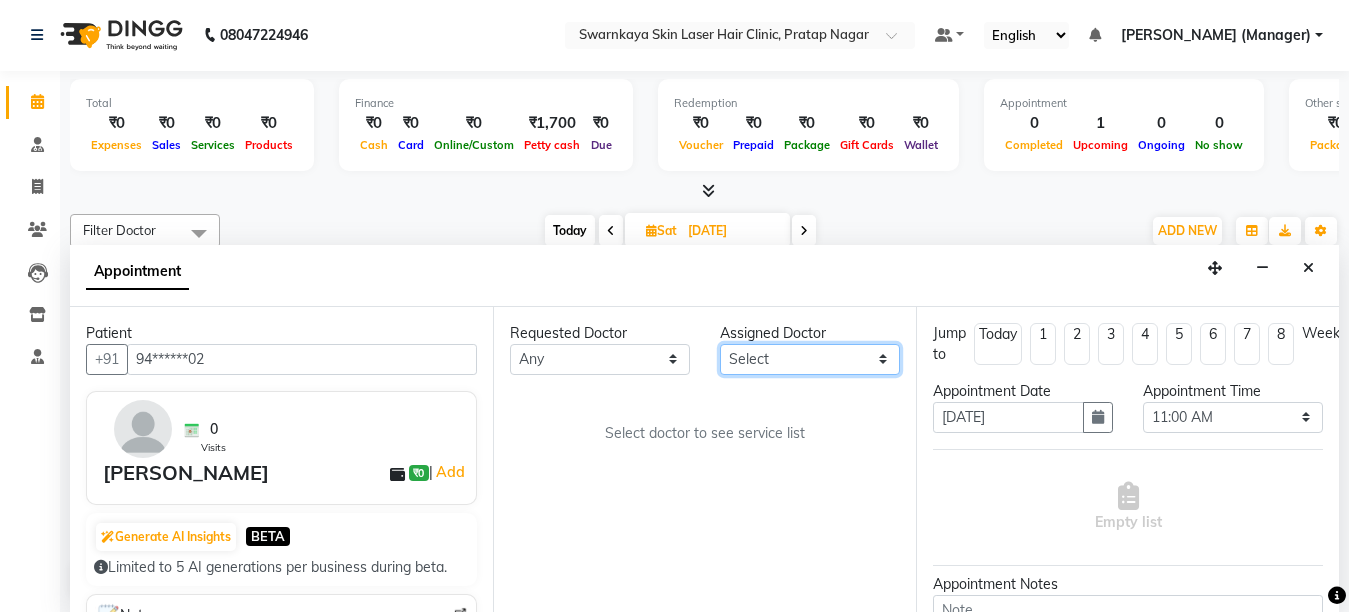 select on "83970" 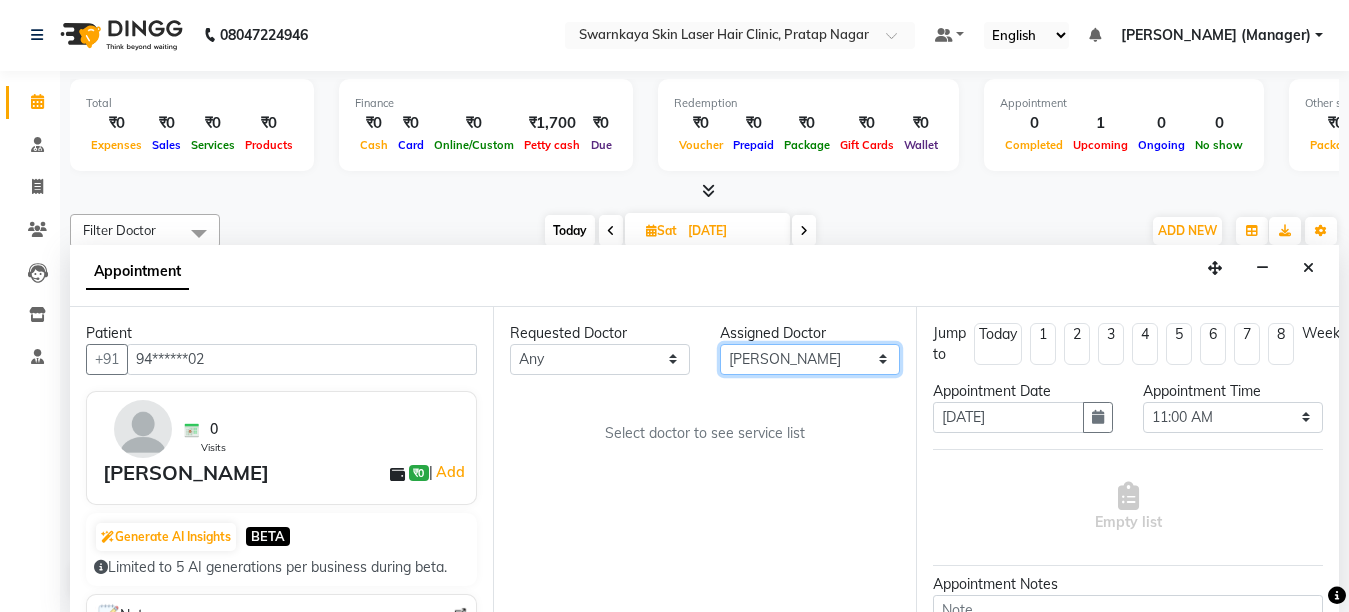 click on "Select  [PERSON_NAME]   Dr.[PERSON_NAME] [PERSON_NAME] [PERSON_NAME]  [PERSON_NAME] (Manager)" at bounding box center (810, 359) 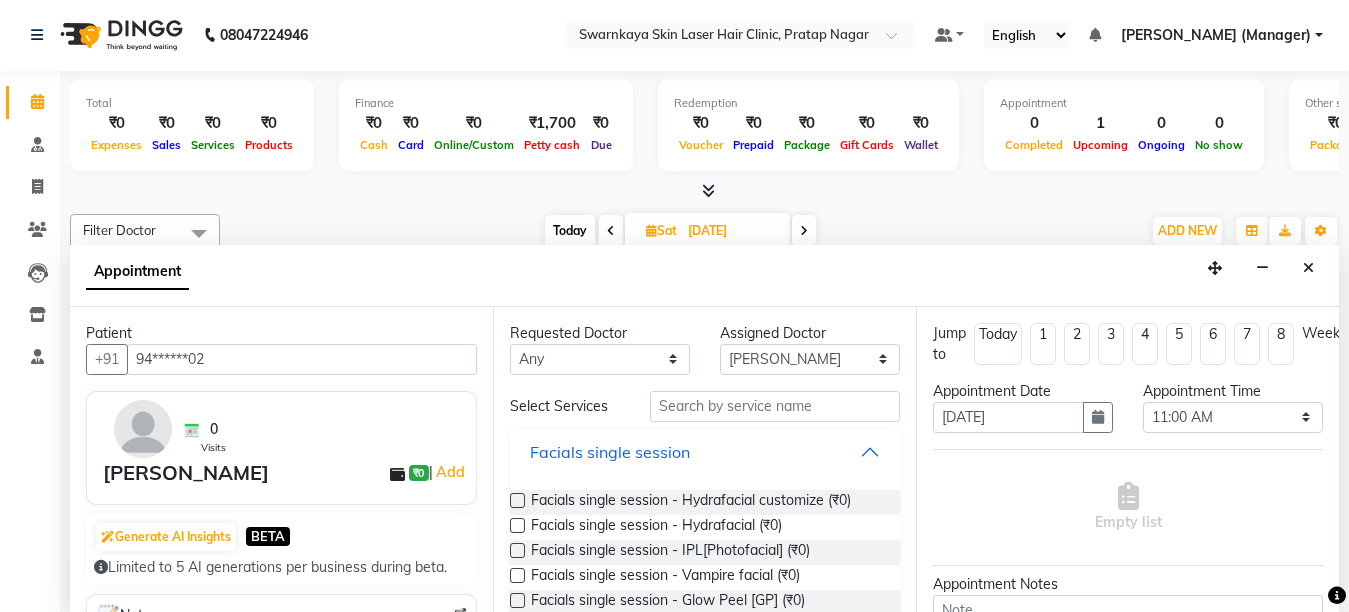 click on "Facials single session" at bounding box center [705, 452] 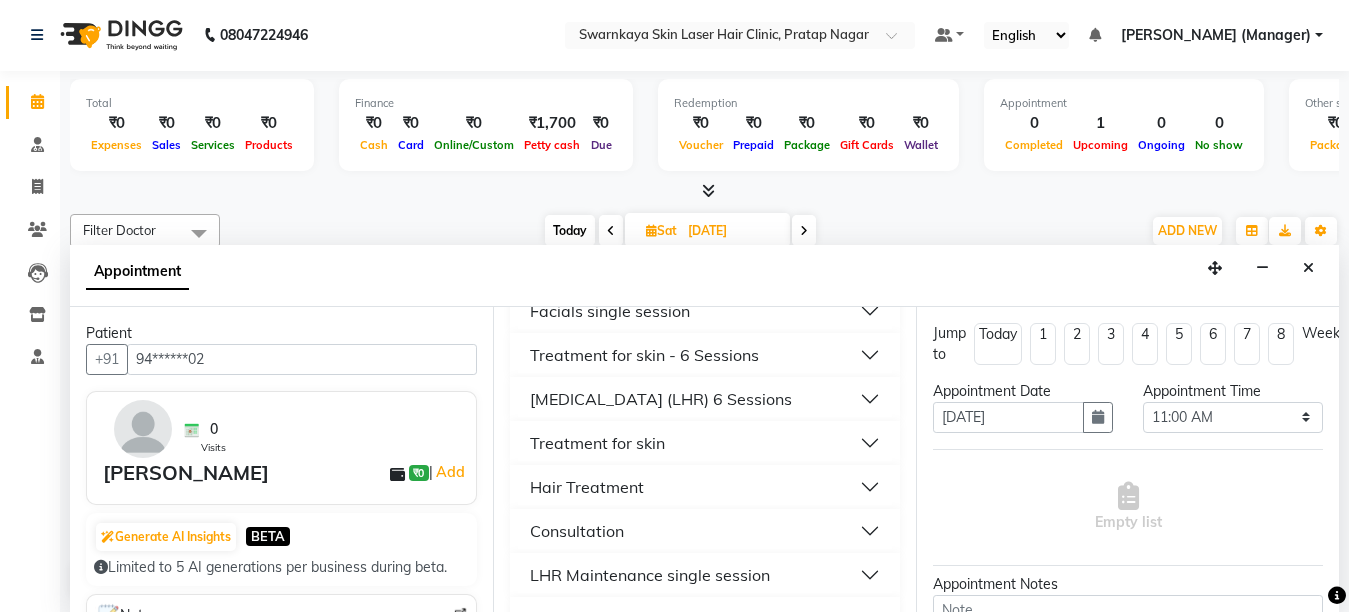 scroll, scrollTop: 186, scrollLeft: 0, axis: vertical 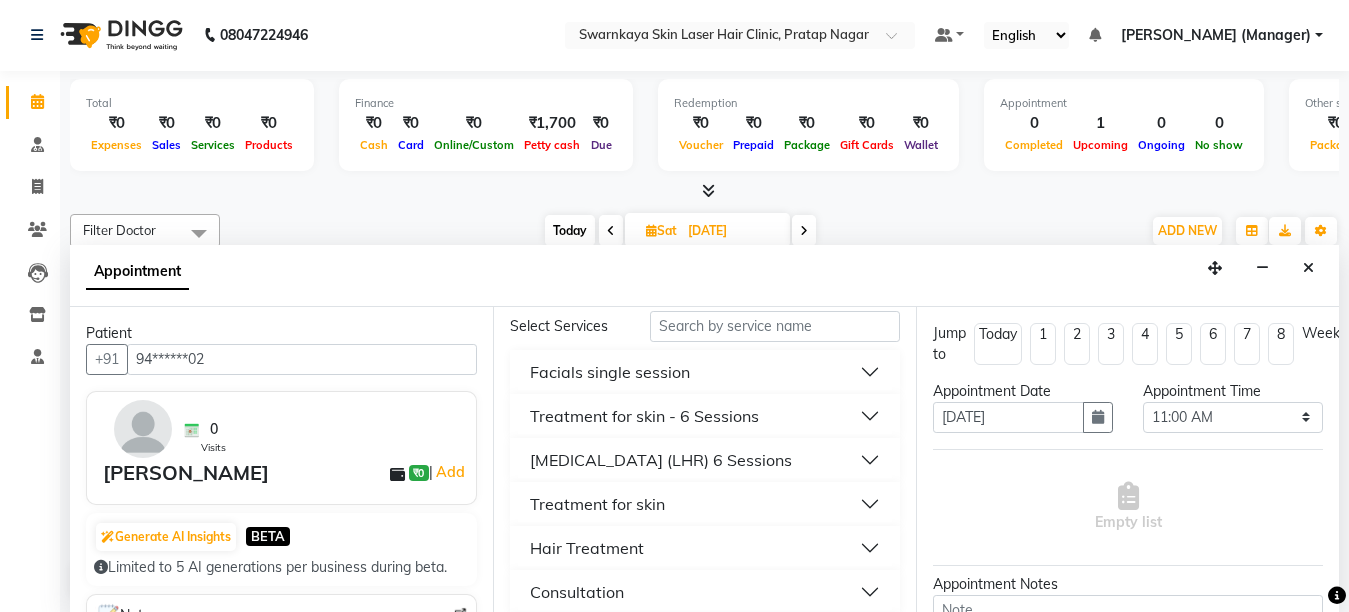 click on "Facials single session" at bounding box center [705, 372] 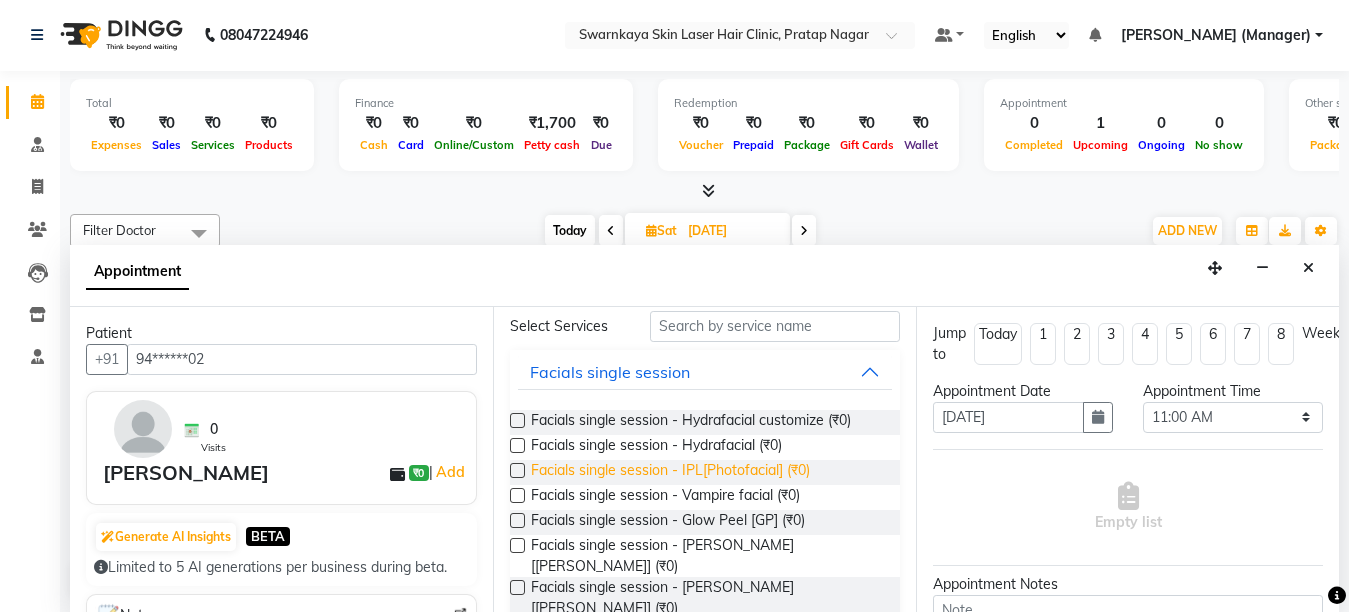click on "Facials single session - IPL[Photofacial] (₹0)" at bounding box center (670, 472) 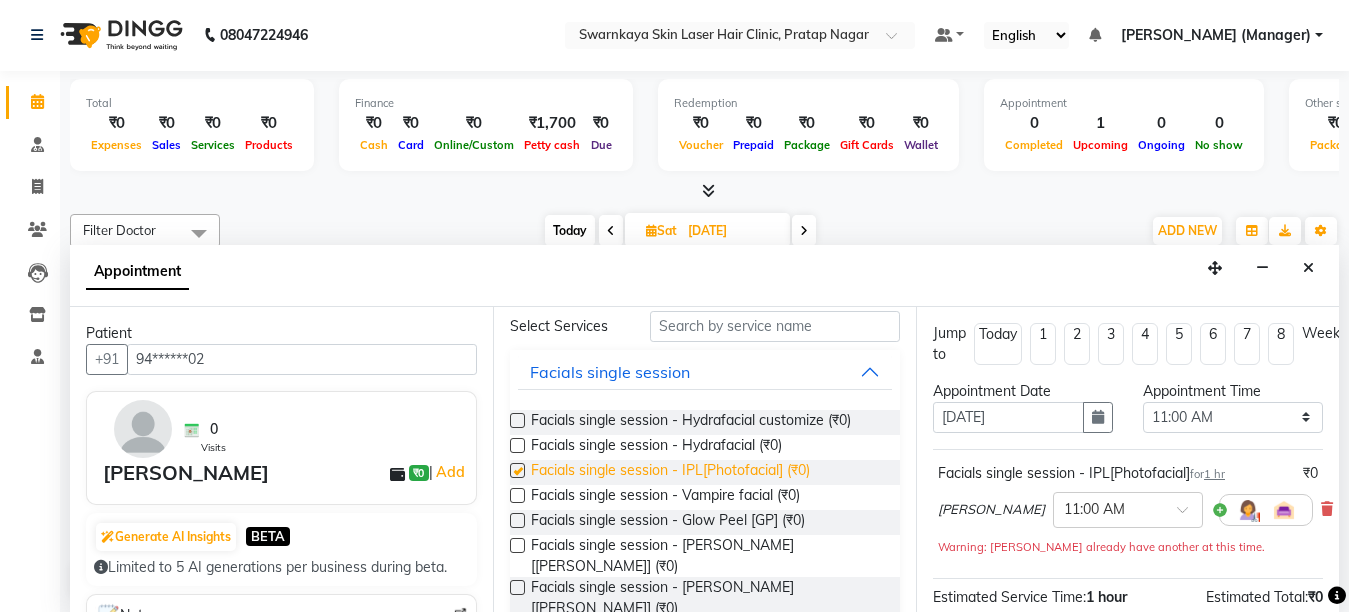 checkbox on "false" 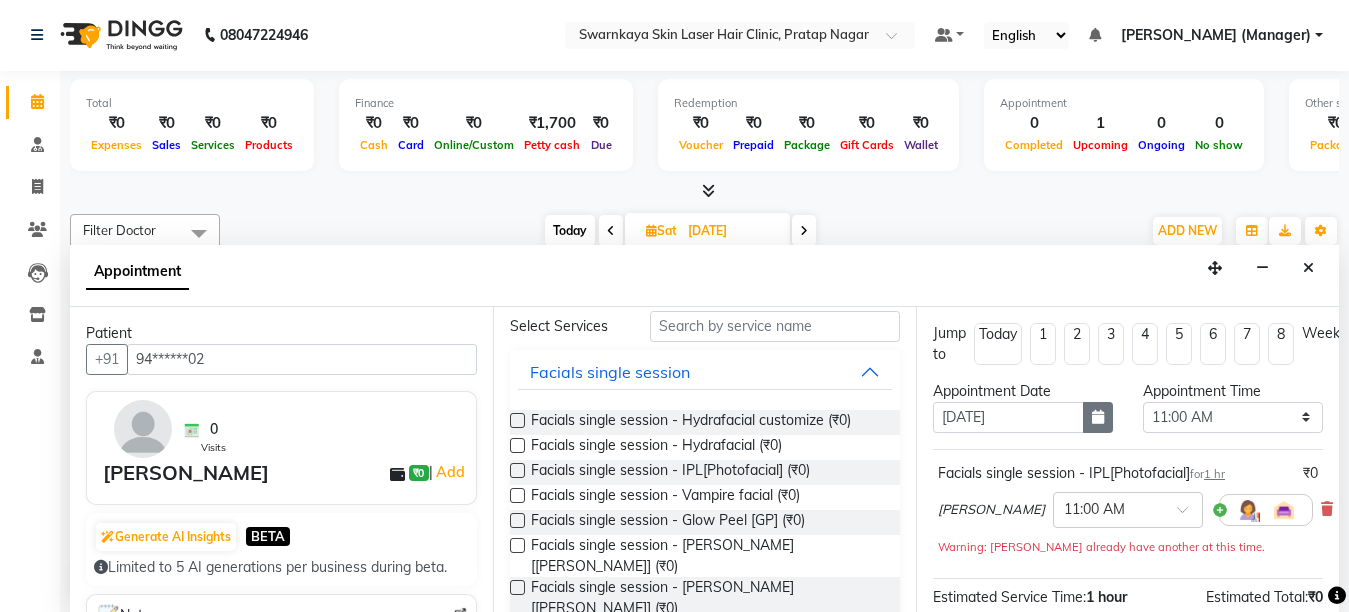 click at bounding box center [1098, 417] 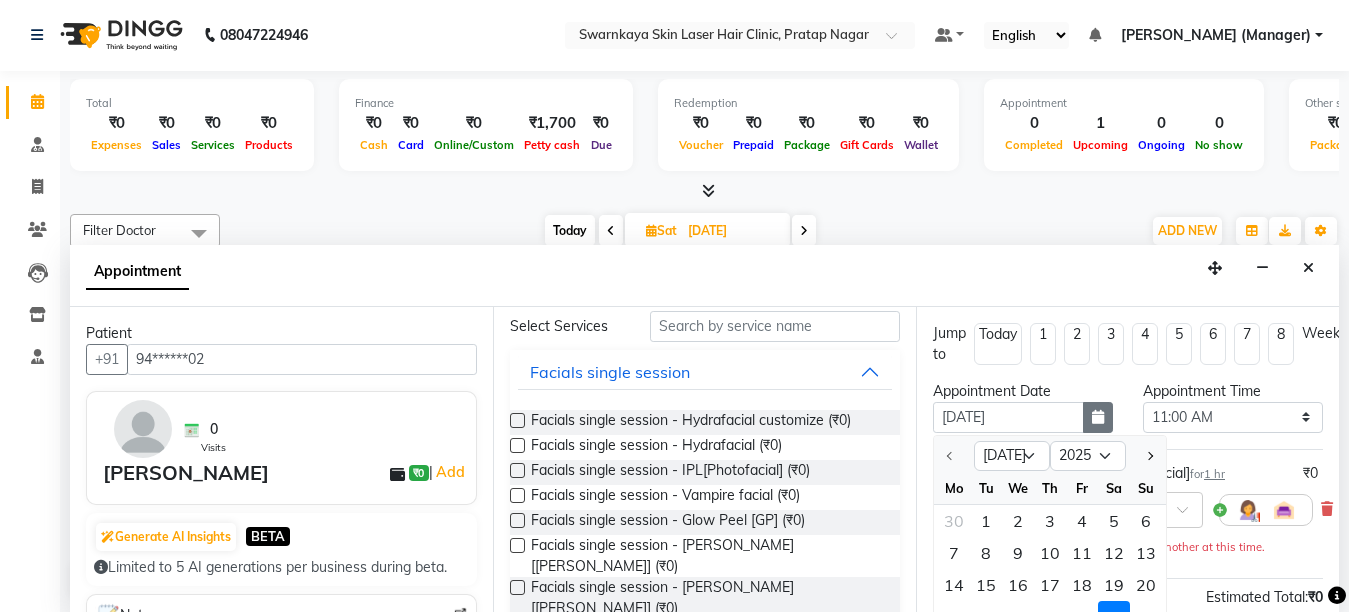 scroll, scrollTop: 166, scrollLeft: 0, axis: vertical 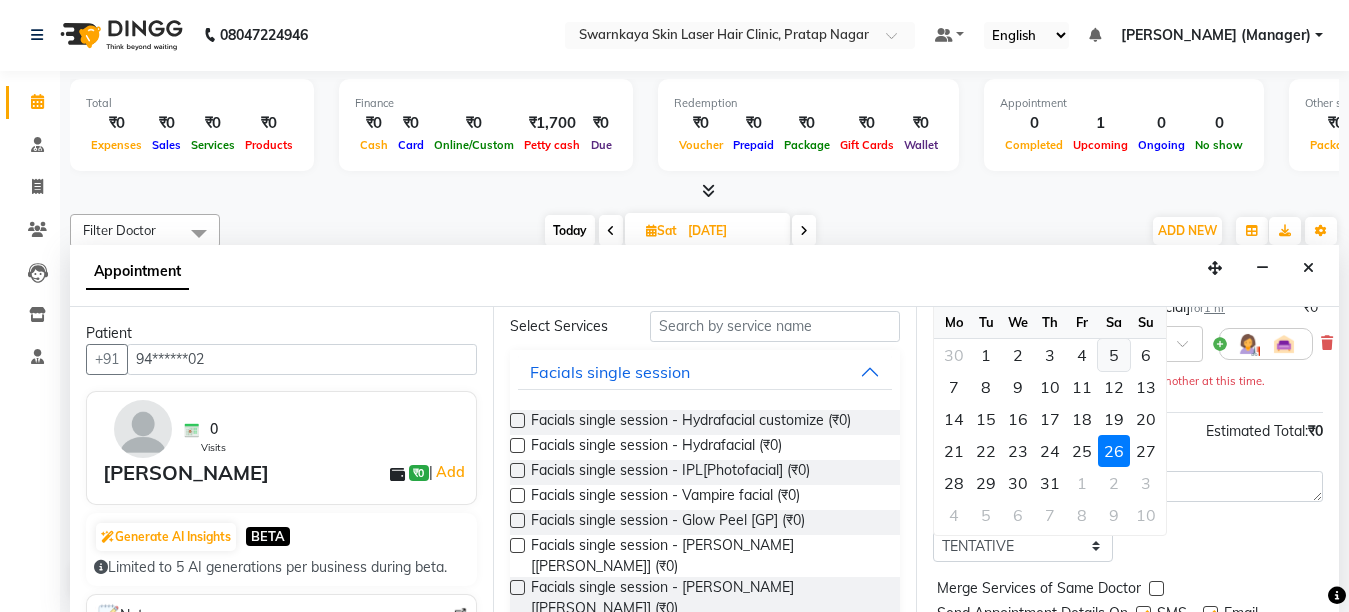 click on "5" at bounding box center (1114, 355) 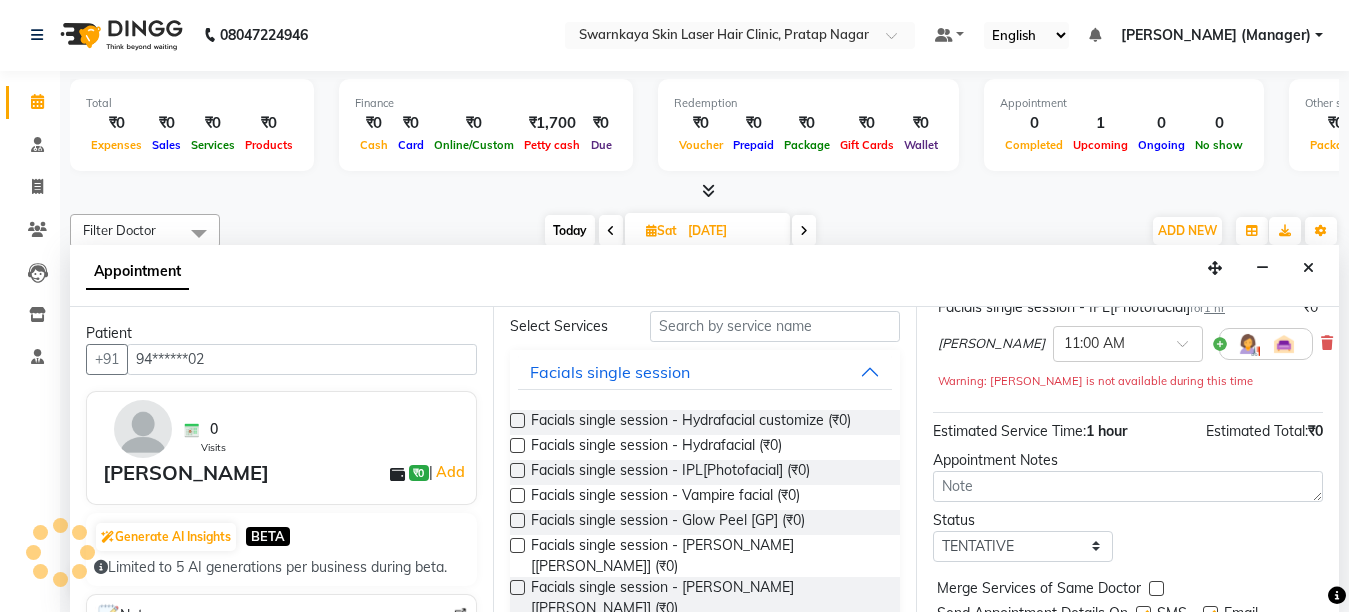 type on "05-07-2025" 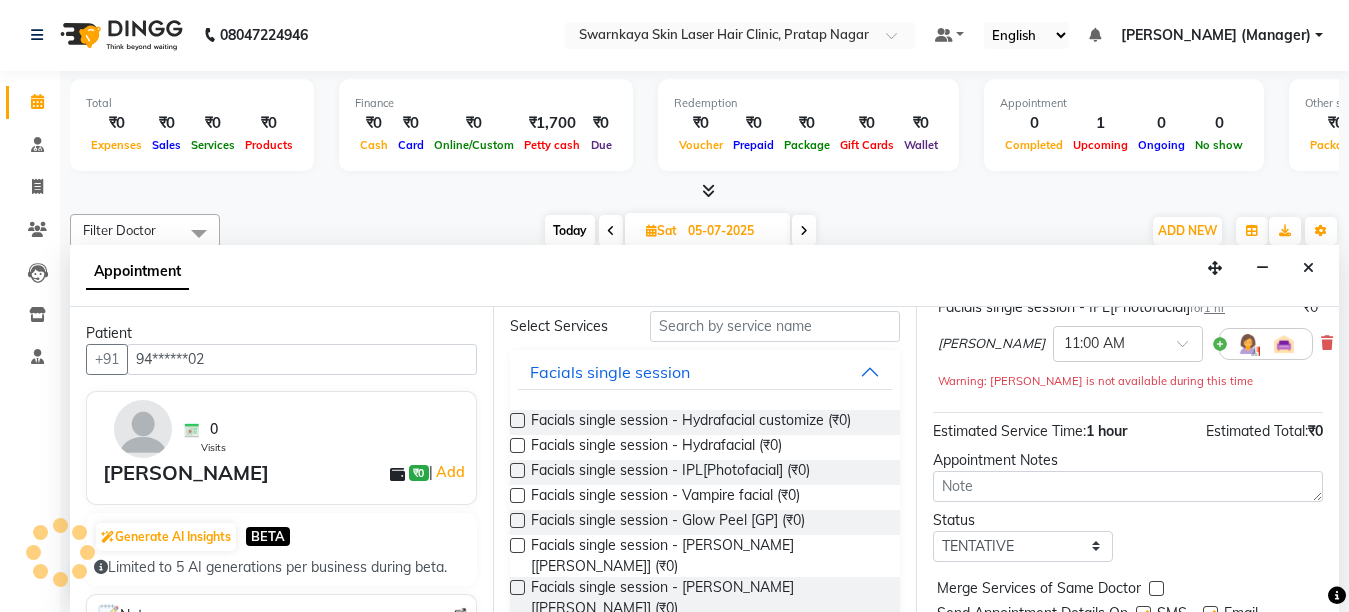 select on "660" 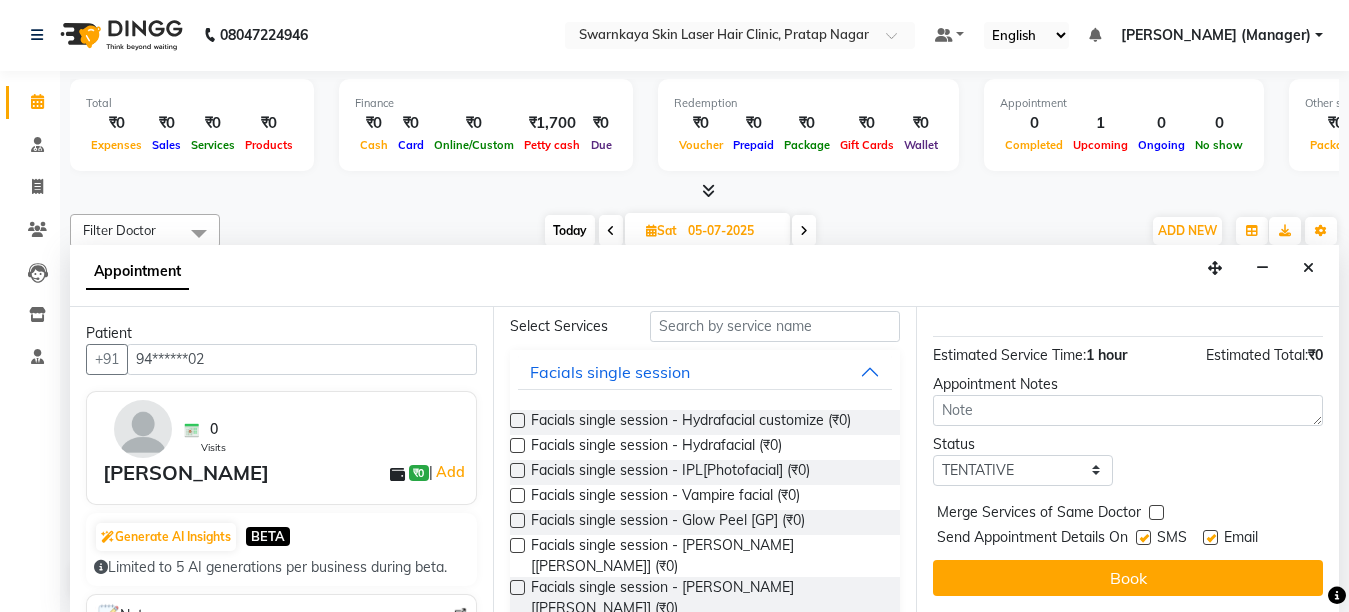 scroll, scrollTop: 238, scrollLeft: 0, axis: vertical 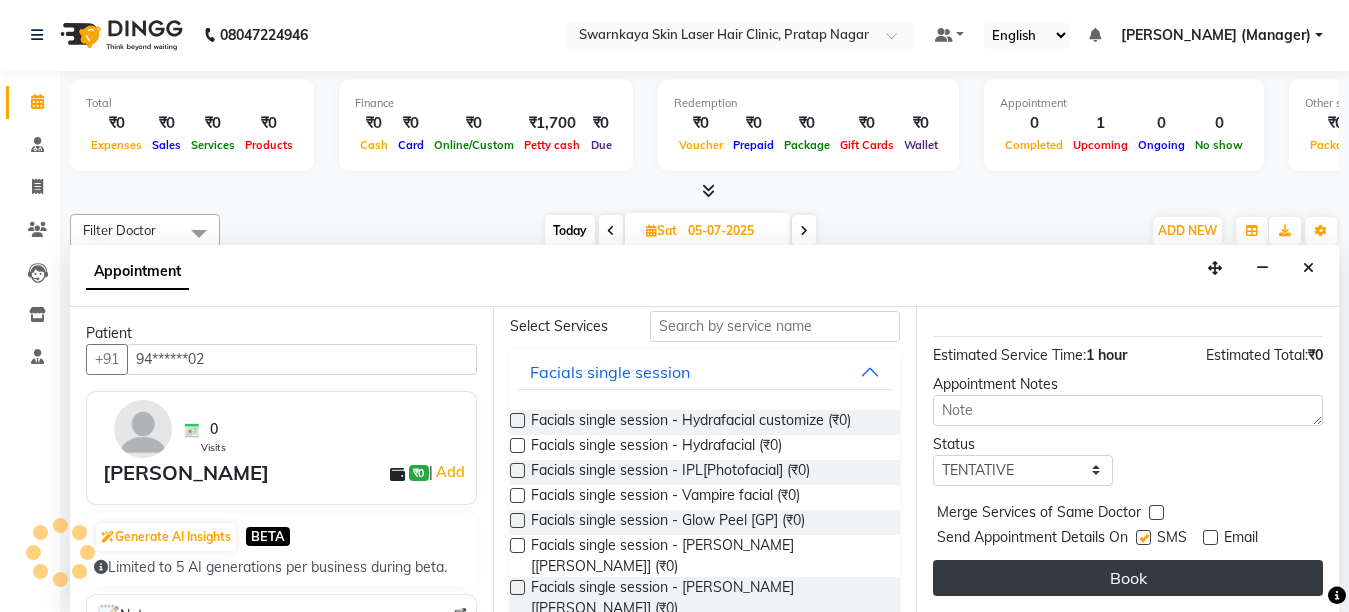 click on "Book" at bounding box center (1128, 578) 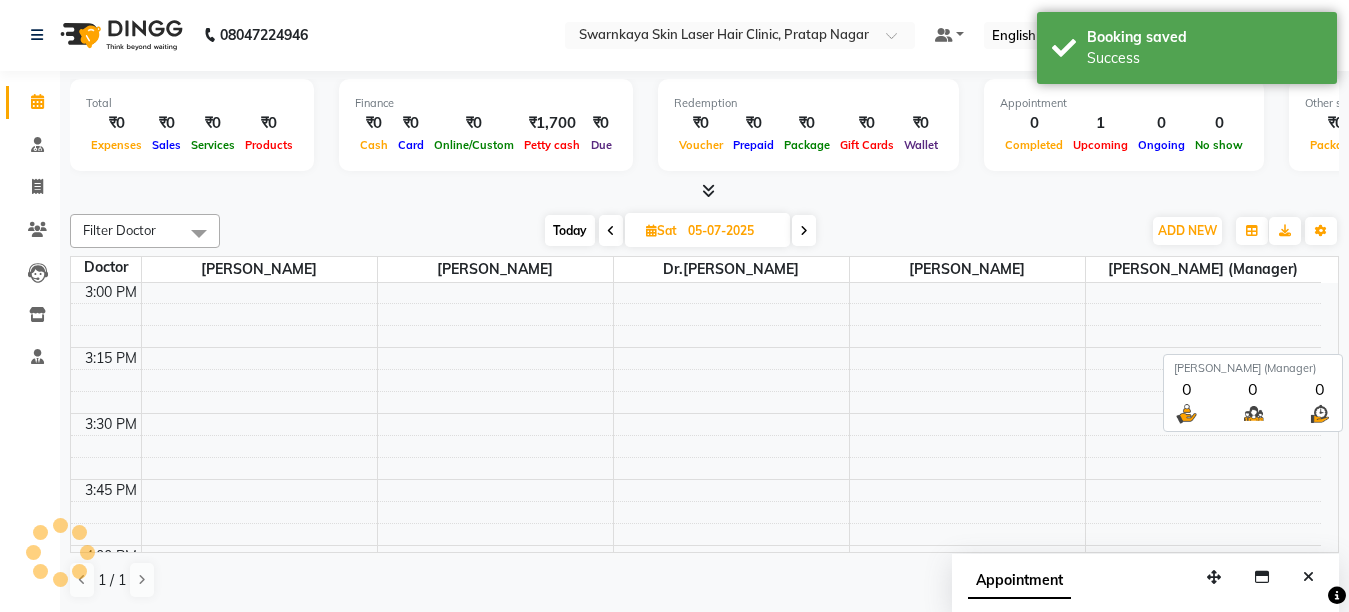 scroll, scrollTop: 0, scrollLeft: 0, axis: both 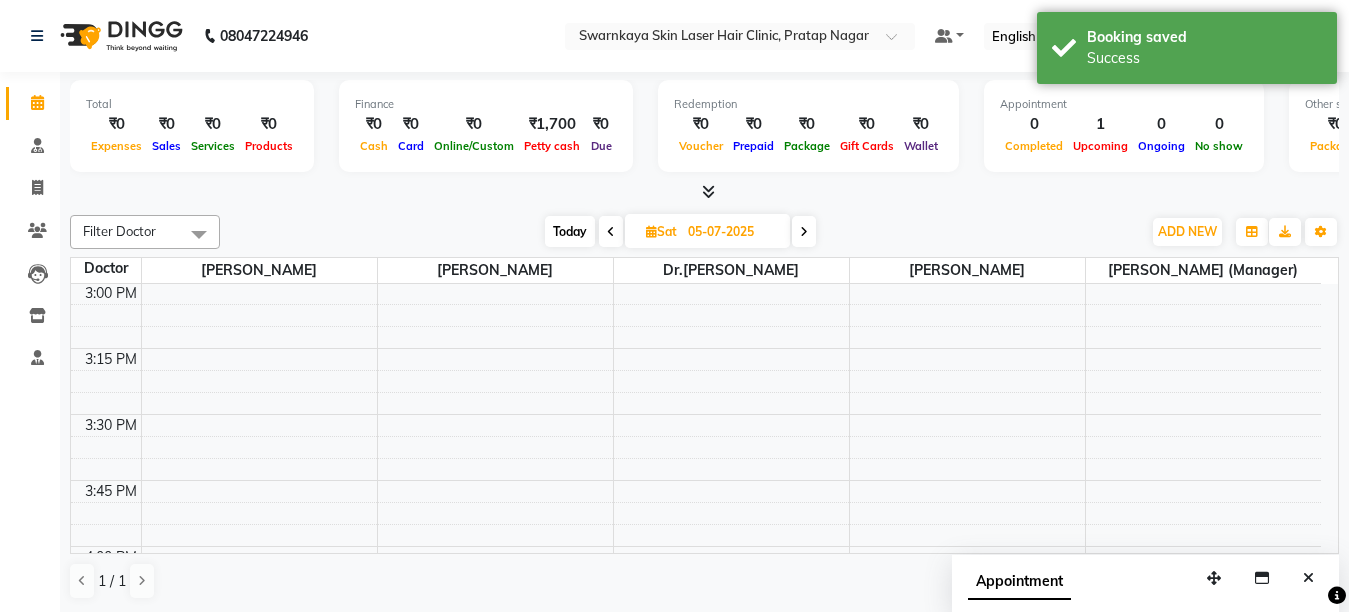 click on "Today" at bounding box center [570, 231] 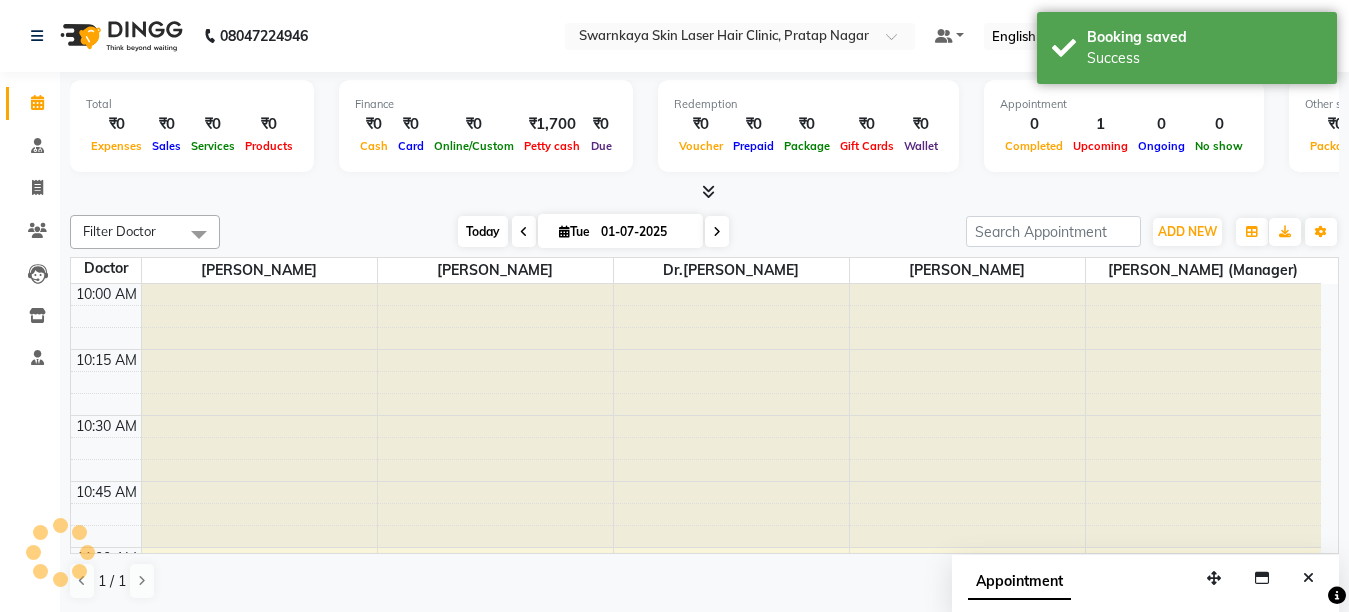 scroll, scrollTop: 1321, scrollLeft: 0, axis: vertical 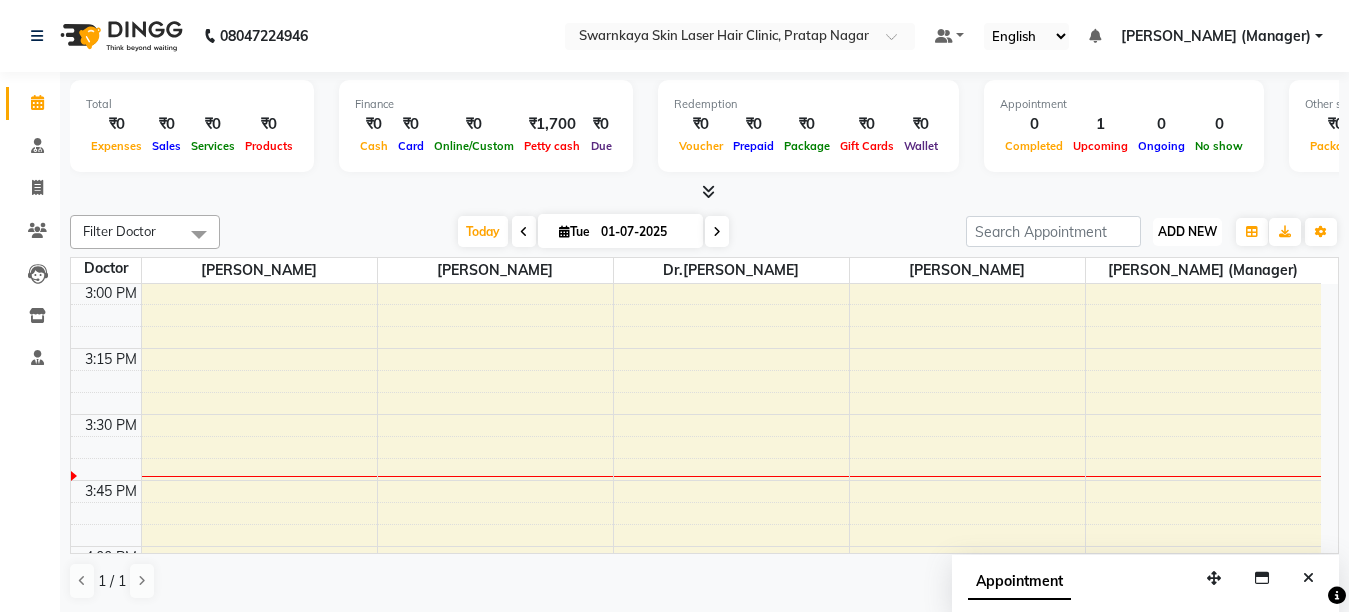 click on "ADD NEW" at bounding box center (1187, 231) 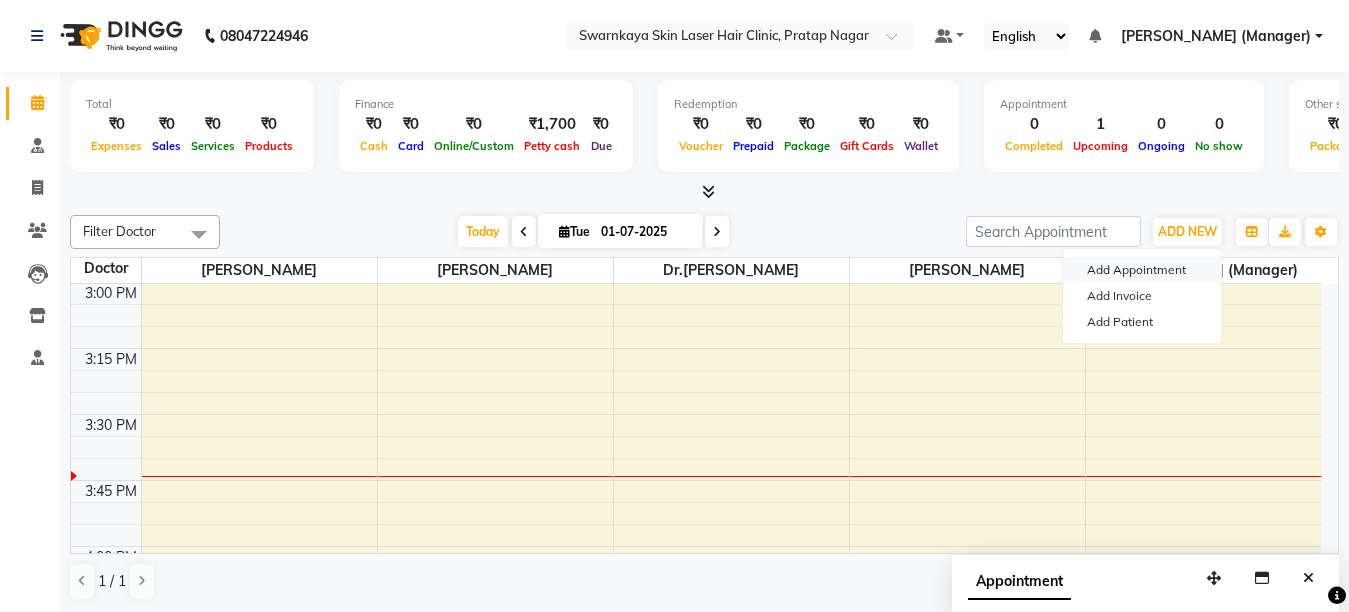 click on "Add Appointment" at bounding box center (1142, 270) 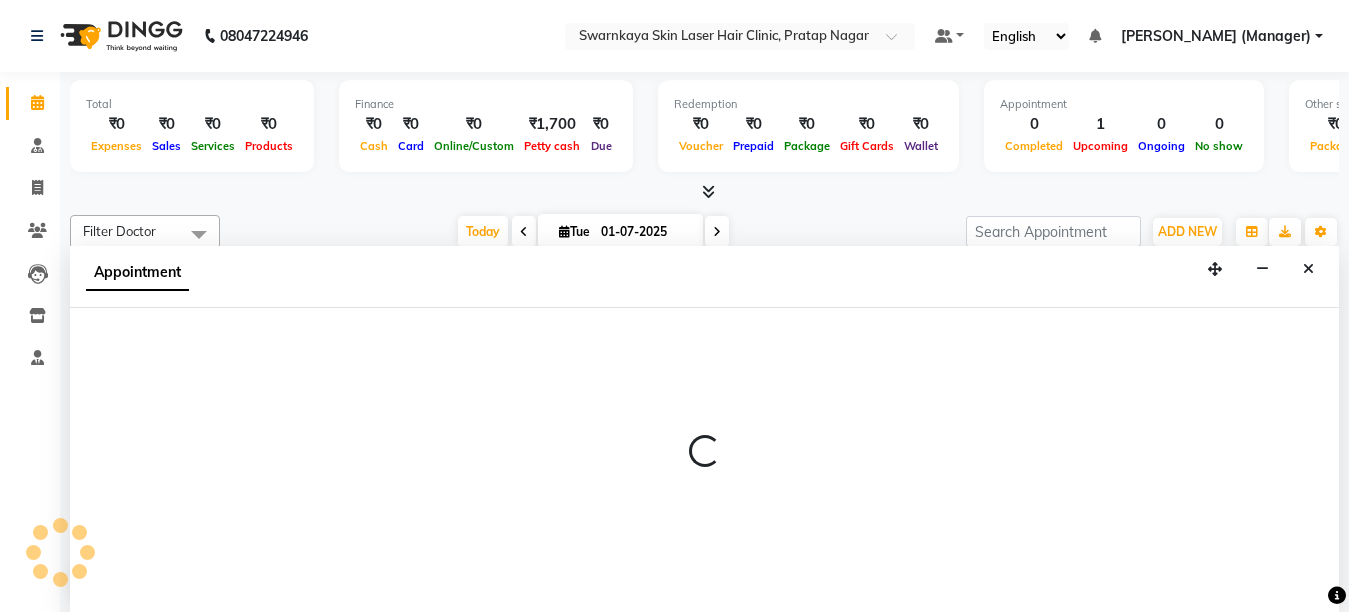 scroll, scrollTop: 1, scrollLeft: 0, axis: vertical 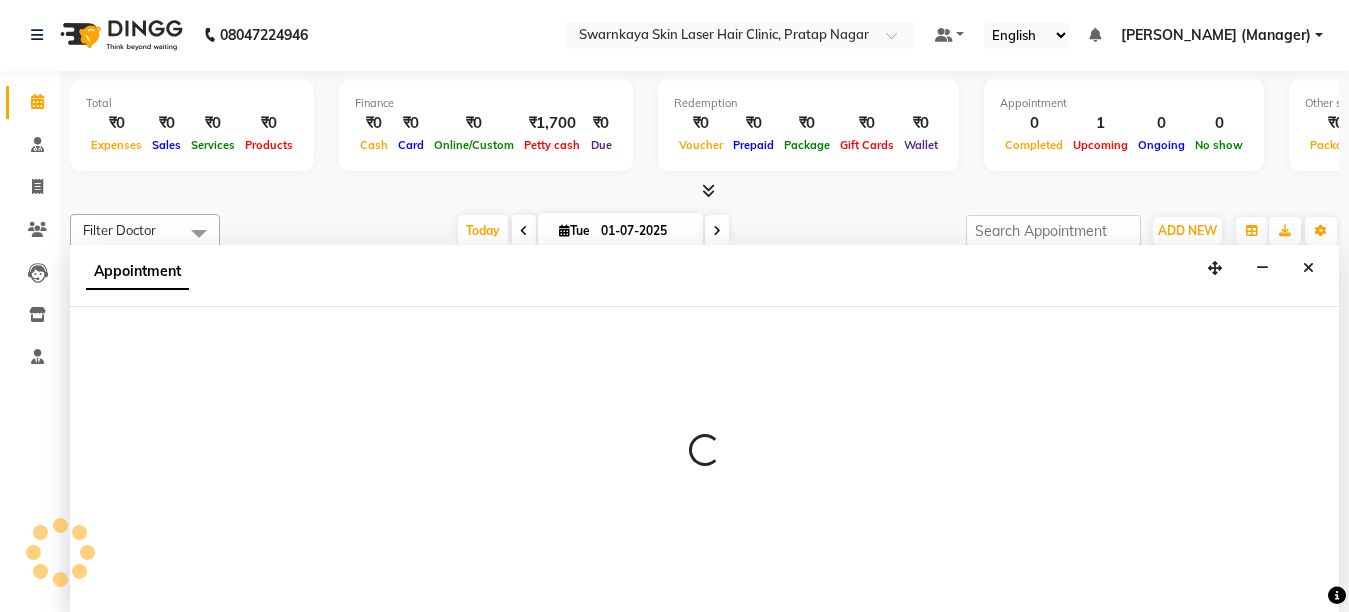select on "tentative" 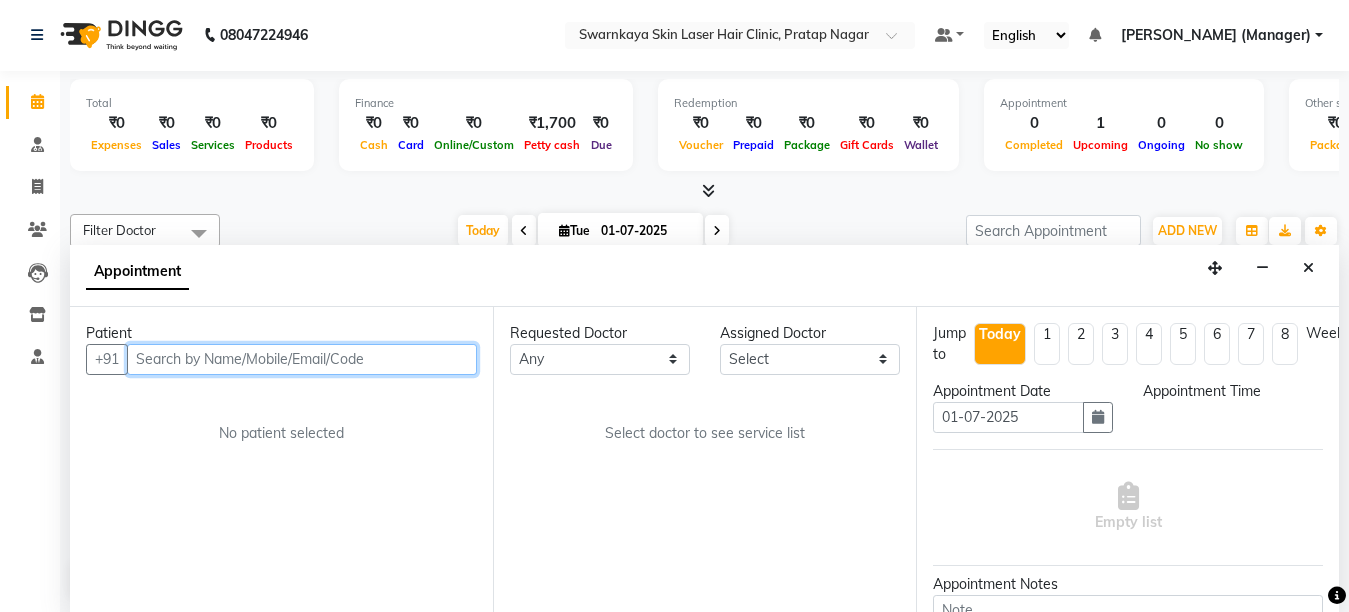 select on "660" 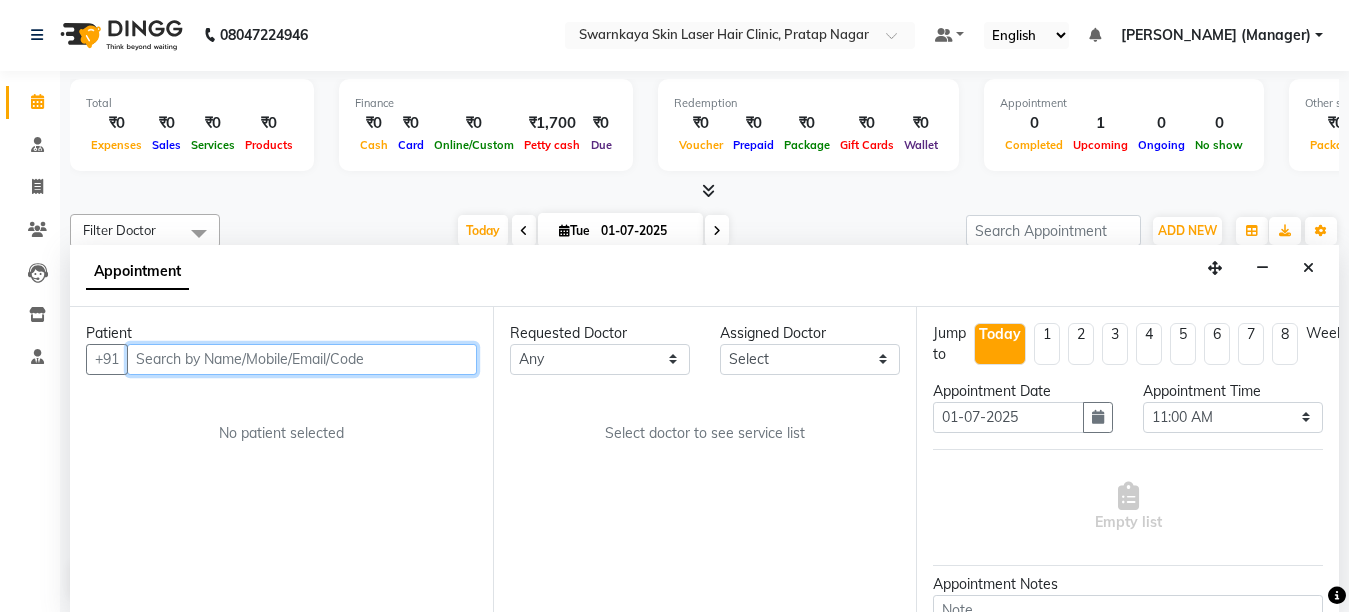 click at bounding box center (302, 359) 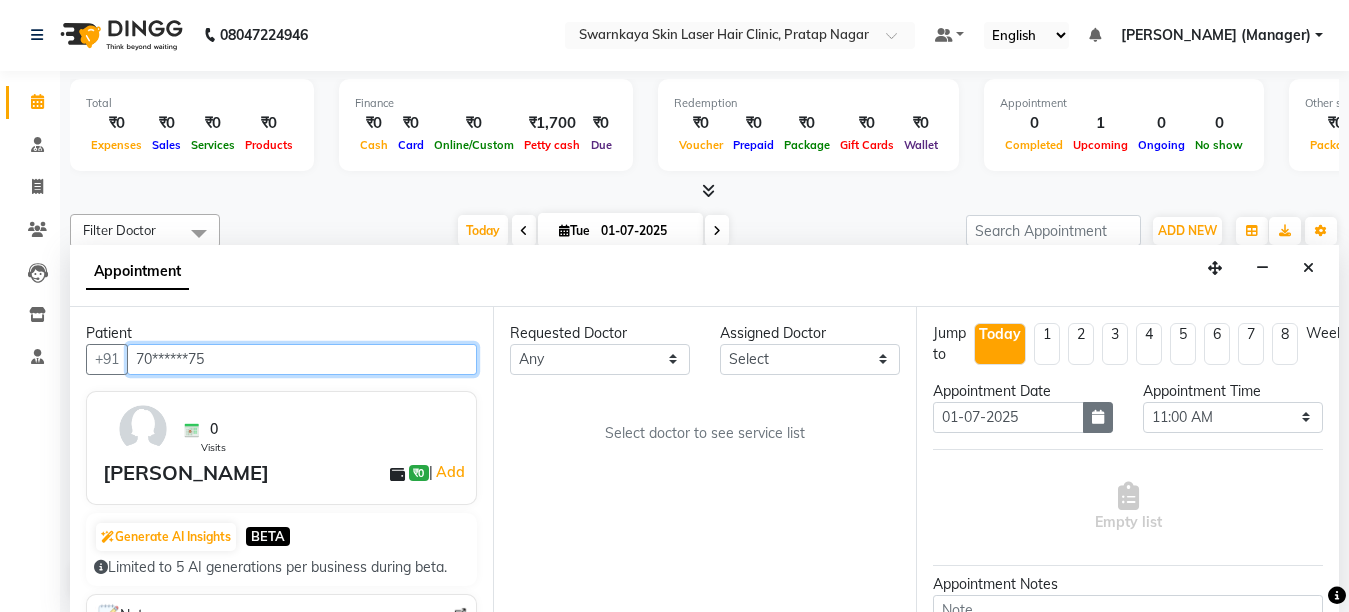 type on "70******75" 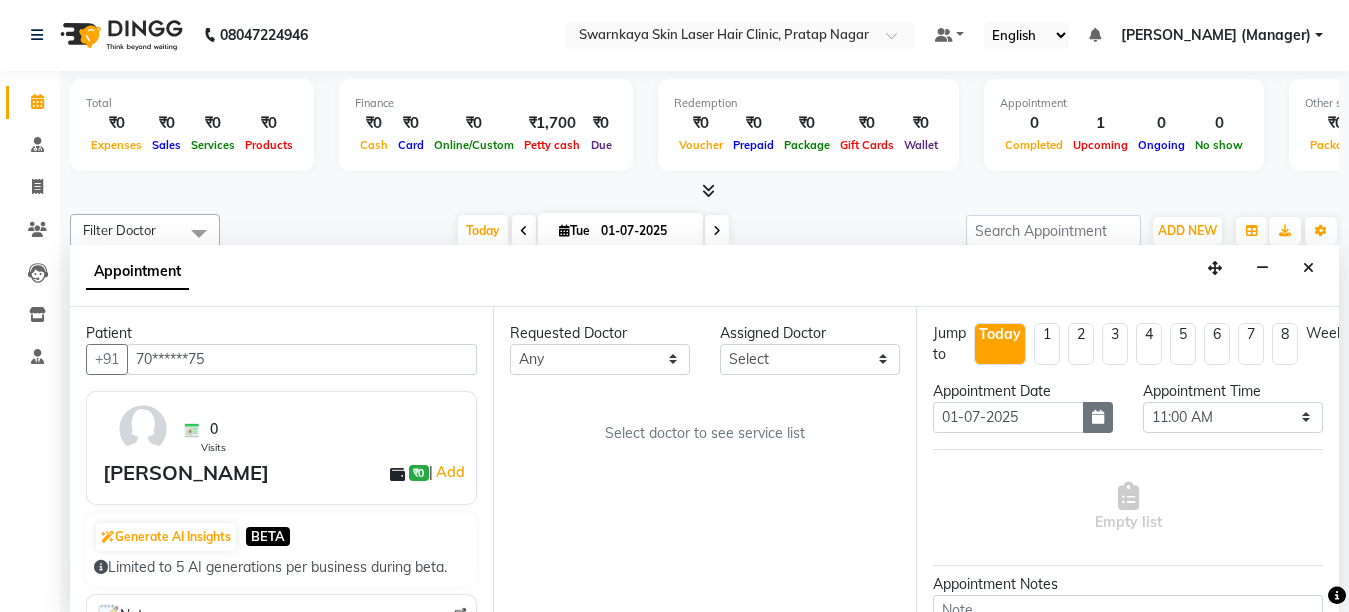click at bounding box center (1098, 417) 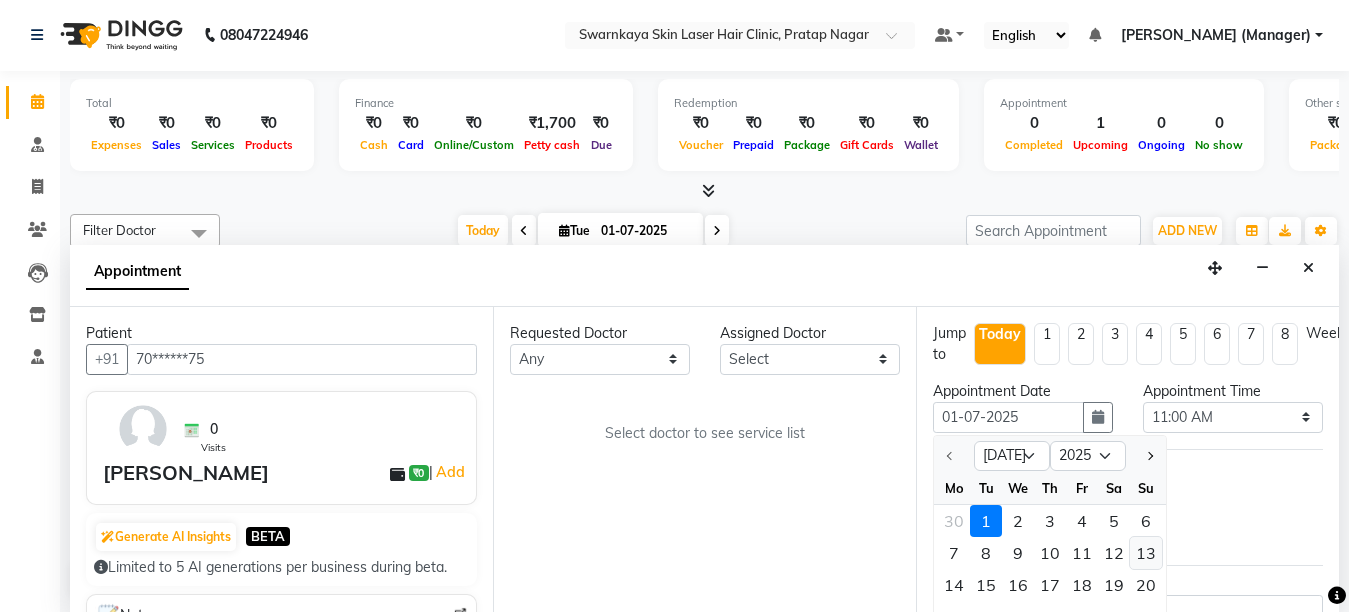 click on "13" at bounding box center (1146, 553) 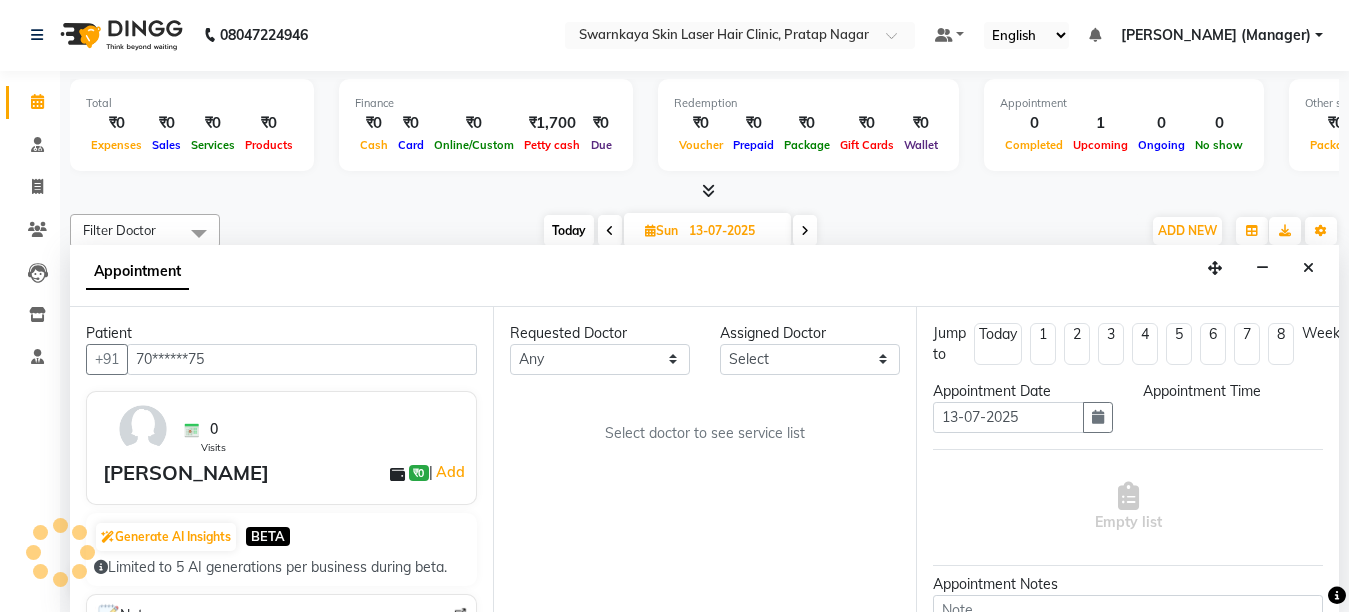 select on "660" 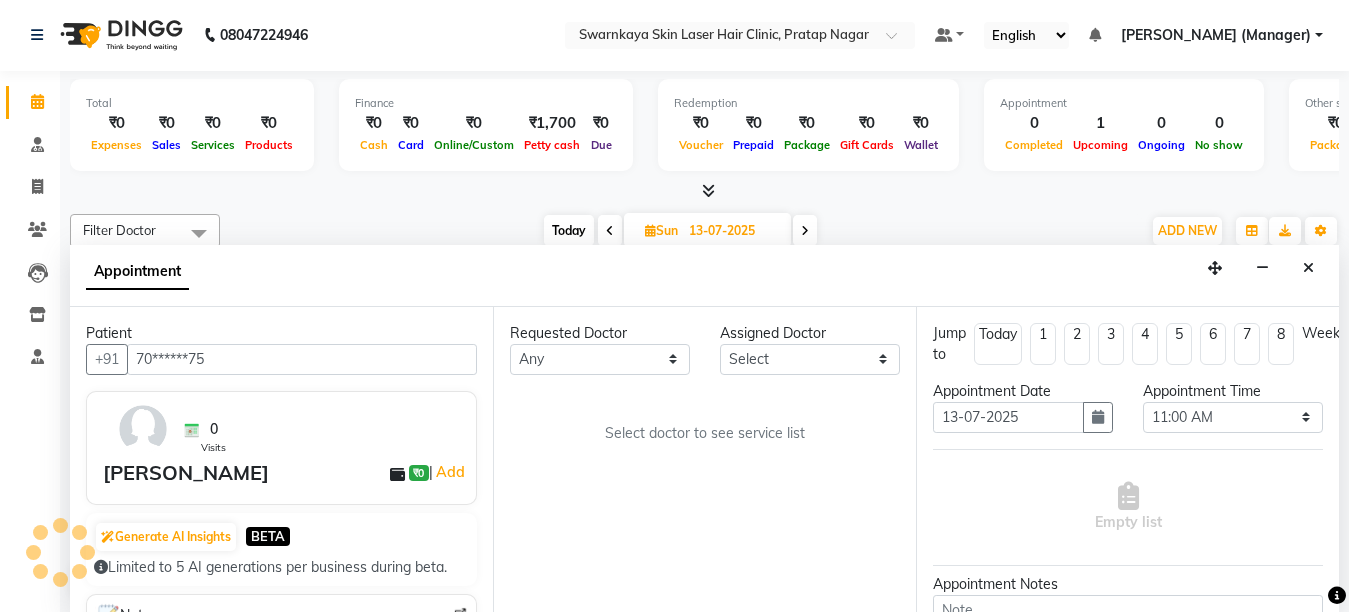 scroll, scrollTop: 1321, scrollLeft: 0, axis: vertical 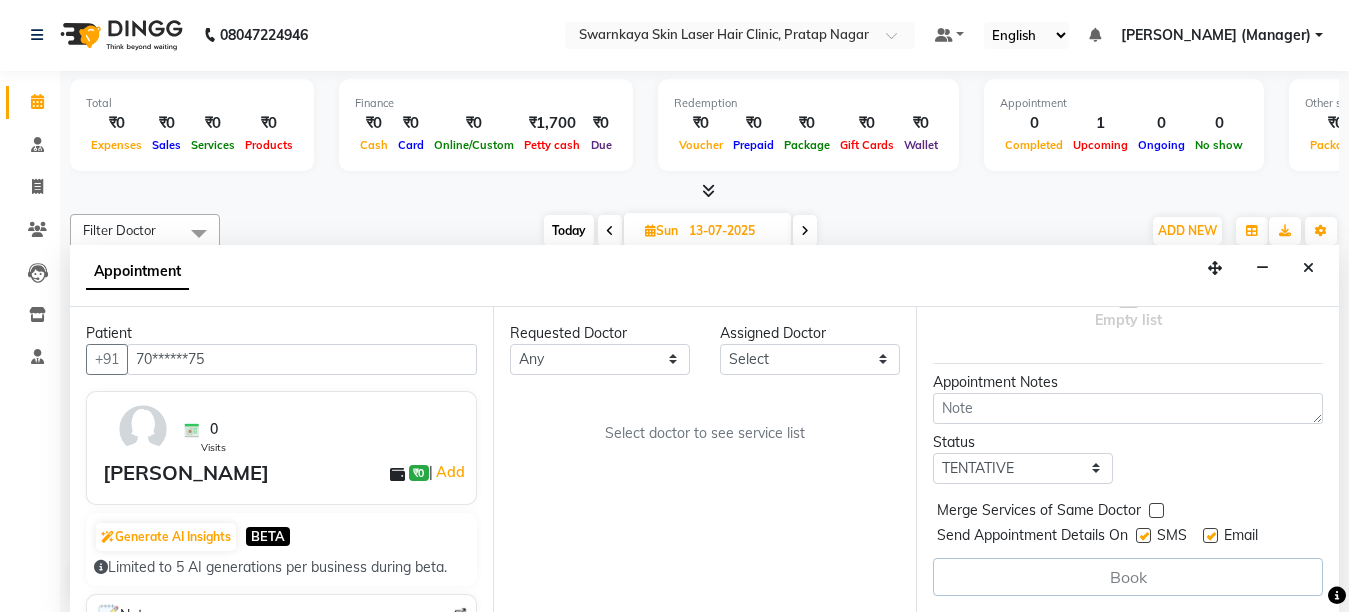 click at bounding box center [1210, 535] 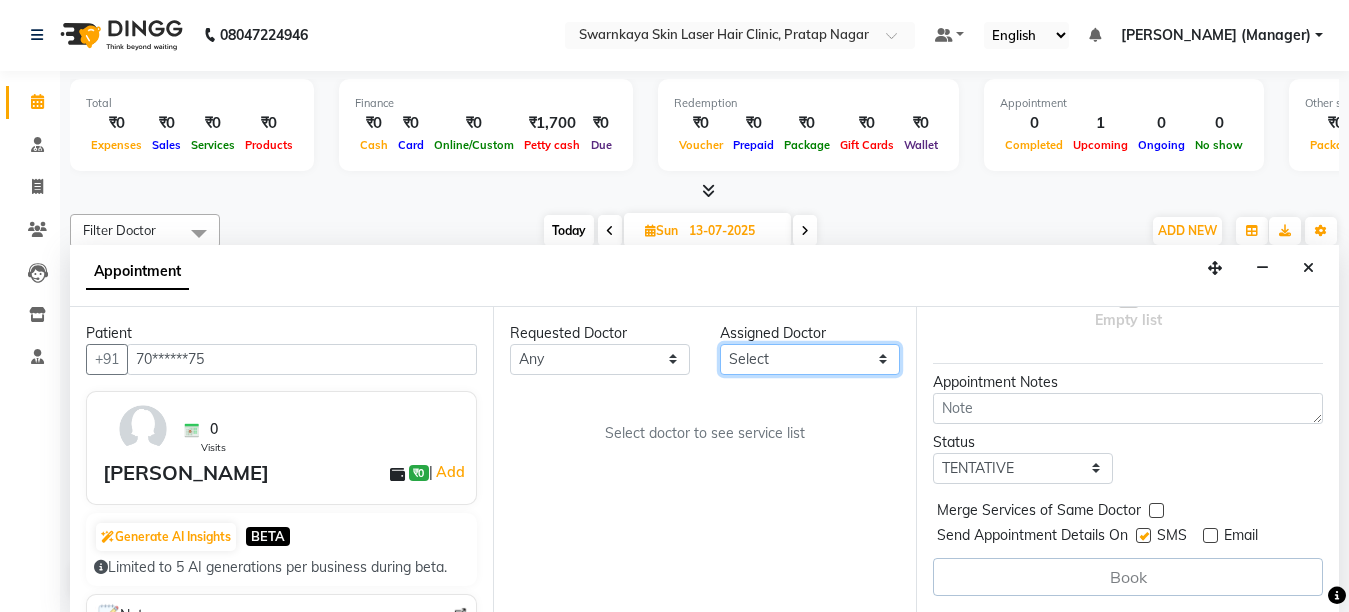 click on "Select  [PERSON_NAME]   Dr.[PERSON_NAME] [PERSON_NAME] [PERSON_NAME]  [PERSON_NAME] (Manager)" at bounding box center [810, 359] 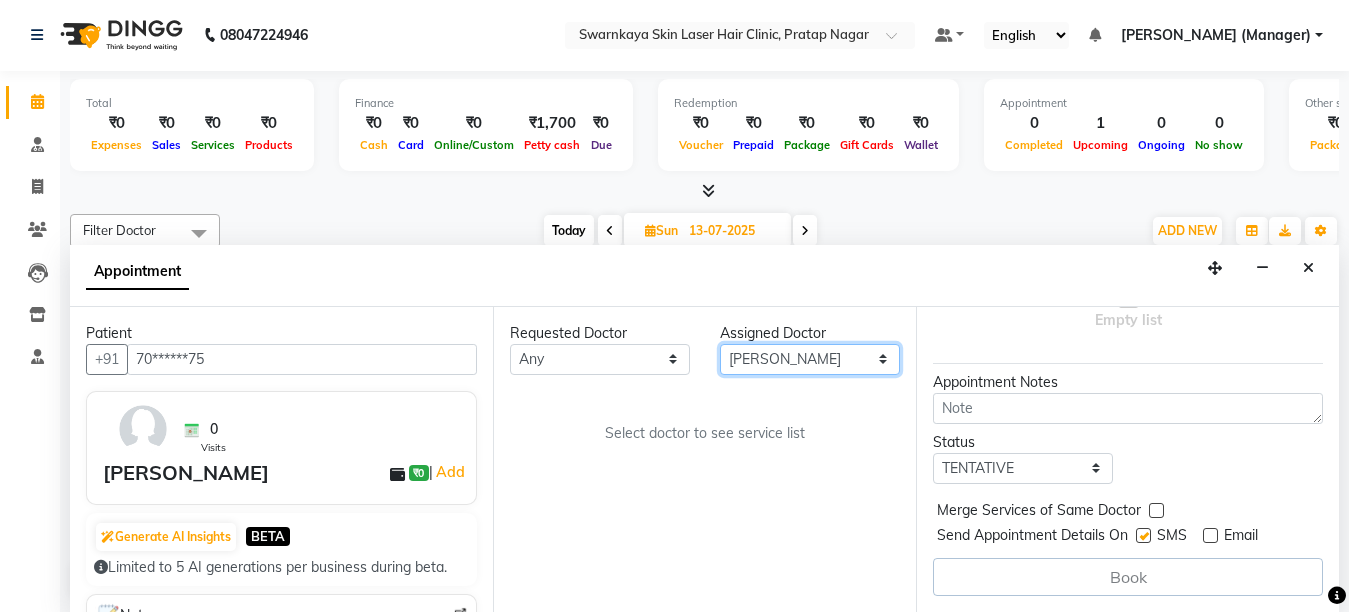 click on "Select  [PERSON_NAME]   Dr.[PERSON_NAME] [PERSON_NAME] [PERSON_NAME]  [PERSON_NAME] (Manager)" at bounding box center [810, 359] 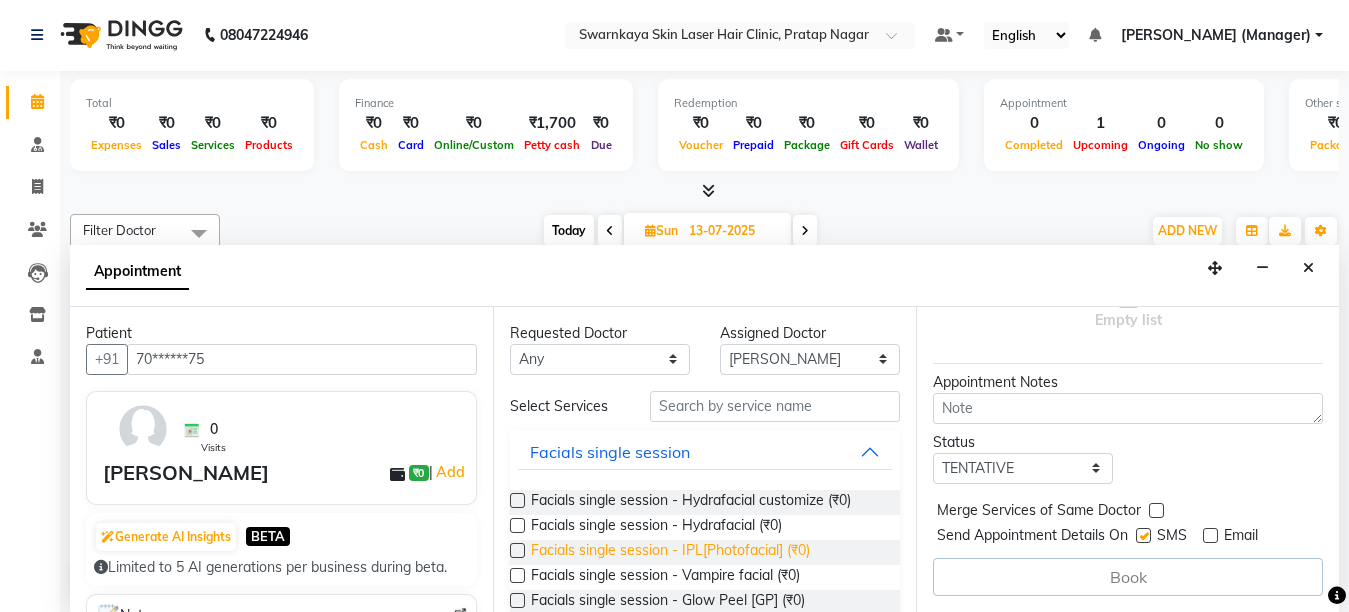 click on "Facials single session - IPL[Photofacial] (₹0)" at bounding box center [670, 552] 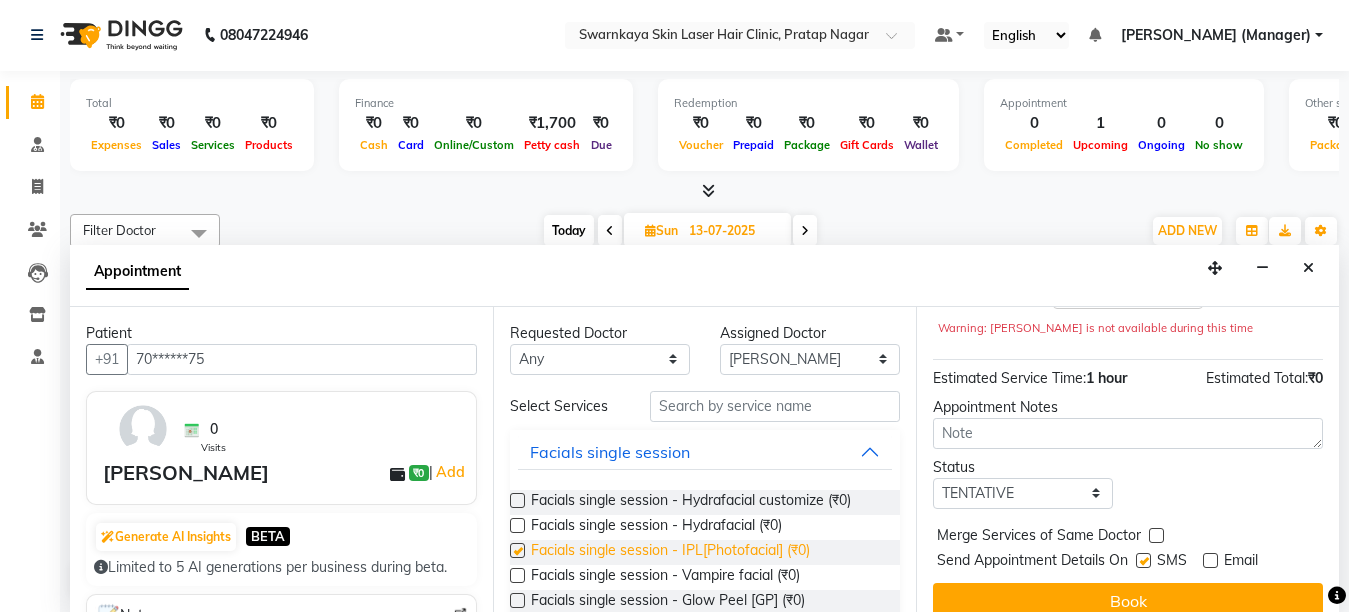 checkbox on "false" 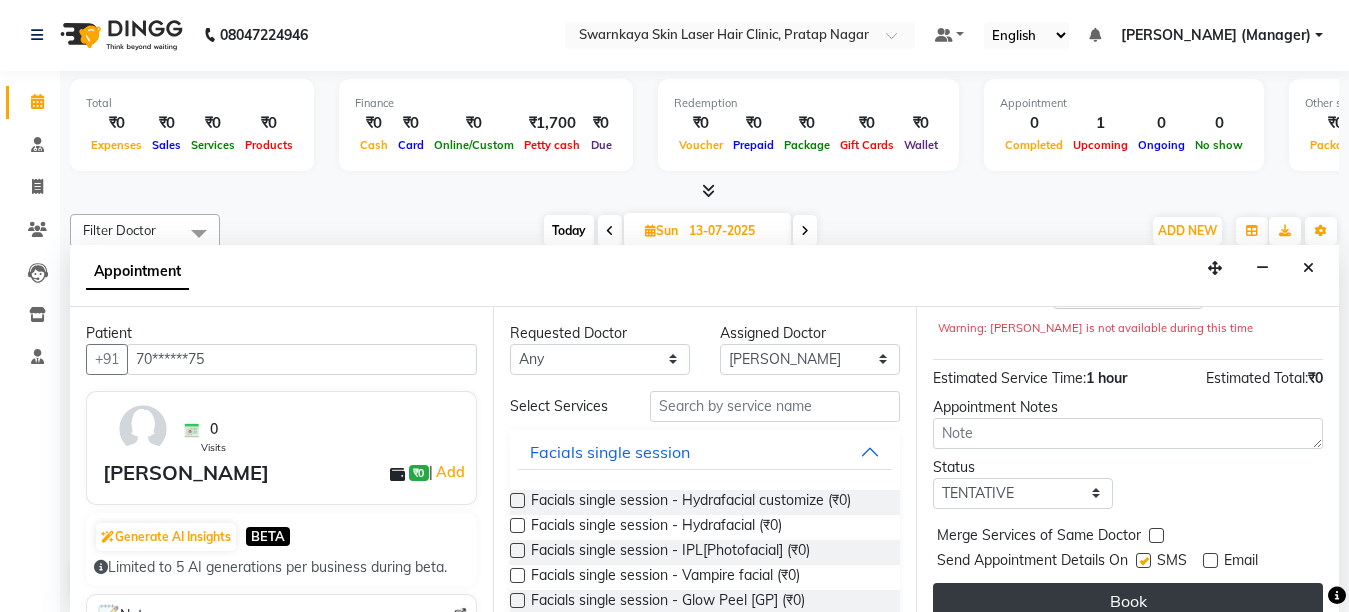 click on "Book" at bounding box center [1128, 601] 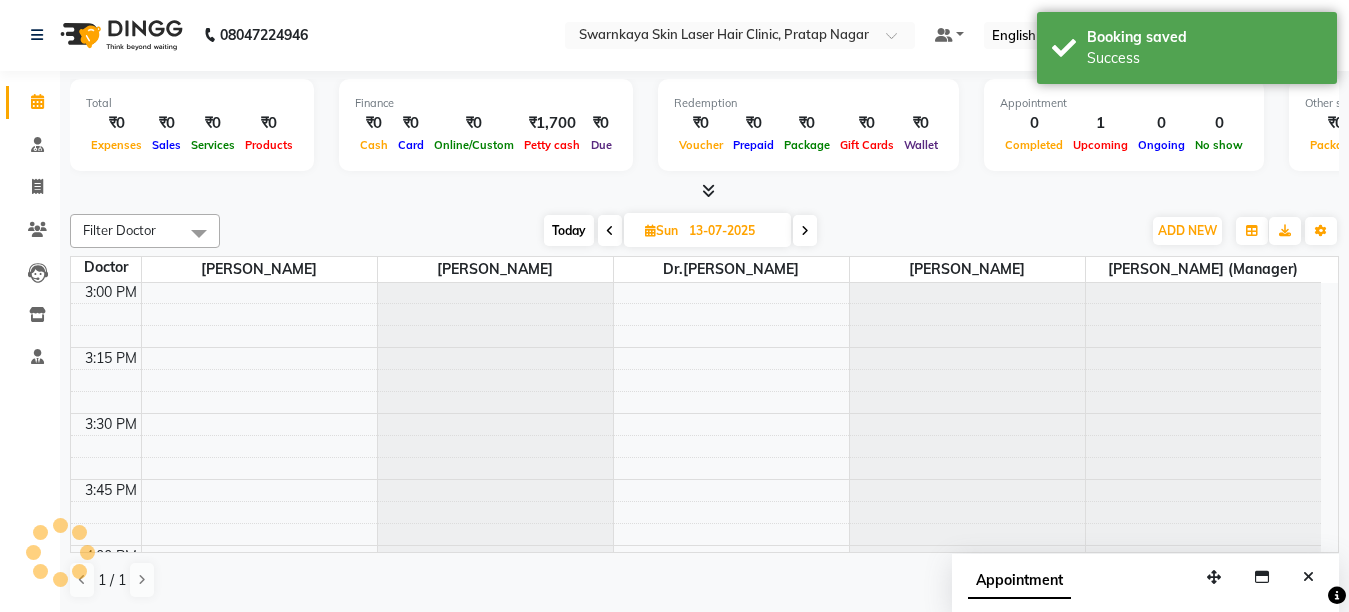 scroll, scrollTop: 0, scrollLeft: 0, axis: both 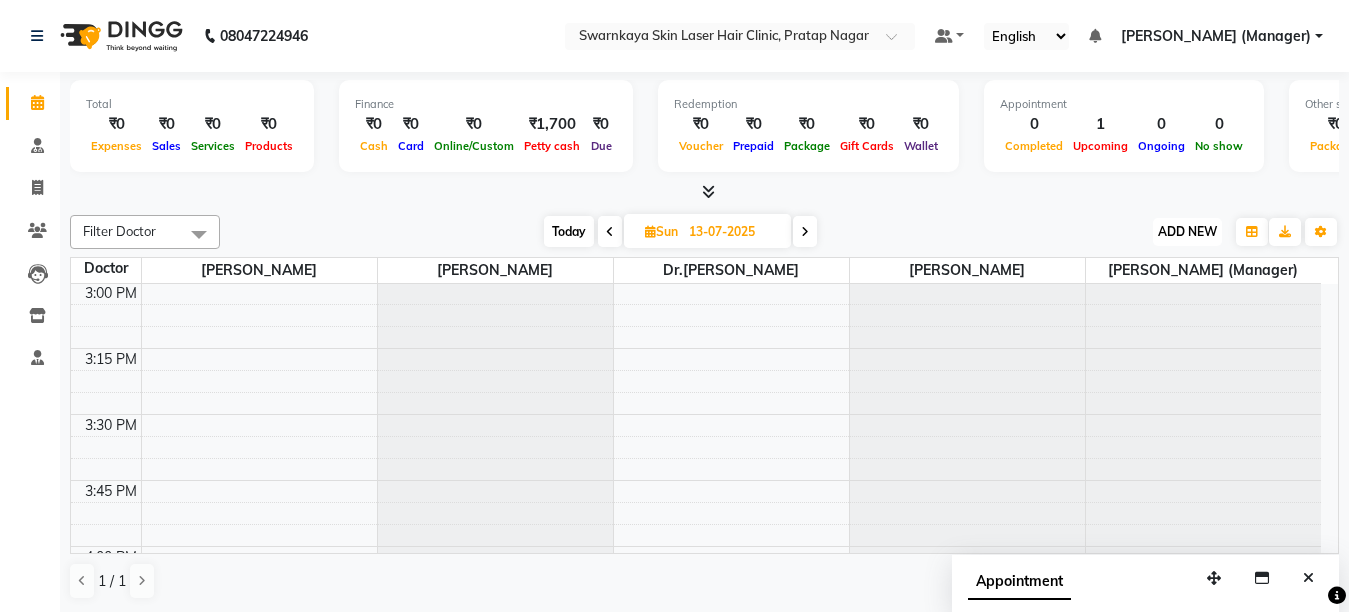 click on "ADD NEW" at bounding box center [1187, 231] 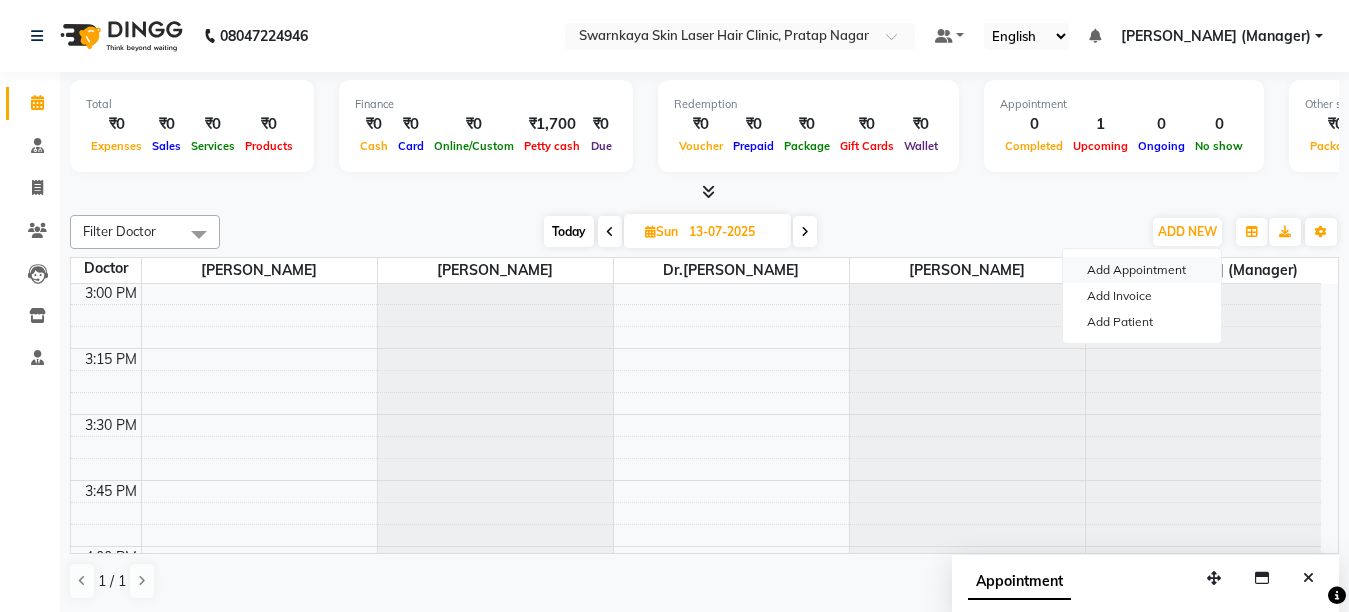 click on "Add Appointment" at bounding box center (1142, 270) 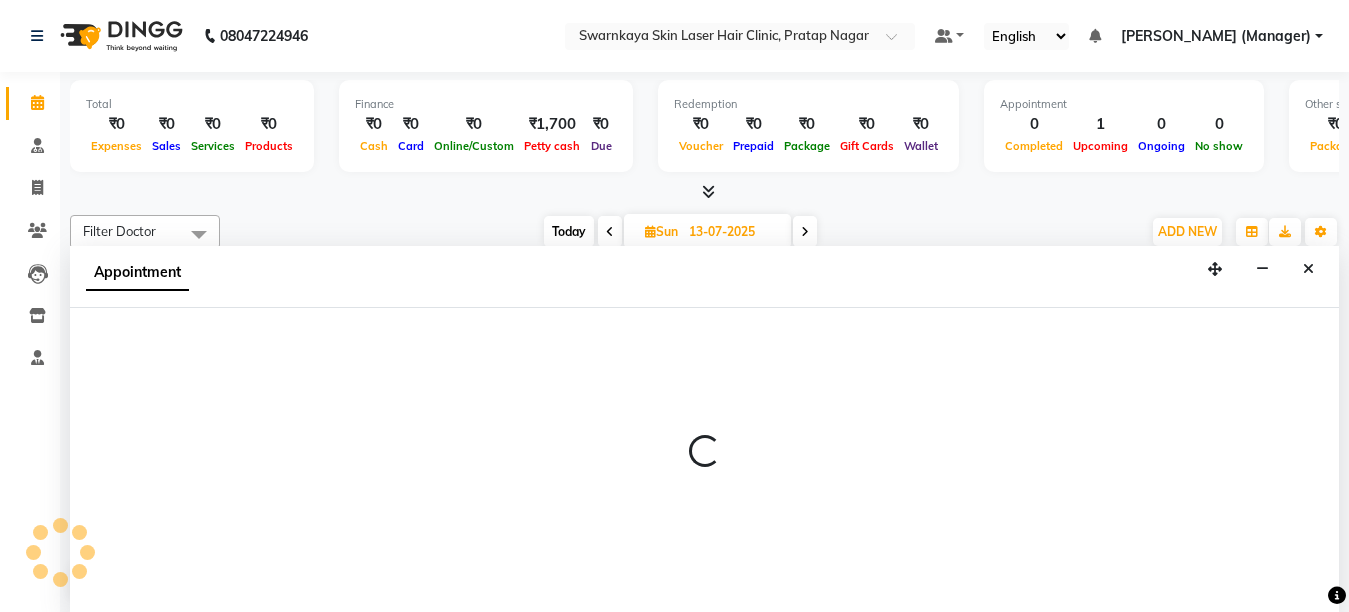 select on "tentative" 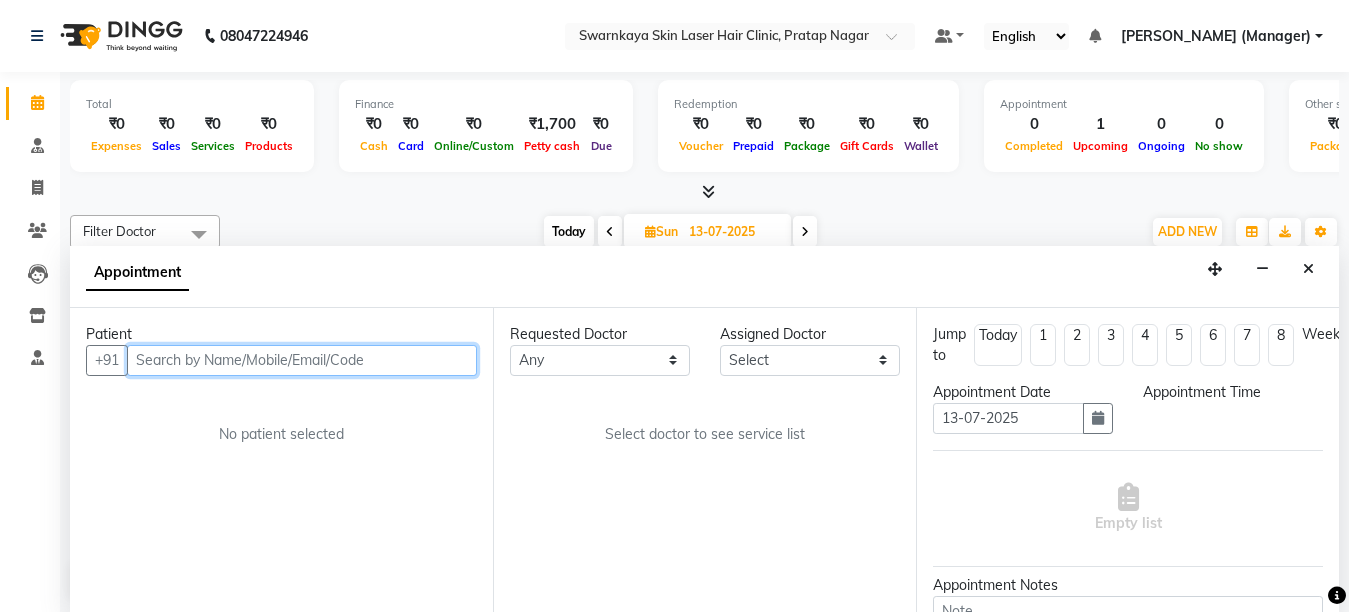select on "660" 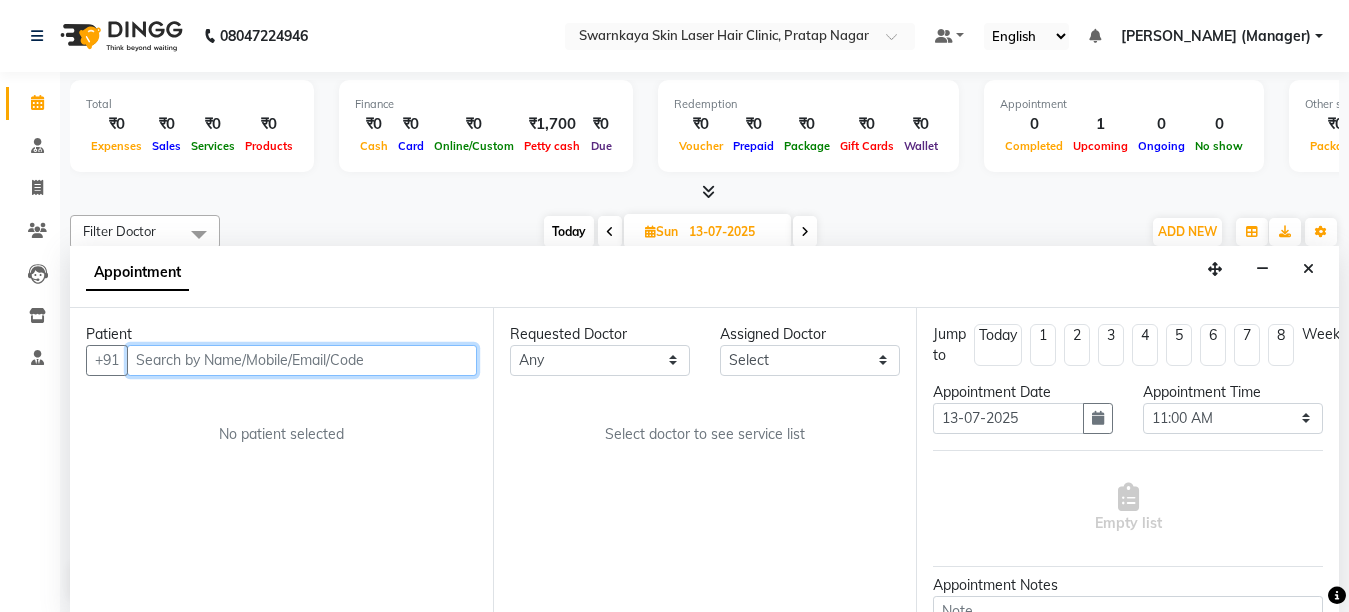 scroll, scrollTop: 1, scrollLeft: 0, axis: vertical 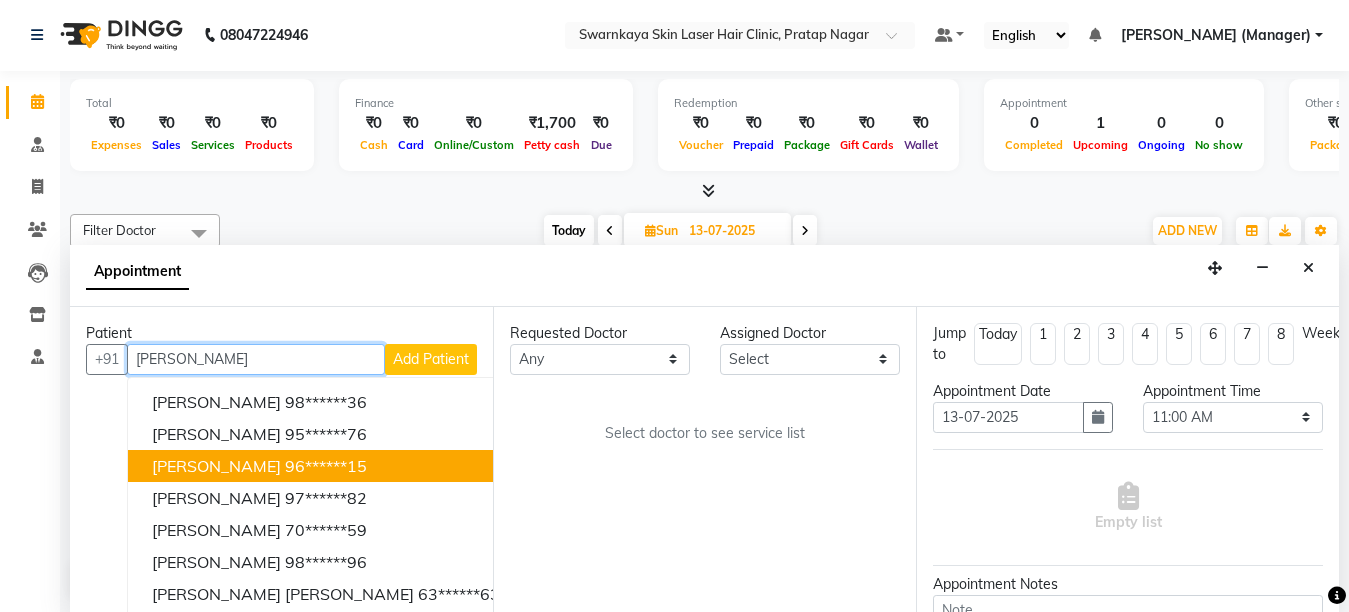 click on "[PERSON_NAME]" at bounding box center [216, 466] 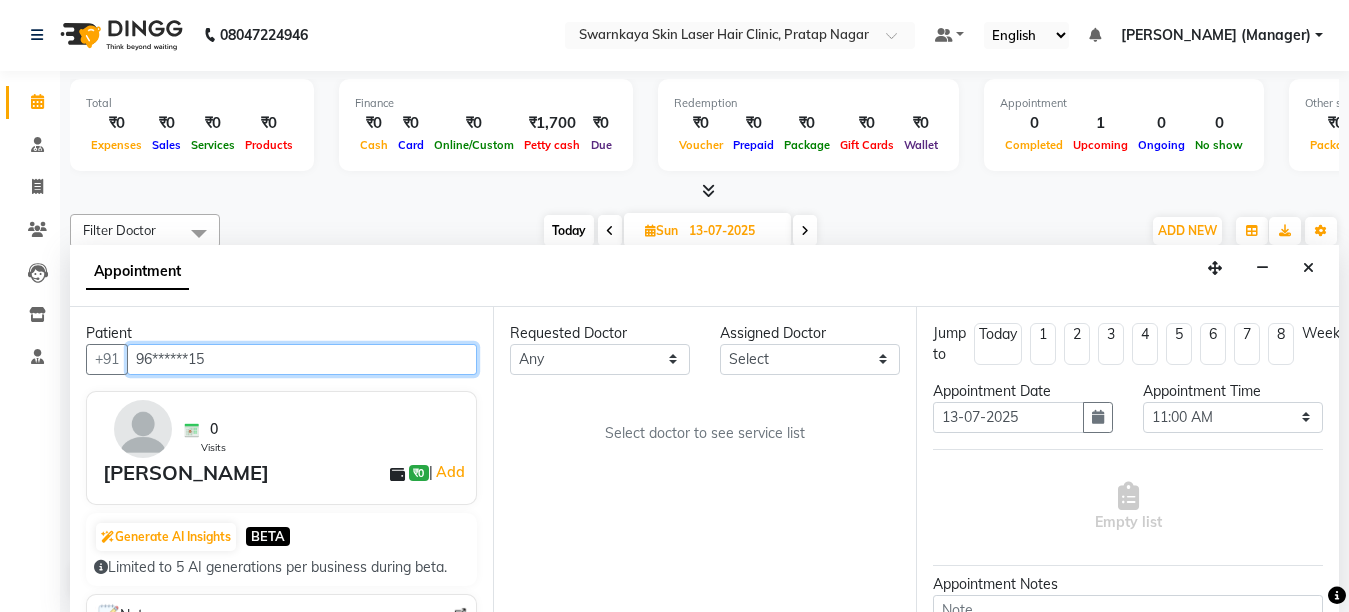 type on "96******15" 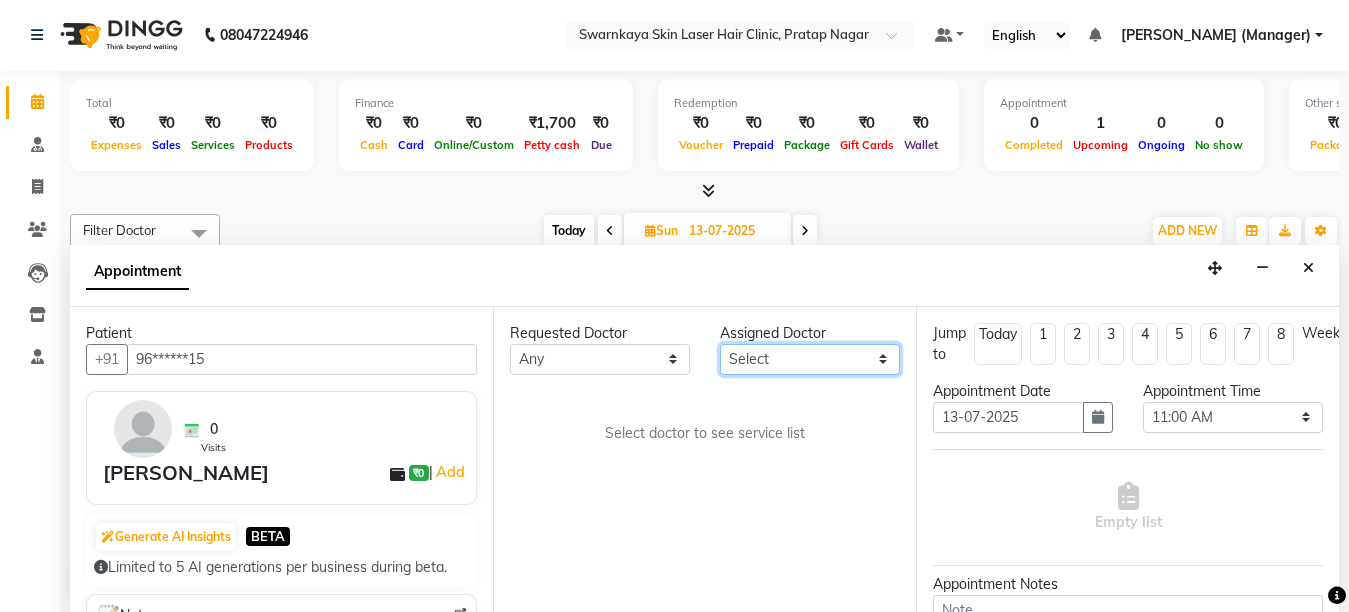 click on "Select  [PERSON_NAME]   Dr.[PERSON_NAME] [PERSON_NAME] [PERSON_NAME]  [PERSON_NAME] (Manager)" at bounding box center [810, 359] 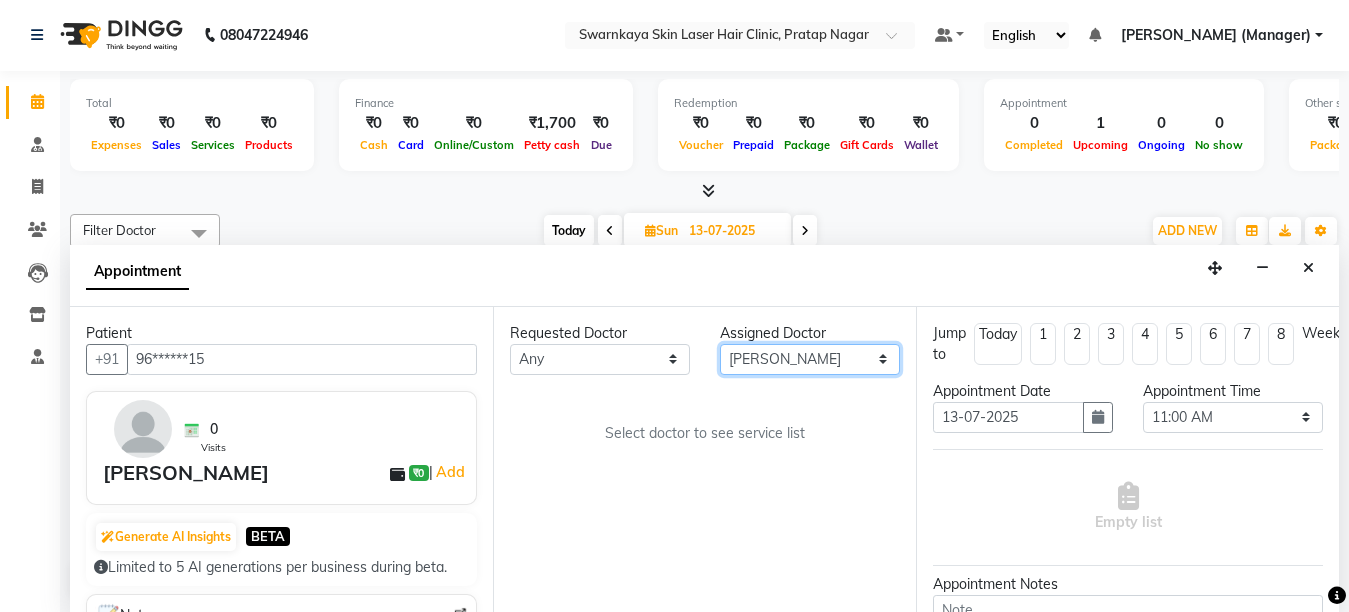 click on "Select  [PERSON_NAME]   Dr.[PERSON_NAME] [PERSON_NAME] [PERSON_NAME]  [PERSON_NAME] (Manager)" at bounding box center (810, 359) 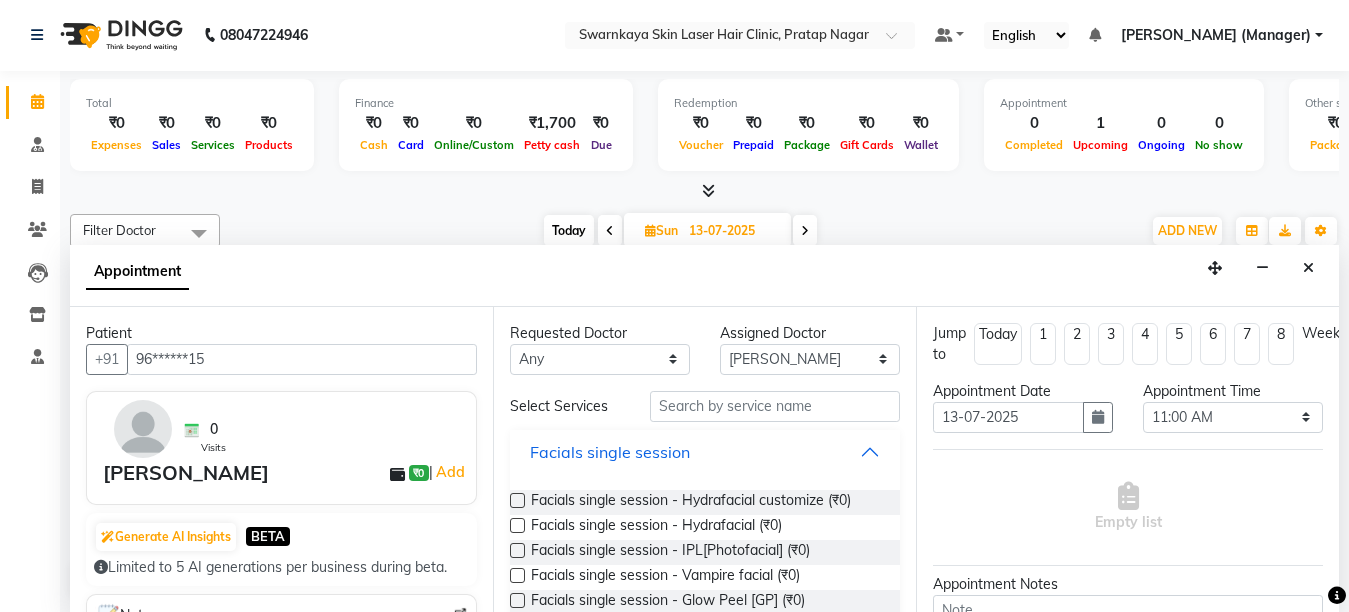click on "Facials single session" at bounding box center [705, 452] 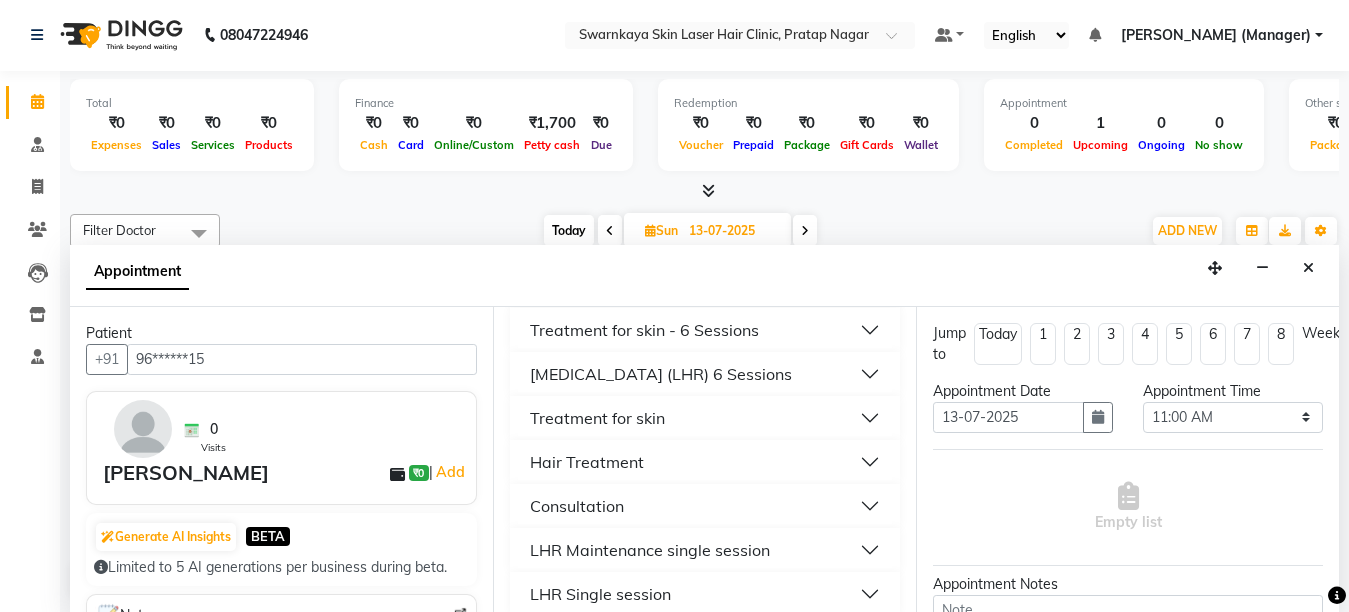 scroll, scrollTop: 186, scrollLeft: 0, axis: vertical 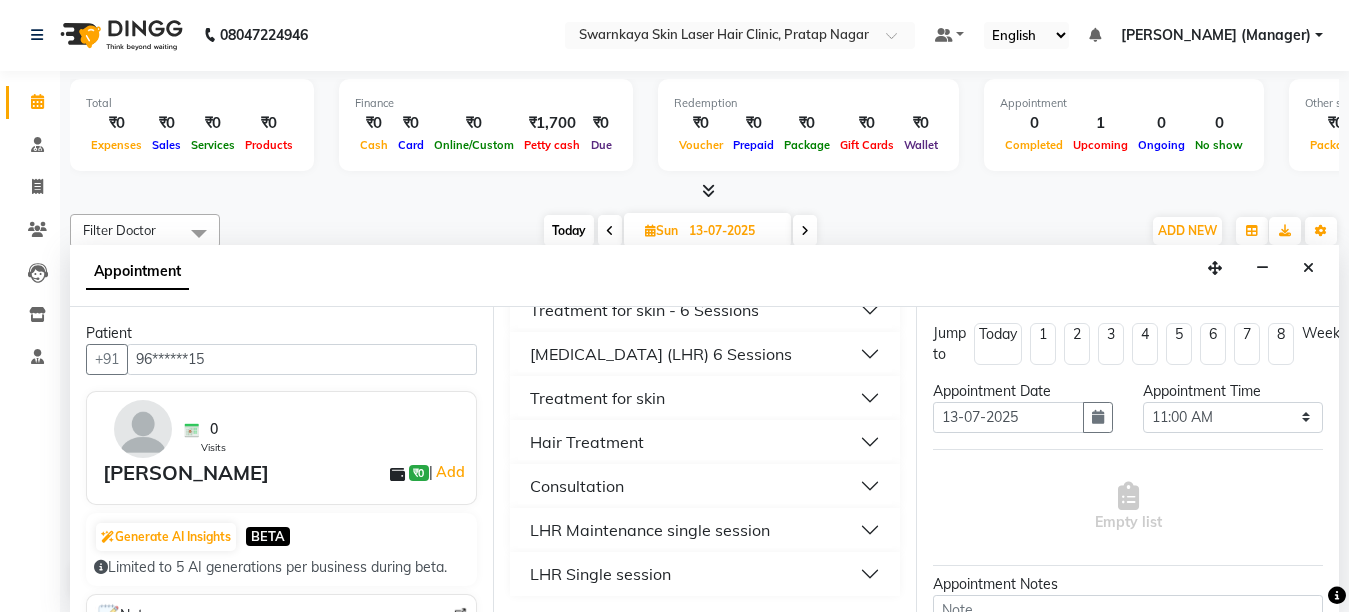 click on "LHR Maintenance single session" at bounding box center (705, 530) 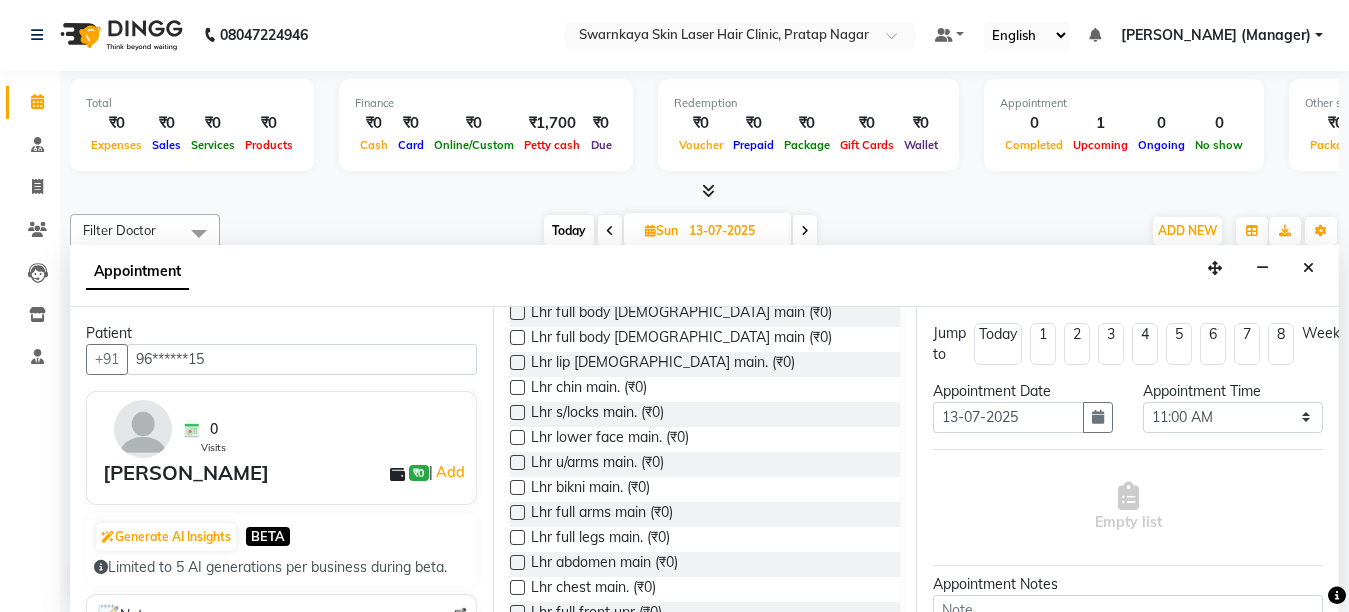 scroll, scrollTop: 506, scrollLeft: 0, axis: vertical 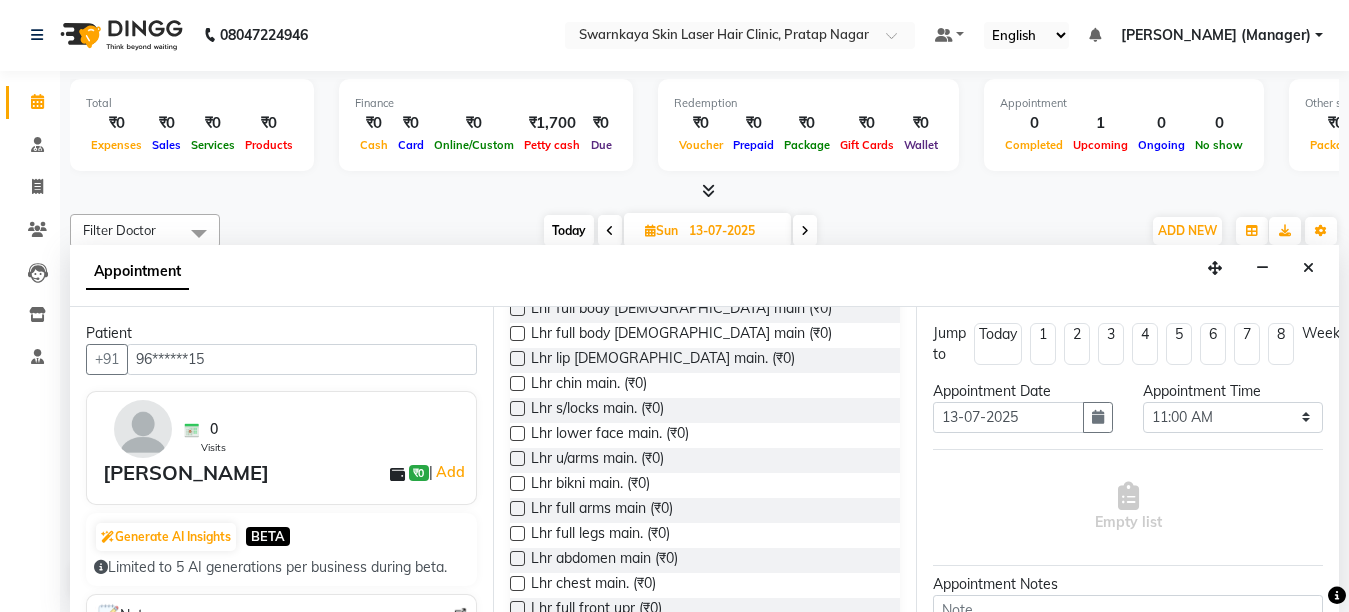 click at bounding box center (517, 458) 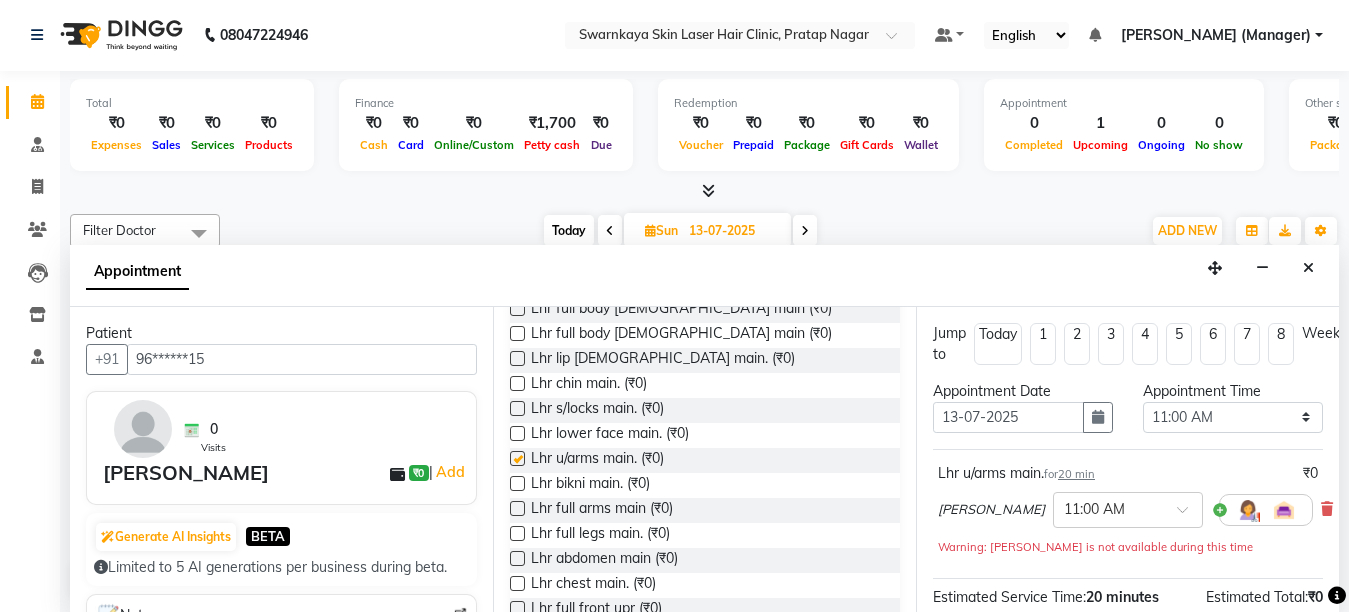 checkbox on "false" 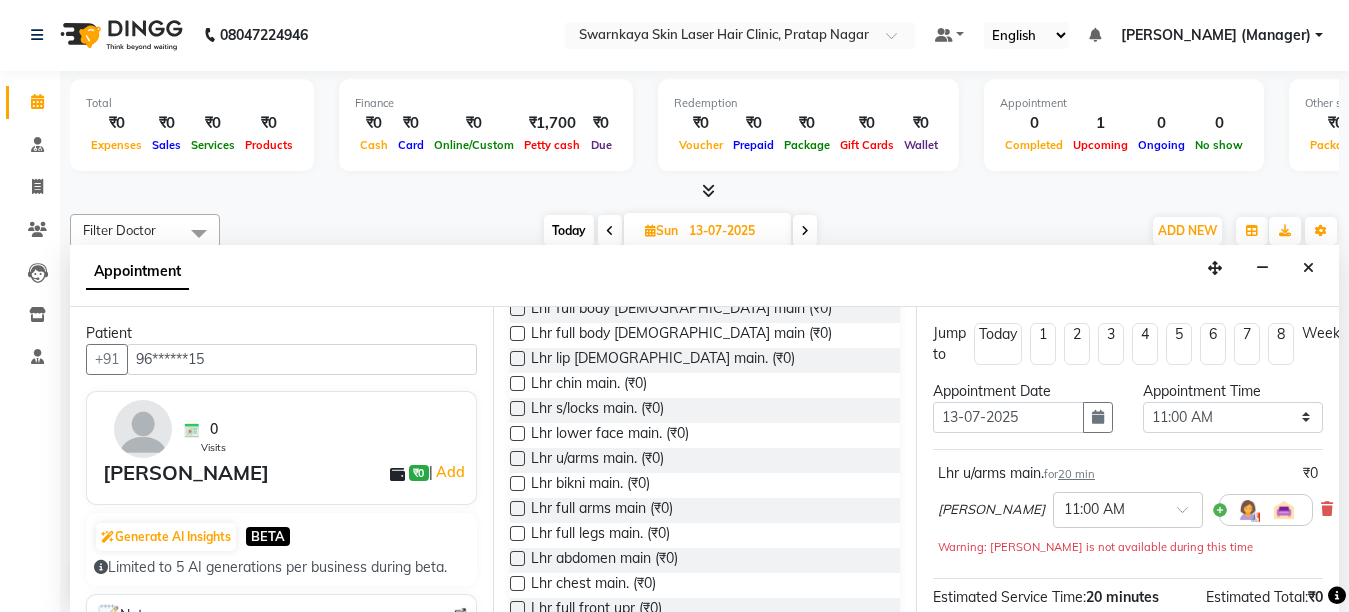 click at bounding box center [1337, 595] 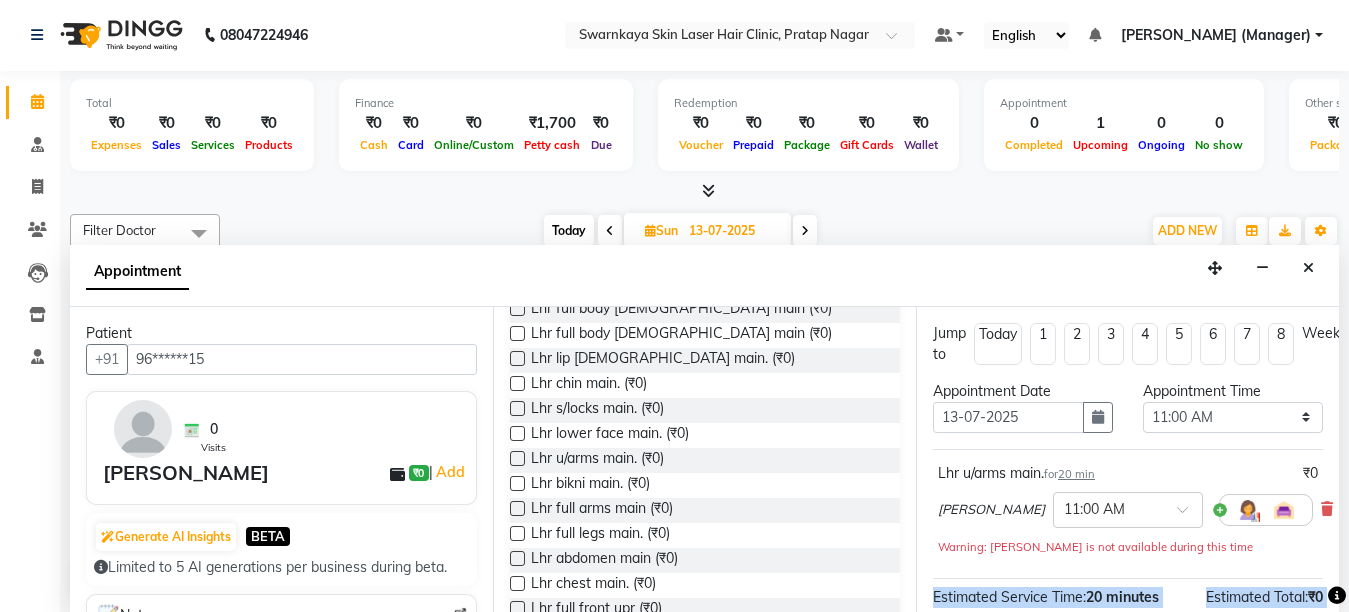 click on "08047224946 Select Location × Swarnkaya Skin Laser Hair Clinic, Pratap Nagar Default Panel My Panel English ENGLISH Español العربية मराठी हिंदी ગુજરાતી தமிழ் 中文 Notifications nothing to show [PERSON_NAME] (Manager) Manage Profile Change Password Sign out  Version:3.14.0  ☀ Swarnkaya skin laser hair clinic, pratap nagar  Calendar  Consultation  Invoice  Patients  Leads   Inventory  Staff Upcoming Tentative Confirm Bookings Segments Page Builder Total  ₹0  Expenses ₹0  Sales ₹0  Services ₹0  Products Finance  ₹0  Cash ₹0  Card ₹0  Online/Custom ₹1,700 [PERSON_NAME] cash ₹0 Due  Redemption  ₹0 Voucher ₹0 Prepaid ₹0 Package ₹0  Gift Cards ₹0  Wallet  Appointment  0 Completed 1 Upcoming 0 Ongoing 0 No show  Other sales  ₹0  Packages ₹0  Memberships ₹0  Vouchers ₹0  Prepaids ₹0  Gift Cards Filter Doctor Select All  [PERSON_NAME]   Dr.[PERSON_NAME] [PERSON_NAME]  [PERSON_NAME] [PERSON_NAME] (Manager) [DATE]  Sun ADD NEW" at bounding box center [674, 305] 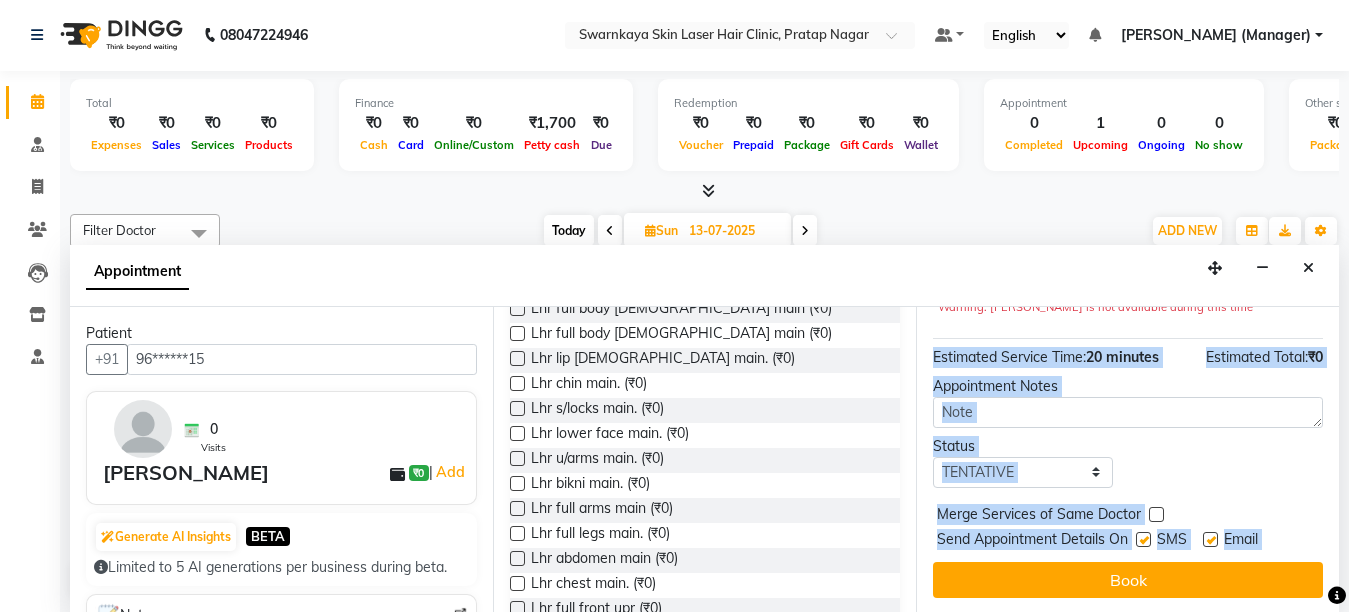scroll, scrollTop: 252, scrollLeft: 0, axis: vertical 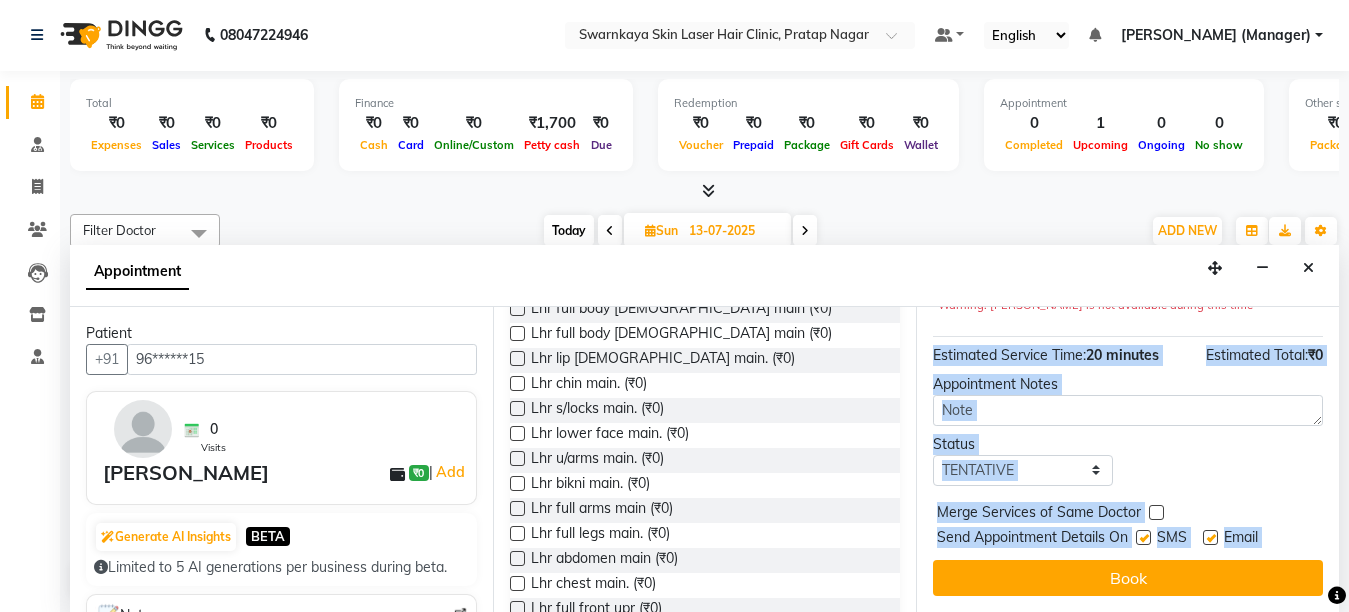 click at bounding box center [1210, 537] 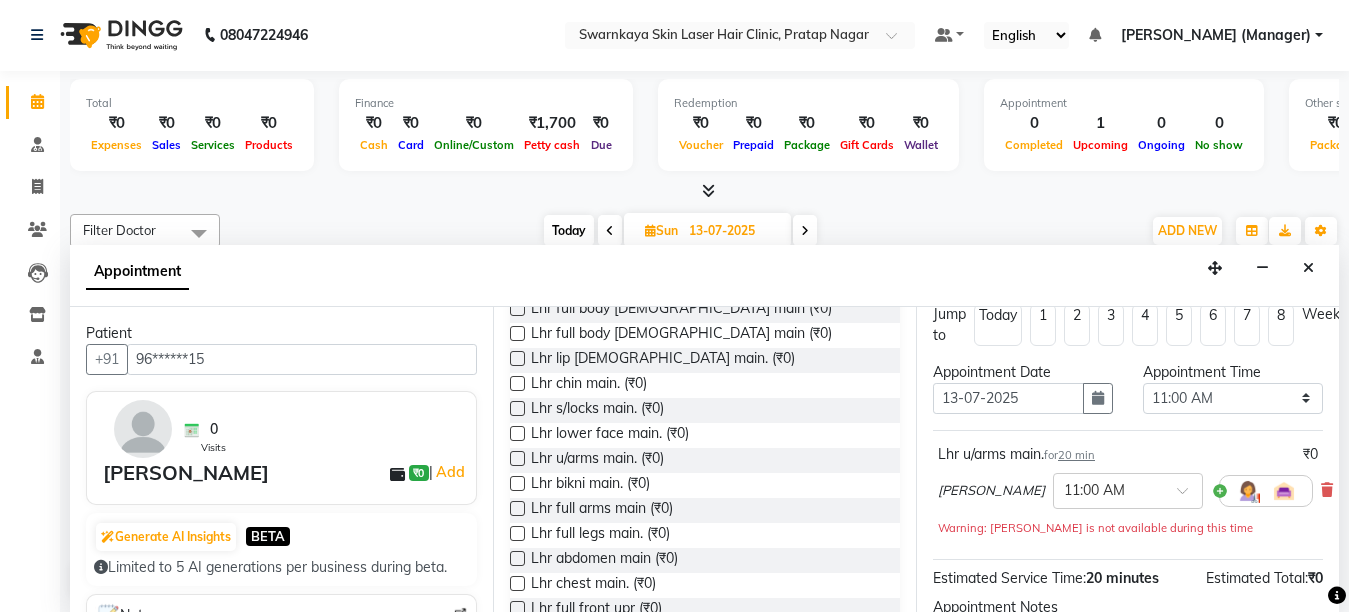 scroll, scrollTop: 12, scrollLeft: 0, axis: vertical 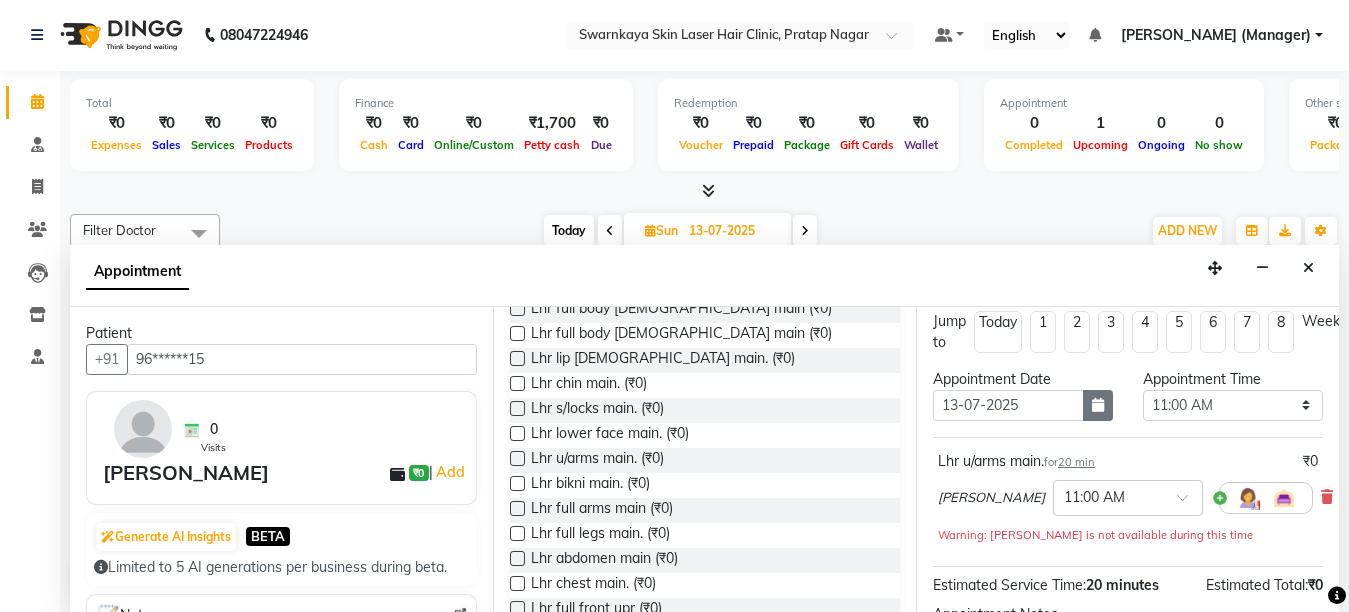 click at bounding box center (1098, 405) 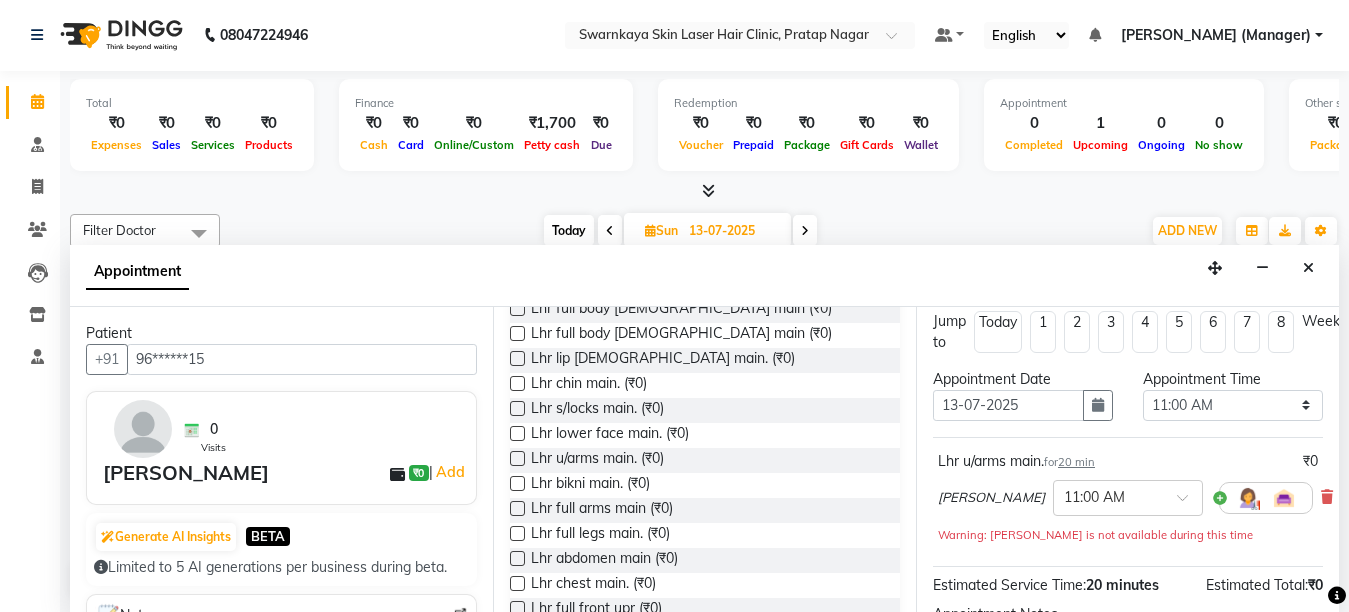 scroll, scrollTop: 52, scrollLeft: 0, axis: vertical 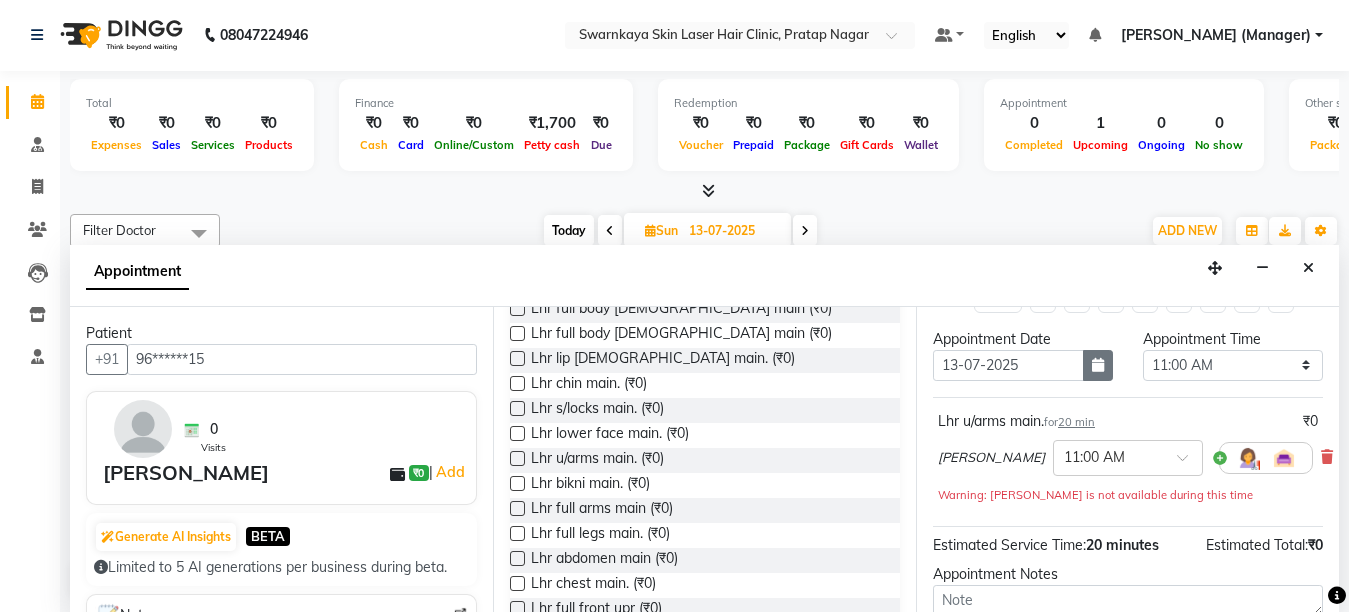click at bounding box center [1098, 365] 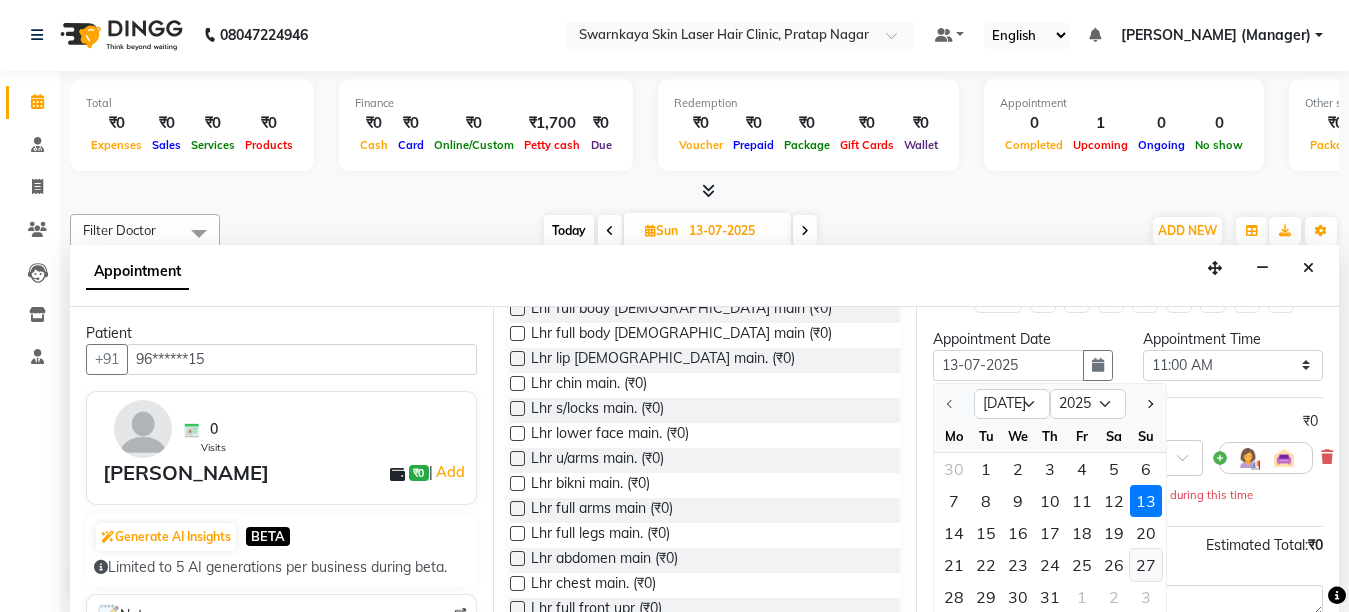 click on "27" at bounding box center (1146, 565) 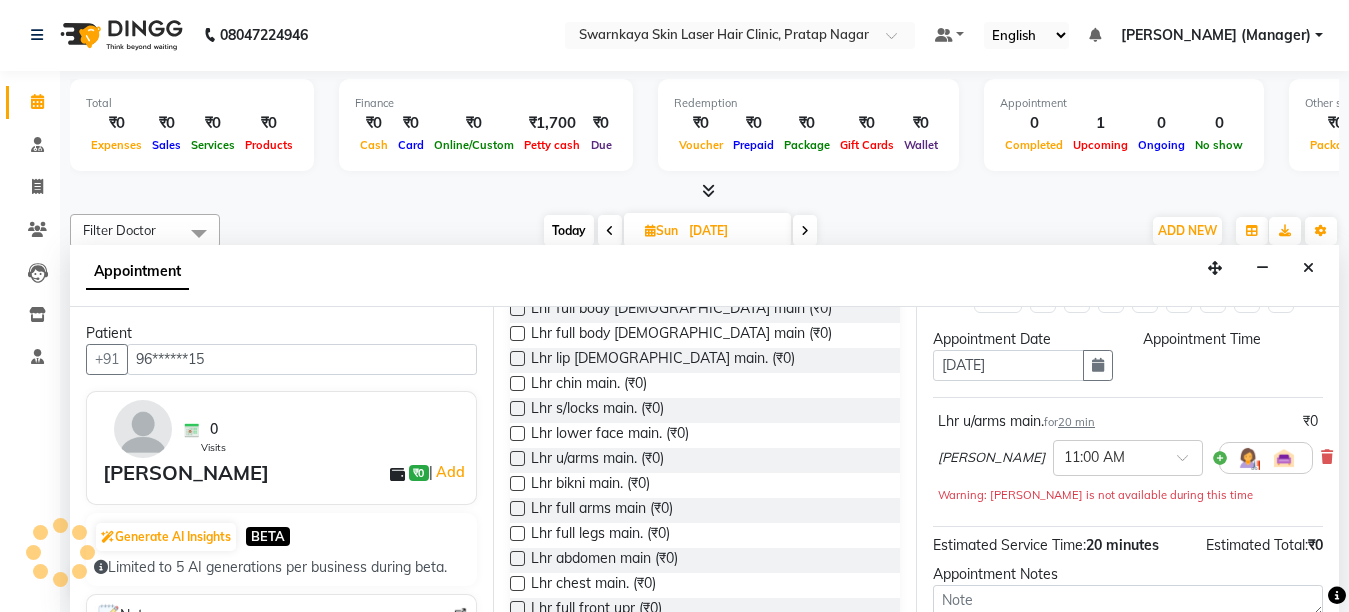 select on "660" 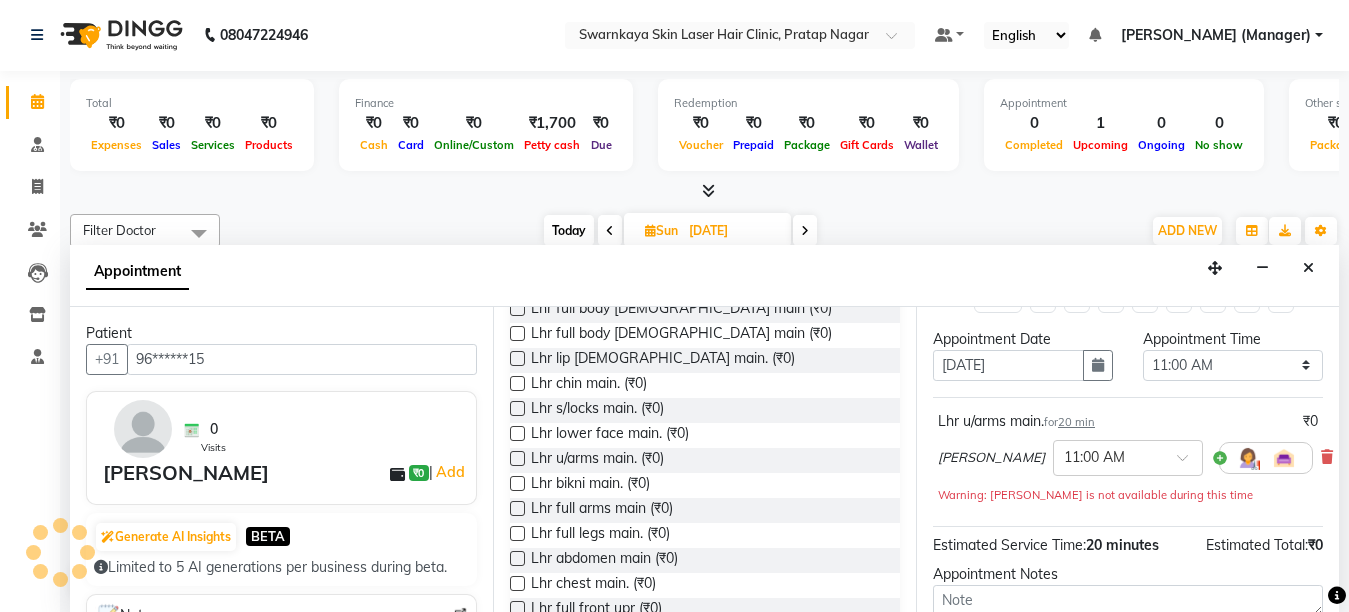 scroll, scrollTop: 1321, scrollLeft: 0, axis: vertical 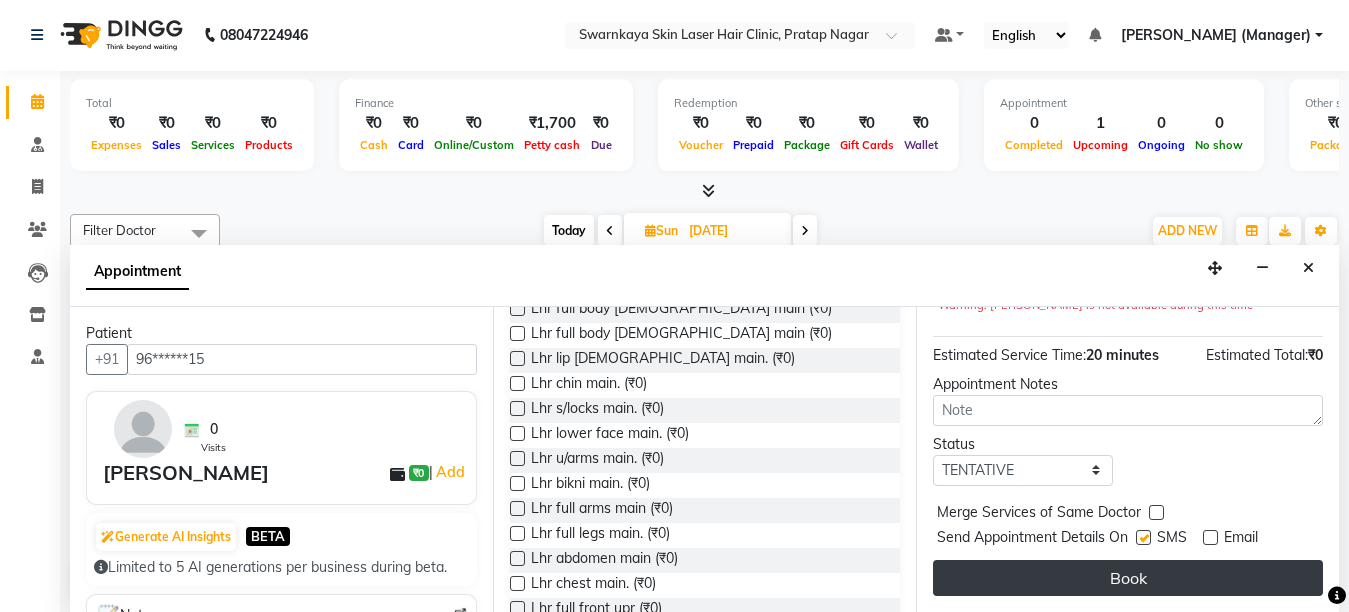 click on "Book" at bounding box center [1128, 578] 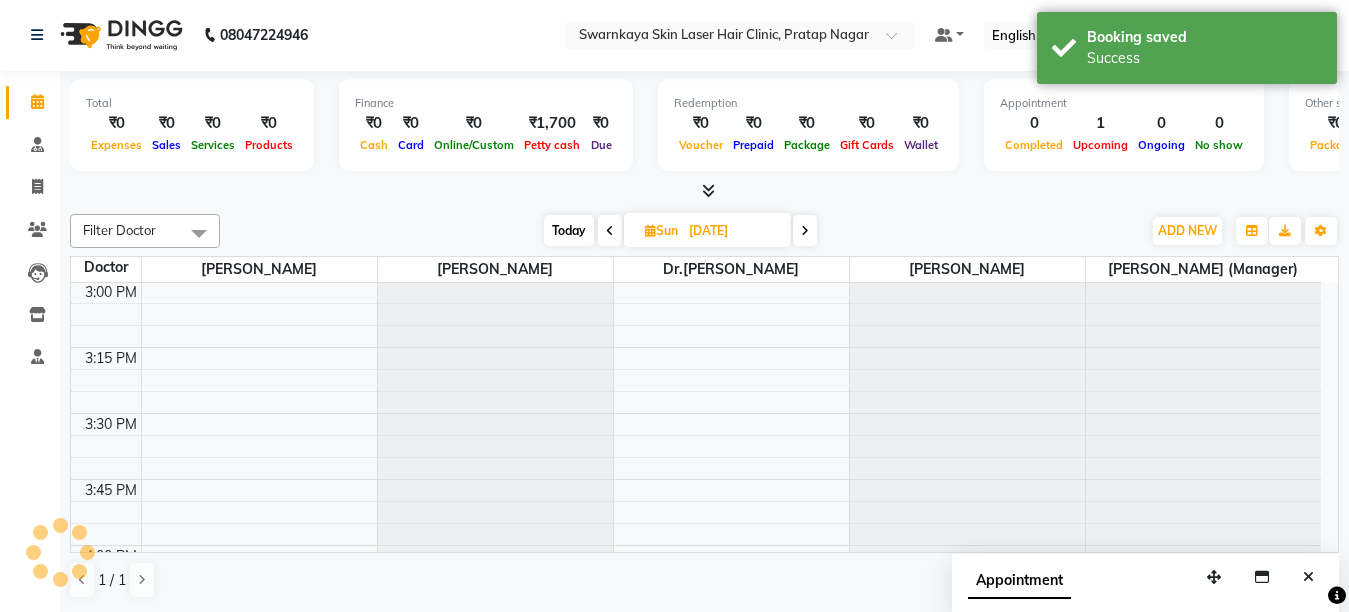 scroll, scrollTop: 0, scrollLeft: 0, axis: both 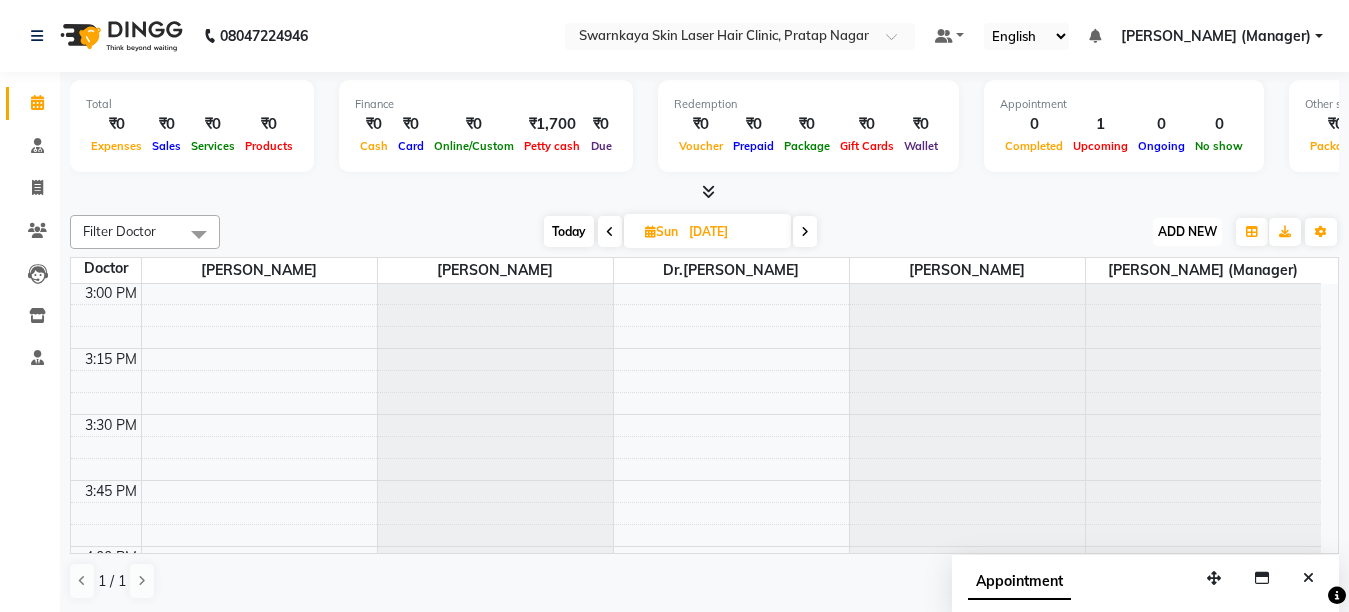 click on "ADD NEW" at bounding box center [1187, 231] 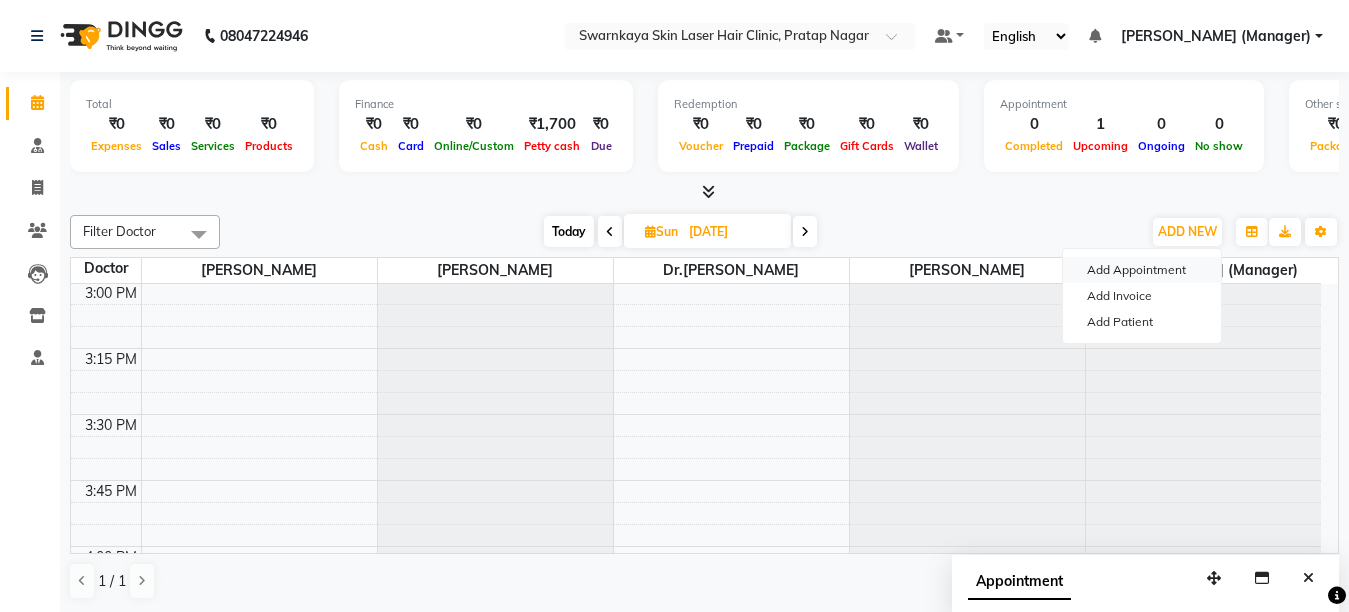 click on "Add Appointment" at bounding box center (1142, 270) 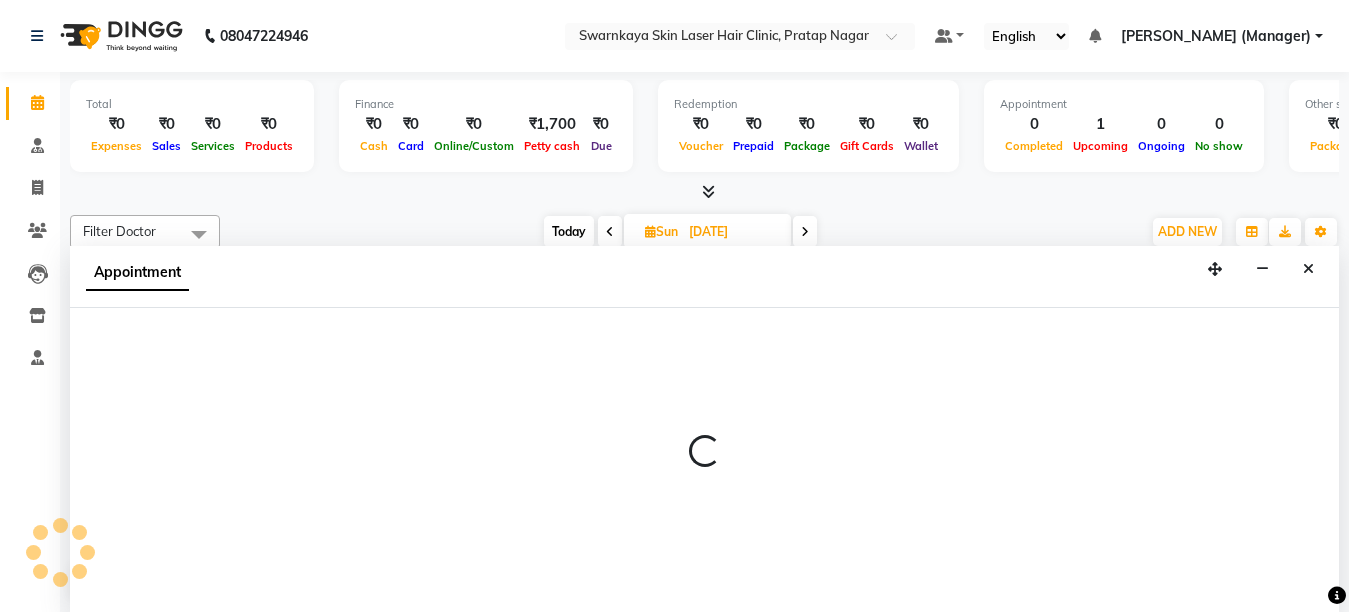 select on "tentative" 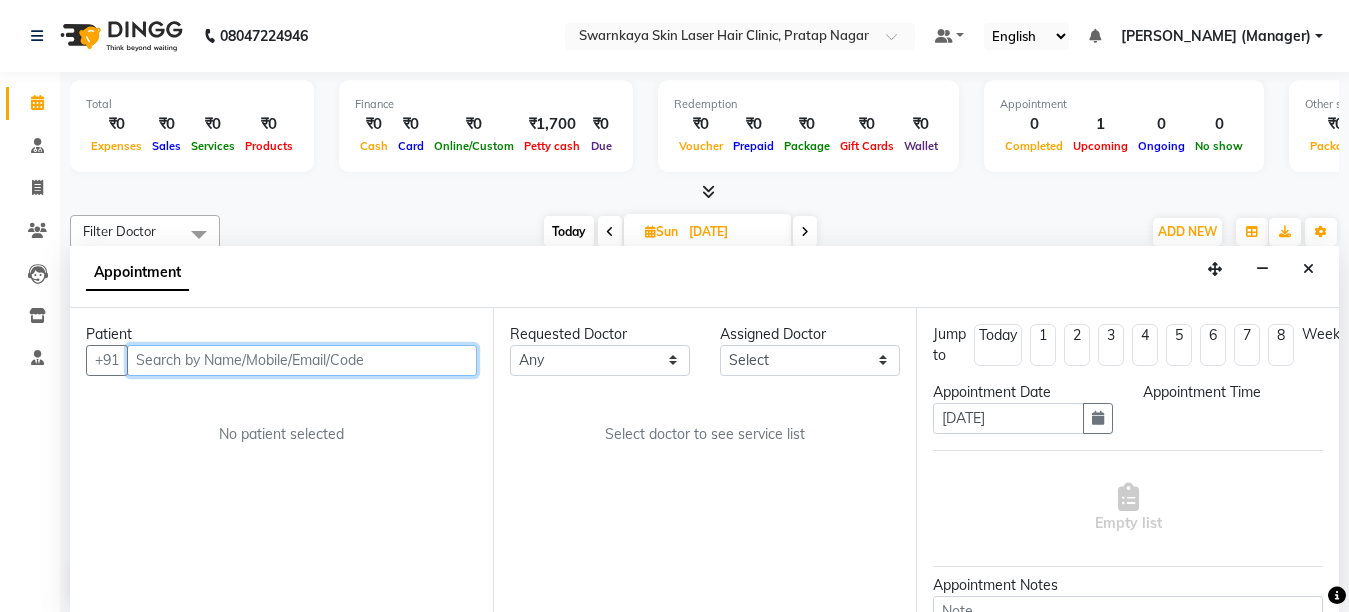 select on "660" 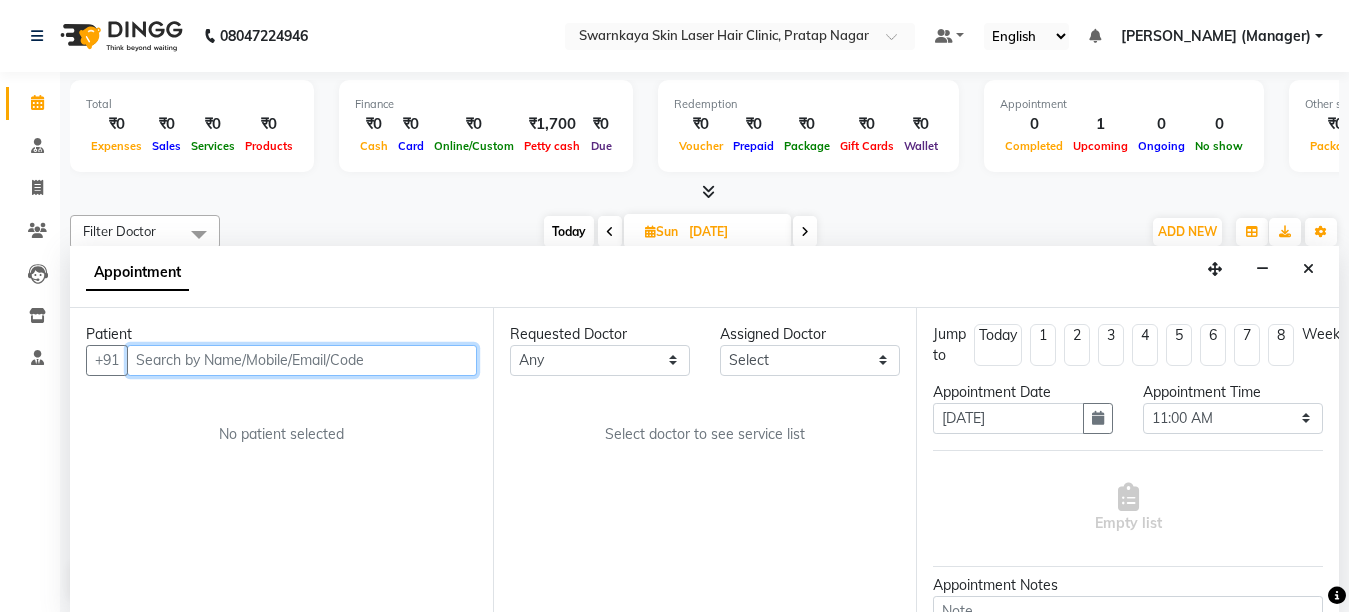 scroll, scrollTop: 1, scrollLeft: 0, axis: vertical 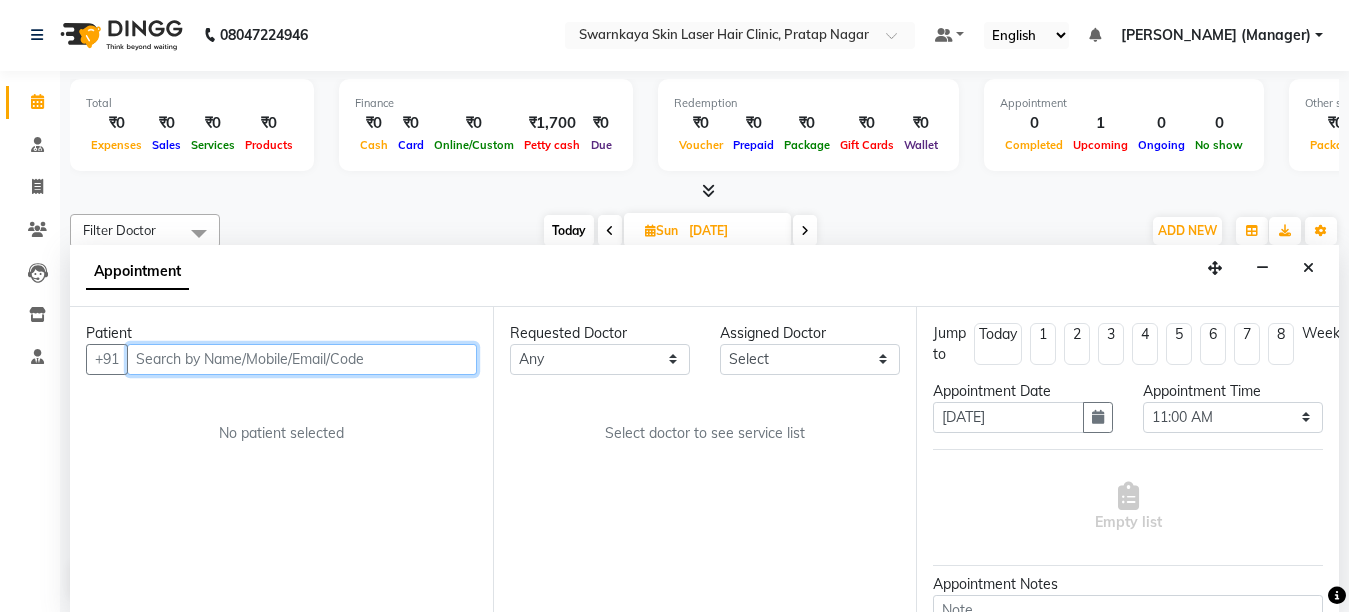click at bounding box center [302, 359] 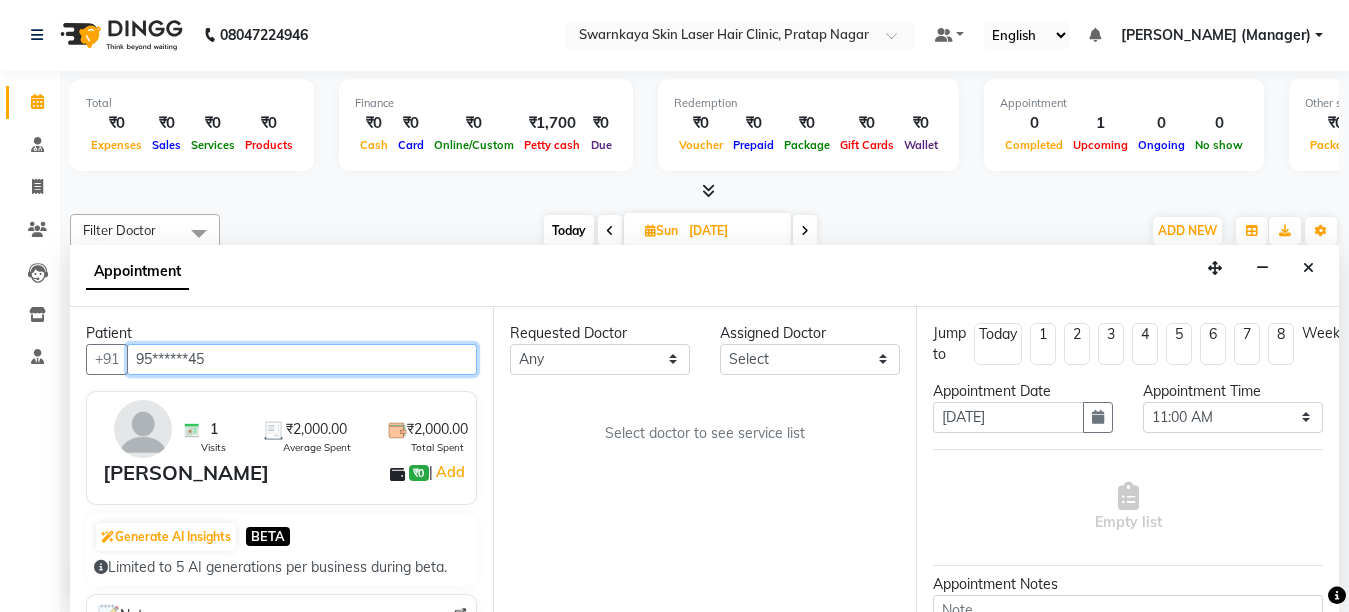 type on "95******45" 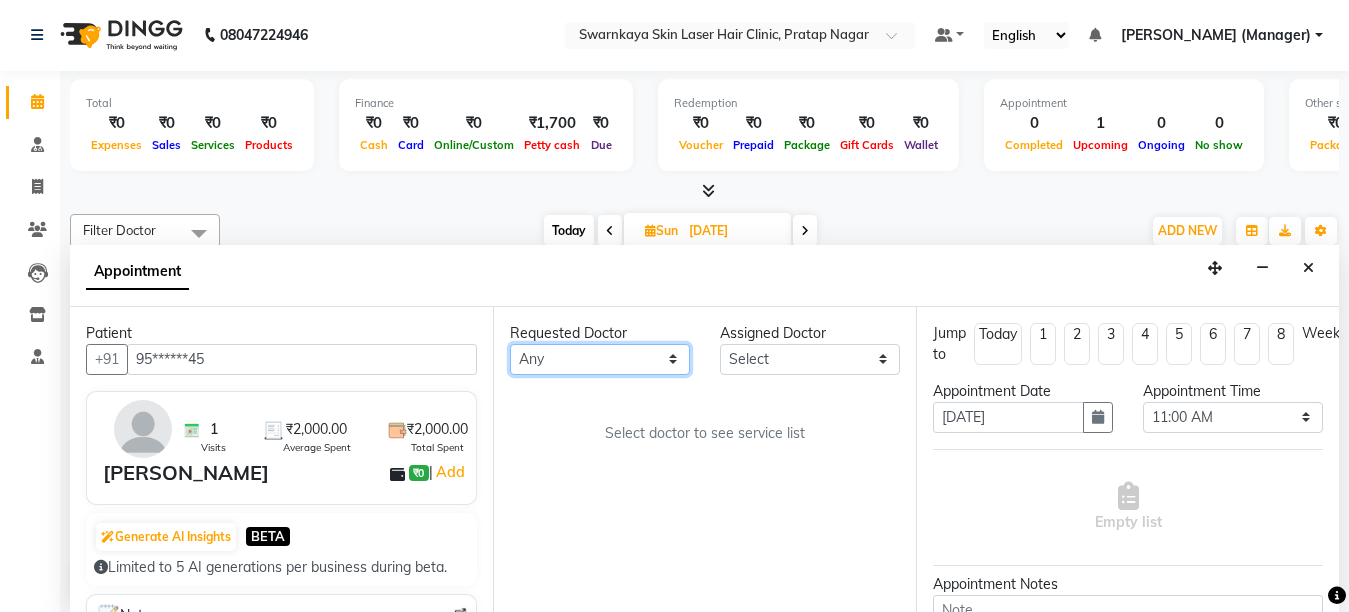 click on "Any  [PERSON_NAME]   Dr.[PERSON_NAME] [PERSON_NAME] [PERSON_NAME]  [PERSON_NAME] (Manager)" at bounding box center [600, 359] 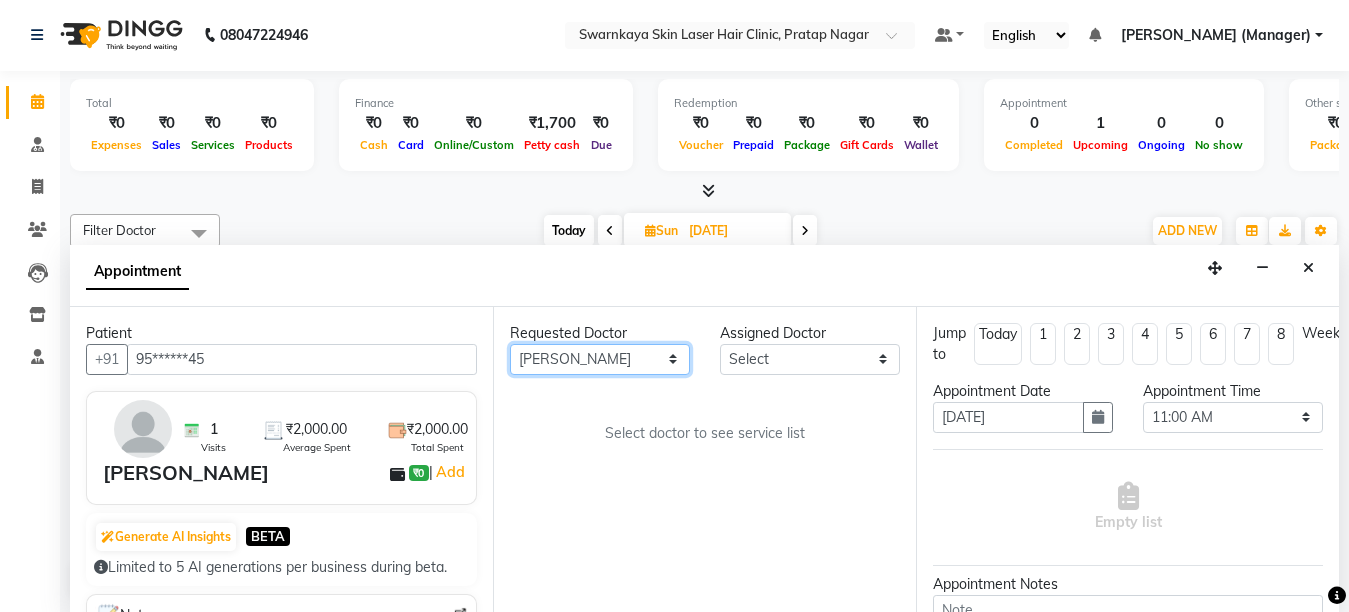 click on "Any  [PERSON_NAME]   Dr.[PERSON_NAME] [PERSON_NAME] [PERSON_NAME]  [PERSON_NAME] (Manager)" at bounding box center [600, 359] 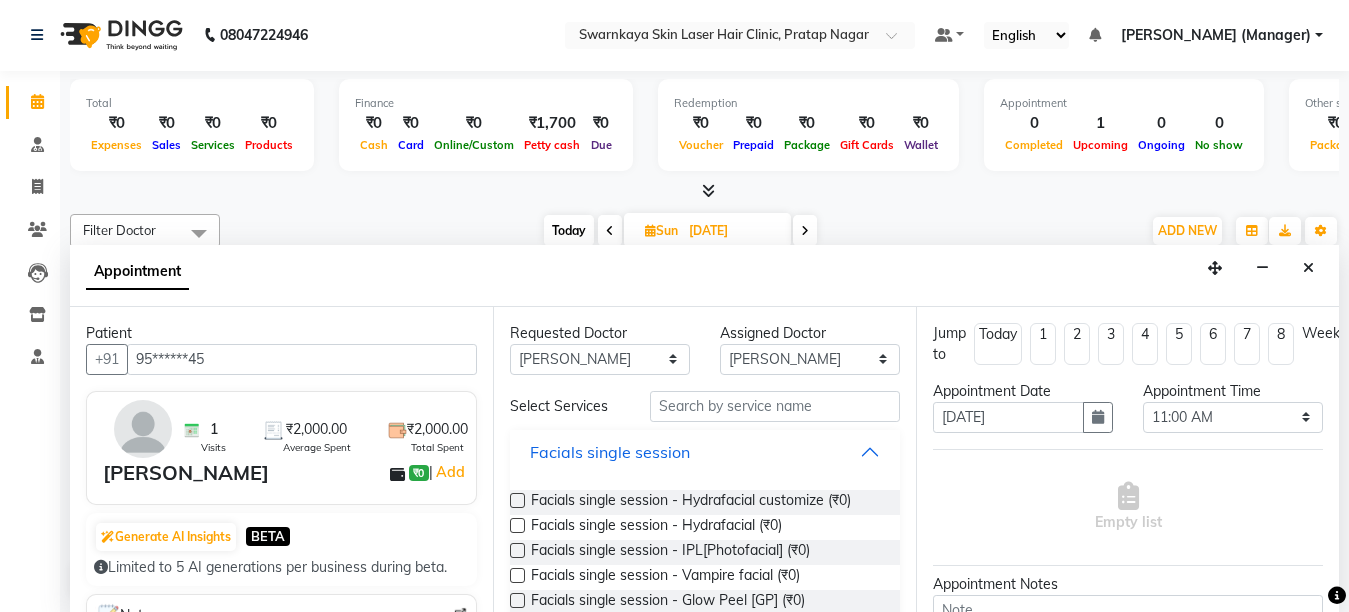 click on "Facials single session" at bounding box center [705, 452] 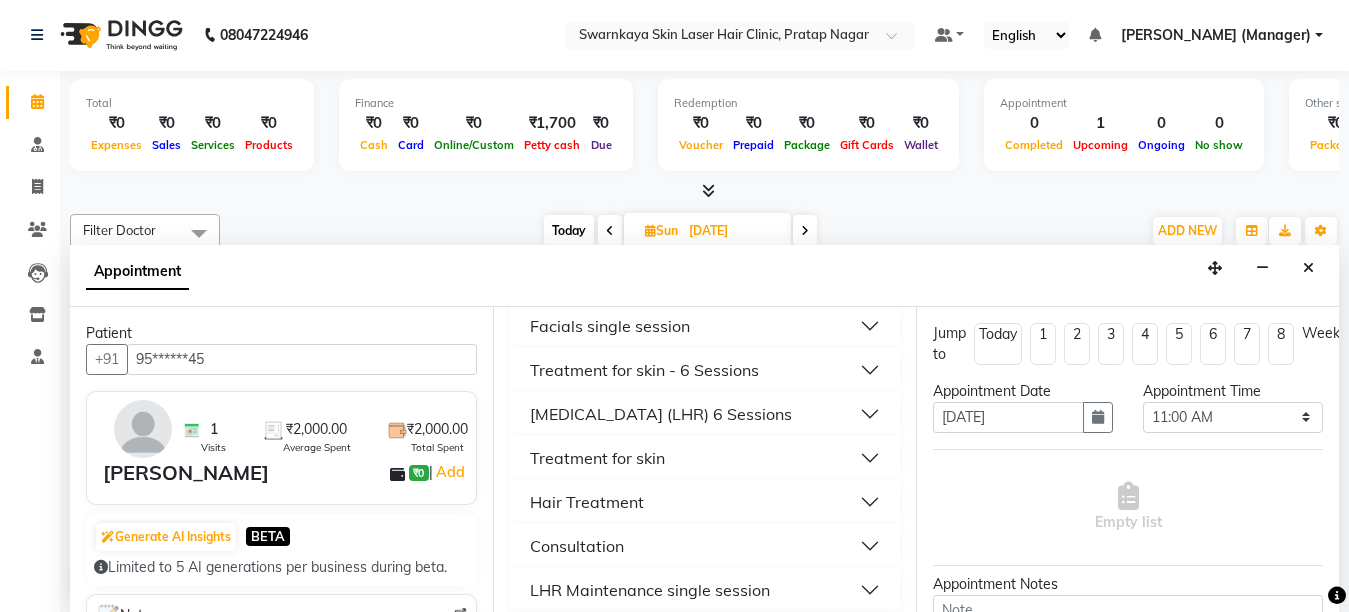 scroll, scrollTop: 186, scrollLeft: 0, axis: vertical 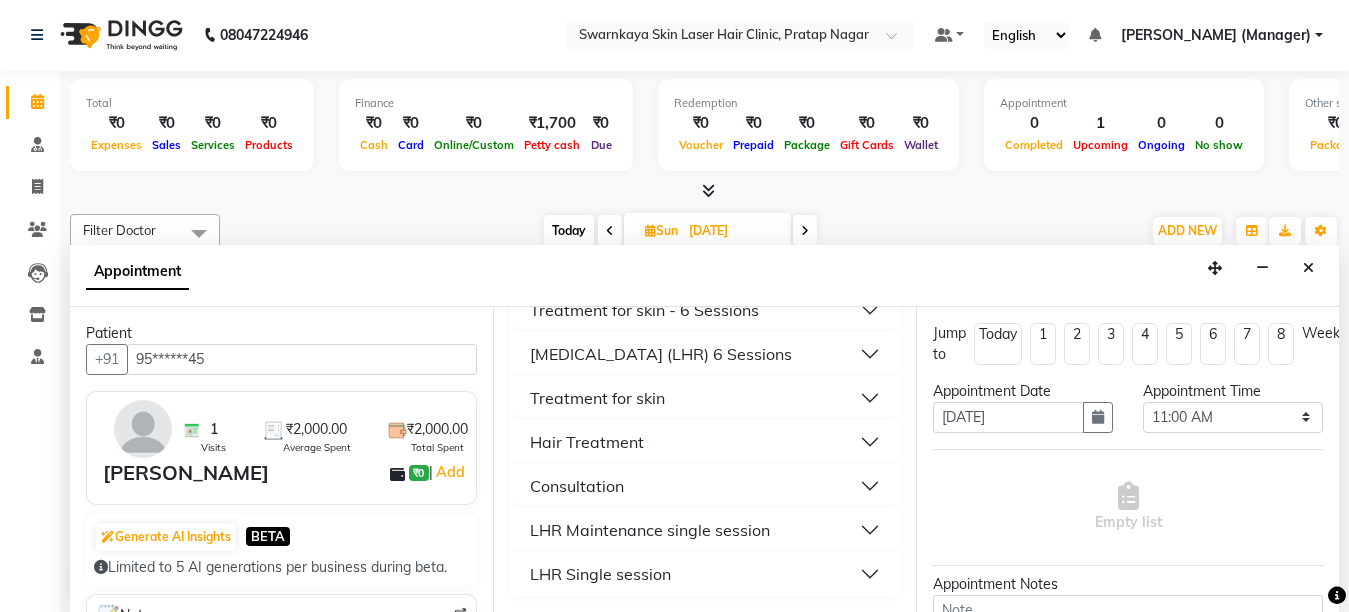 click on "LHR Single session" at bounding box center (705, 574) 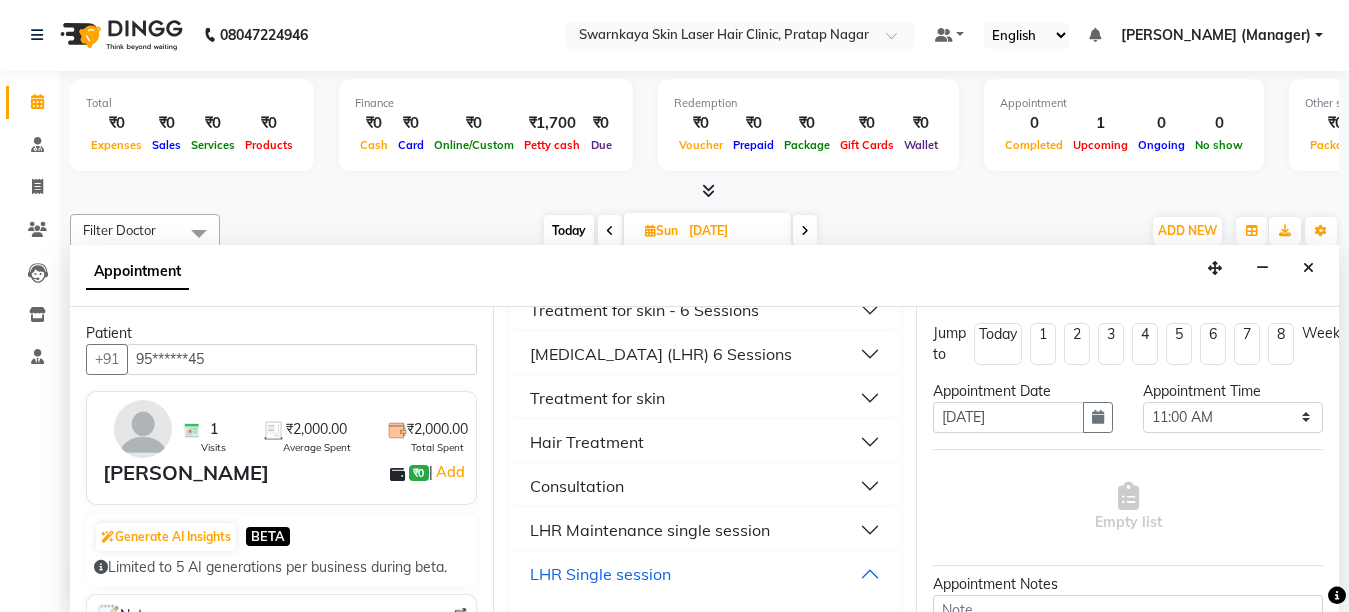 scroll, scrollTop: 226, scrollLeft: 0, axis: vertical 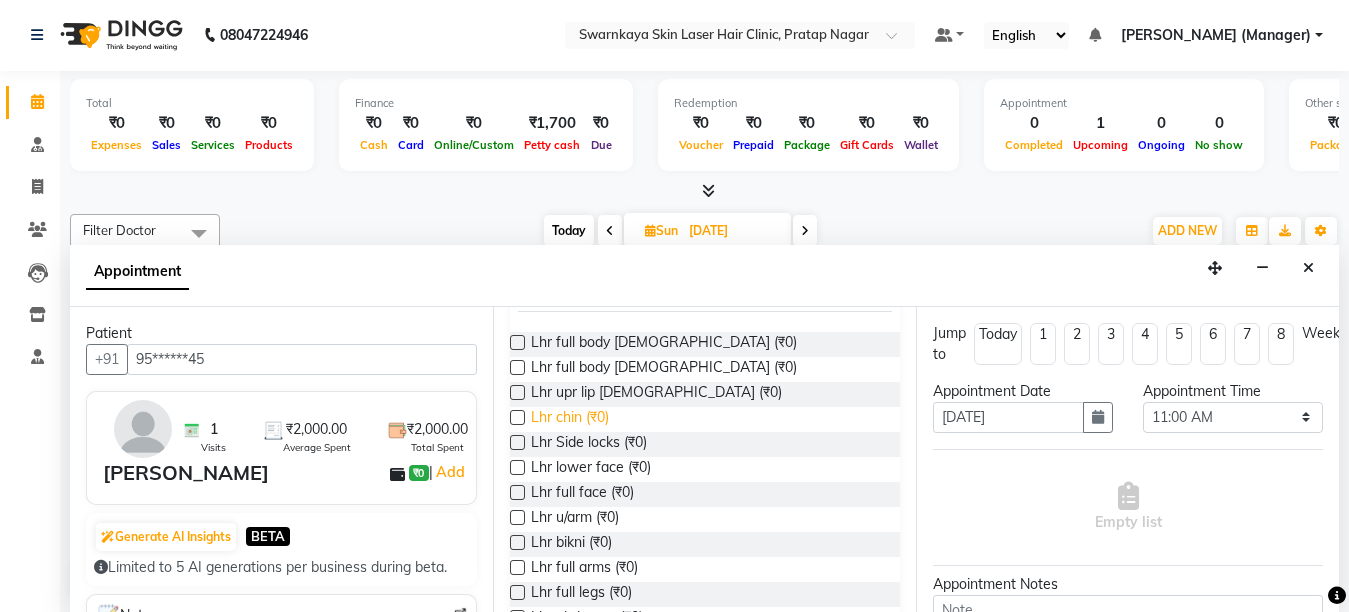 click on "Lhr chin (₹0)" at bounding box center (570, 419) 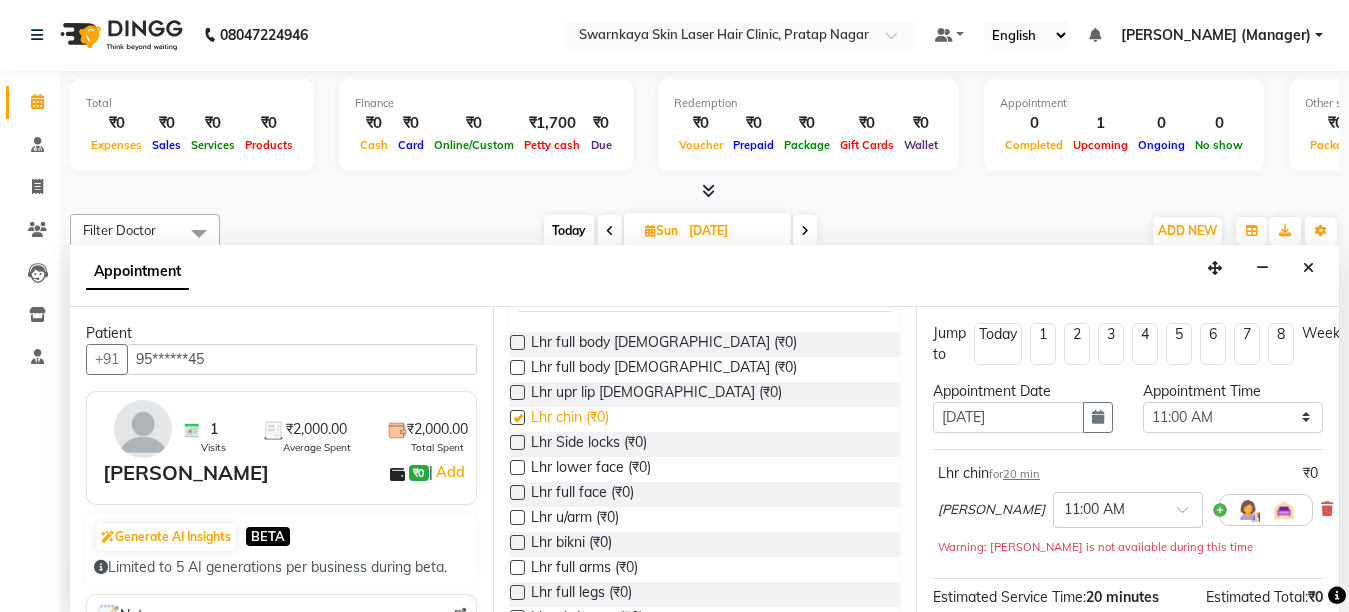 checkbox on "false" 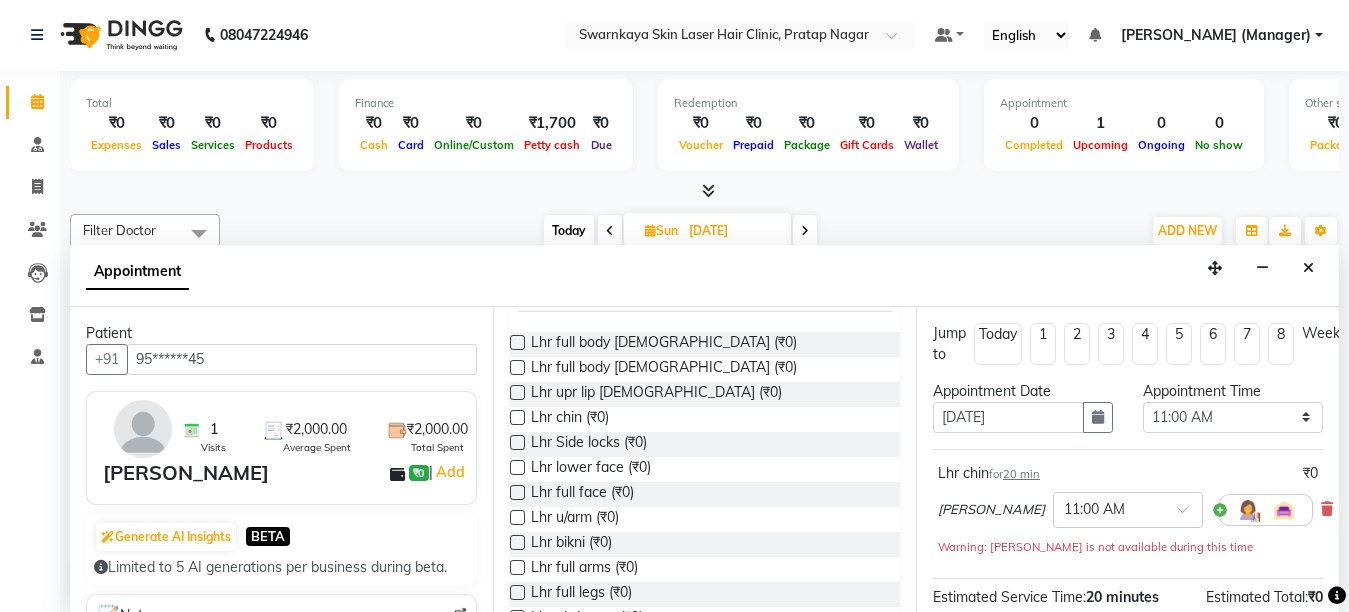click at bounding box center (1337, 596) 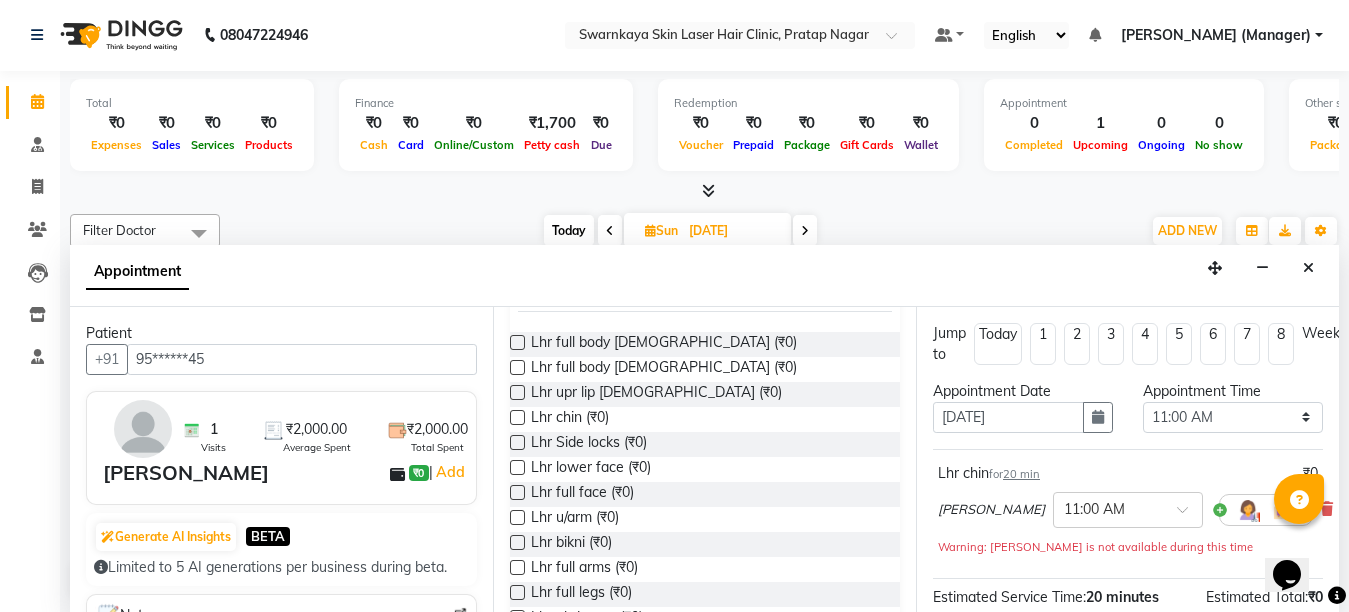 click at bounding box center (1337, 595) 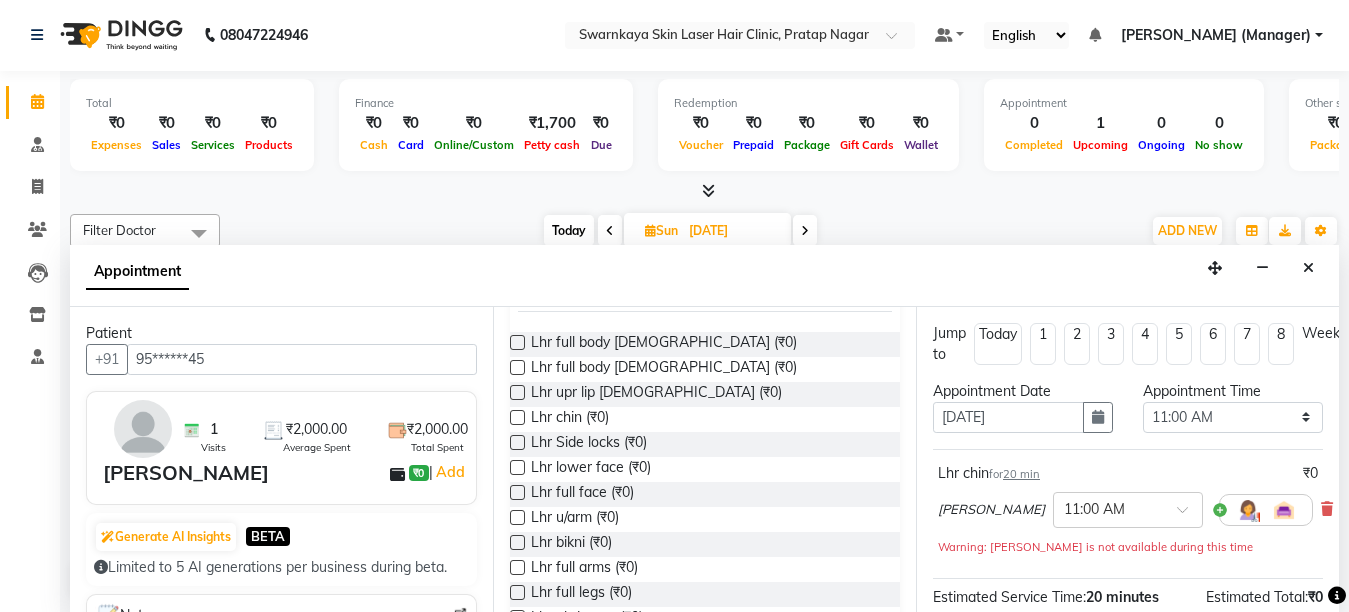 scroll, scrollTop: 40, scrollLeft: 0, axis: vertical 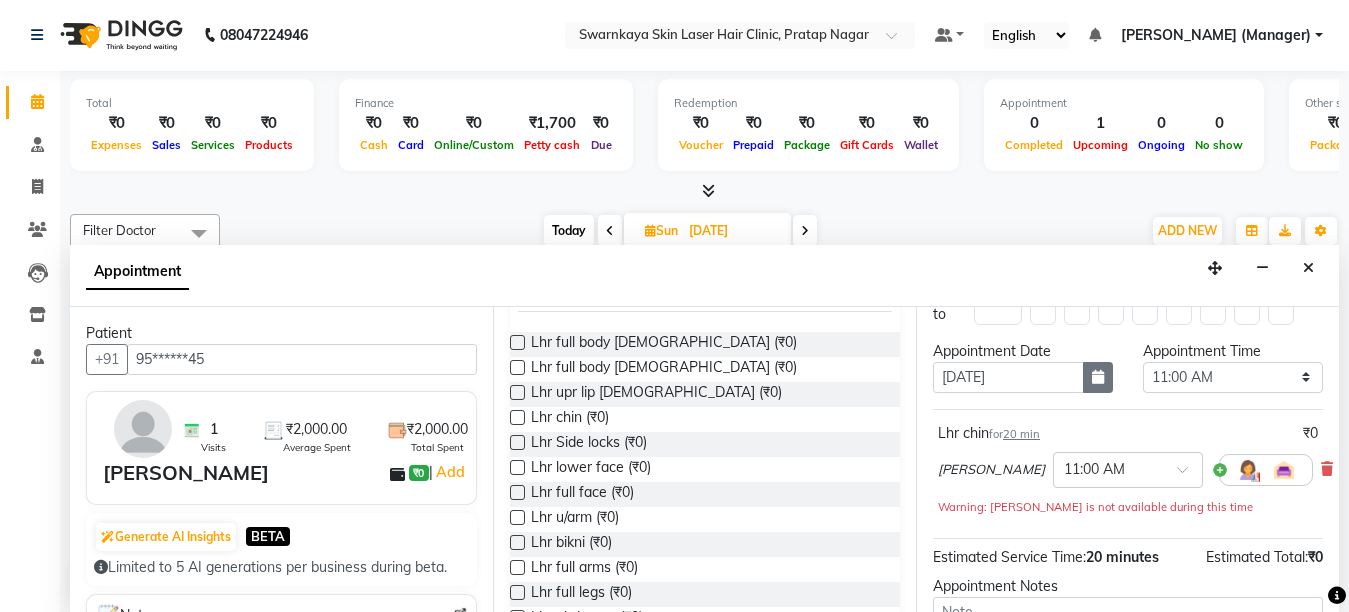 click at bounding box center [1098, 377] 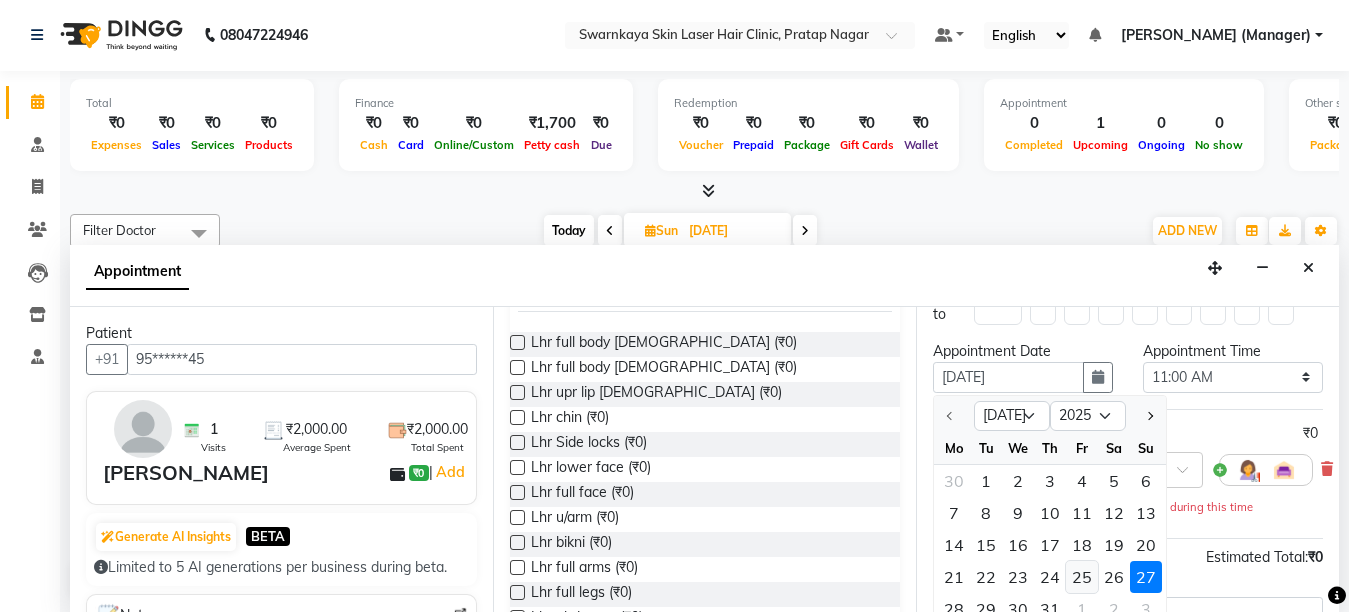 click on "25" at bounding box center (1082, 577) 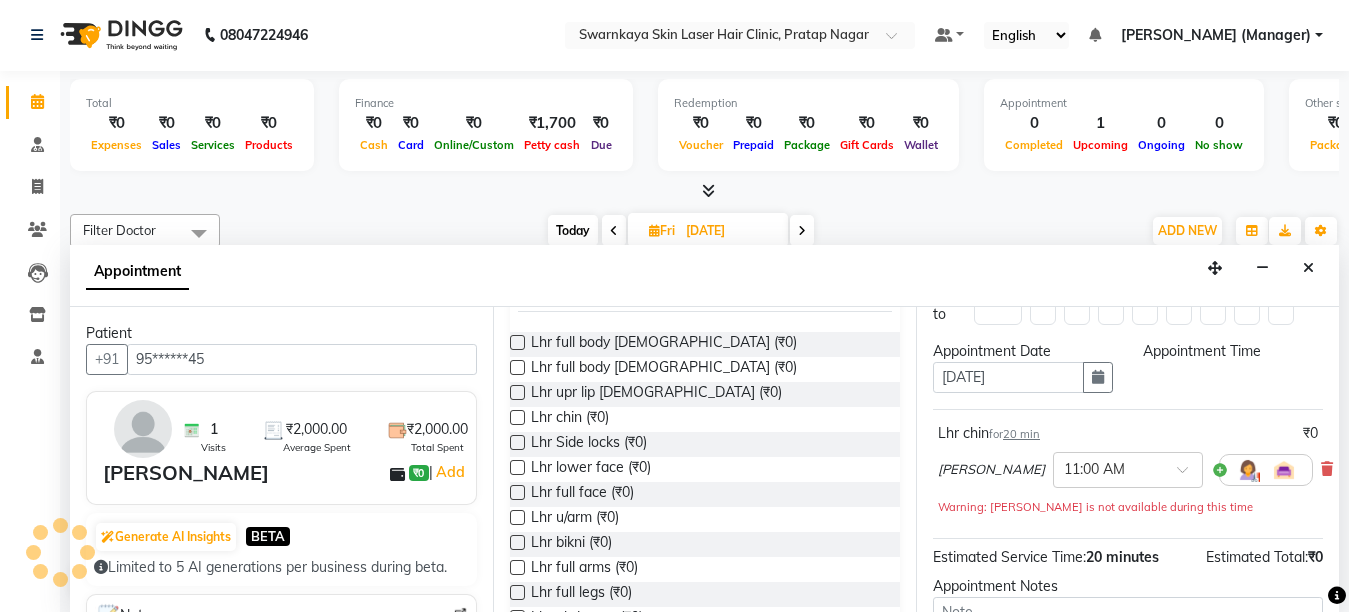 select on "660" 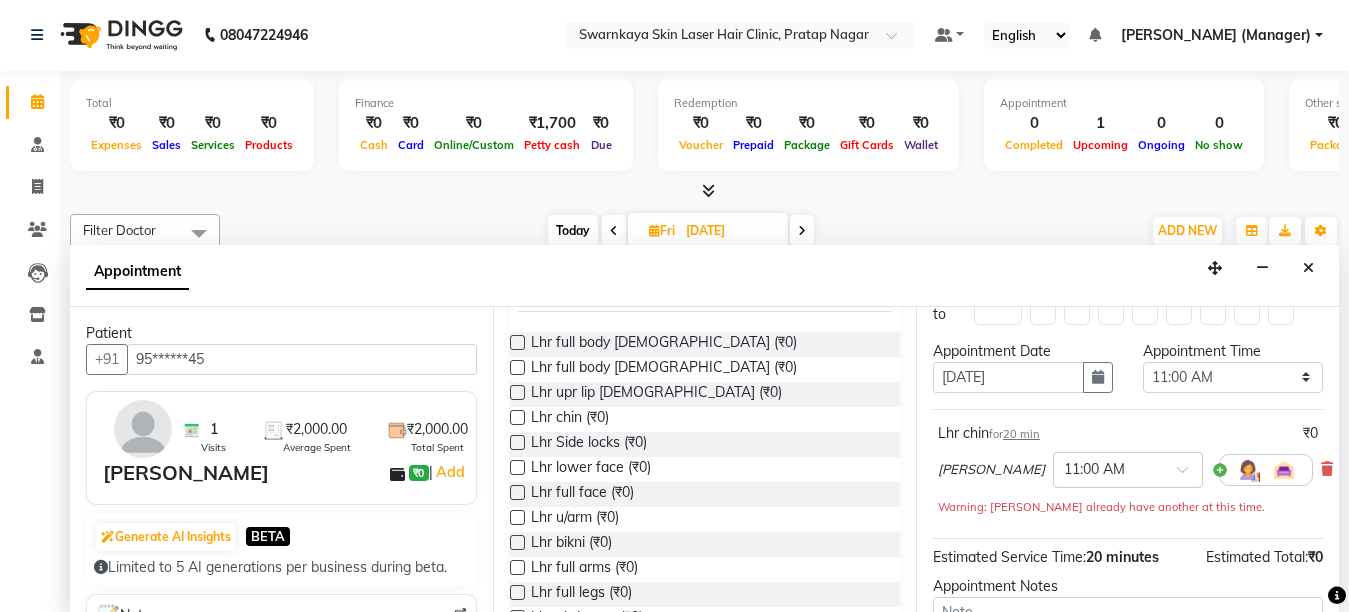 scroll, scrollTop: 1321, scrollLeft: 0, axis: vertical 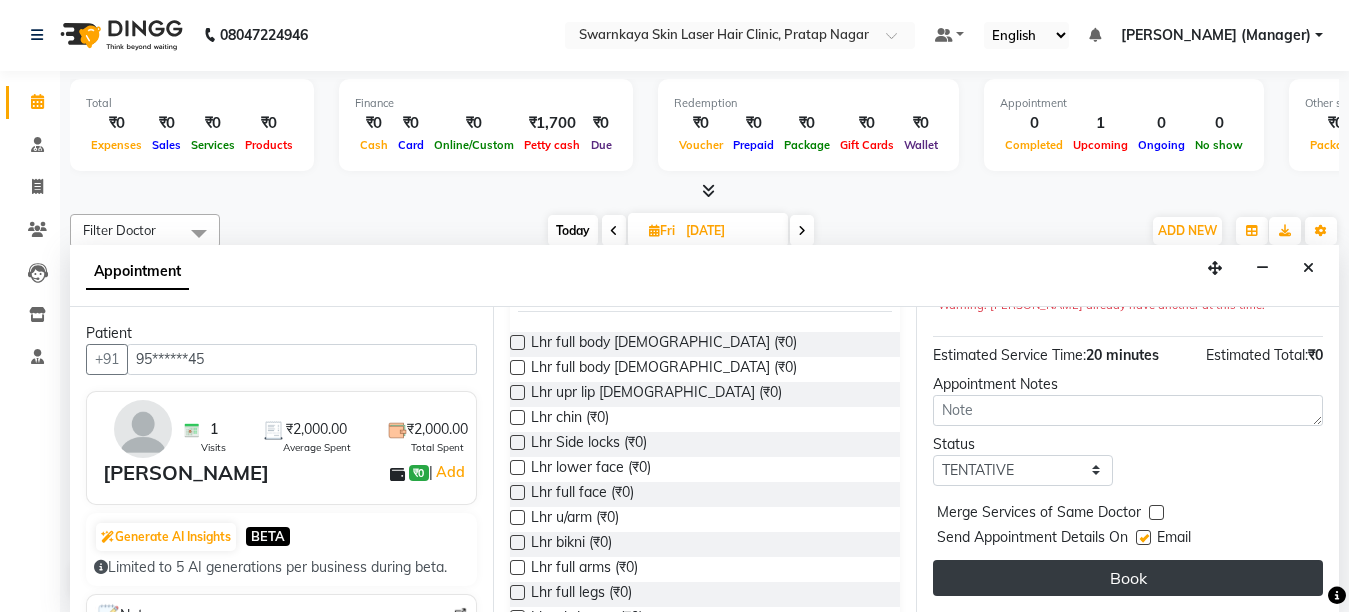 click on "Book" at bounding box center (1128, 578) 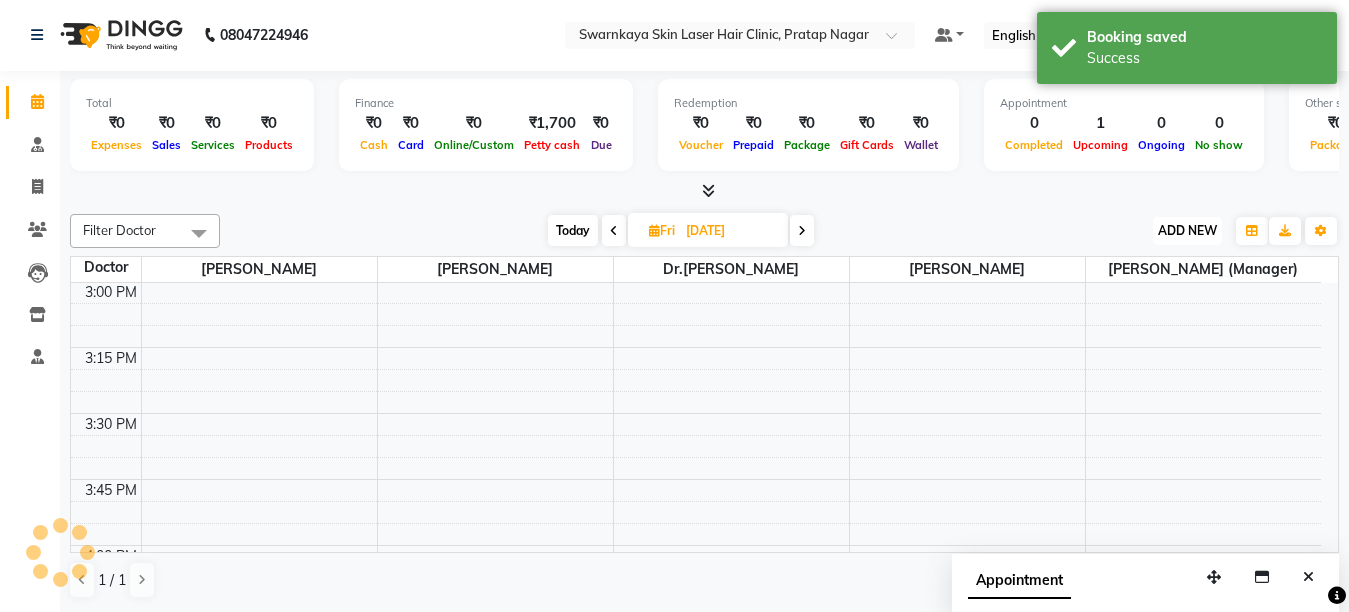 click on "ADD NEW" at bounding box center (1187, 230) 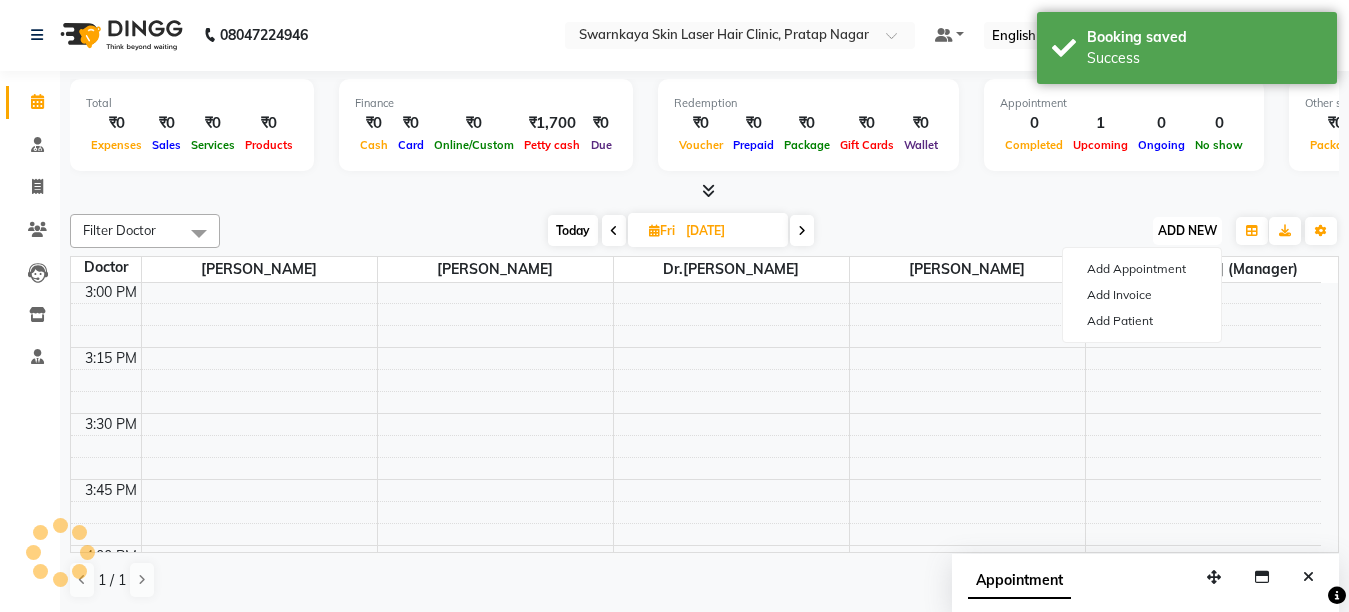 scroll, scrollTop: 0, scrollLeft: 0, axis: both 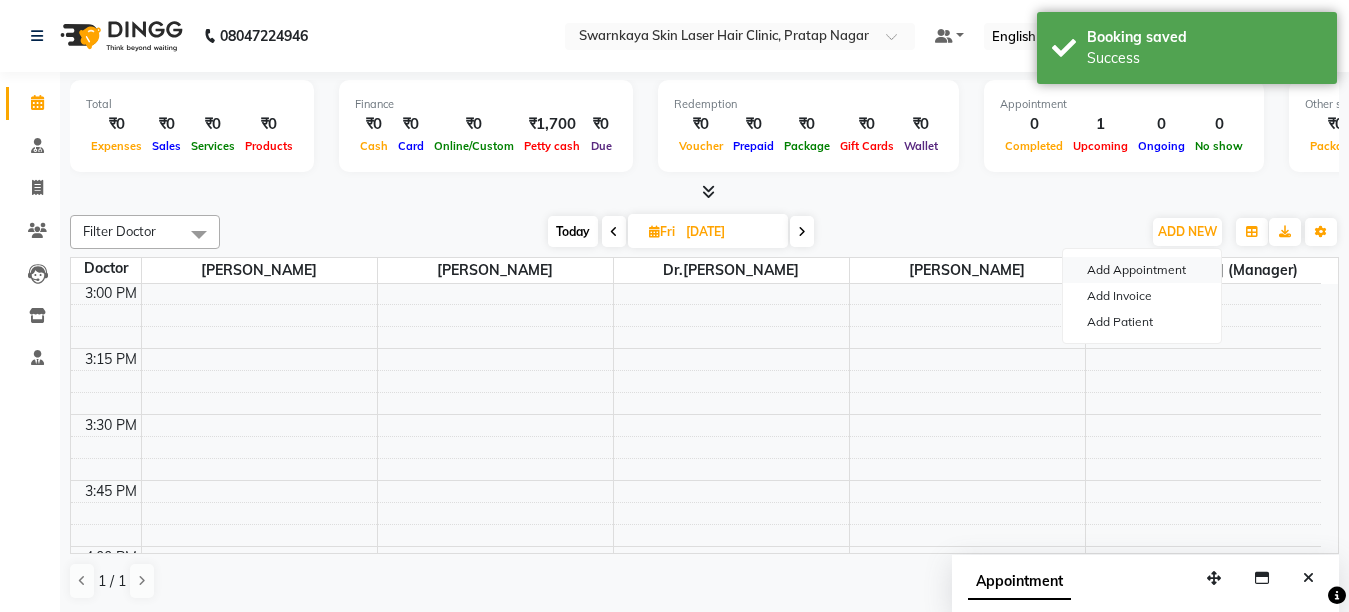 click on "Add Appointment" at bounding box center [1142, 270] 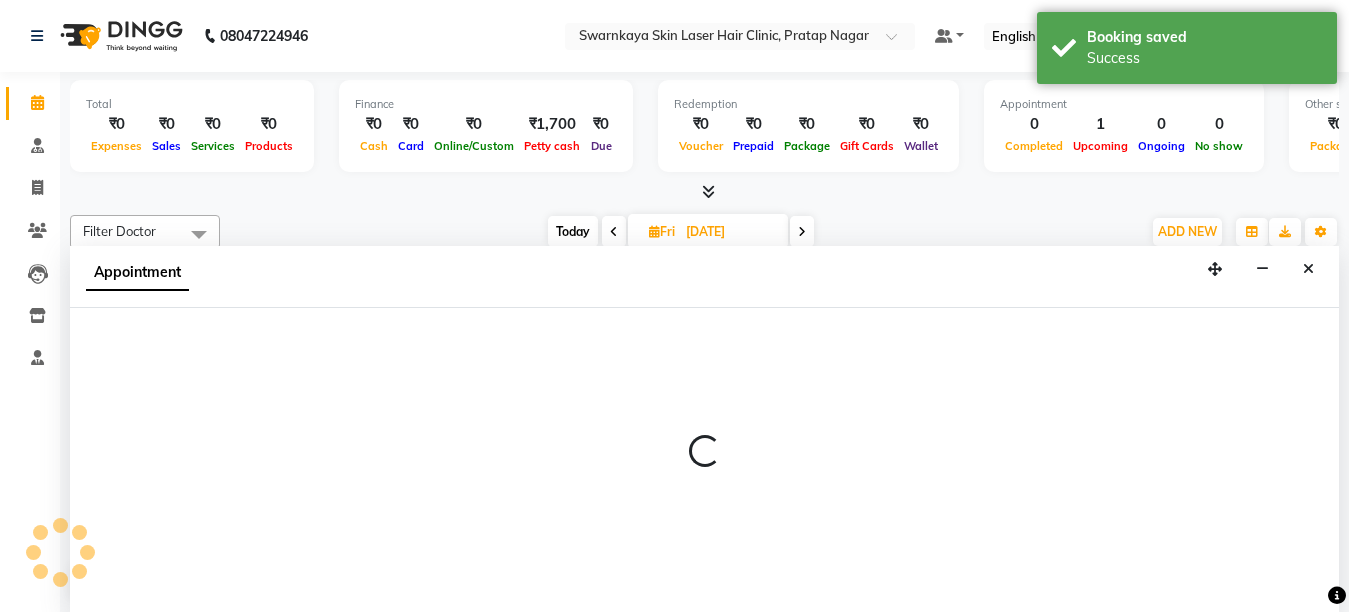 select on "tentative" 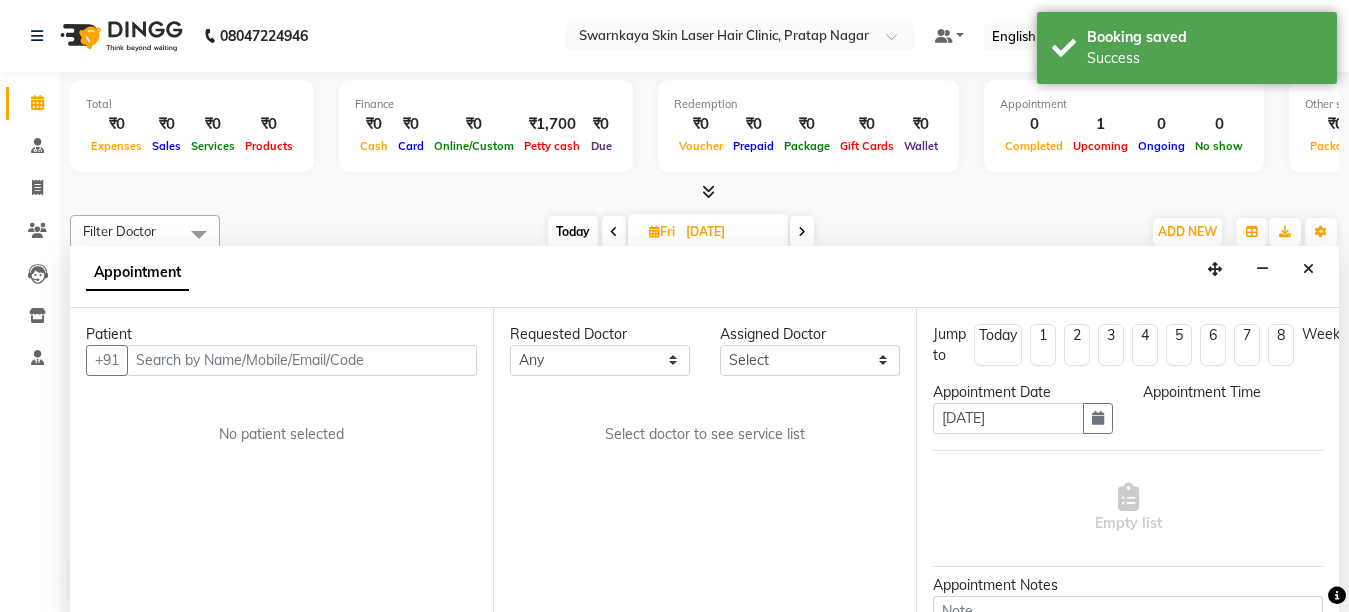 scroll, scrollTop: 1, scrollLeft: 0, axis: vertical 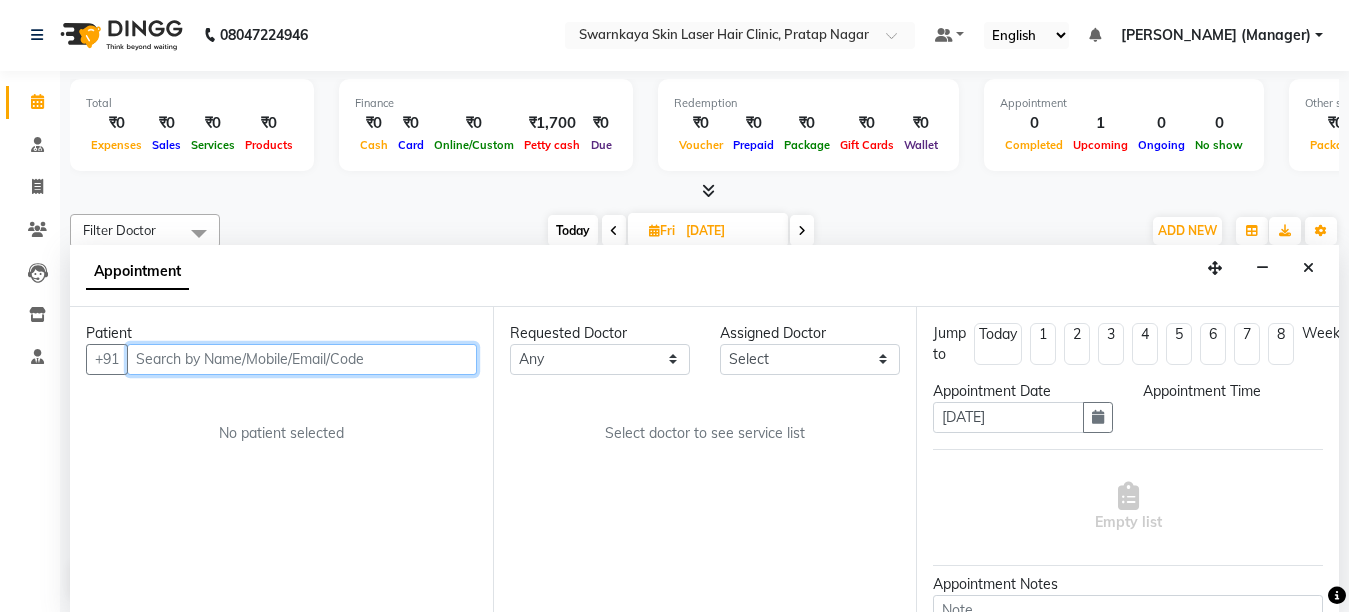 select on "660" 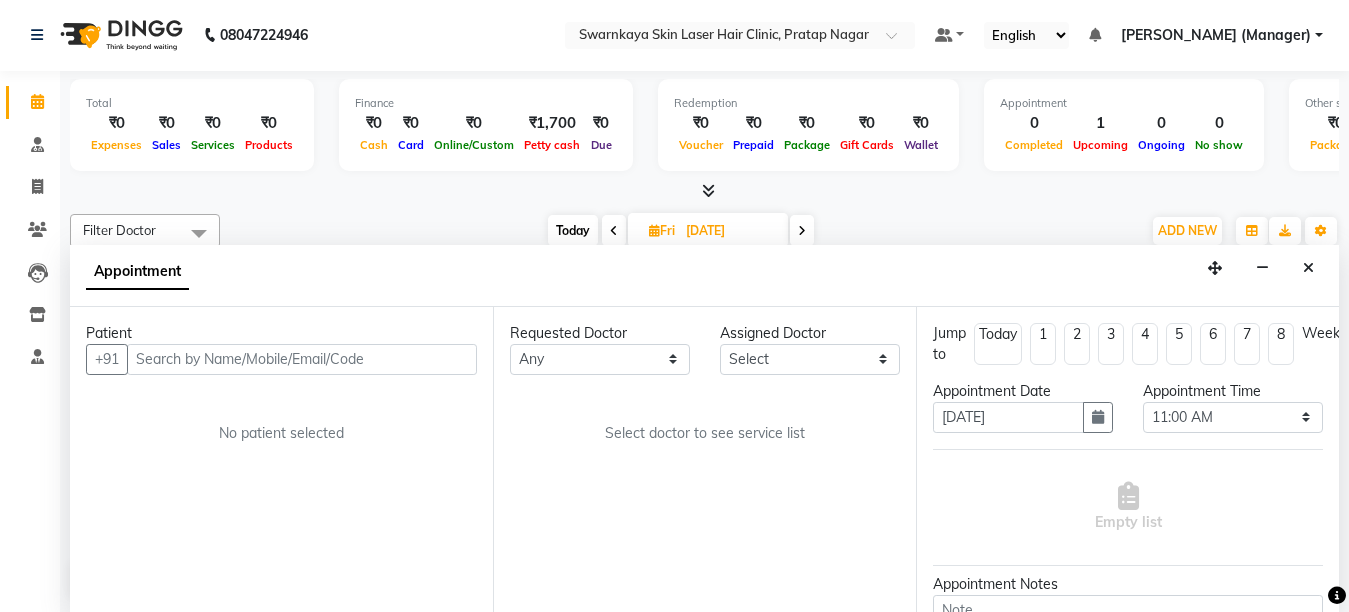 click at bounding box center [1337, 595] 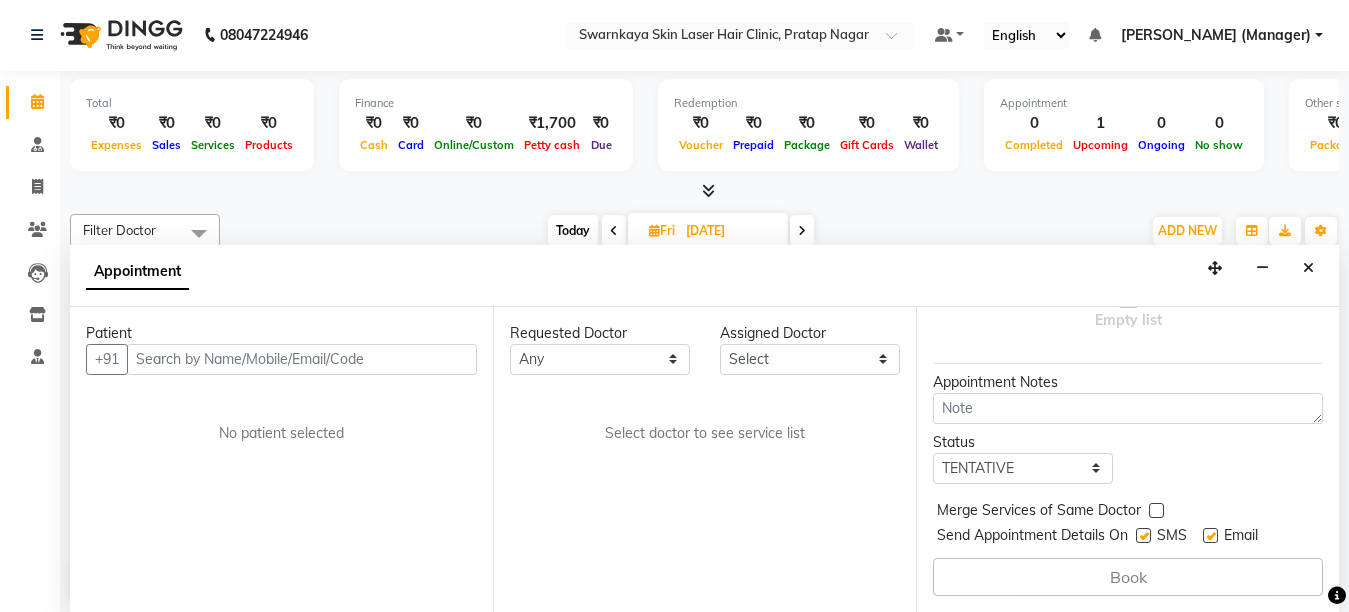 click at bounding box center [1210, 535] 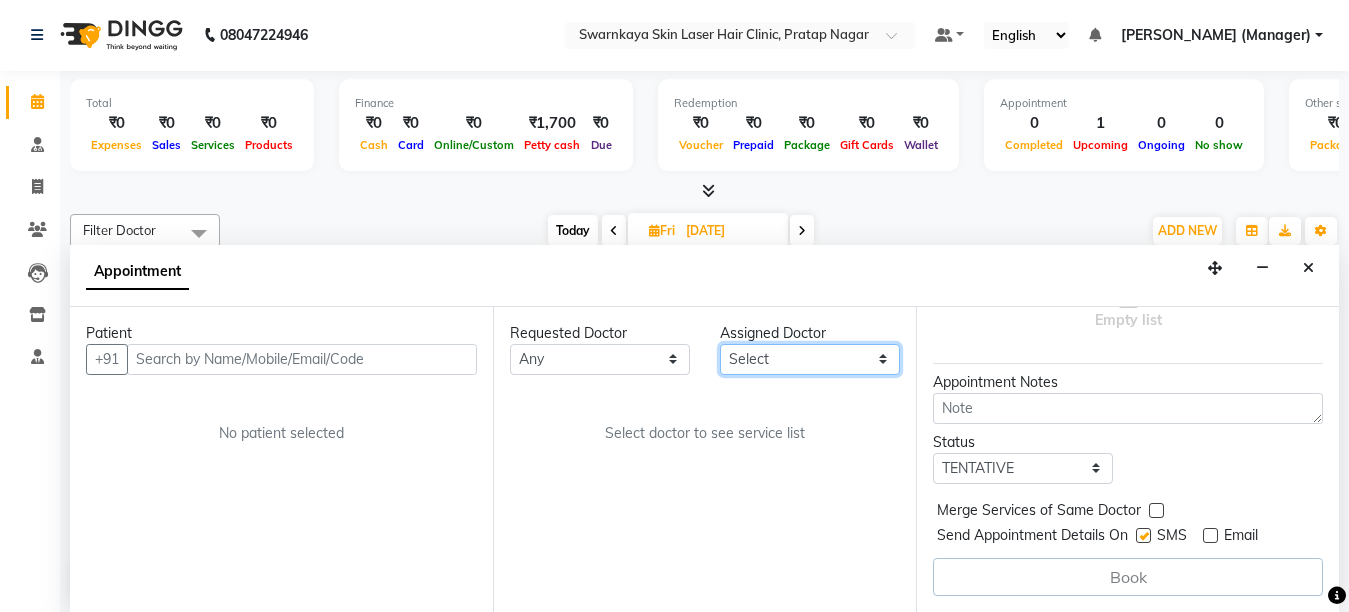 click on "Select  [PERSON_NAME]   Dr.[PERSON_NAME] [PERSON_NAME] [PERSON_NAME]  [PERSON_NAME] (Manager)" at bounding box center [810, 359] 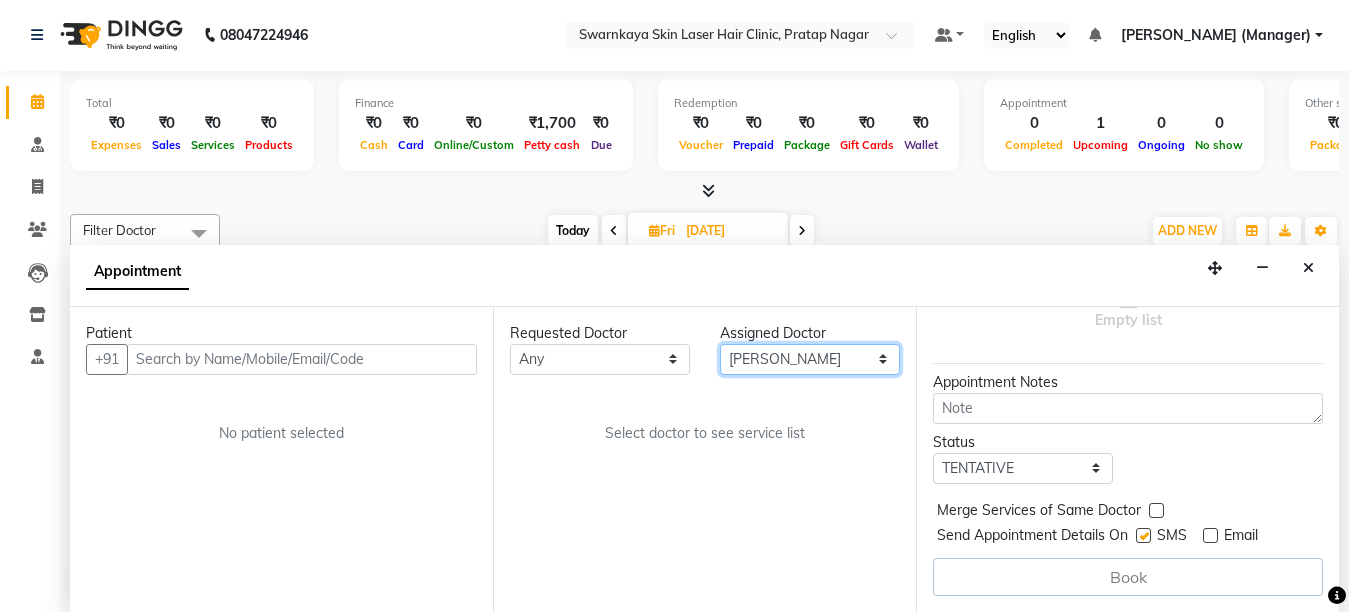 click on "Select  [PERSON_NAME]   Dr.[PERSON_NAME] [PERSON_NAME] [PERSON_NAME]  [PERSON_NAME] (Manager)" at bounding box center (810, 359) 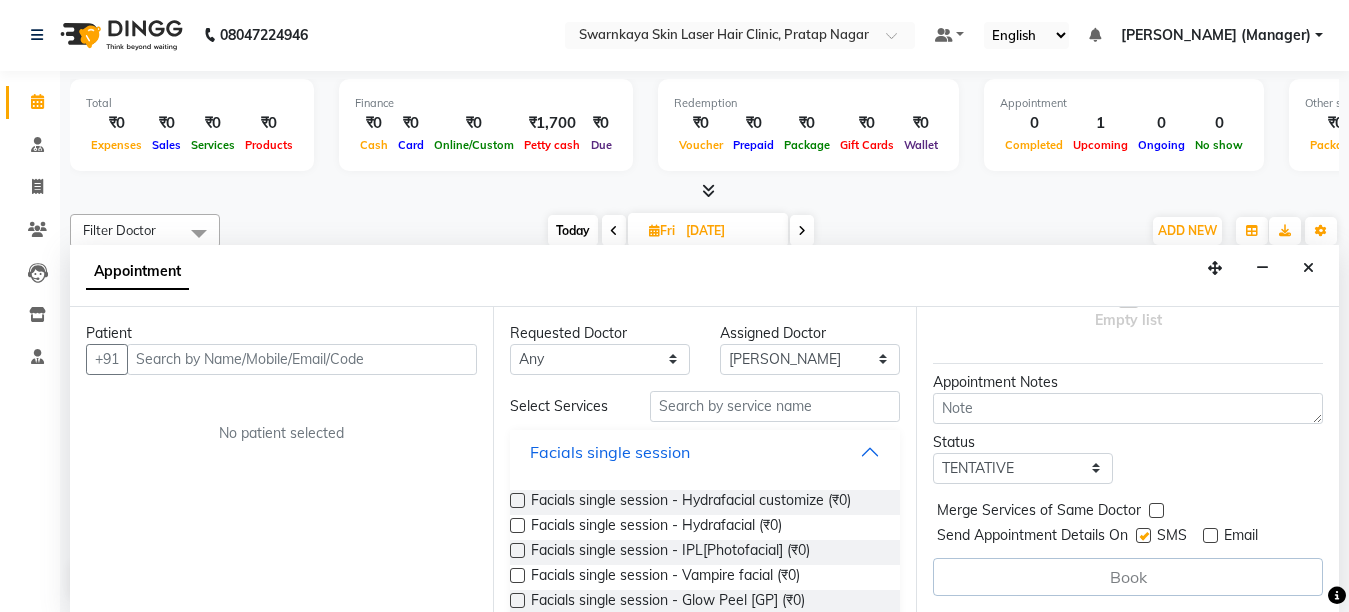 click on "Facials single session" at bounding box center (705, 452) 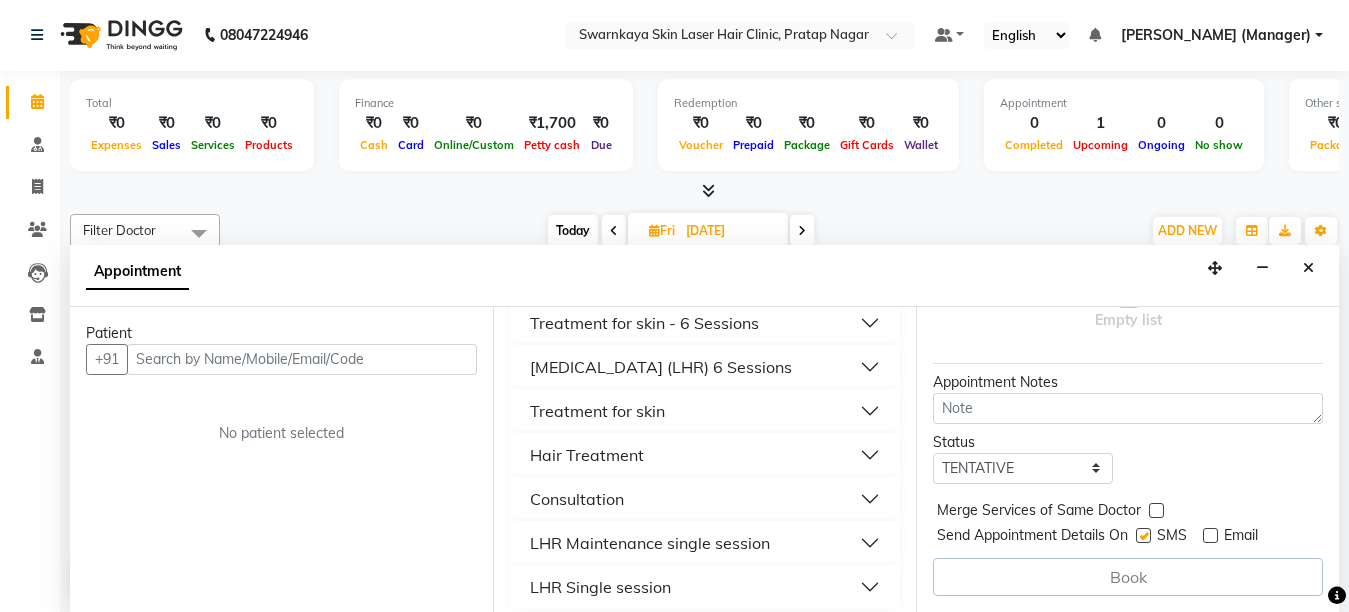 scroll, scrollTop: 186, scrollLeft: 0, axis: vertical 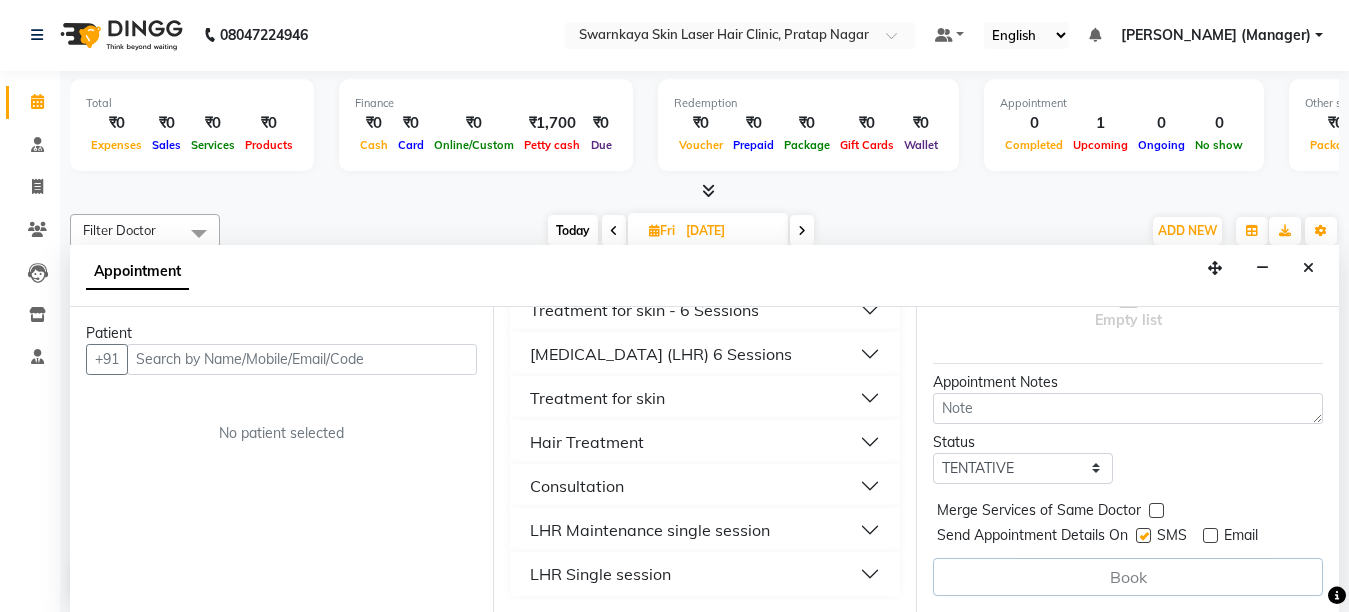 click on "LHR Maintenance single session" at bounding box center [705, 530] 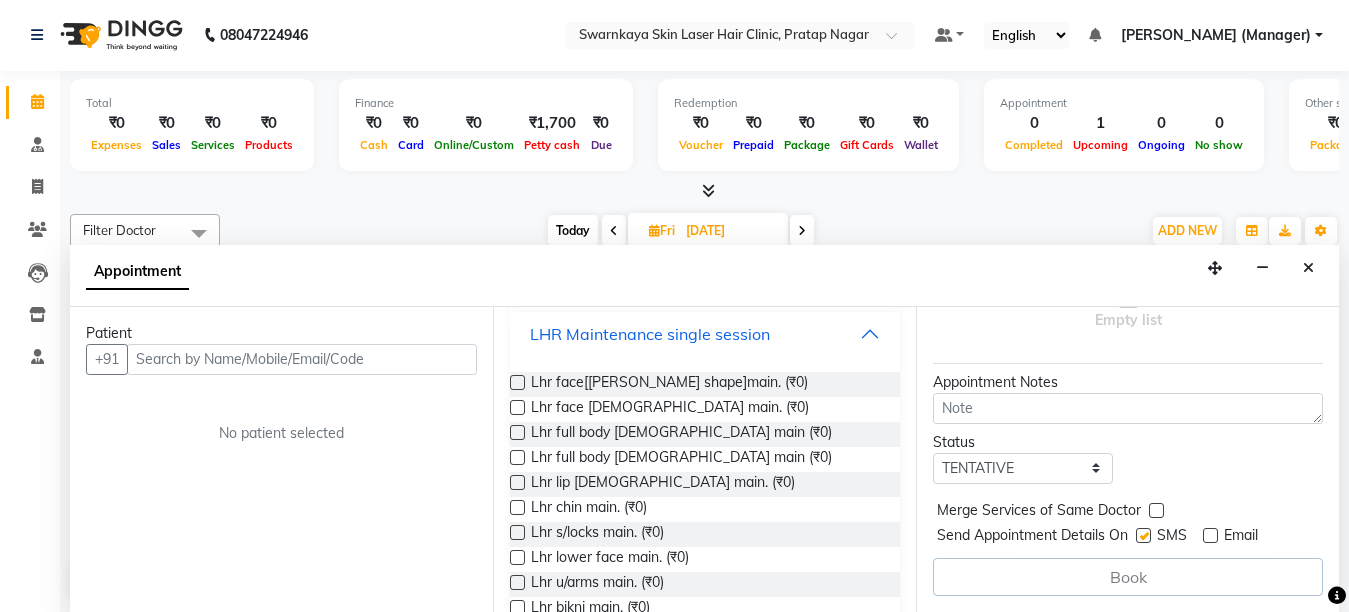 scroll, scrollTop: 386, scrollLeft: 0, axis: vertical 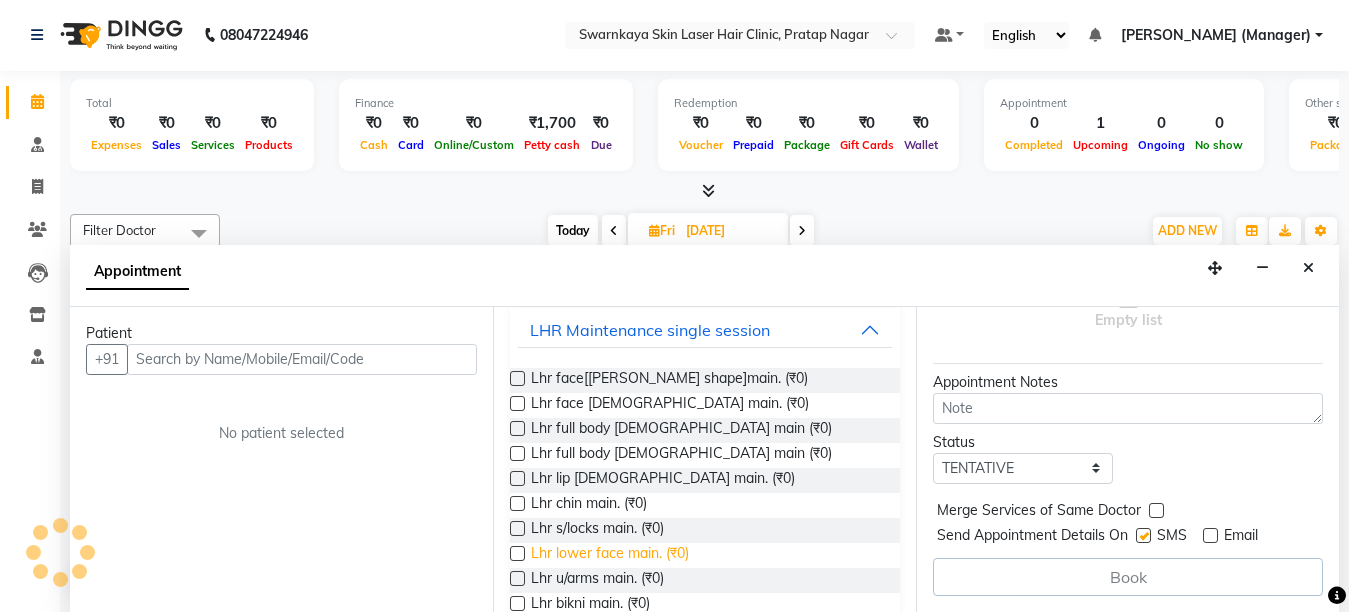 click on "Lhr lower face main. (₹0)" at bounding box center [610, 555] 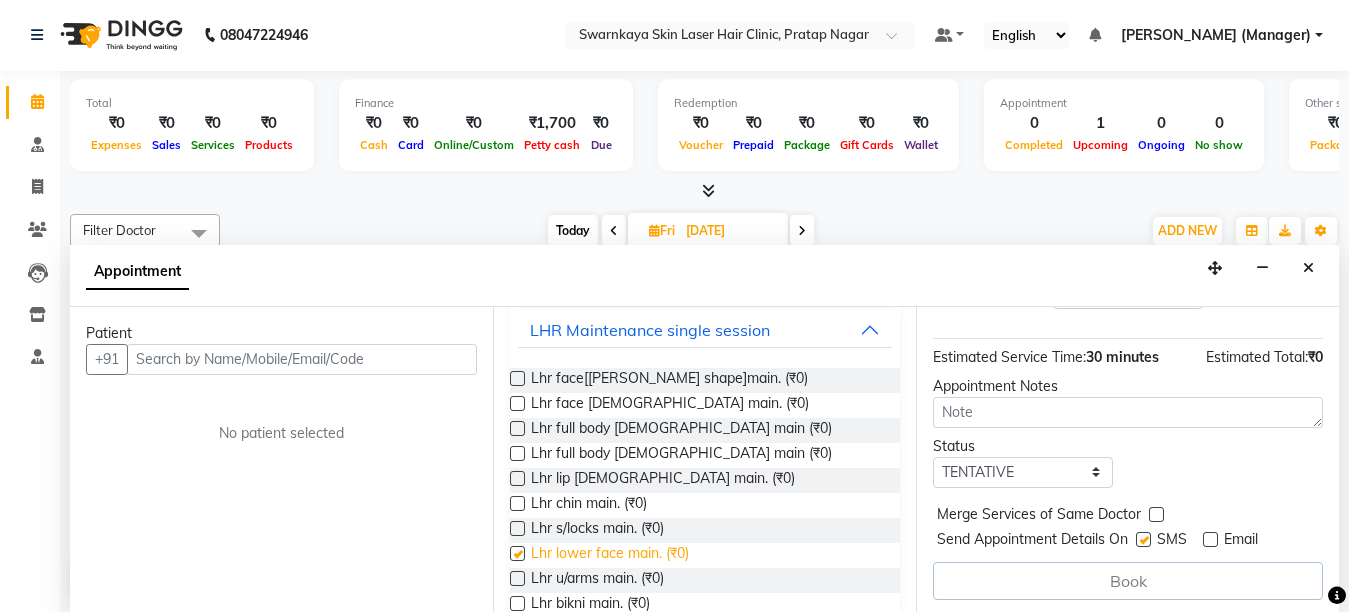 checkbox on "false" 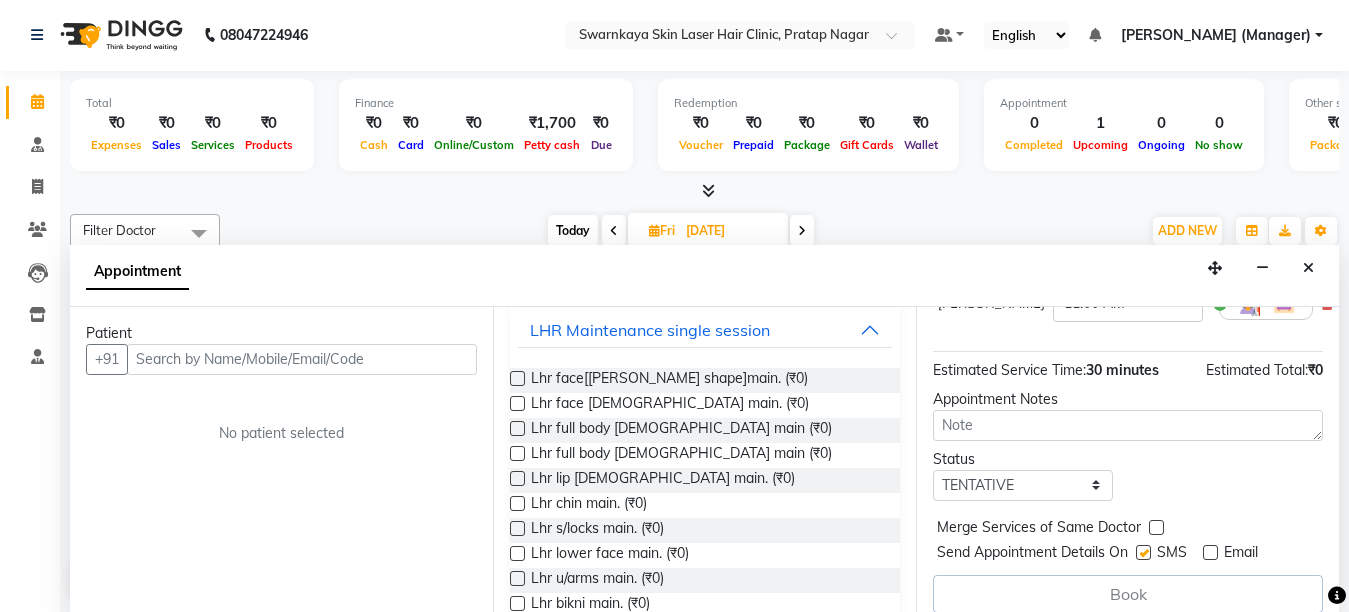 scroll, scrollTop: 240, scrollLeft: 0, axis: vertical 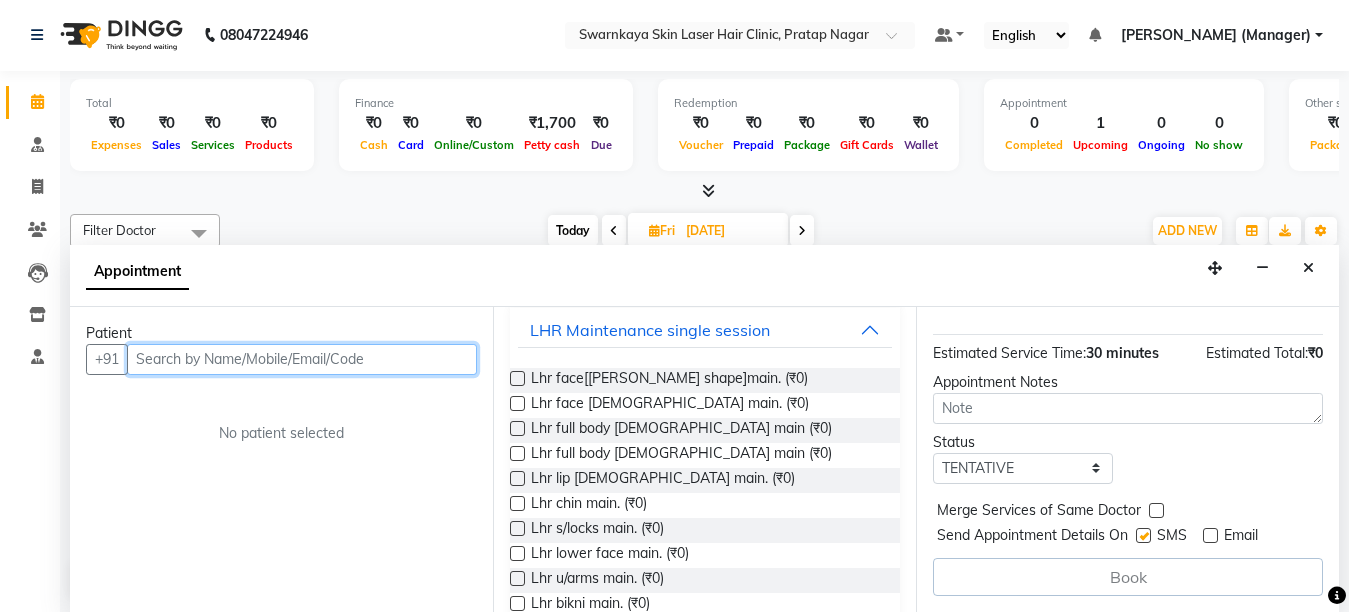 click at bounding box center [302, 359] 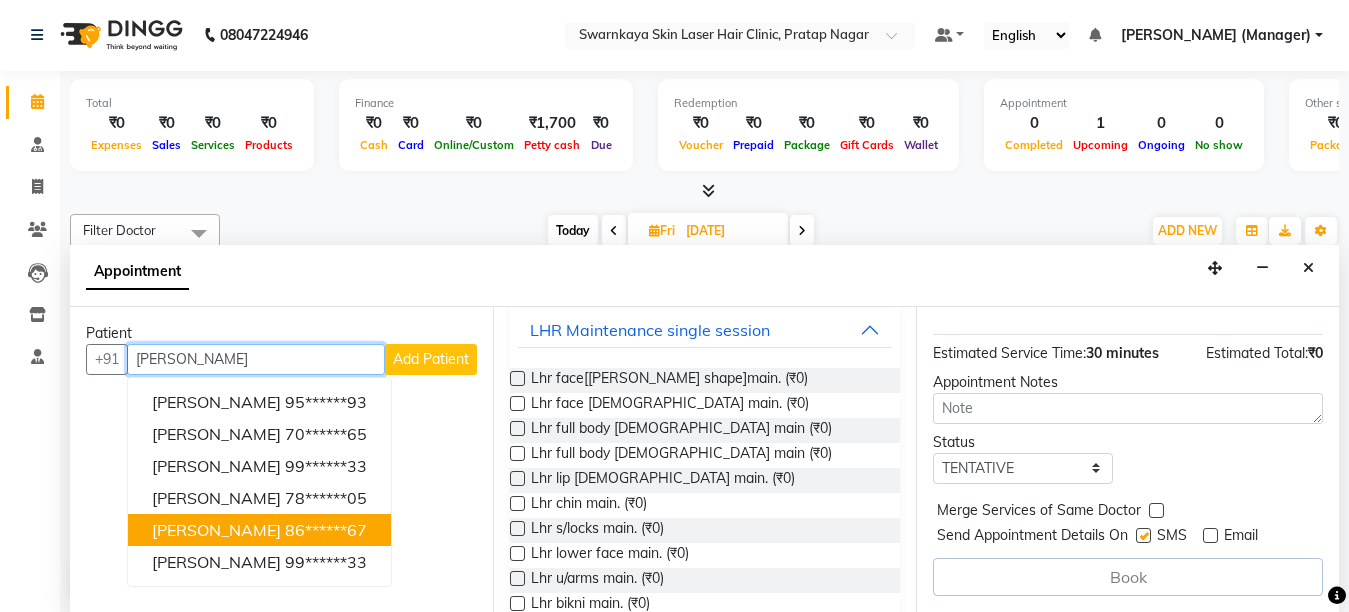 click on "86******67" at bounding box center [326, 530] 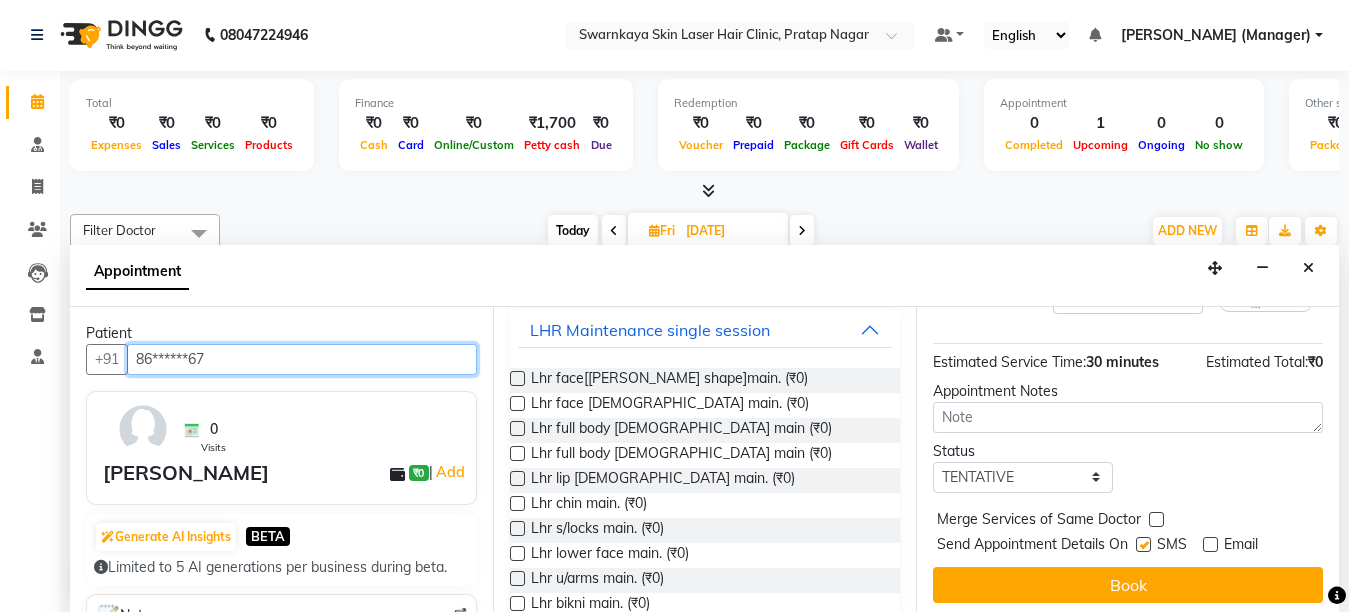 scroll, scrollTop: 238, scrollLeft: 0, axis: vertical 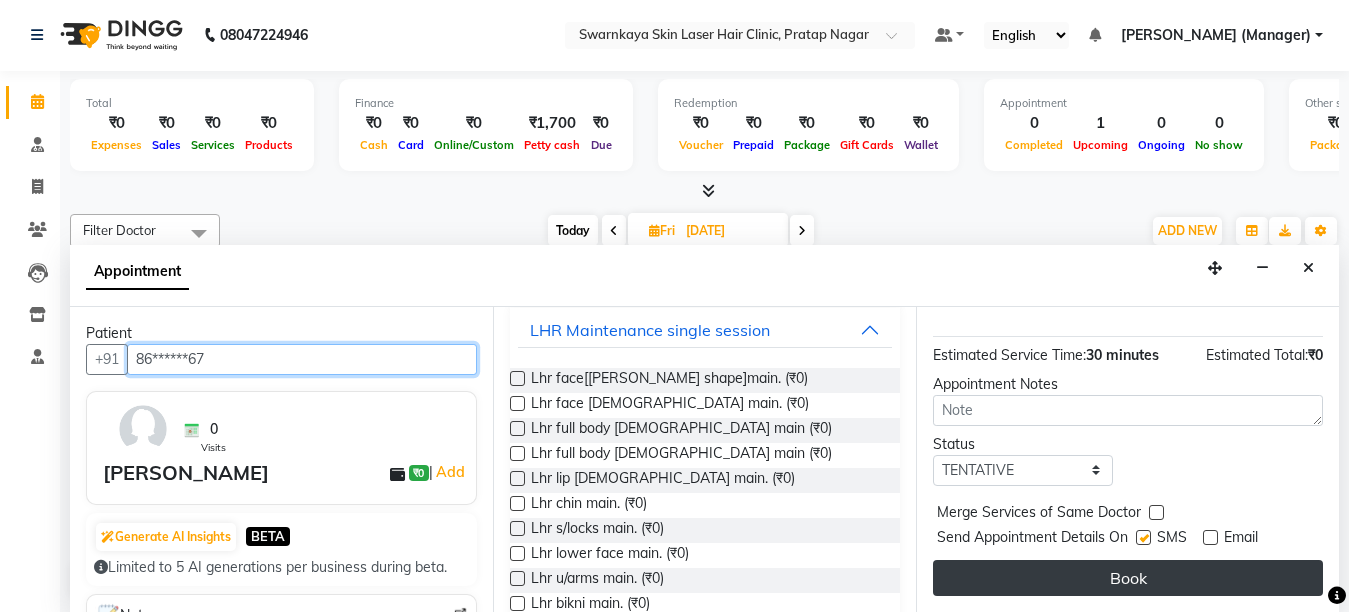 type on "86******67" 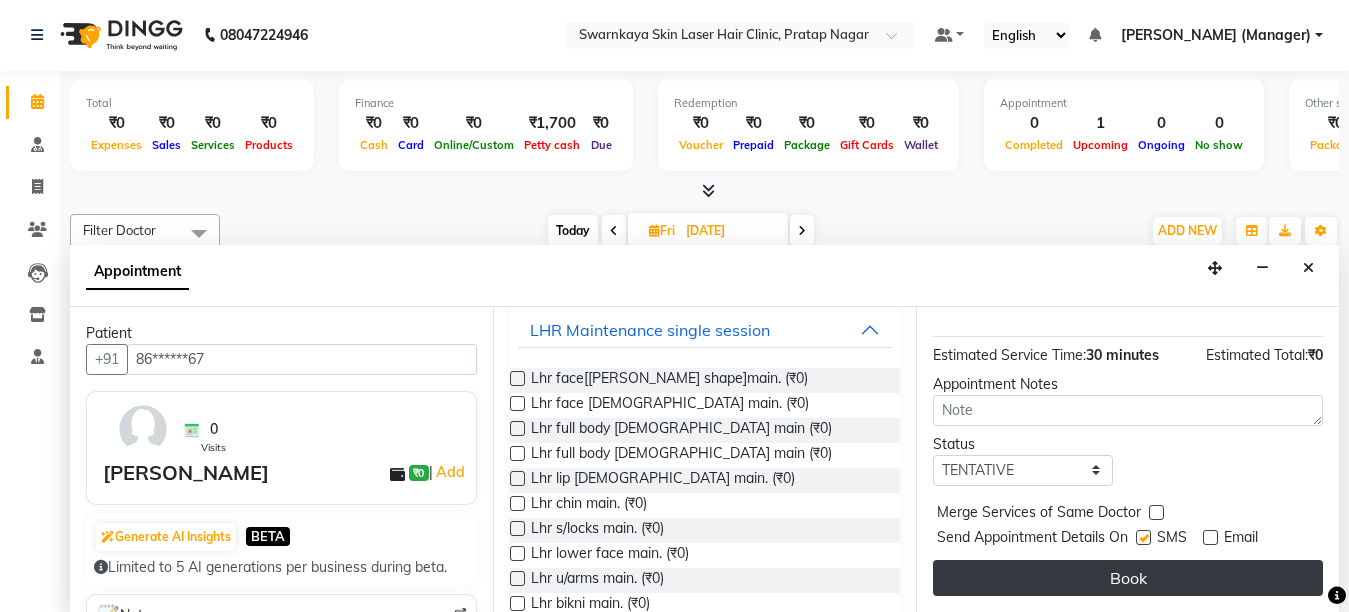 click on "Book" at bounding box center [1128, 578] 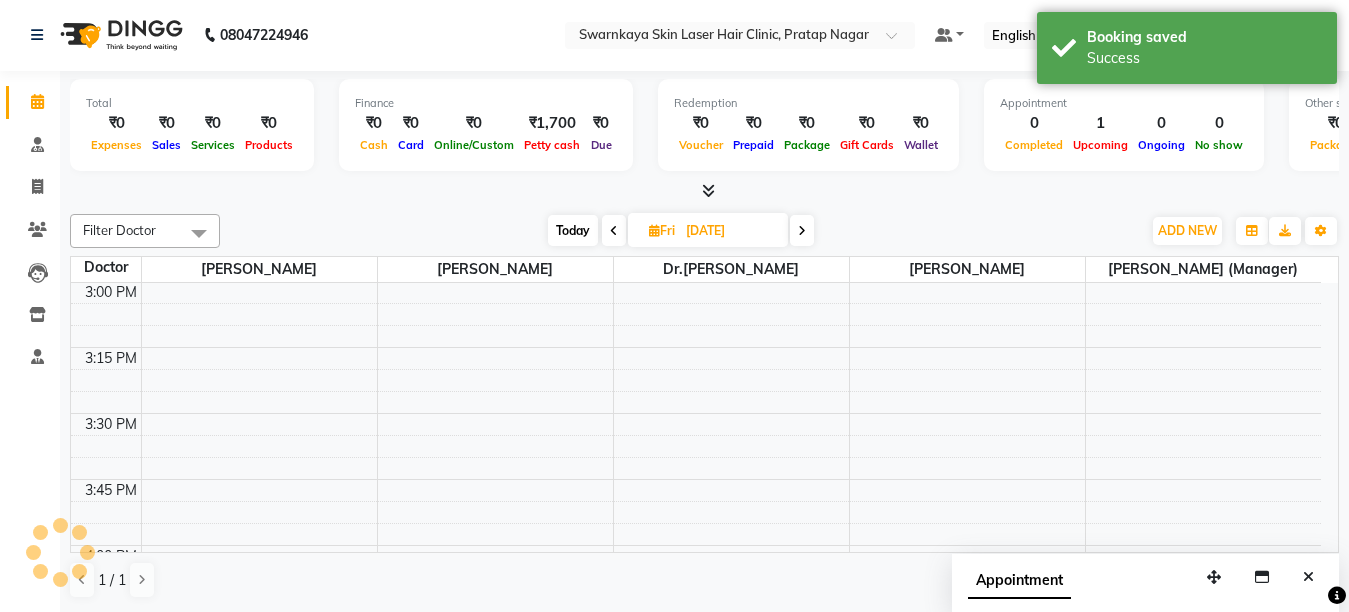scroll, scrollTop: 0, scrollLeft: 0, axis: both 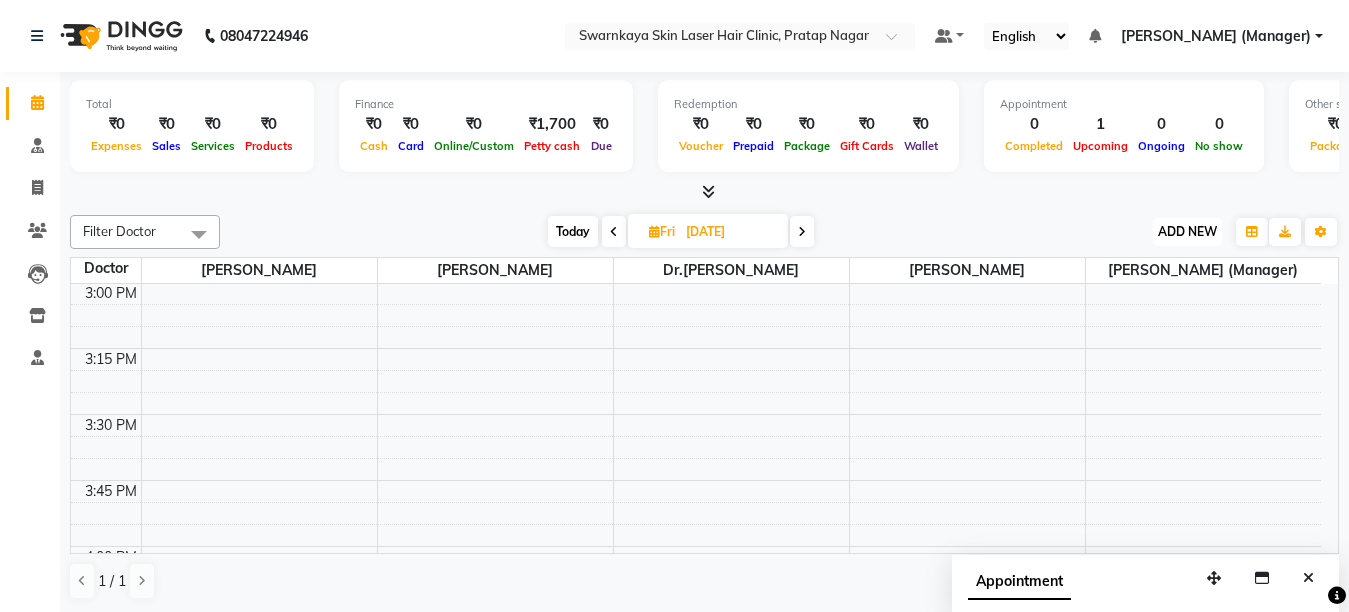 click on "ADD NEW" at bounding box center (1187, 231) 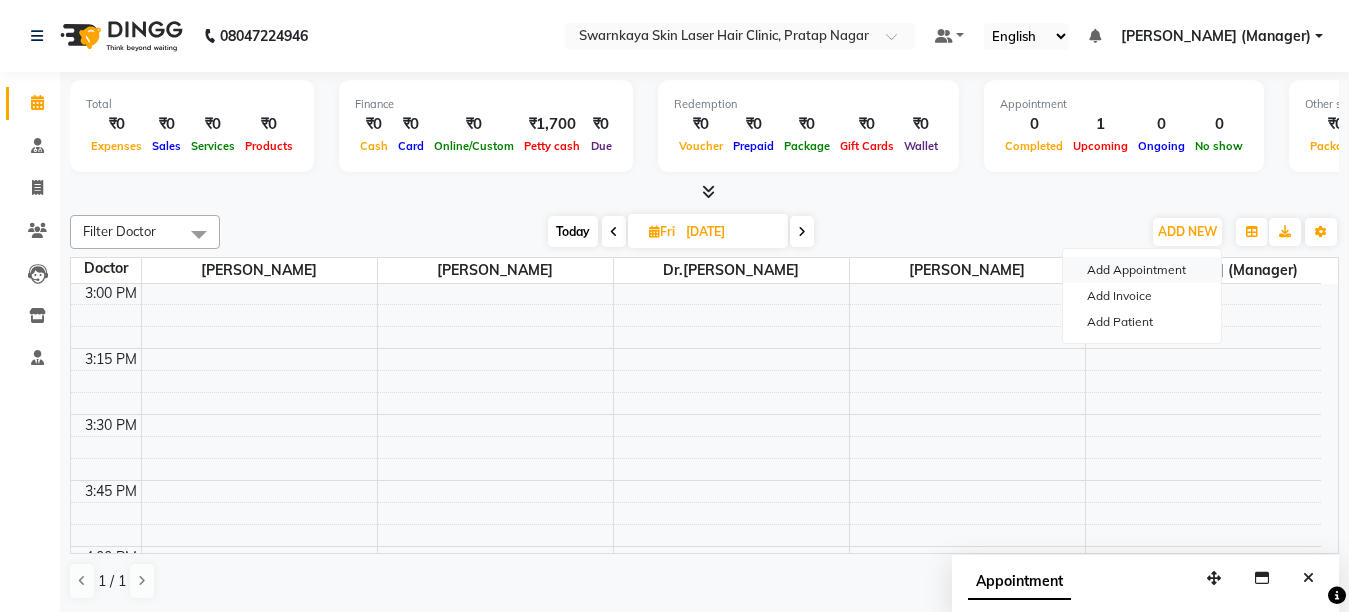 click on "Add Appointment" at bounding box center [1142, 270] 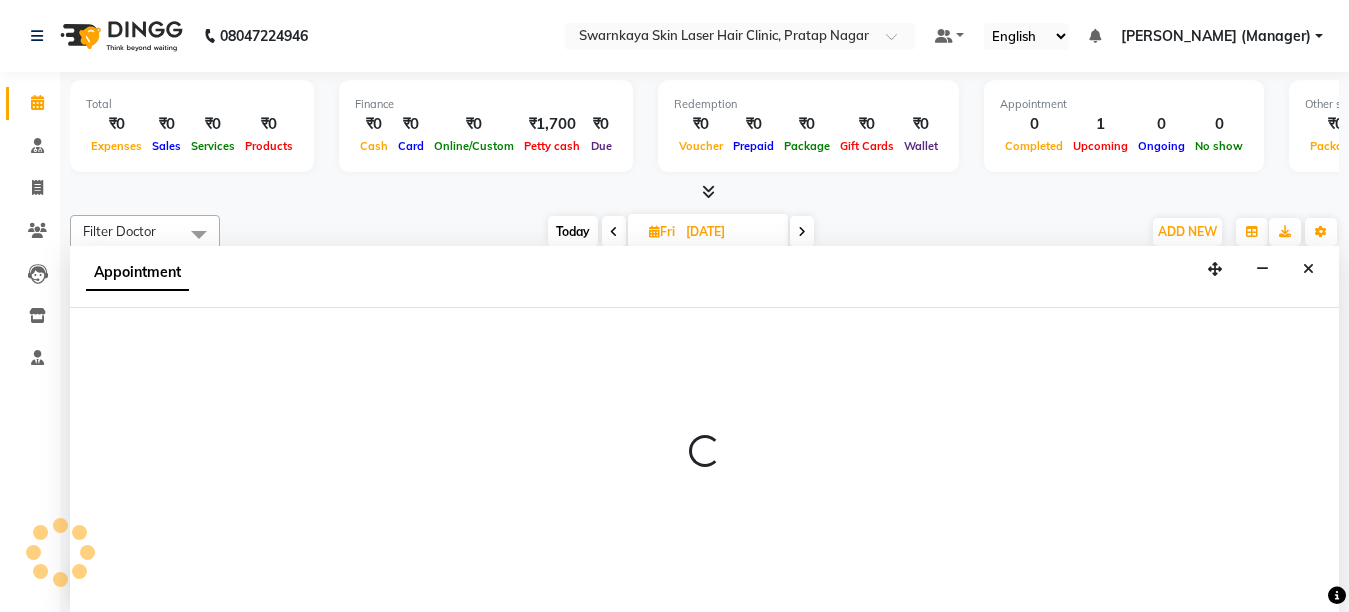 select on "tentative" 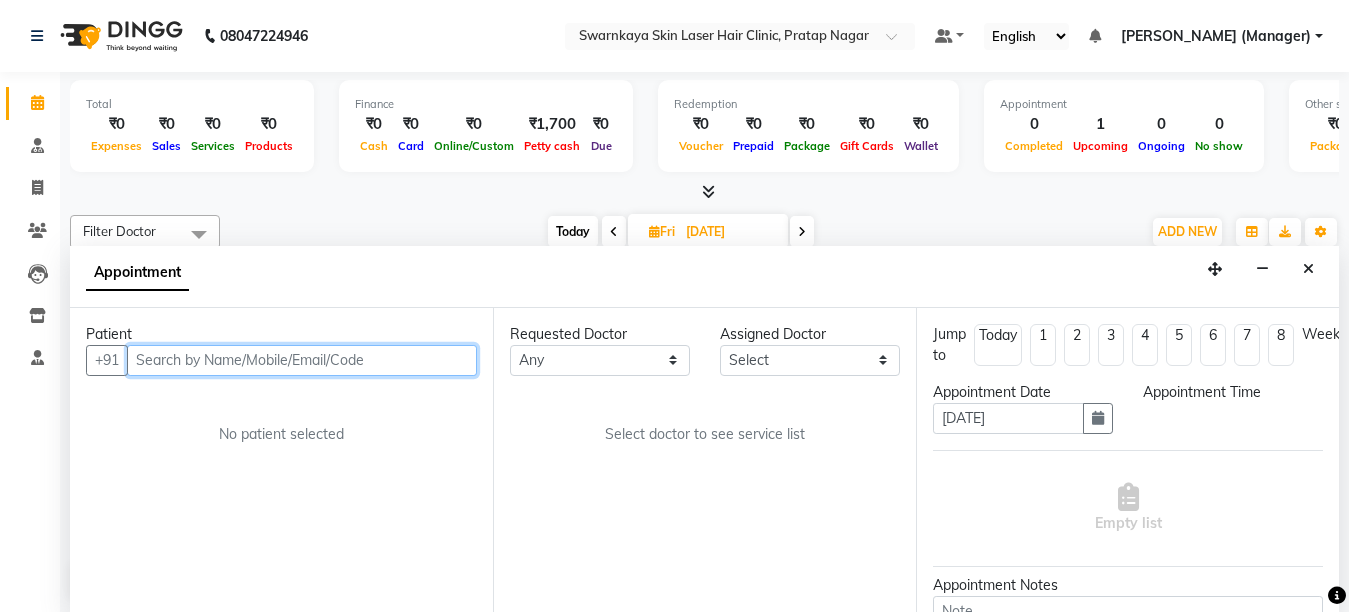 select on "660" 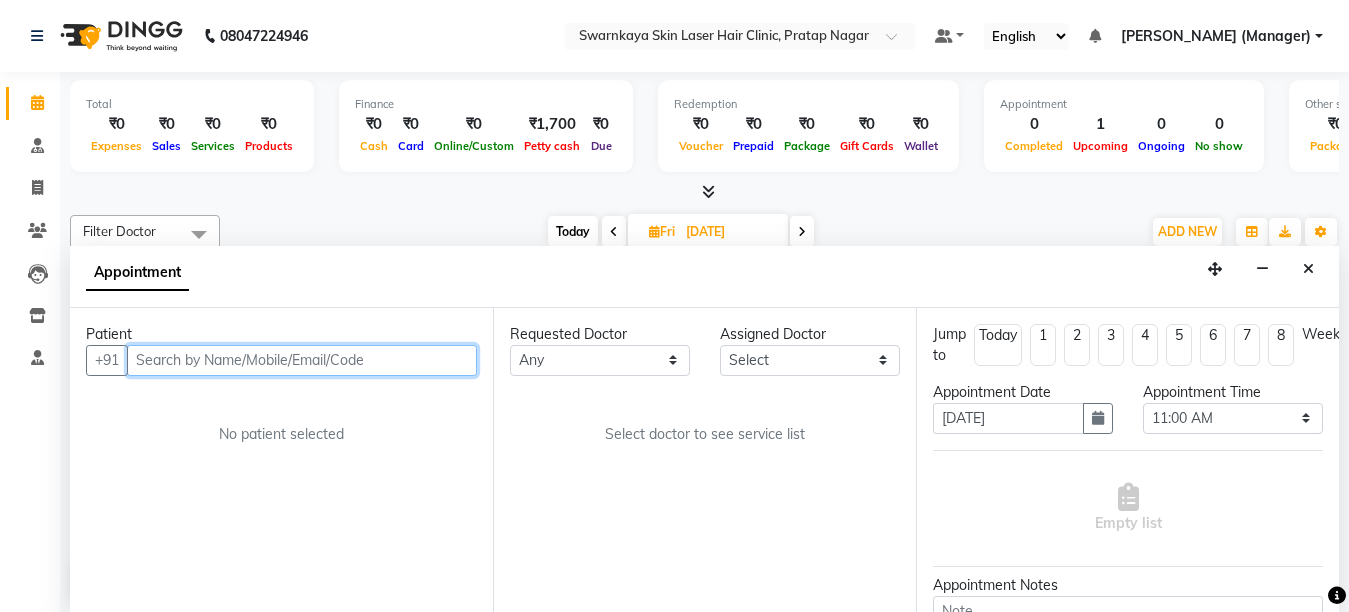 scroll, scrollTop: 1, scrollLeft: 0, axis: vertical 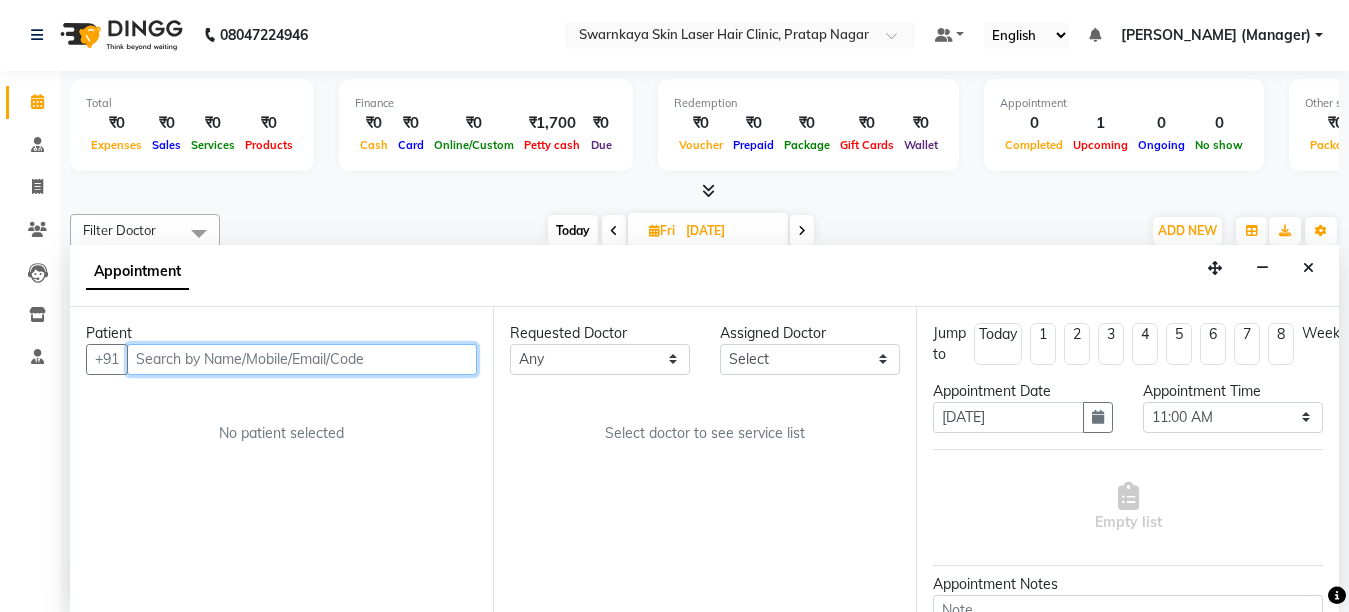click at bounding box center [302, 359] 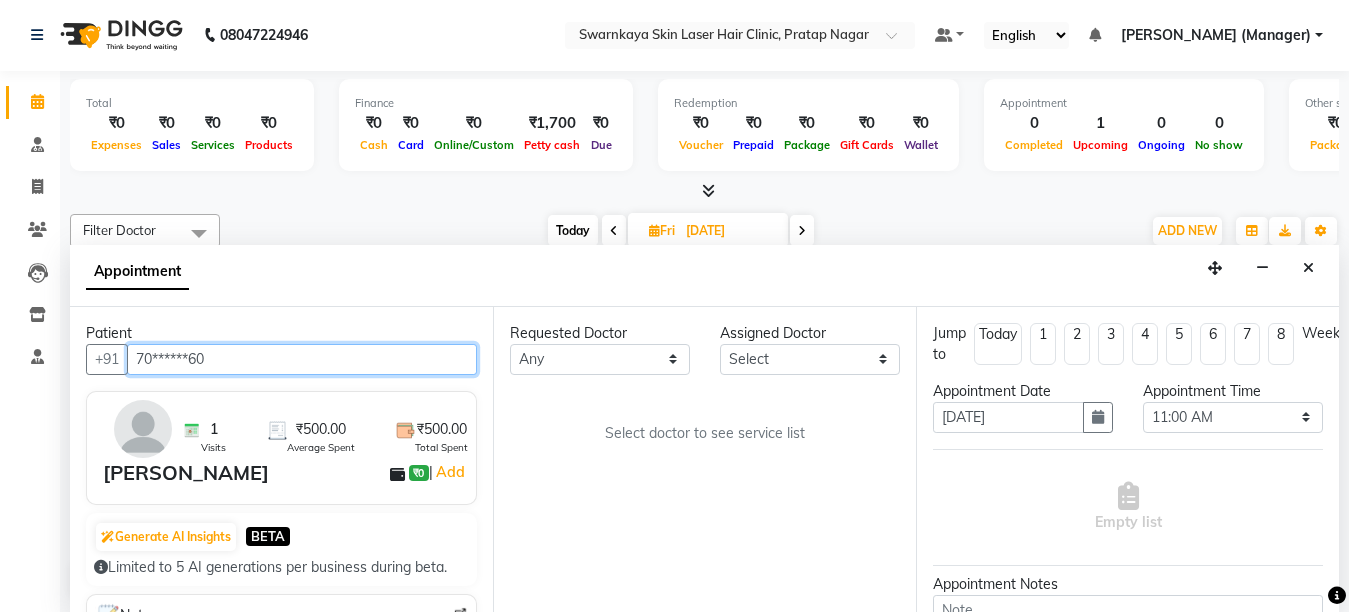 type on "70******60" 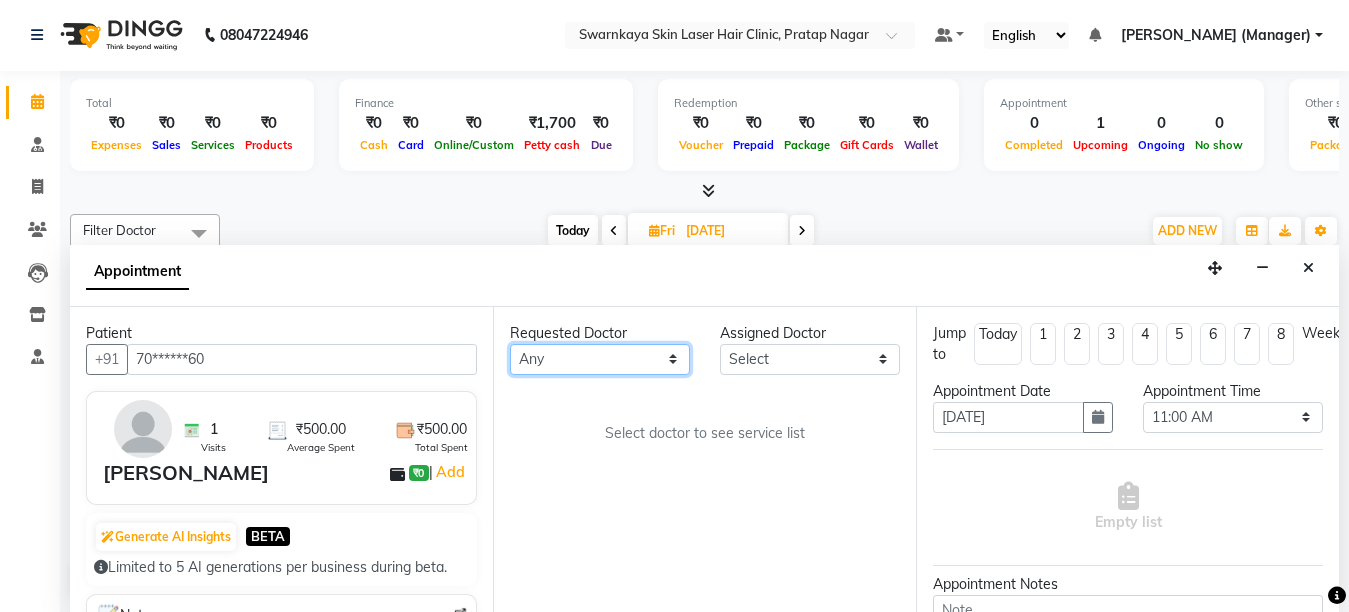 click on "Any  [PERSON_NAME]   Dr.[PERSON_NAME] [PERSON_NAME] [PERSON_NAME]  [PERSON_NAME] (Manager)" at bounding box center [600, 359] 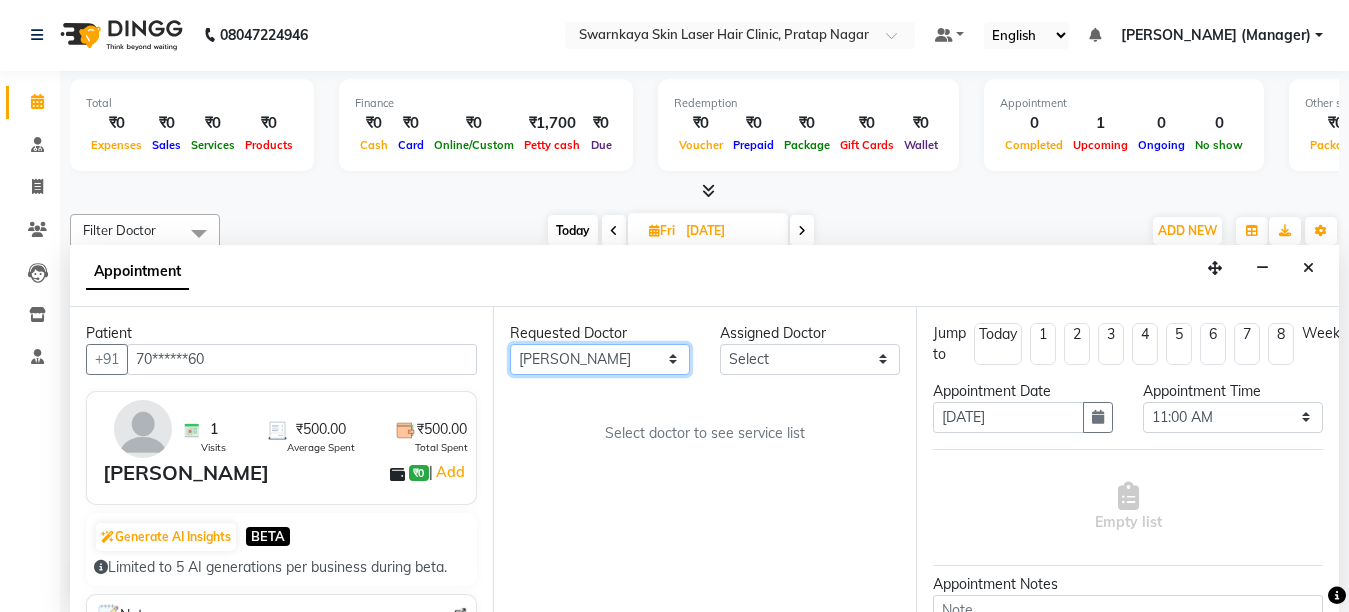 click on "Any  [PERSON_NAME]   Dr.[PERSON_NAME] [PERSON_NAME] [PERSON_NAME]  [PERSON_NAME] (Manager)" at bounding box center [600, 359] 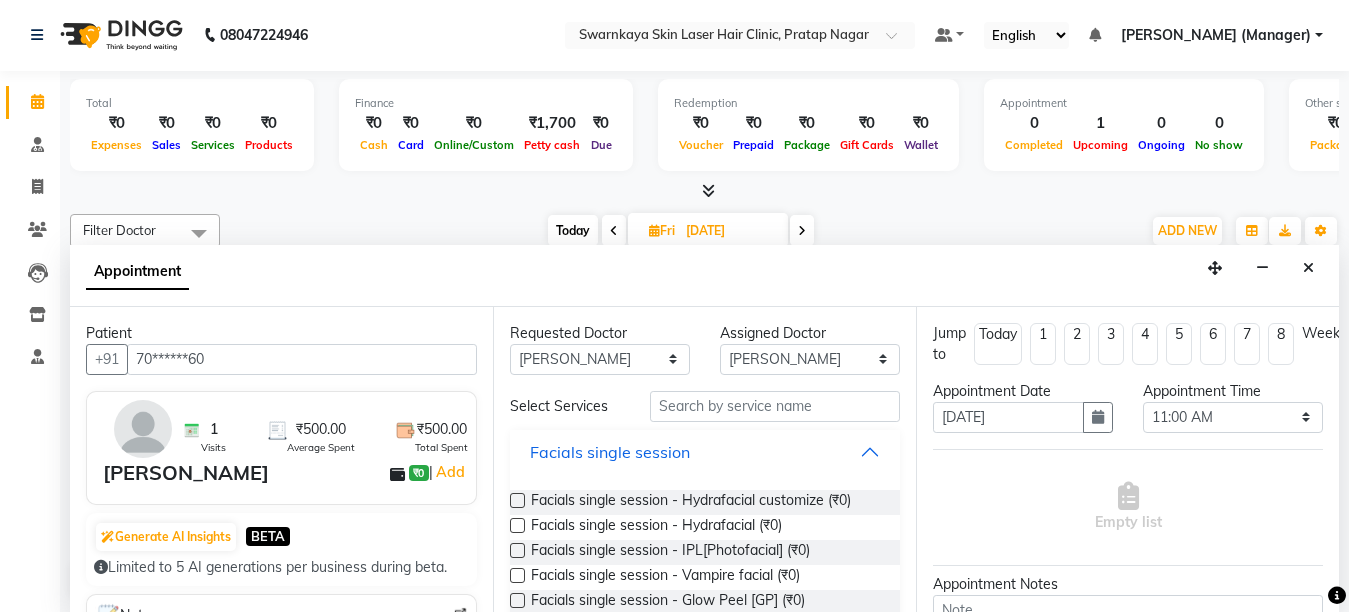 click on "Facials single session" at bounding box center [705, 452] 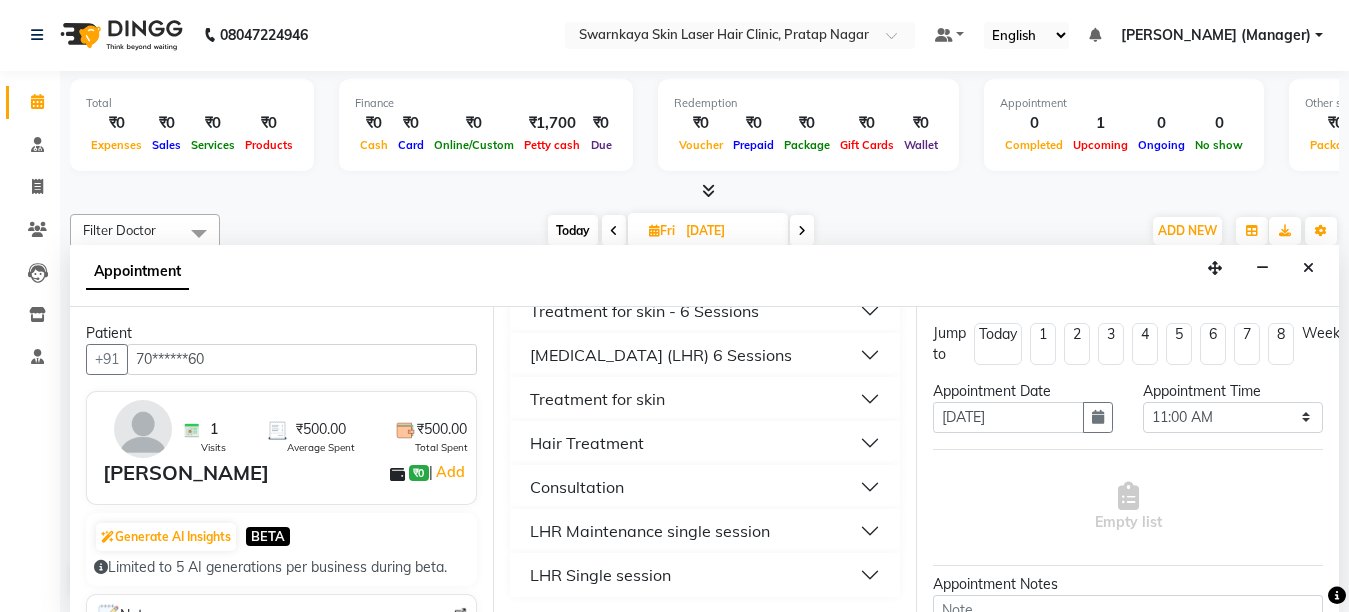 scroll, scrollTop: 186, scrollLeft: 0, axis: vertical 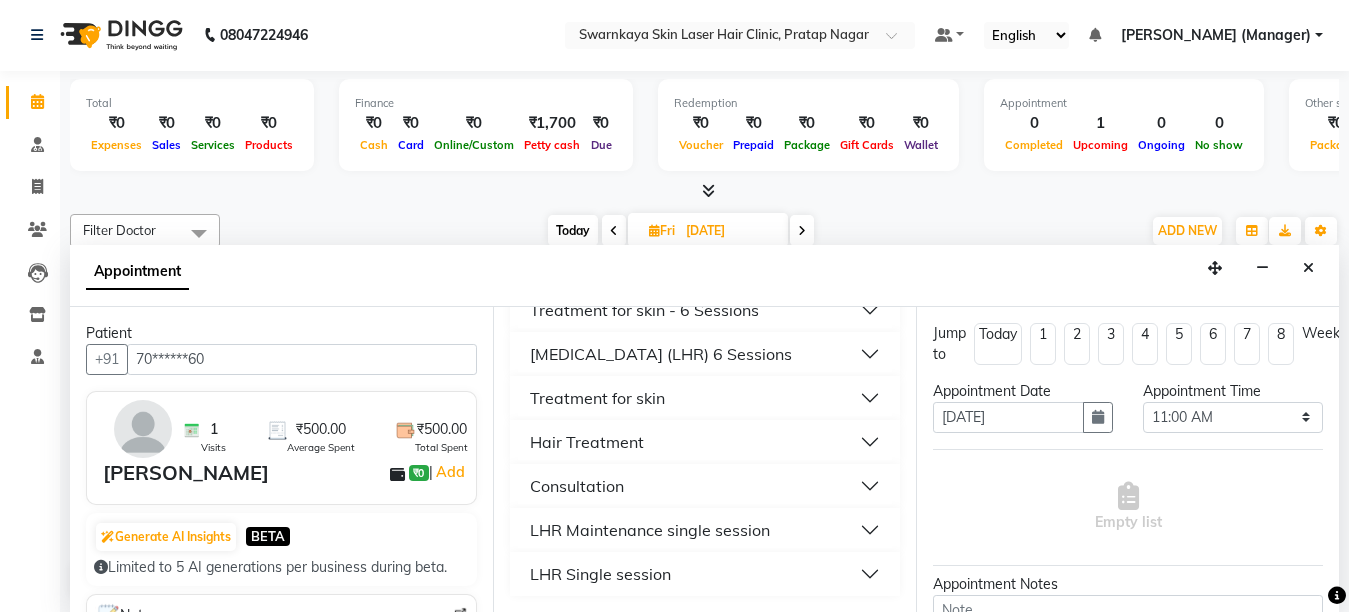 click on "LHR Maintenance single session" at bounding box center (705, 530) 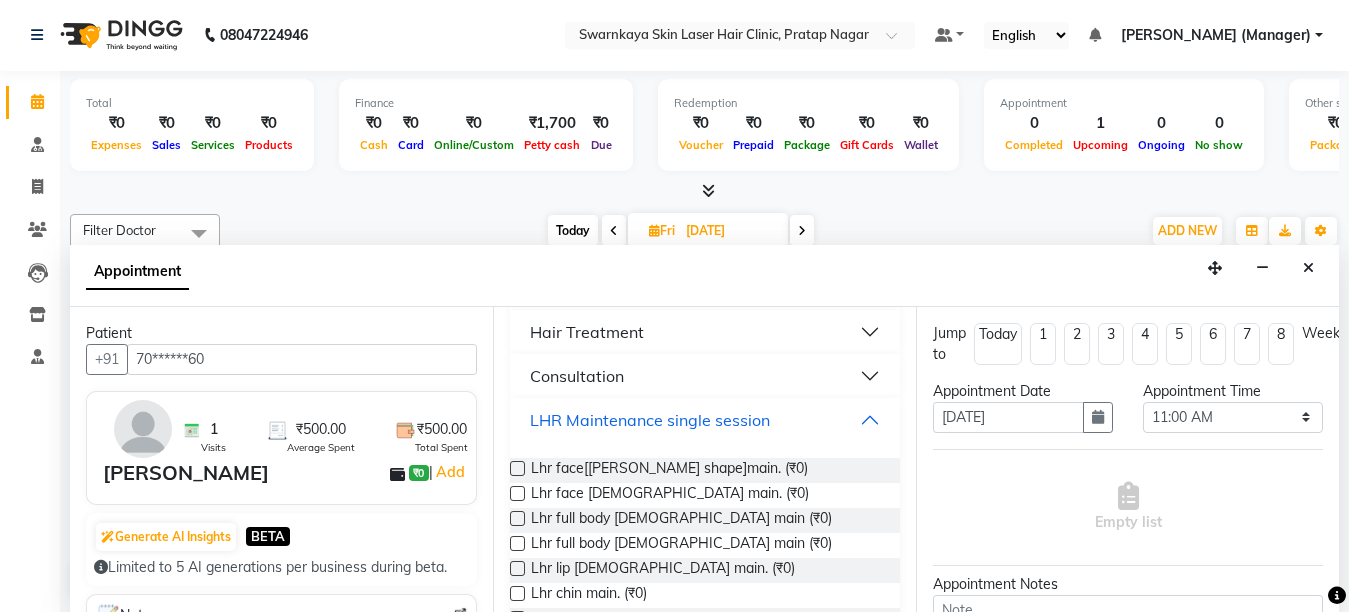 scroll, scrollTop: 306, scrollLeft: 0, axis: vertical 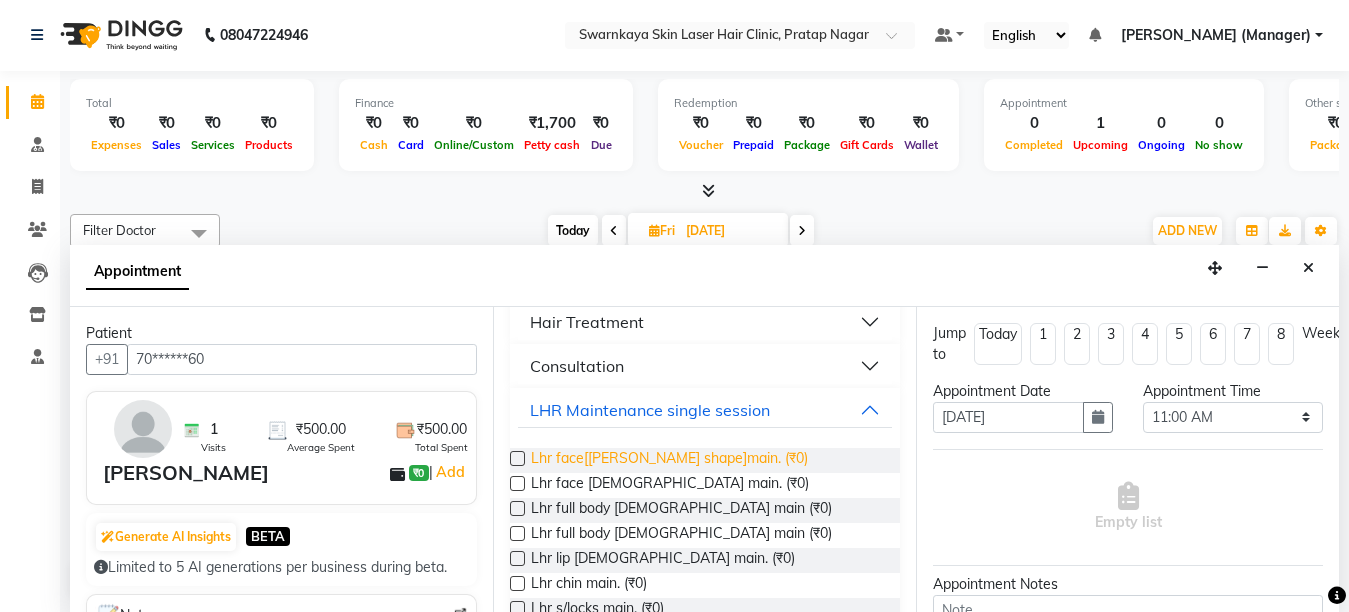 click on "Lhr face[[PERSON_NAME] shape]main. (₹0)" at bounding box center [669, 460] 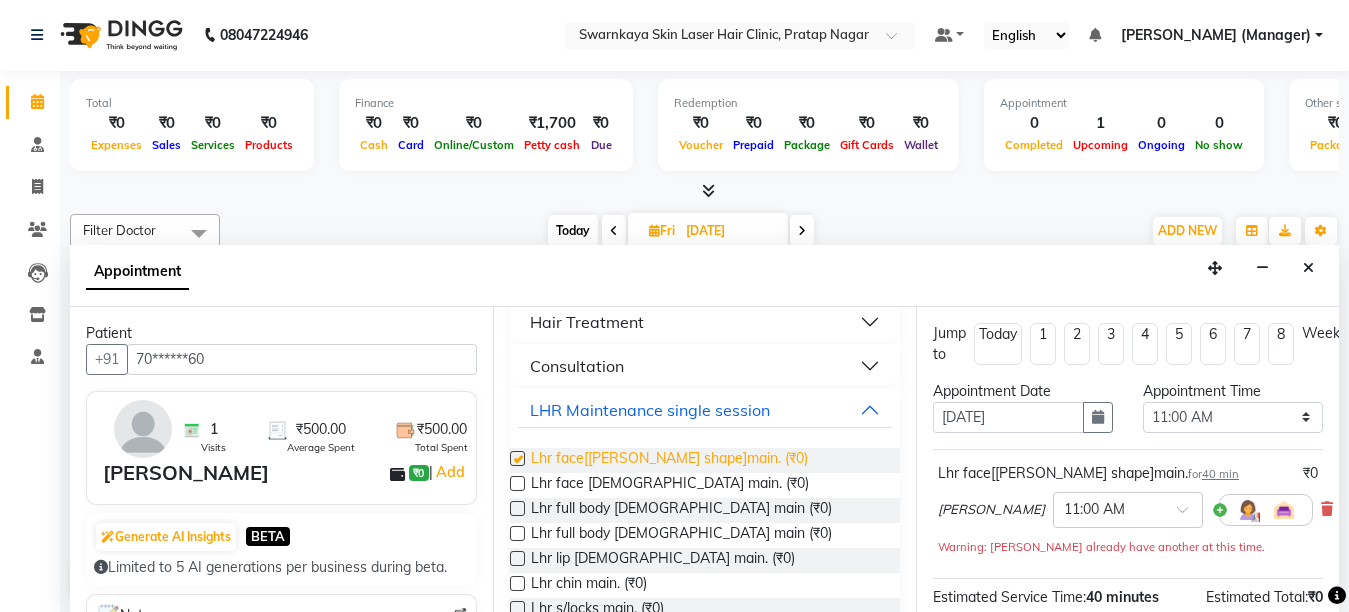 checkbox on "false" 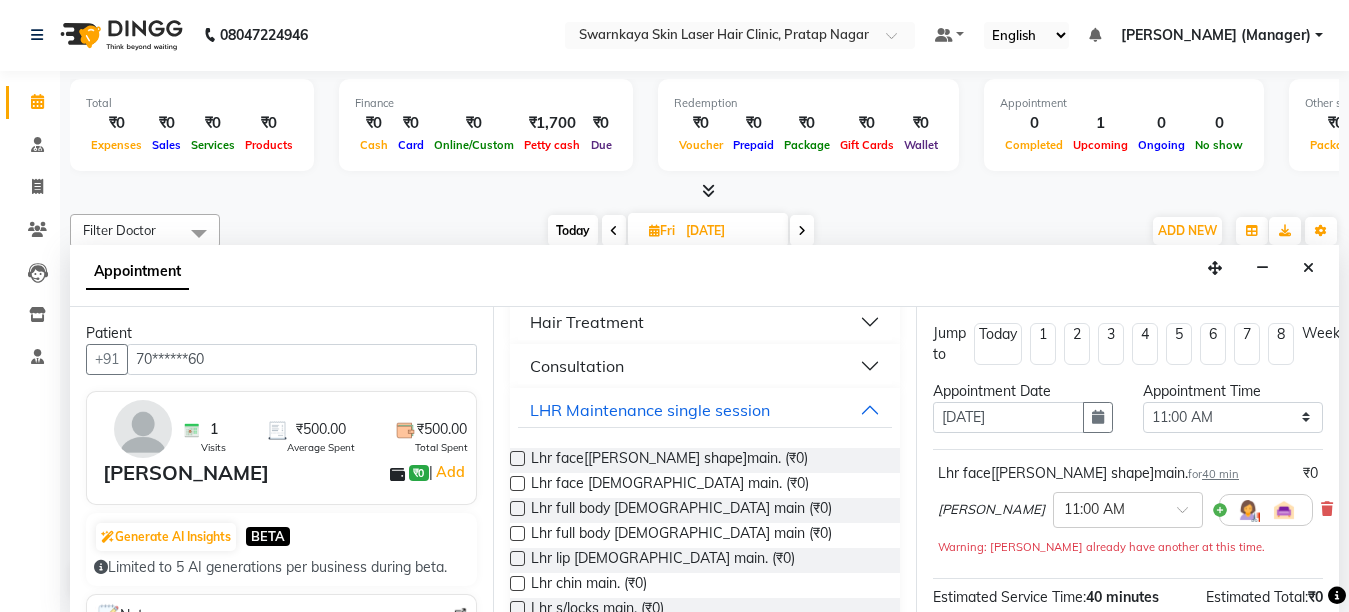 scroll, scrollTop: 40, scrollLeft: 0, axis: vertical 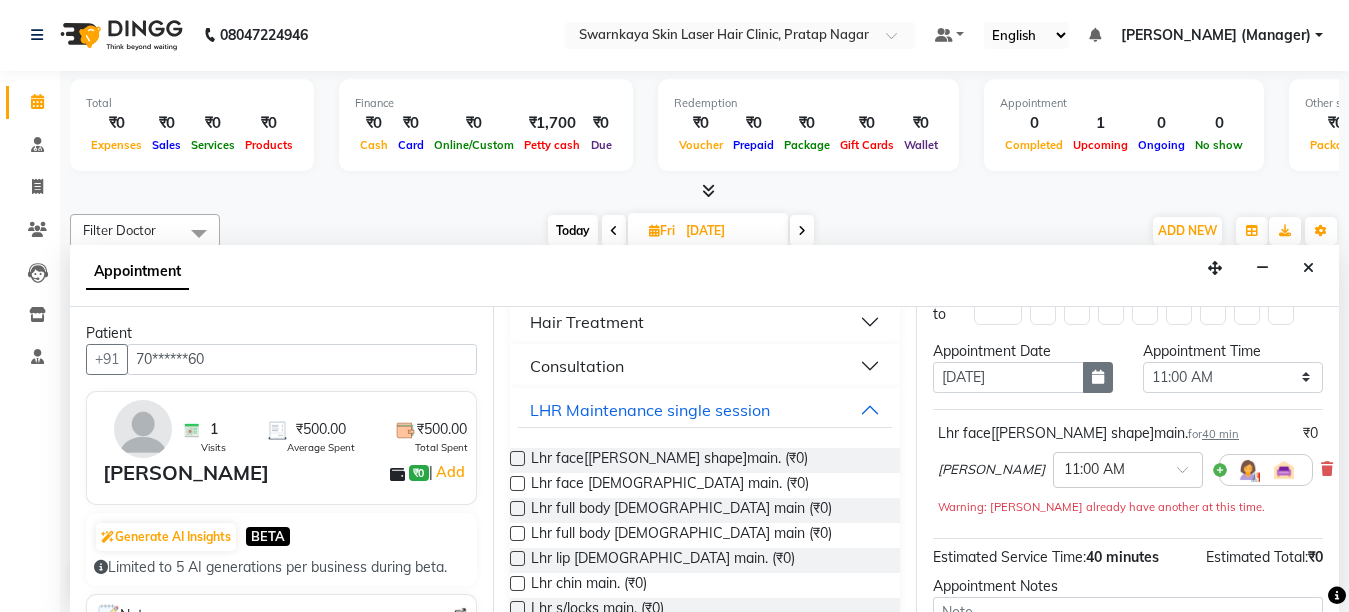 click at bounding box center (1098, 377) 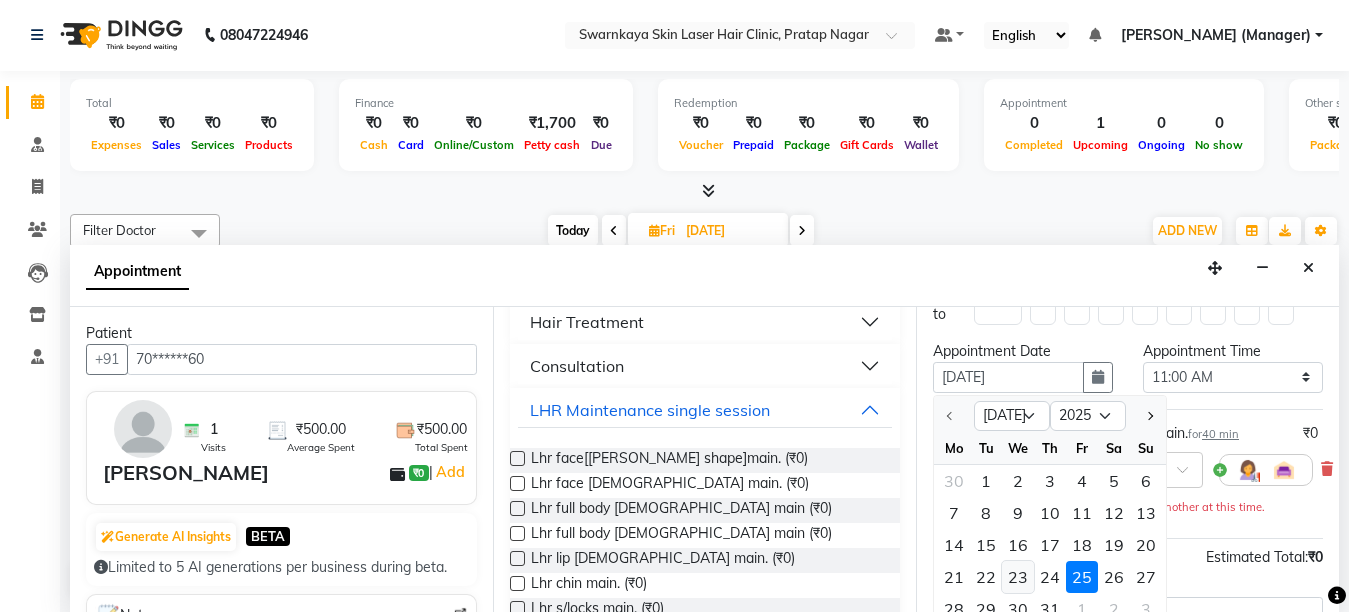 click on "23" at bounding box center [1018, 577] 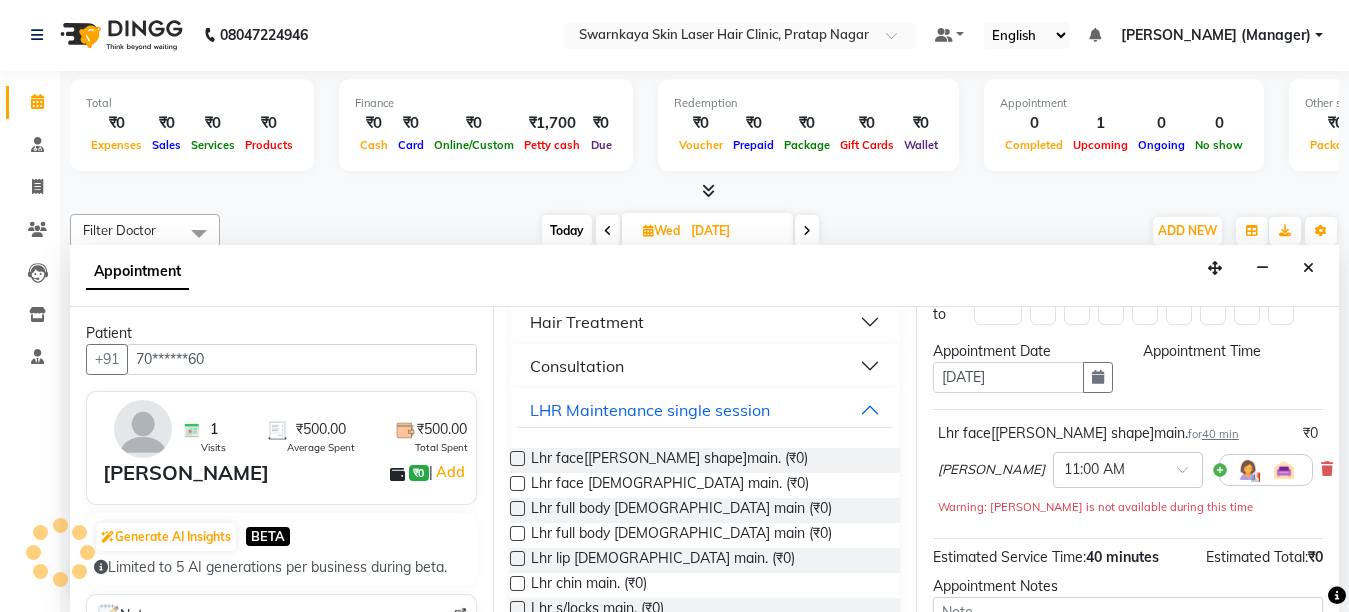 select on "660" 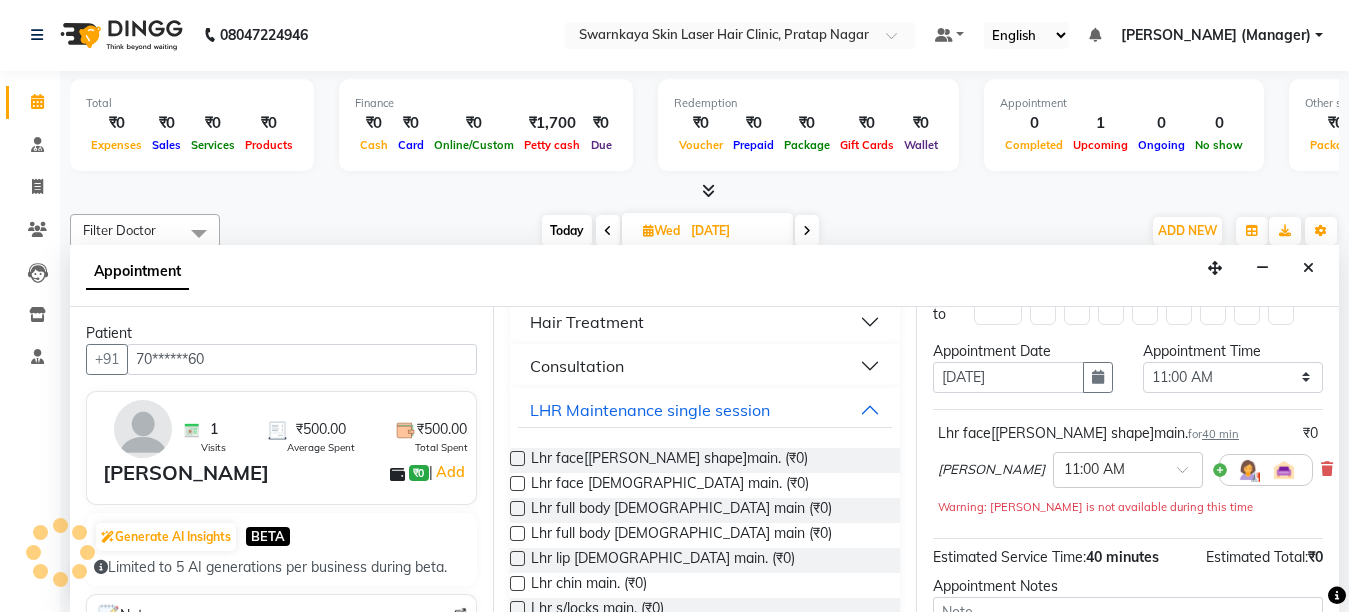 scroll, scrollTop: 1585, scrollLeft: 0, axis: vertical 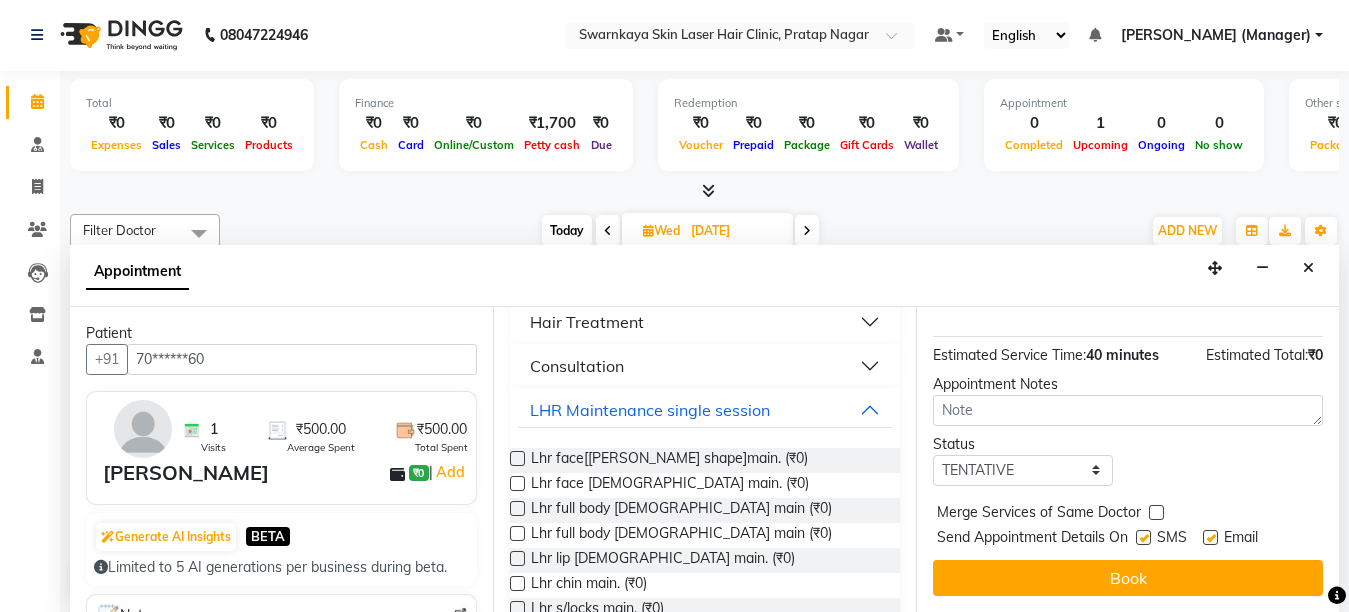 click at bounding box center (1210, 537) 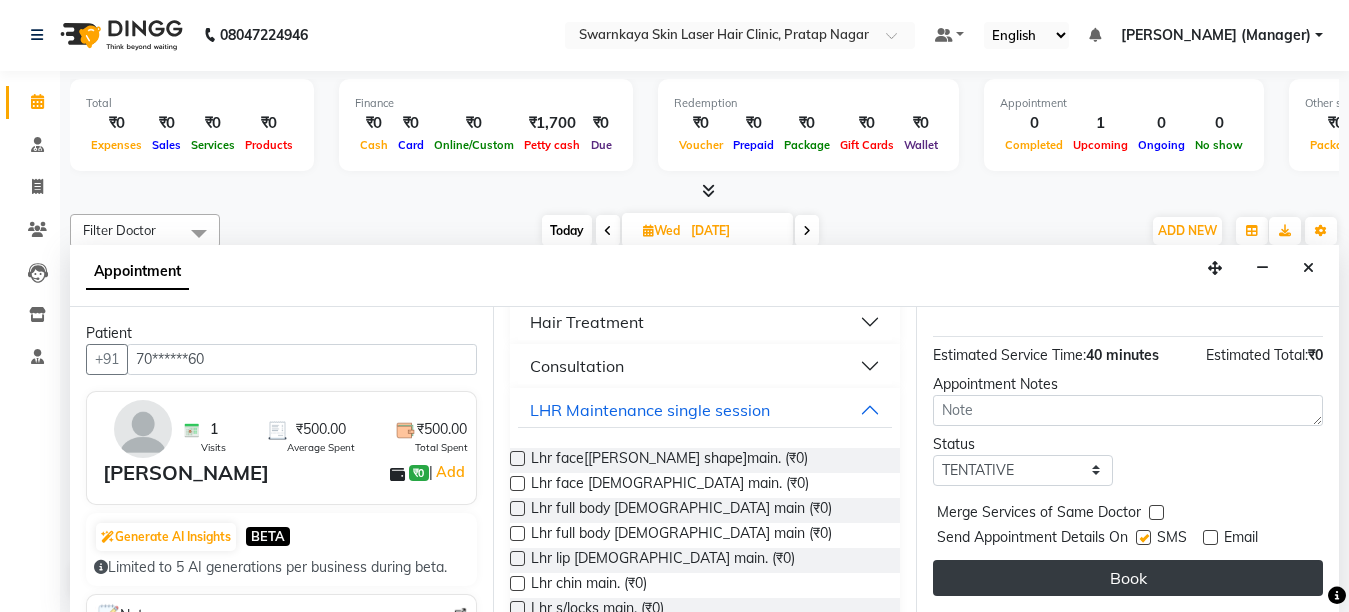 click on "Book" at bounding box center (1128, 578) 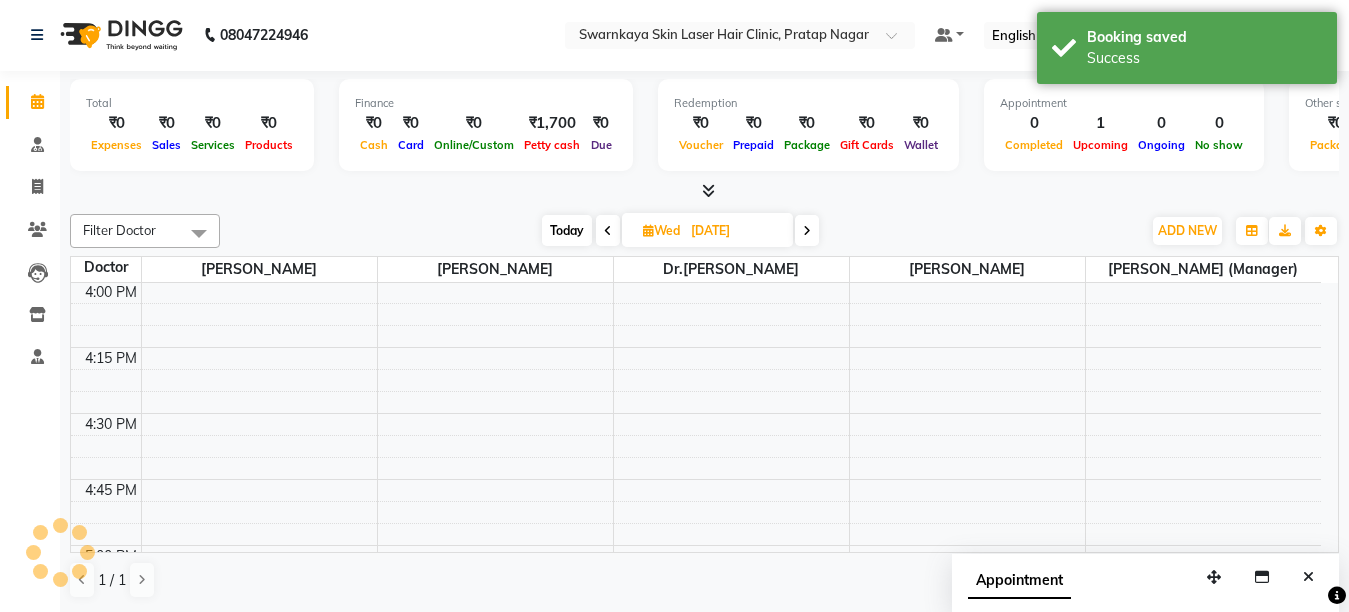 scroll, scrollTop: 0, scrollLeft: 0, axis: both 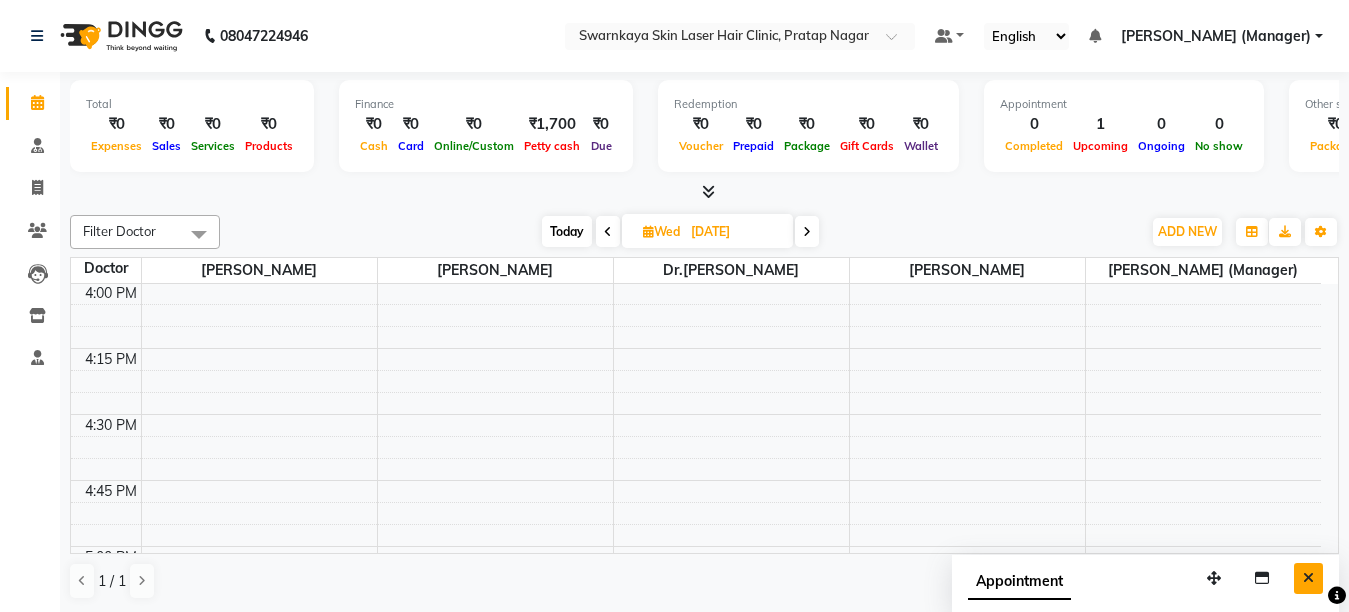click at bounding box center [1308, 578] 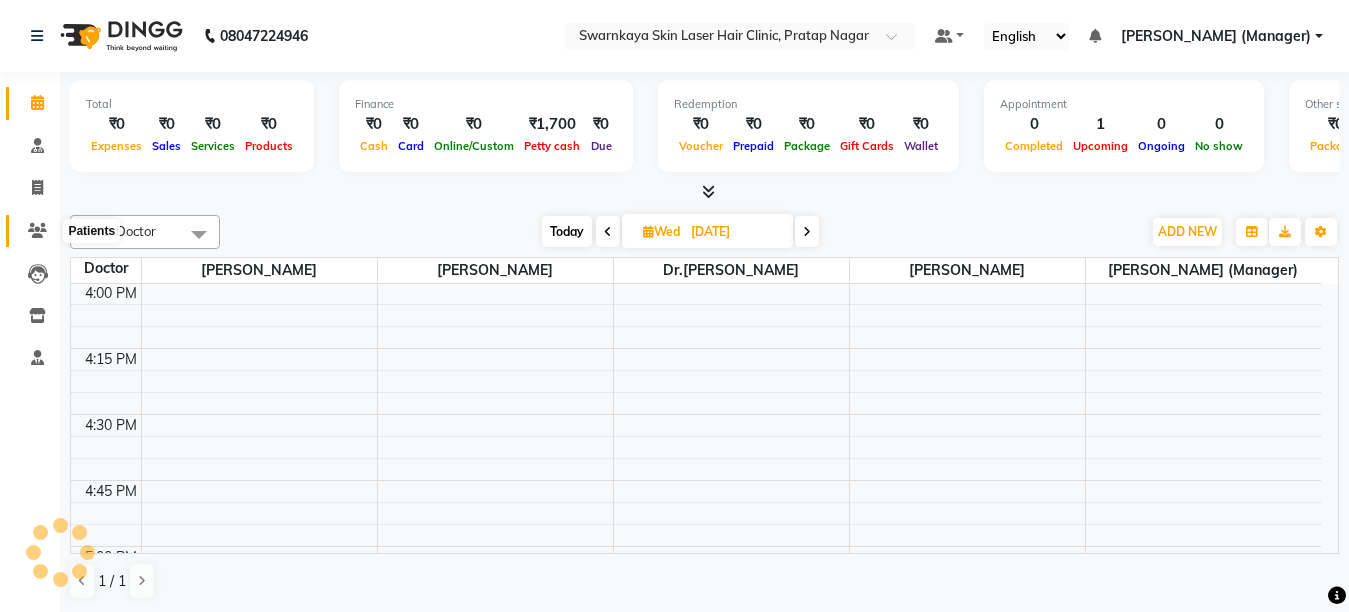 click 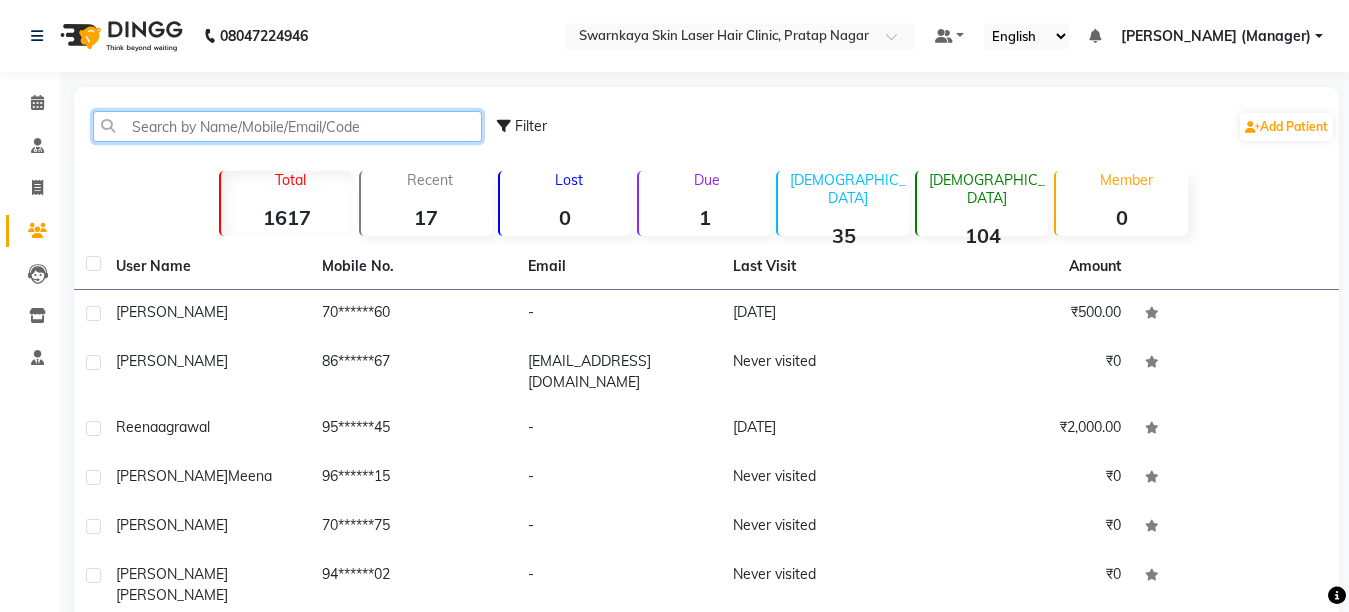 click 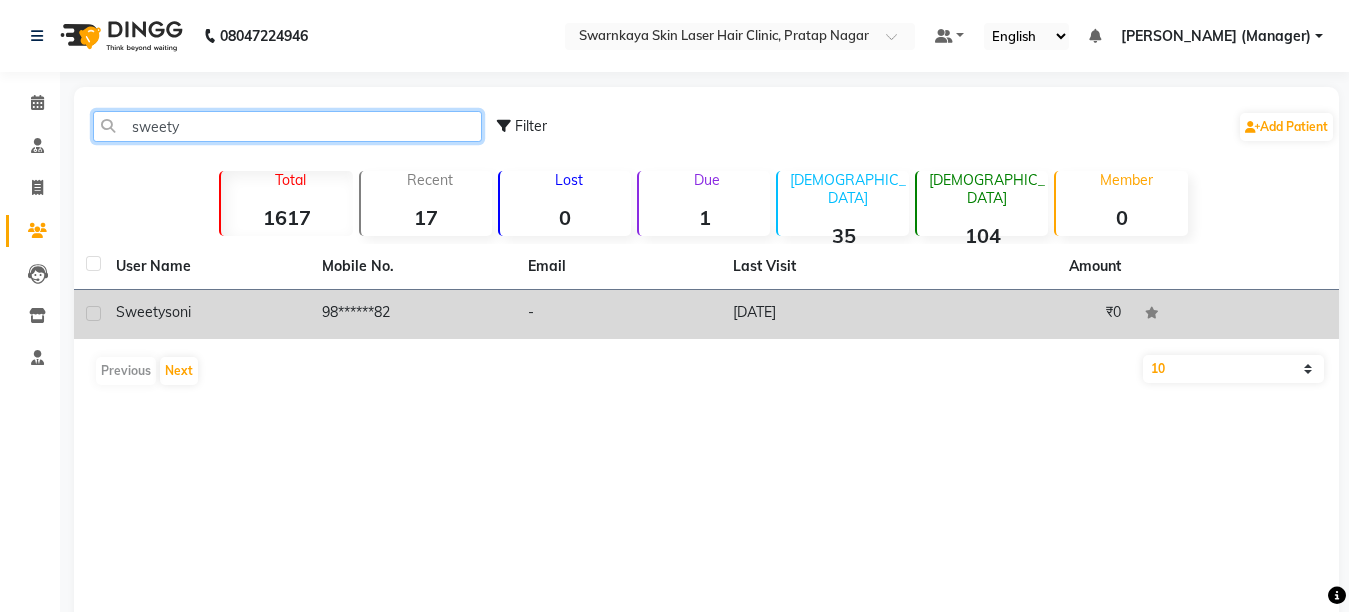 type on "sweety" 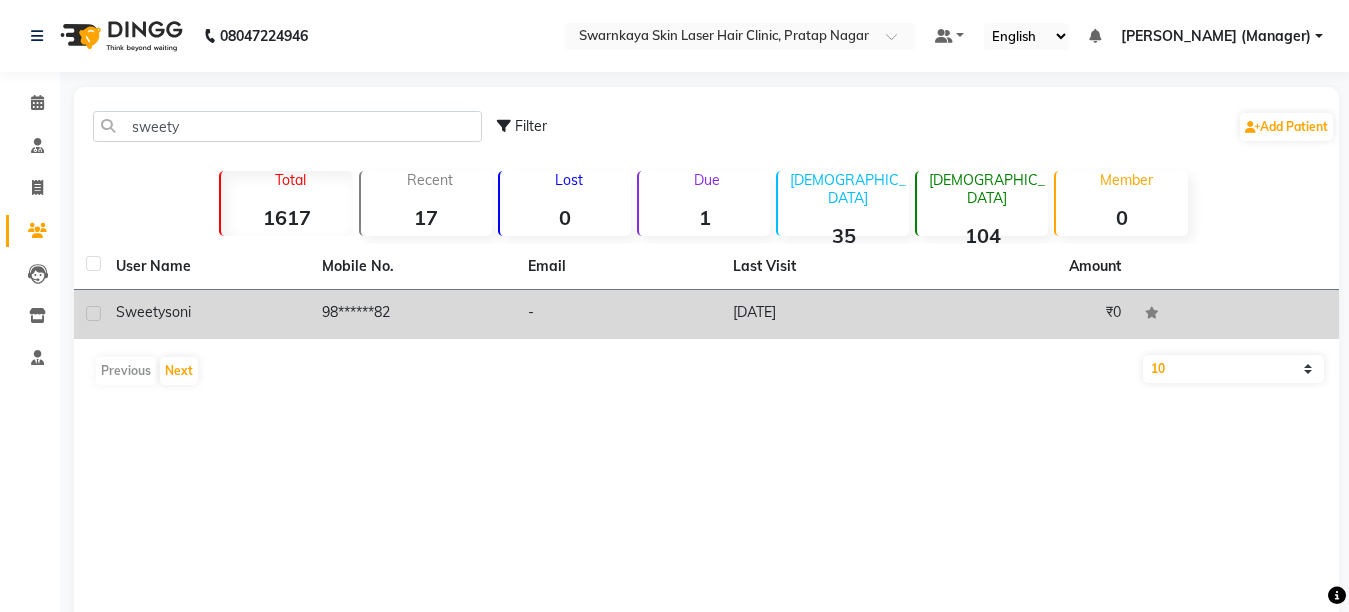 click on "98******82" 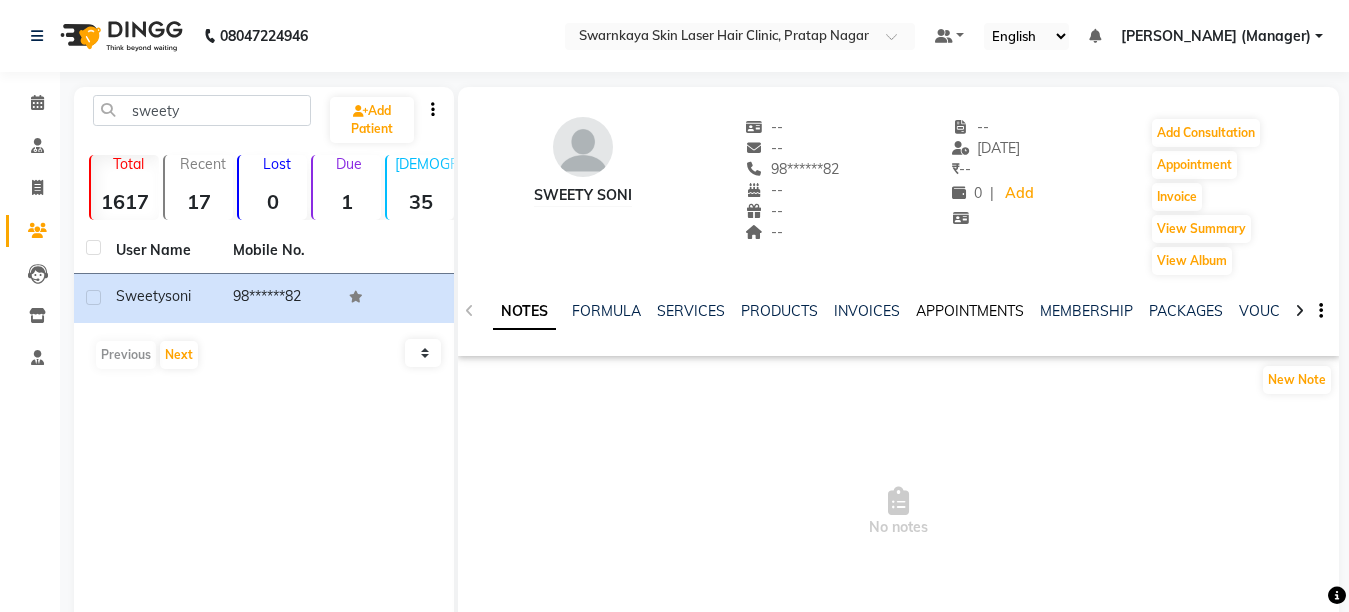 click on "APPOINTMENTS" 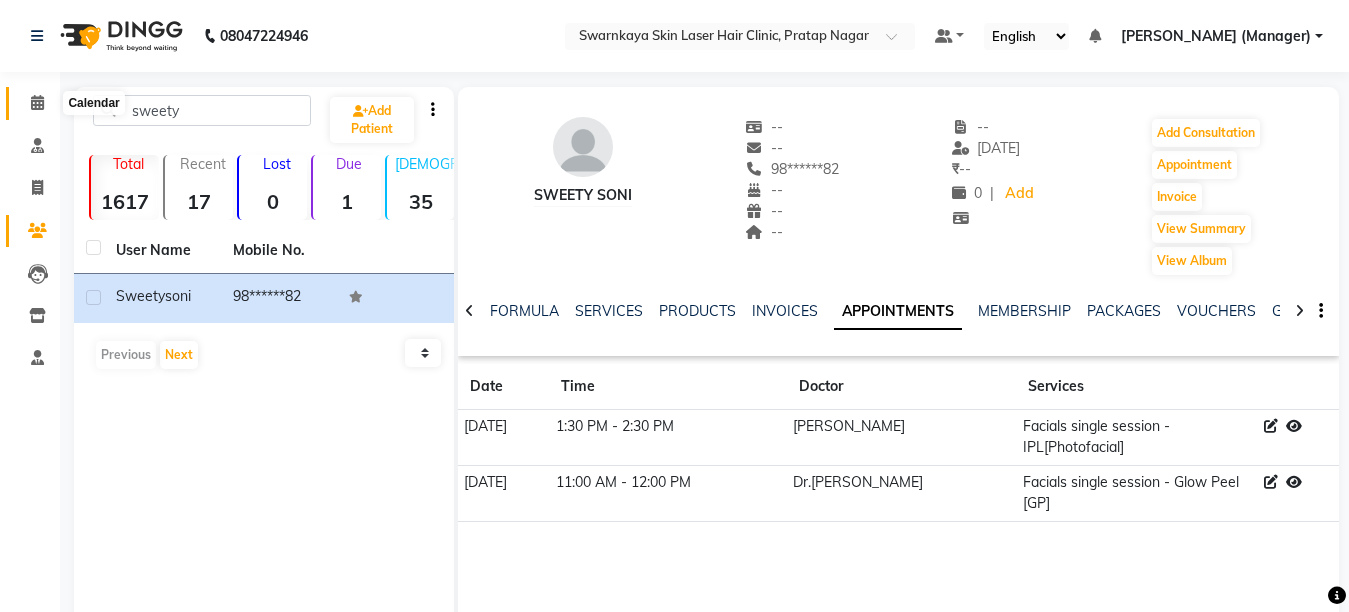 click 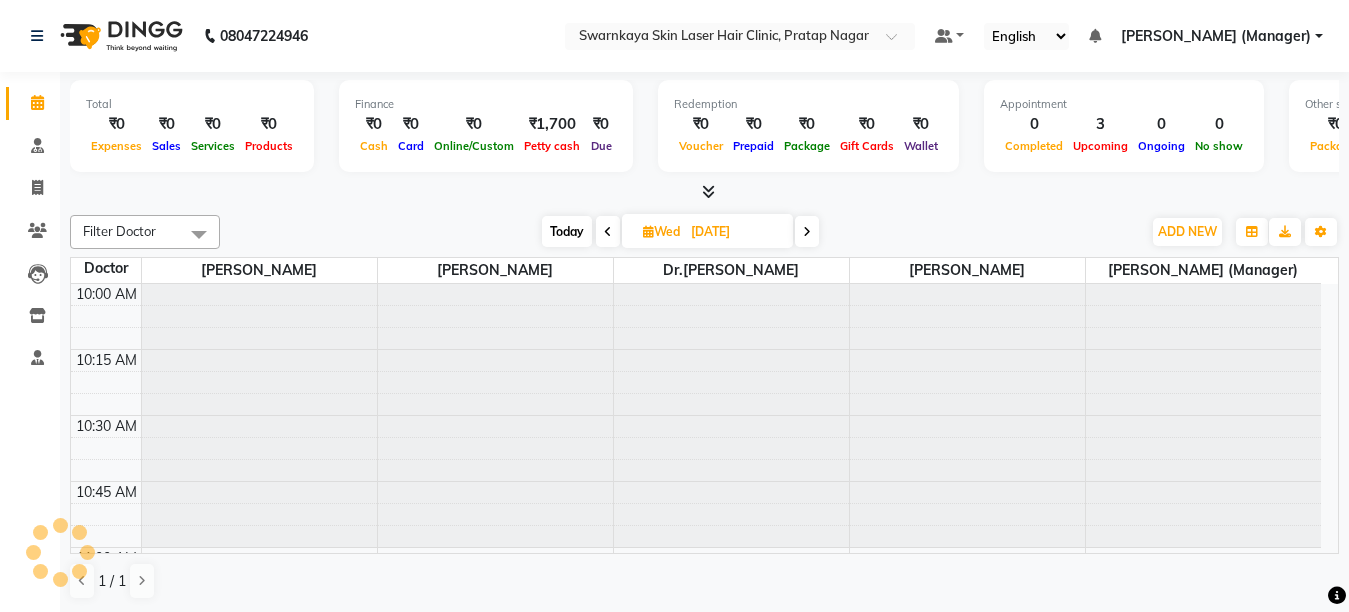 scroll, scrollTop: 0, scrollLeft: 0, axis: both 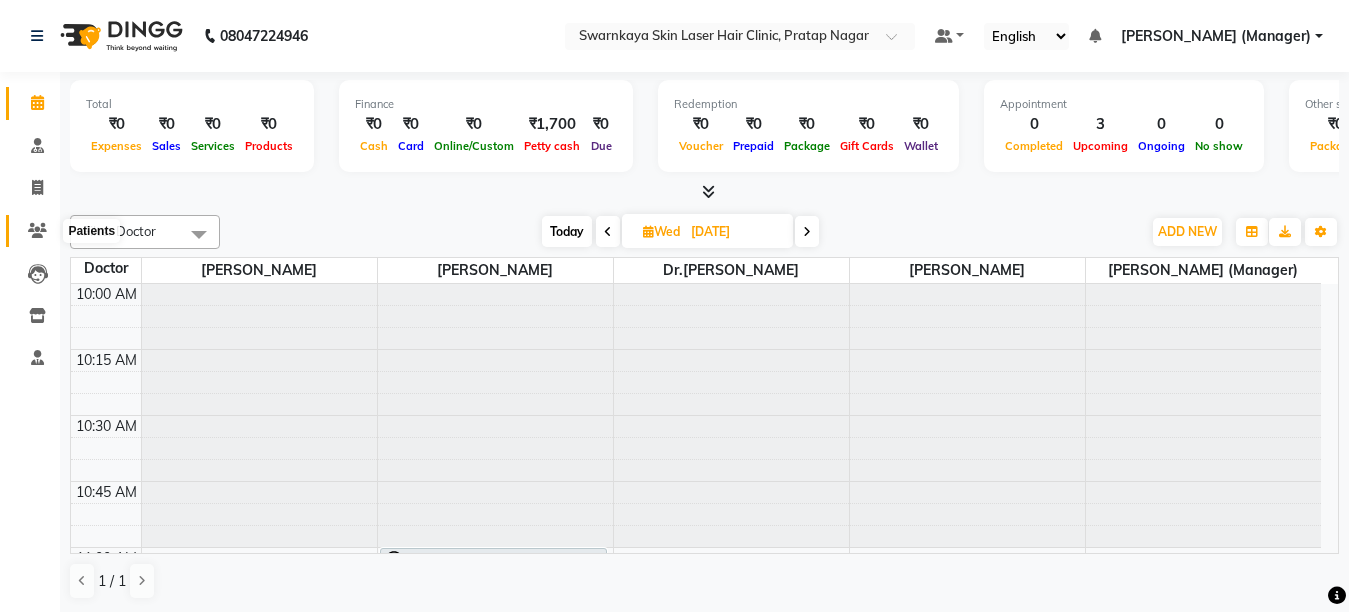 click 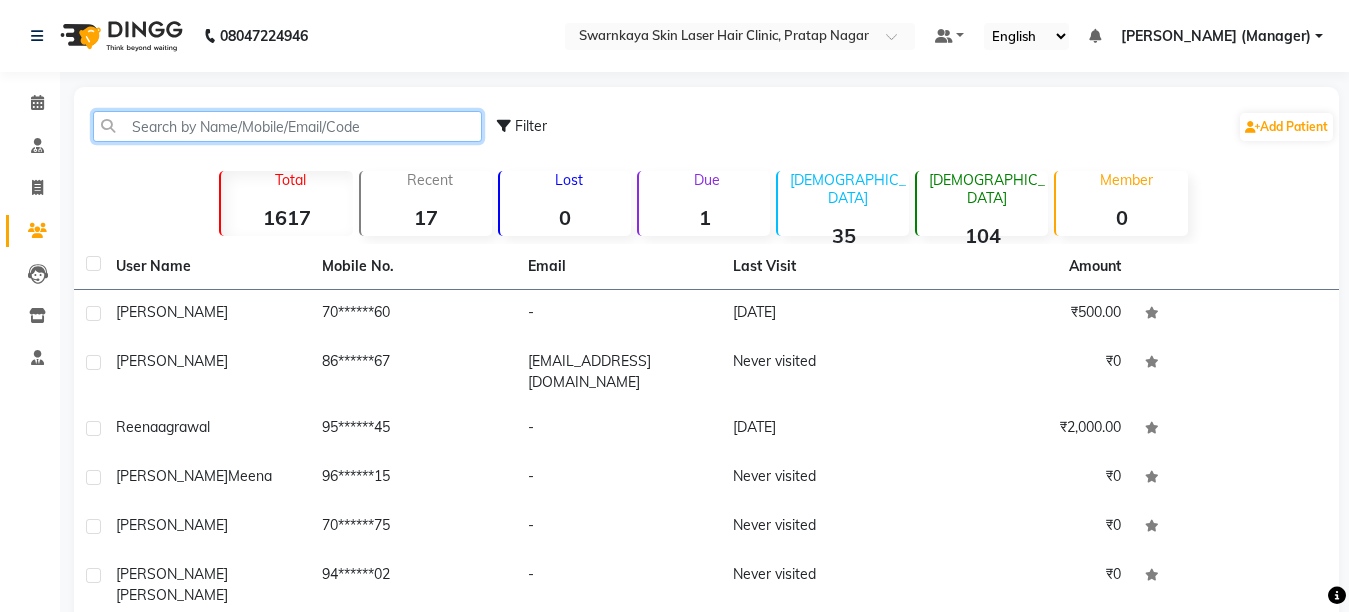 click 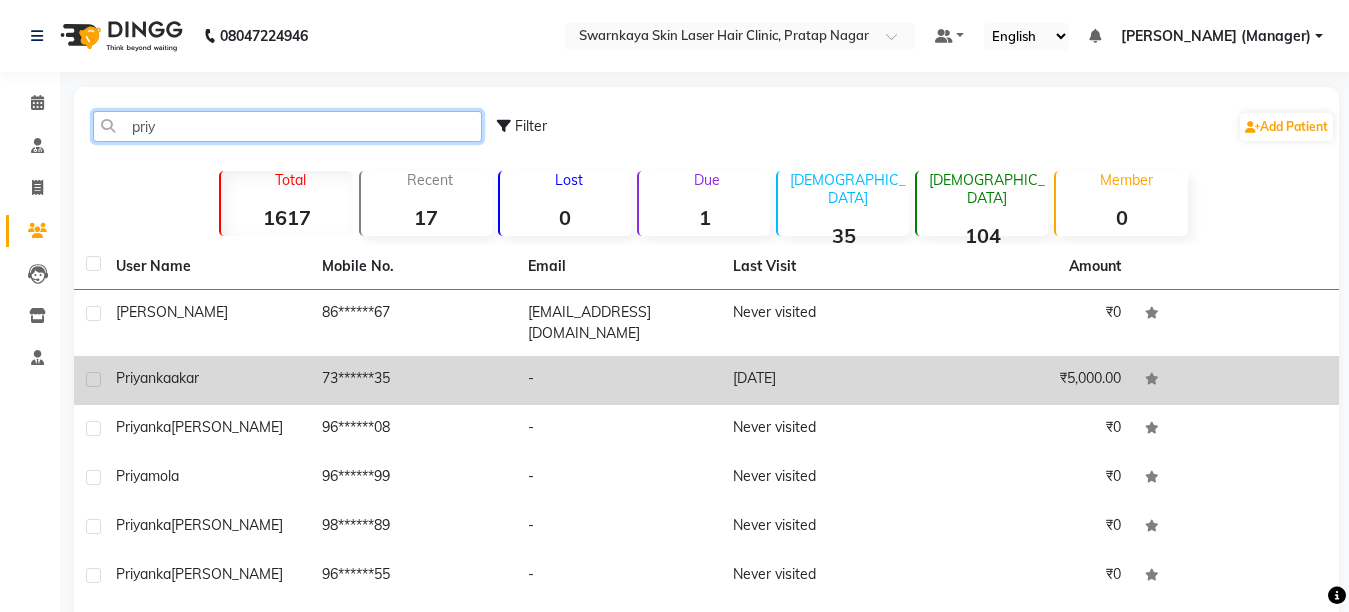 type on "priy" 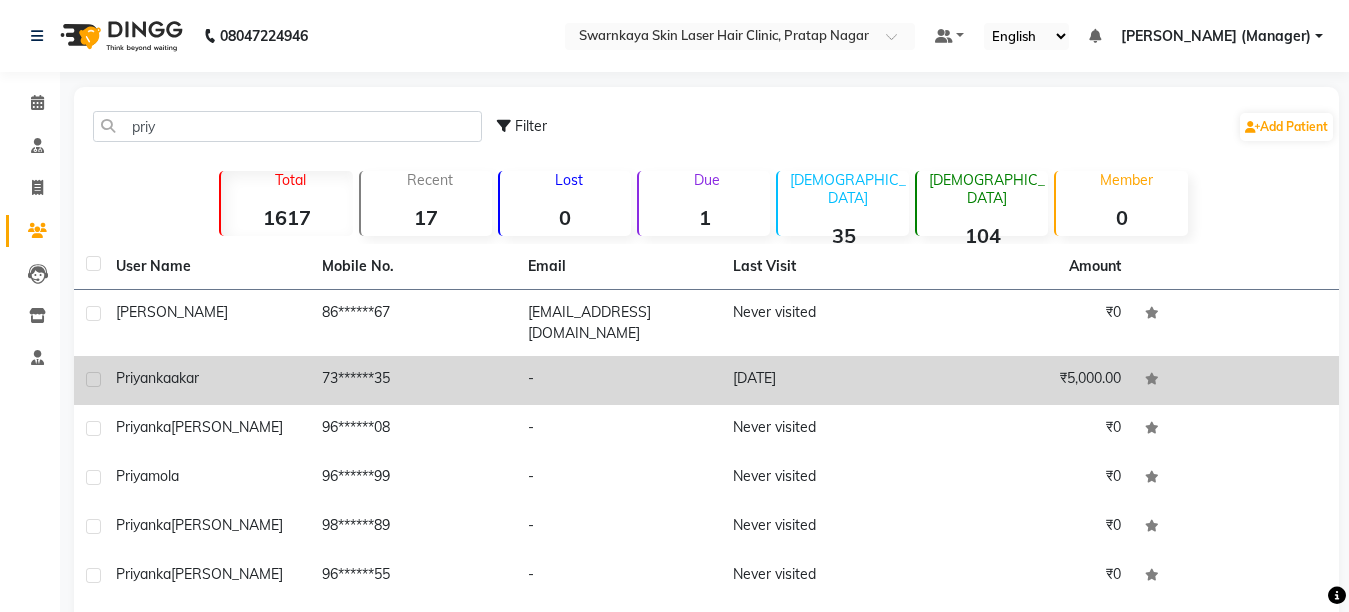 click on "[PERSON_NAME]" 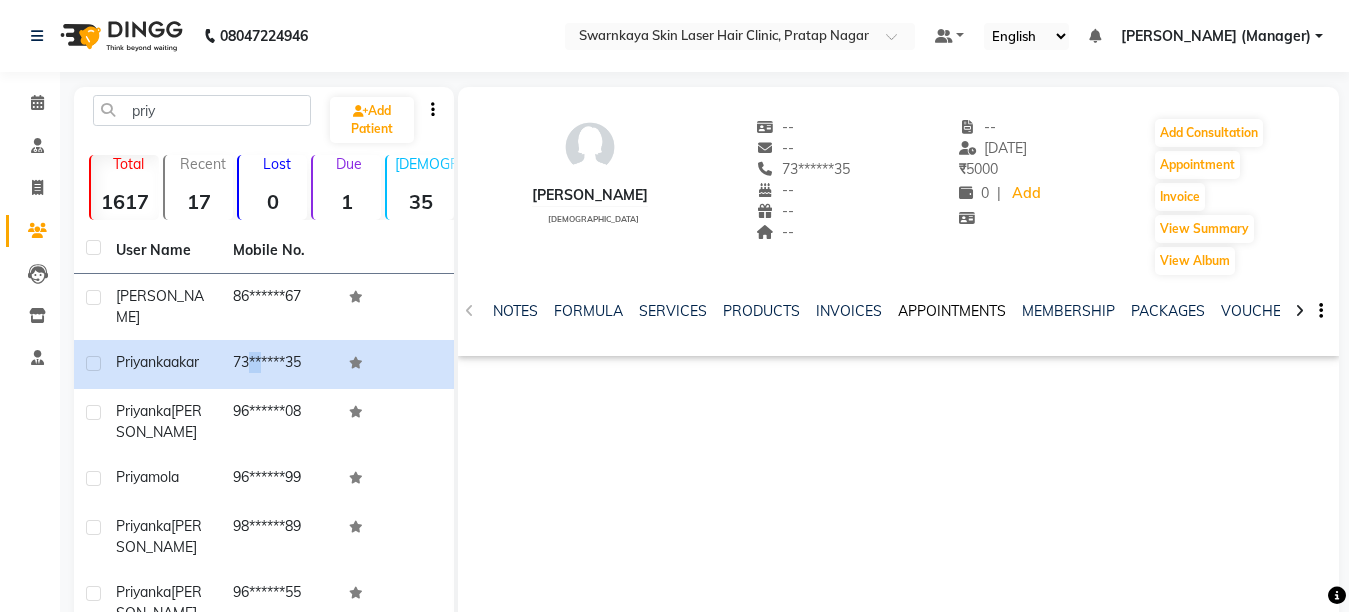 click on "APPOINTMENTS" 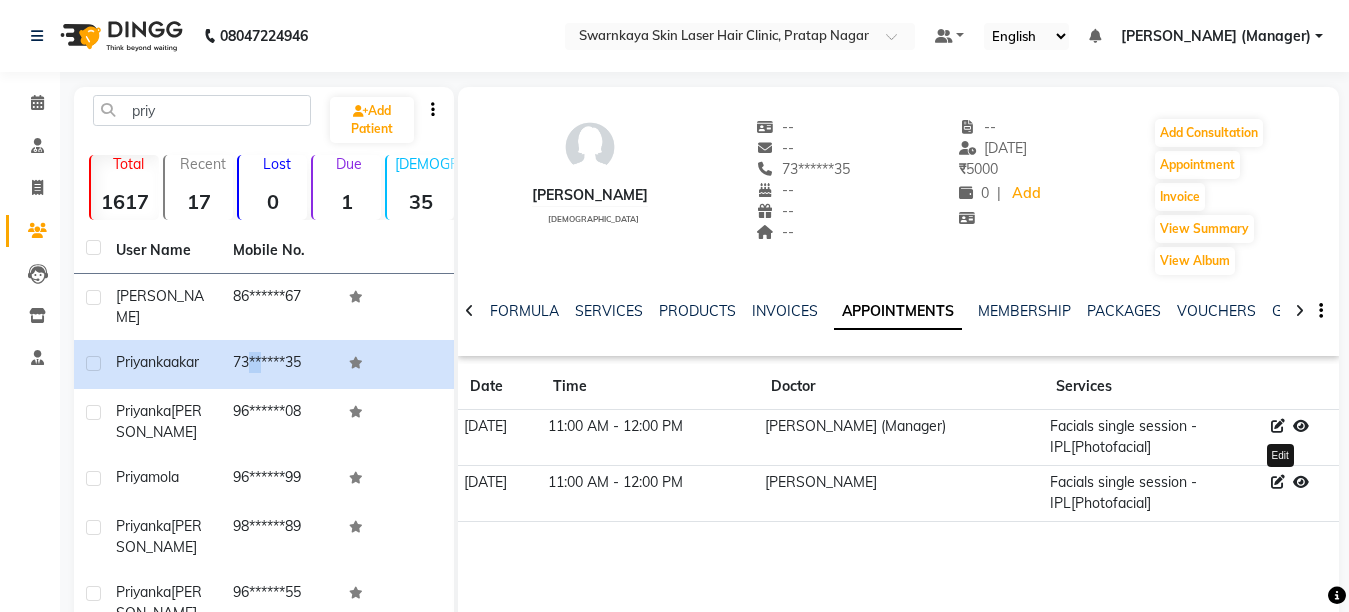 click on "APPOINTMENTS" 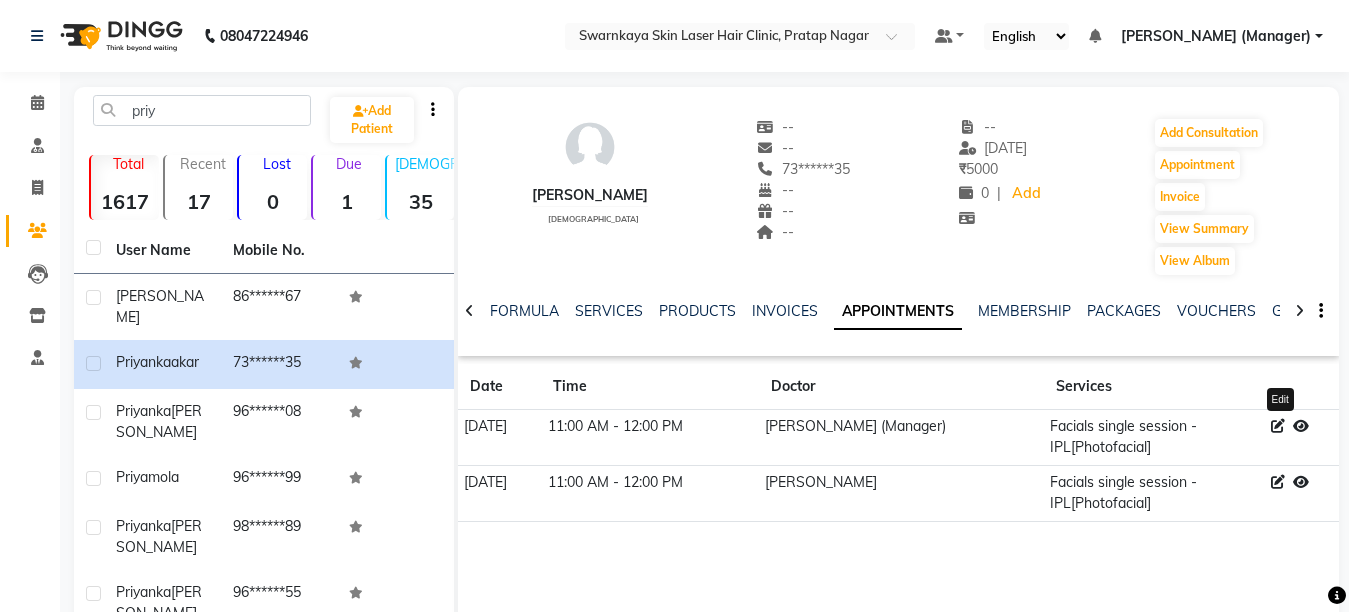click 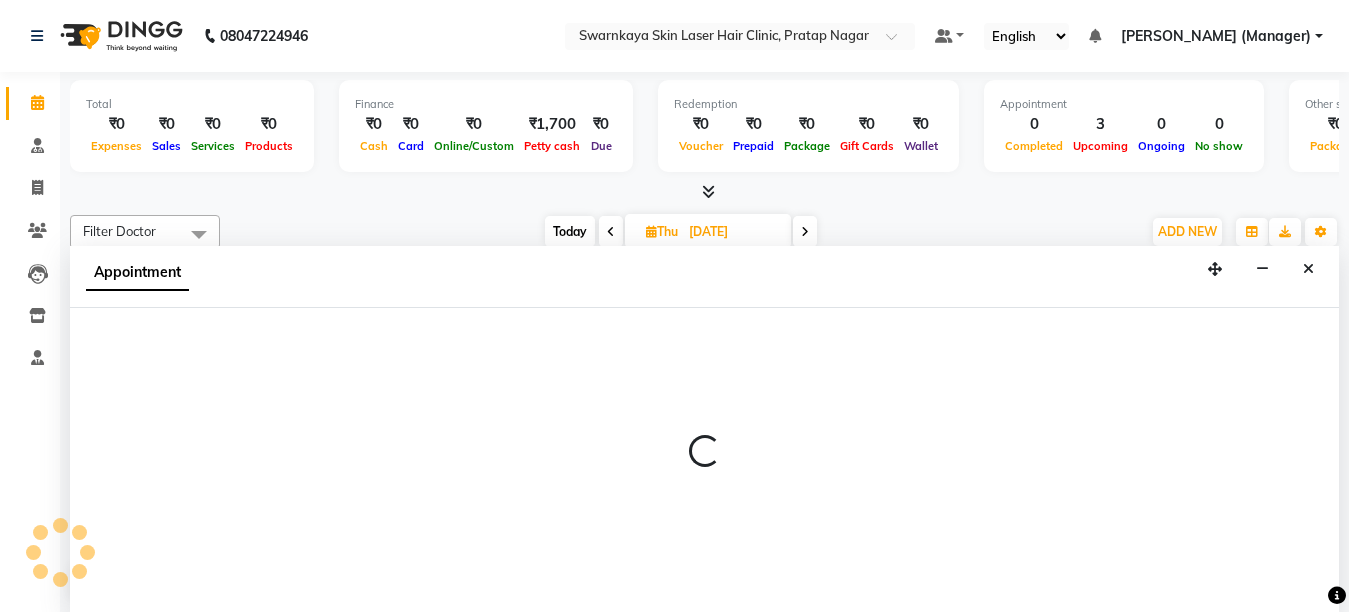 scroll, scrollTop: 0, scrollLeft: 0, axis: both 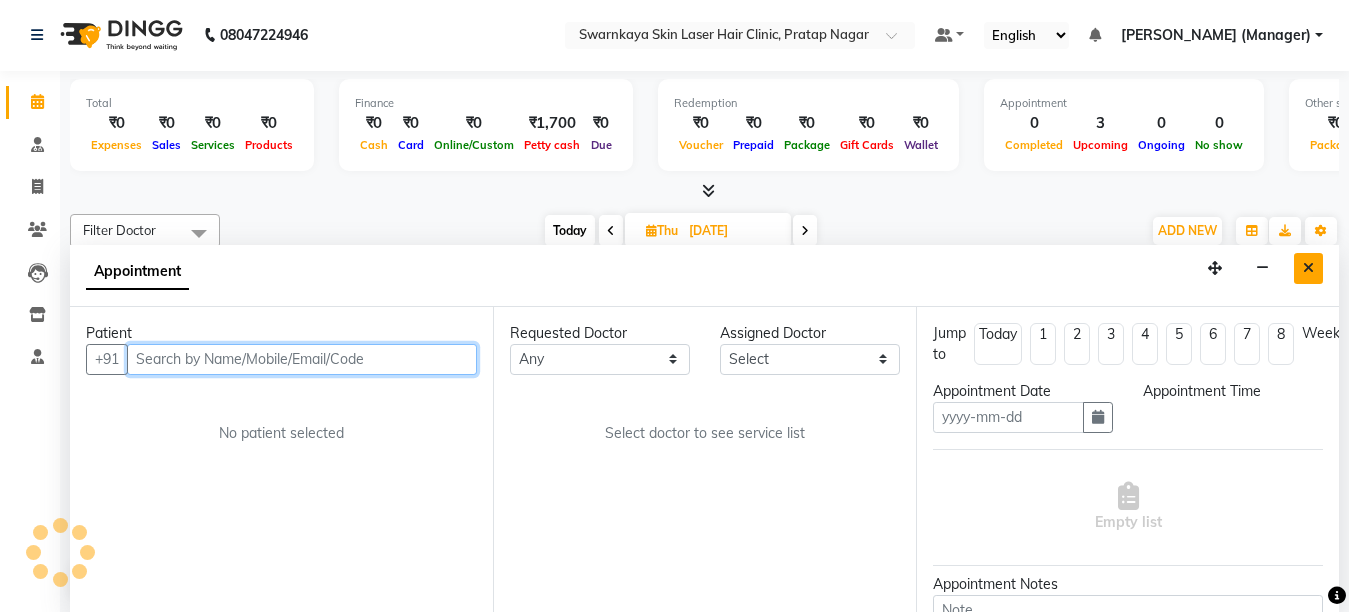 type on "[DATE]" 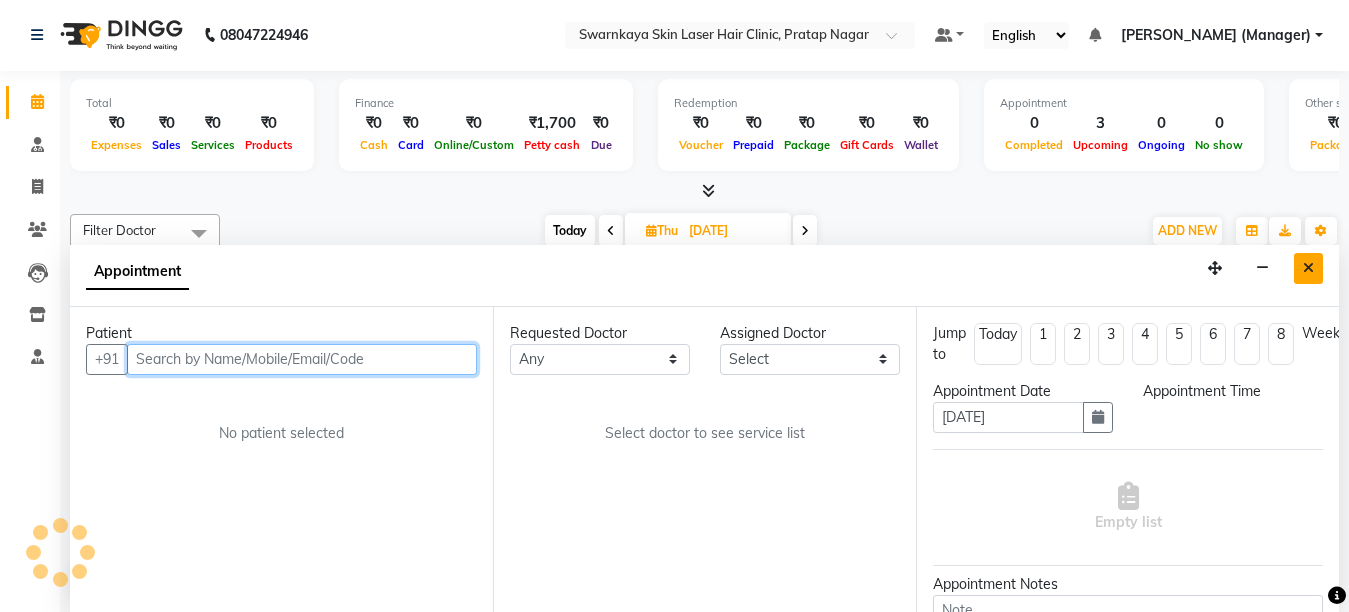 select on "660" 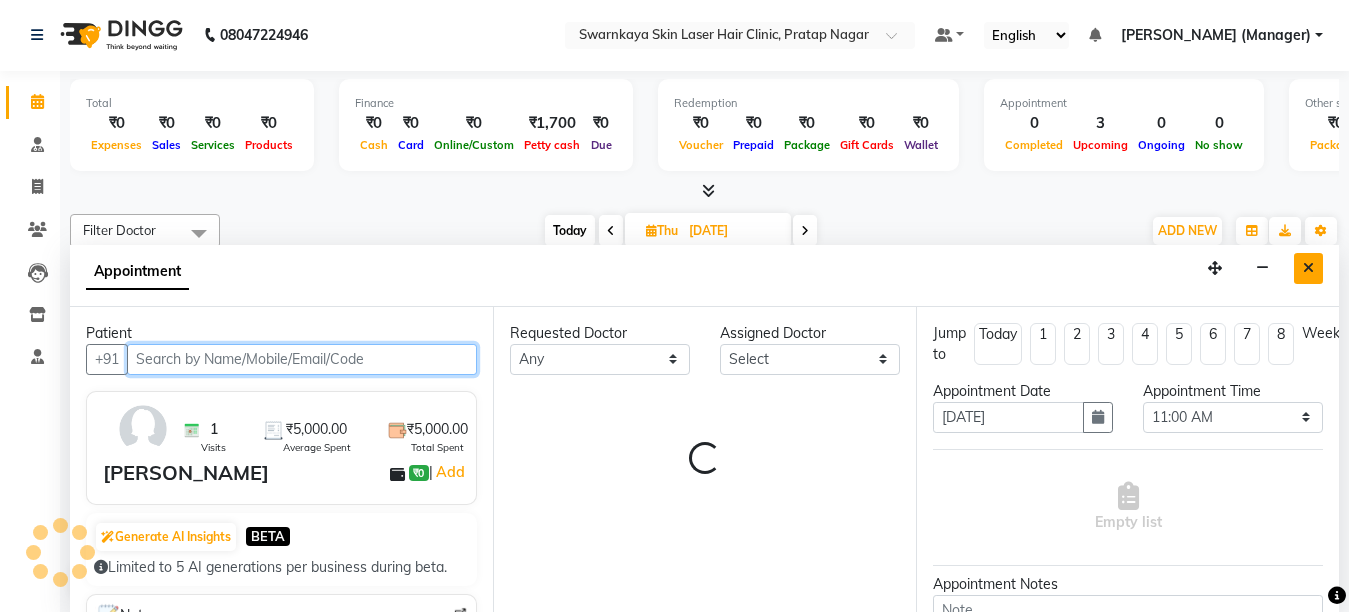 select on "83971" 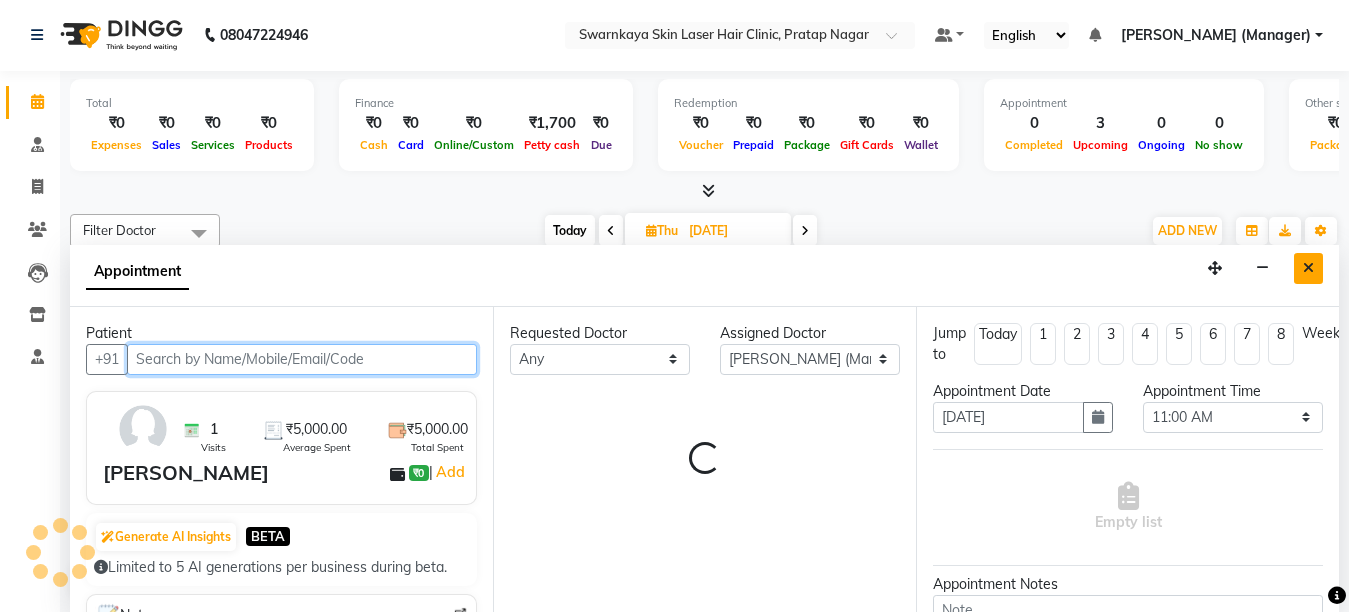 select on "4288" 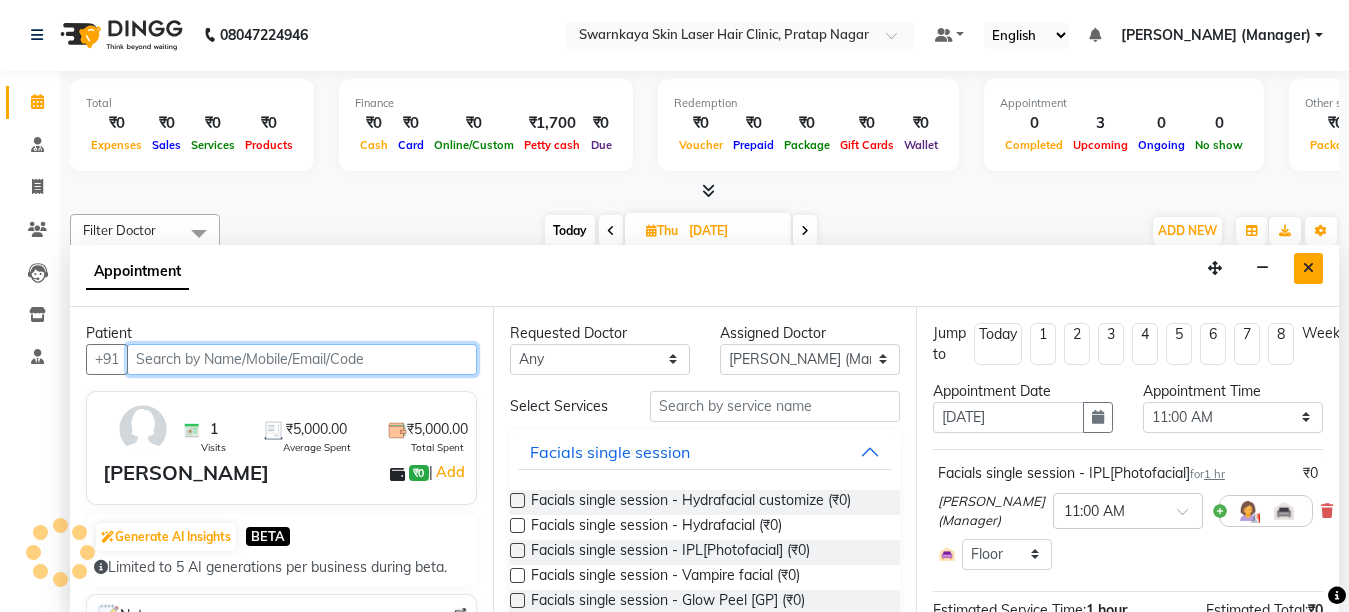 scroll, scrollTop: 1585, scrollLeft: 0, axis: vertical 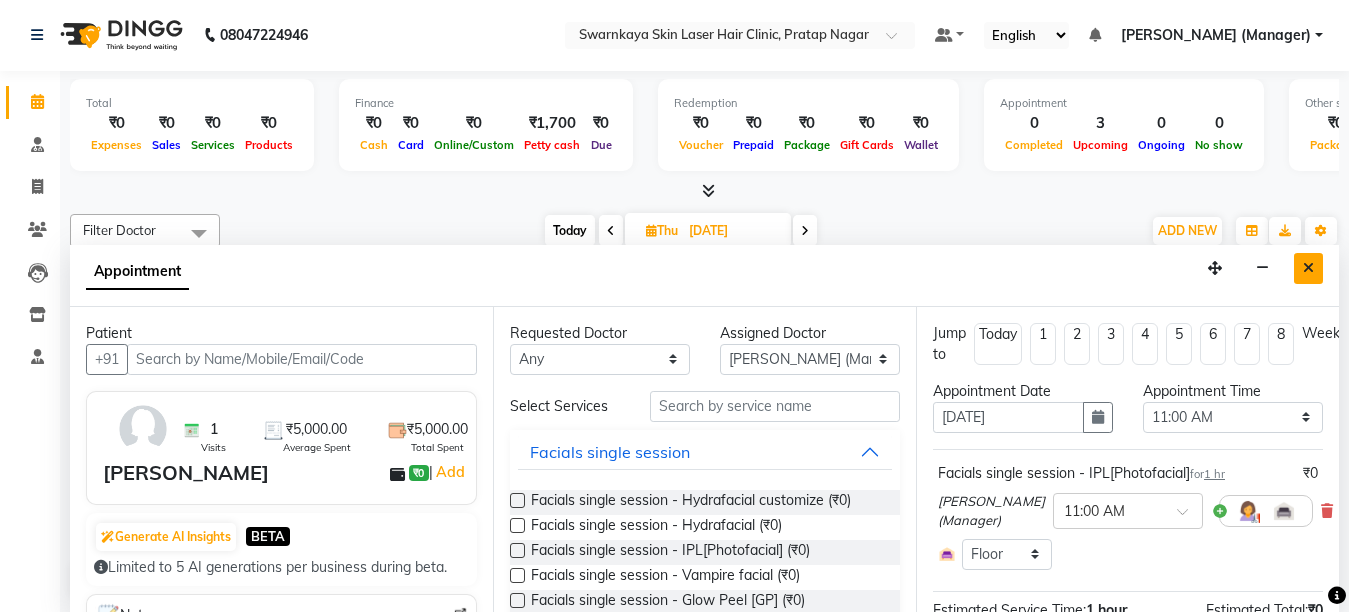click at bounding box center [1308, 268] 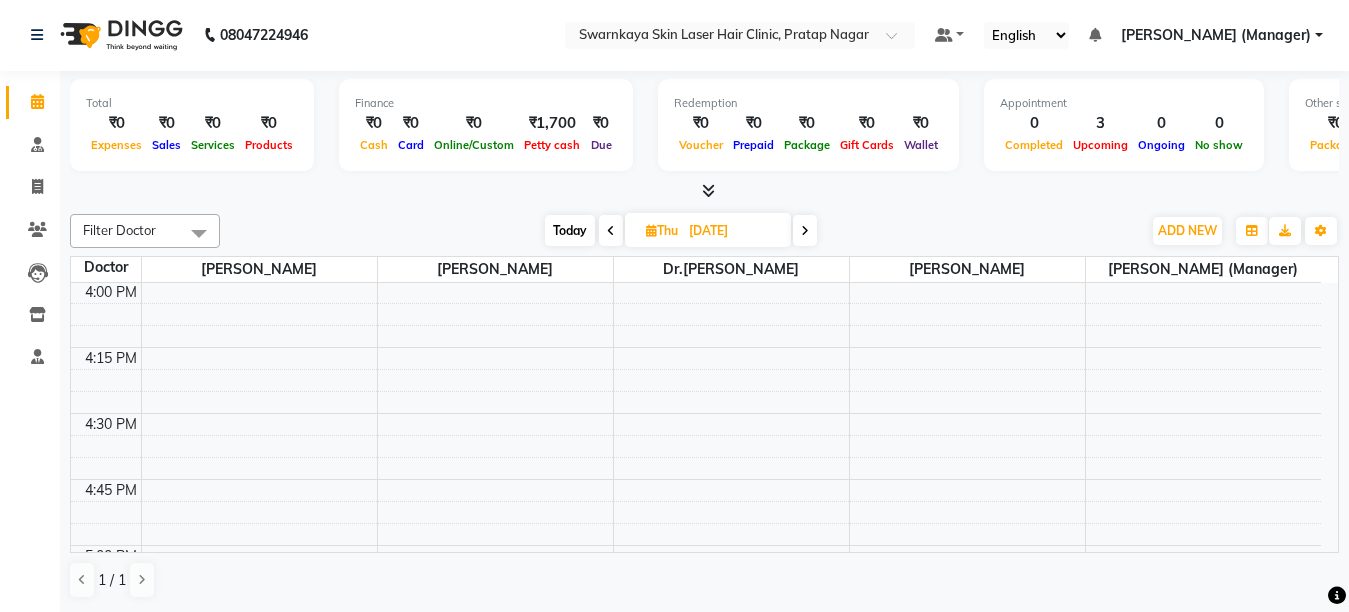 click on "10:00 AM 10:15 AM 10:30 AM 10:45 AM 11:00 AM 11:15 AM 11:30 AM 11:45 AM 12:00 PM 12:15 PM 12:30 PM 12:45 PM 1:00 PM 1:15 PM 1:30 PM 1:45 PM 2:00 PM 2:15 PM 2:30 PM 2:45 PM 3:00 PM 3:15 PM 3:30 PM 3:45 PM 4:00 PM 4:15 PM 4:30 PM 4:45 PM 5:00 PM 5:15 PM 5:30 PM 5:45 PM 6:00 PM 6:15 PM 6:30 PM 6:45 PM 7:00 PM 7:15 PM 7:30 PM 7:45 PM 8:00 PM 8:15 PM 8:30 PM 8:45 PM             [PERSON_NAME] akar, 11:00 AM-12:00 PM, Facials single session - IPL[Photofacial]" at bounding box center (696, 149) 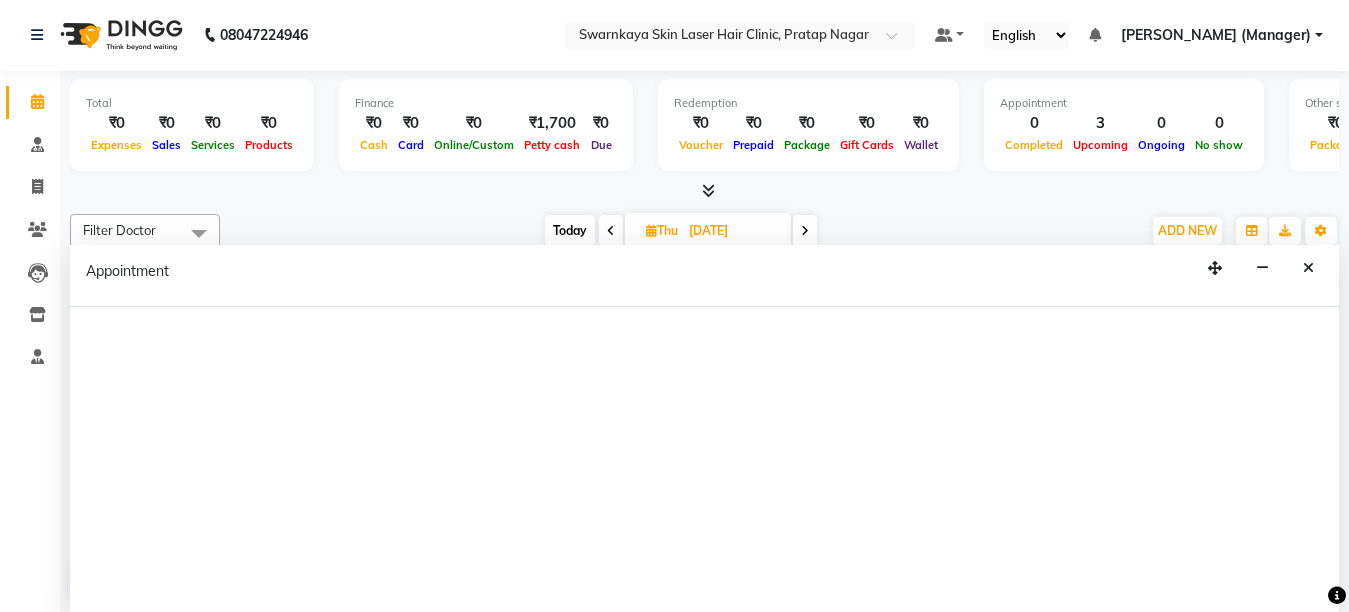 select on "83968" 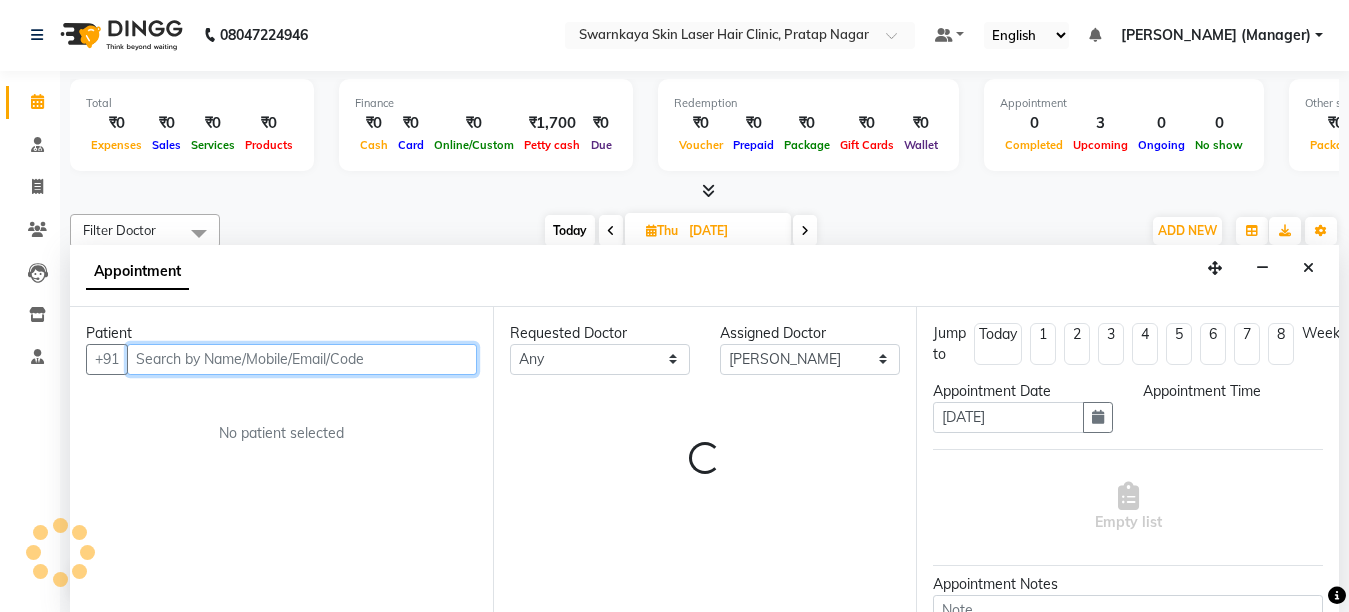 select on "975" 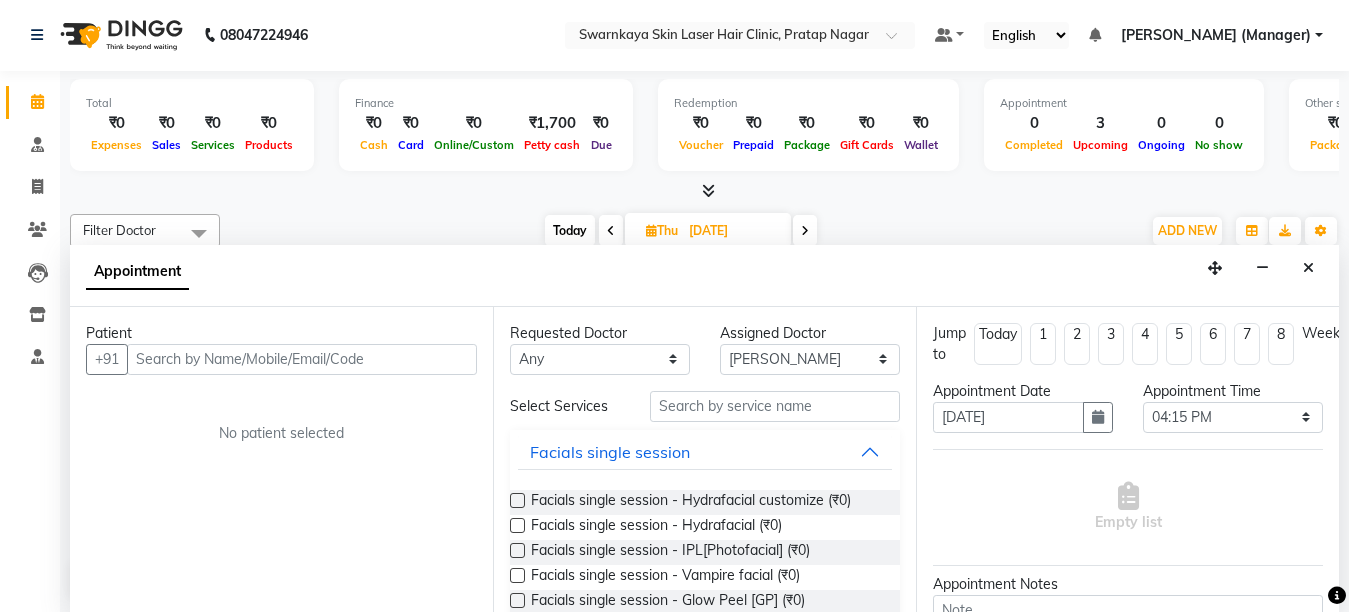 click on "Assigned Doctor" at bounding box center [810, 333] 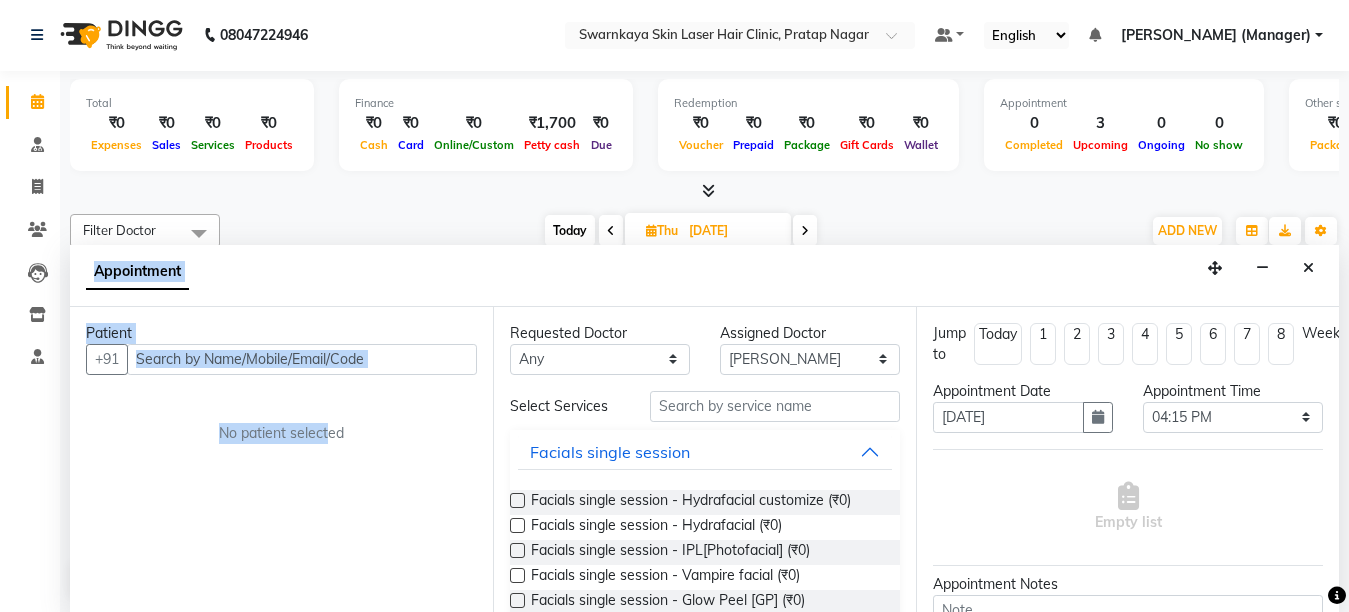 click on "08047224946 Select Location × Swarnkaya Skin Laser Hair Clinic, Pratap Nagar Default Panel My Panel English ENGLISH Español العربية मराठी हिंदी ગુજરાતી தமிழ் 中文 Notifications nothing to show [PERSON_NAME] (Manager) Manage Profile Change Password Sign out  Version:3.14.0  ☀ Swarnkaya skin laser hair clinic, pratap nagar  Calendar  Consultation  Invoice  Patients  Leads   Inventory  Staff Upcoming Tentative Confirm Bookings Segments Page Builder Total  ₹0  Expenses ₹0  Sales ₹0  Services ₹0  Products Finance  ₹0  Cash ₹0  Card ₹0  Online/Custom ₹1,700 [PERSON_NAME] cash ₹0 Due  Redemption  ₹0 Voucher ₹0 Prepaid ₹0 Package ₹0  Gift Cards ₹0  Wallet  Appointment  0 Completed 3 Upcoming 0 Ongoing 0 No show  Other sales  ₹0  Packages ₹0  Memberships ₹0  Vouchers ₹0  Prepaids ₹0  Gift Cards Filter Doctor Select All  [PERSON_NAME]   Dr.[PERSON_NAME] [PERSON_NAME]  [PERSON_NAME] [PERSON_NAME] (Manager) [DATE]  Thu List" at bounding box center (674, 305) 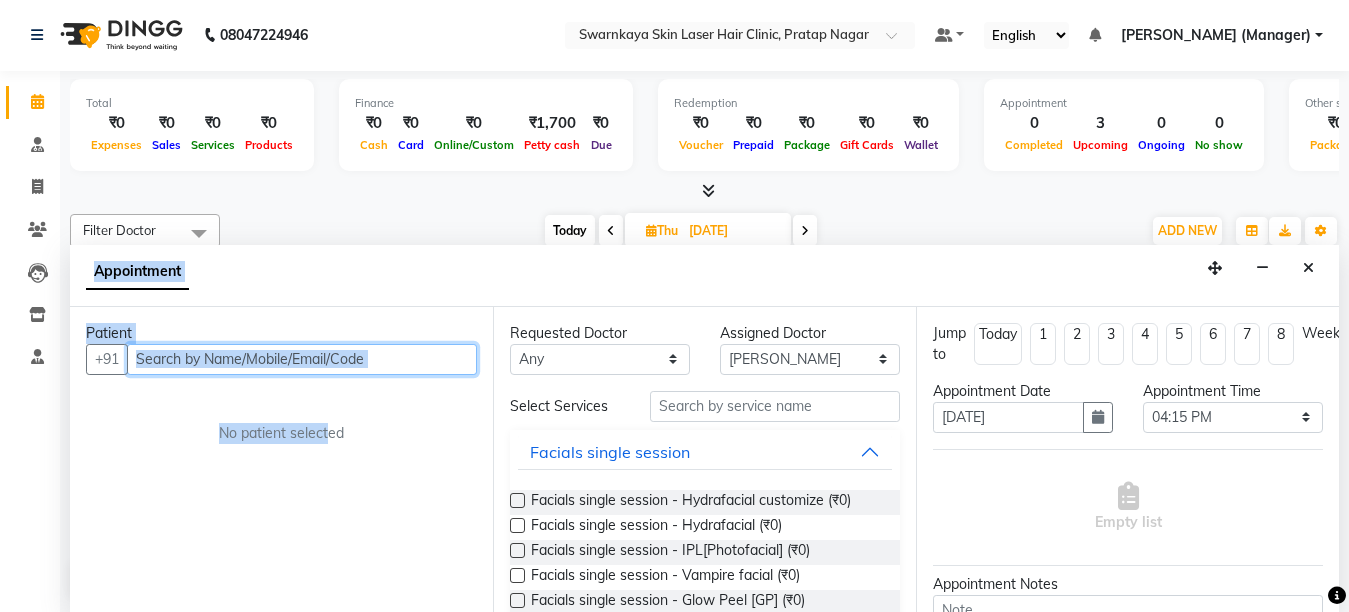 click at bounding box center [302, 359] 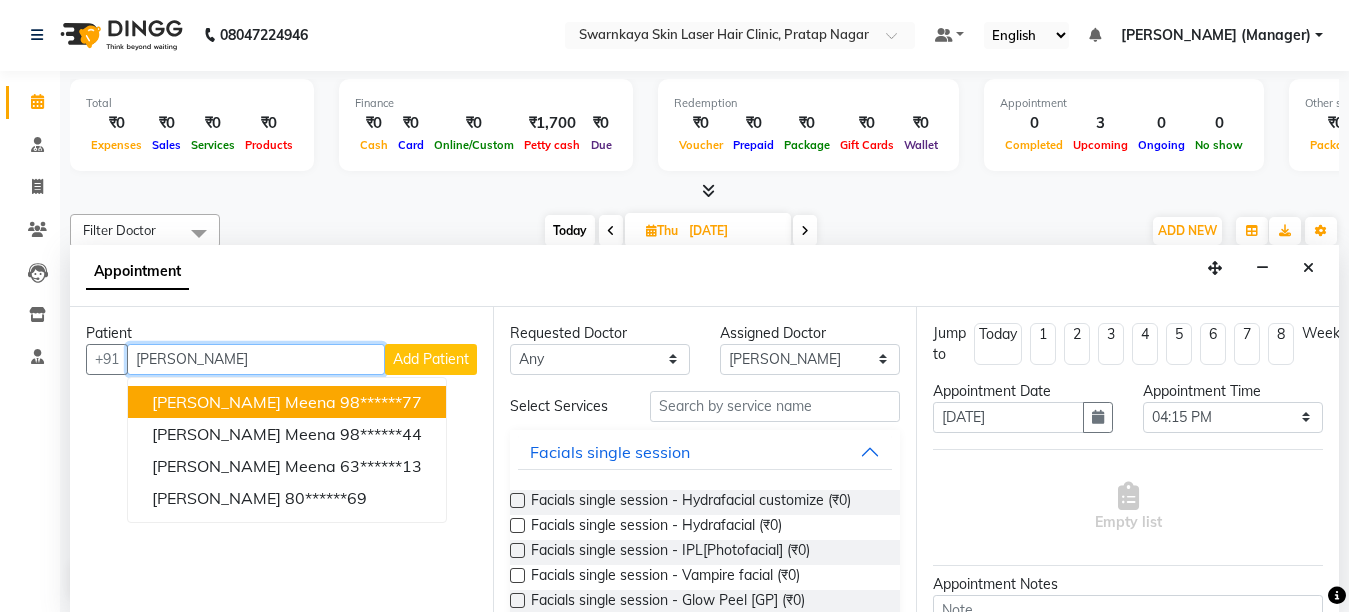 type on "[PERSON_NAME]" 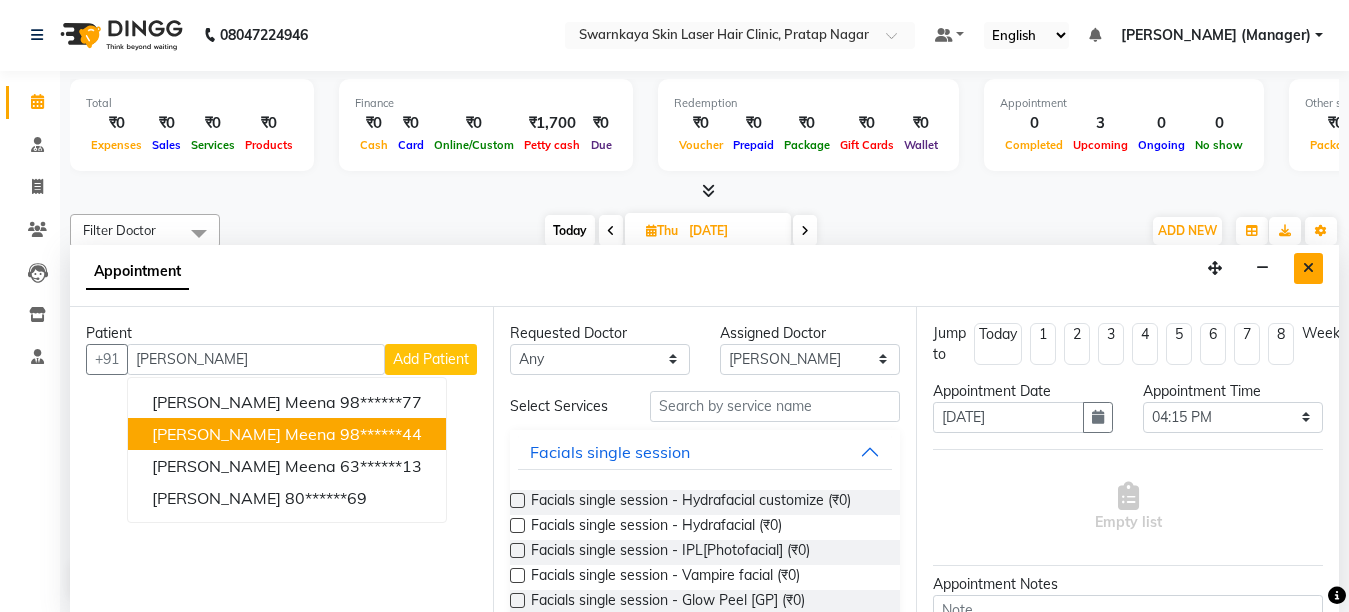 click at bounding box center [1308, 268] 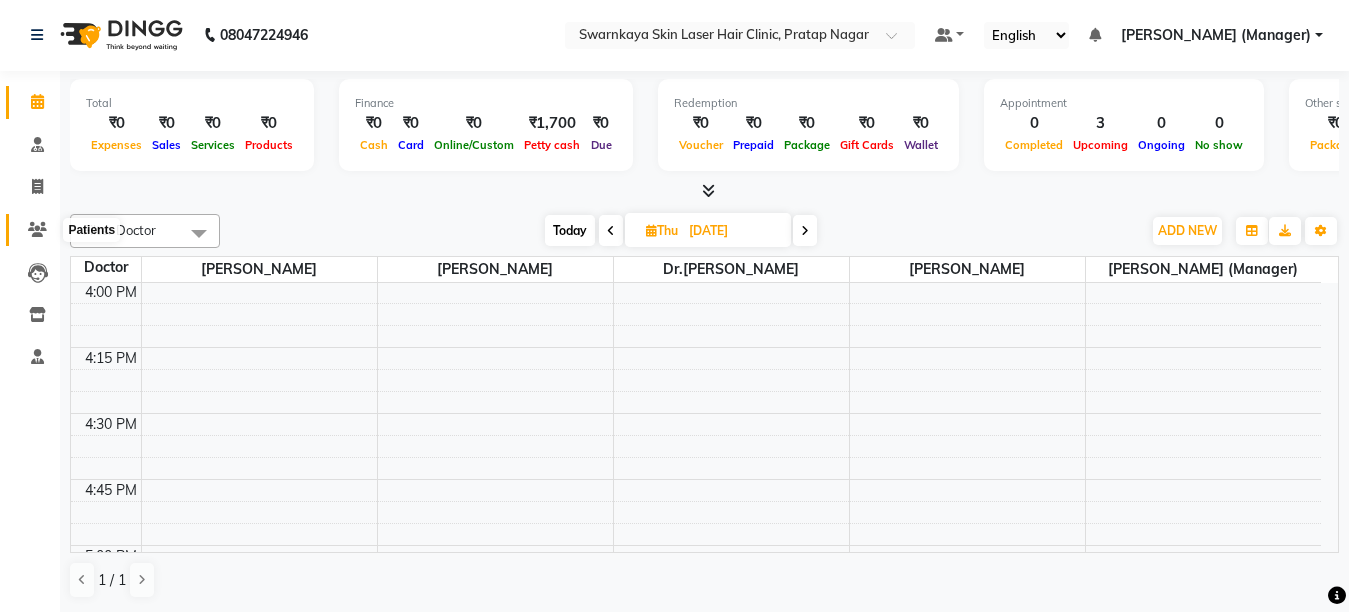 click 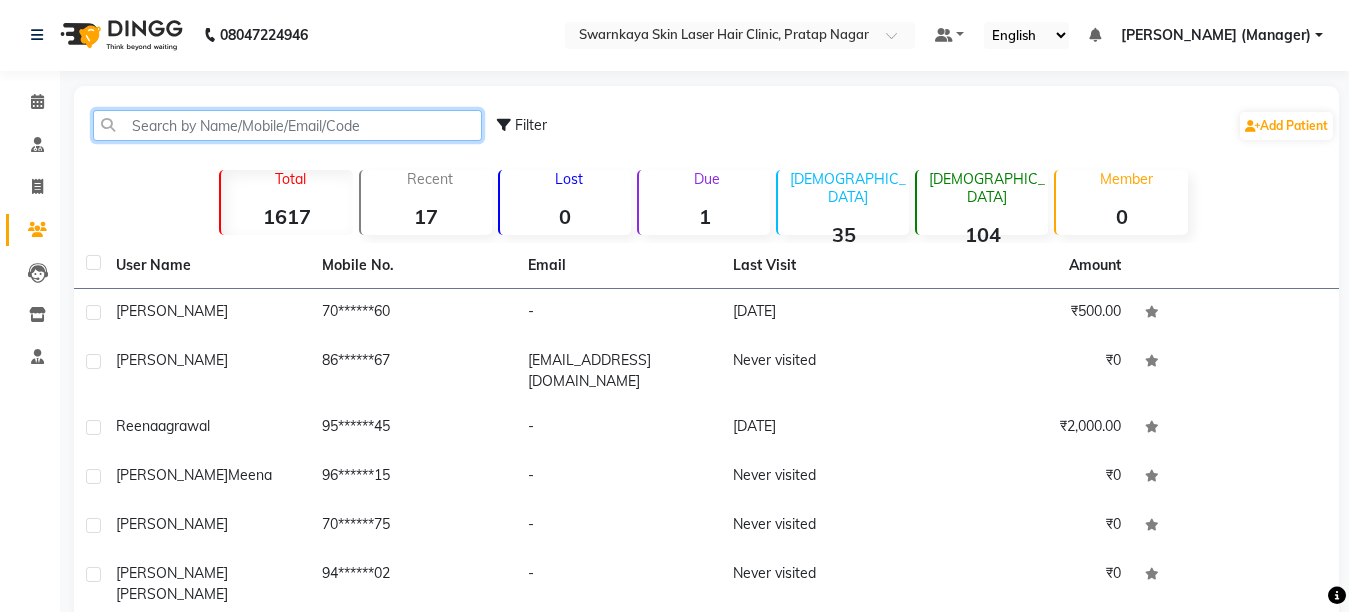 click 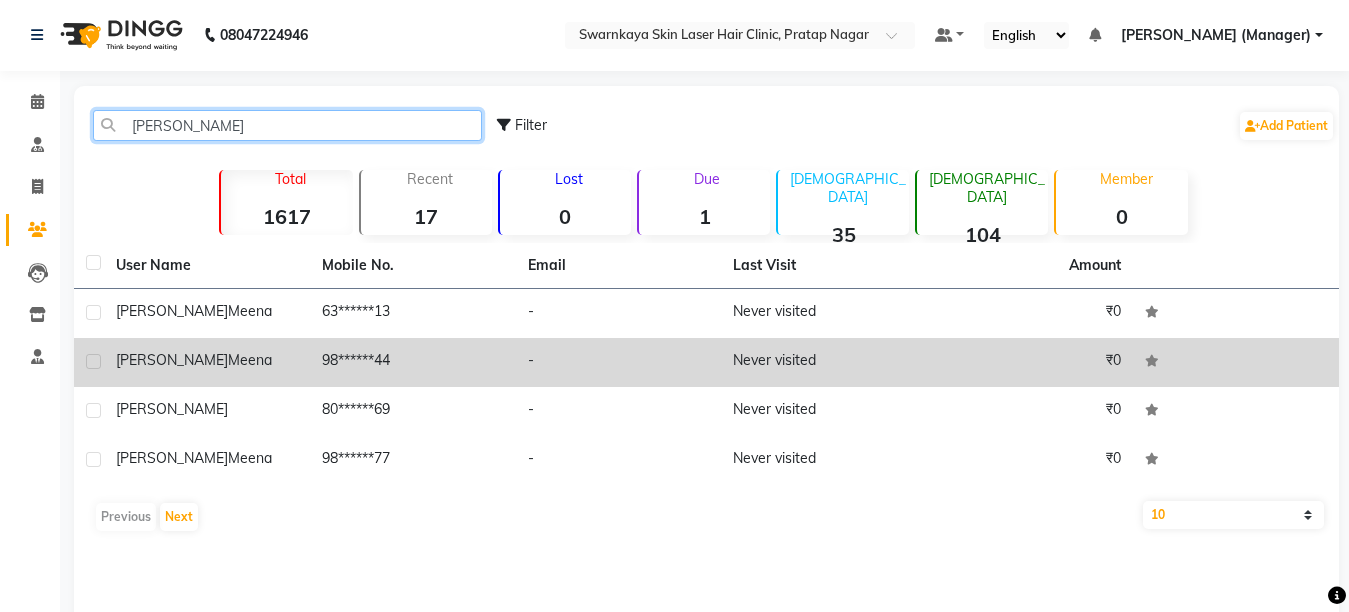 type on "[PERSON_NAME]" 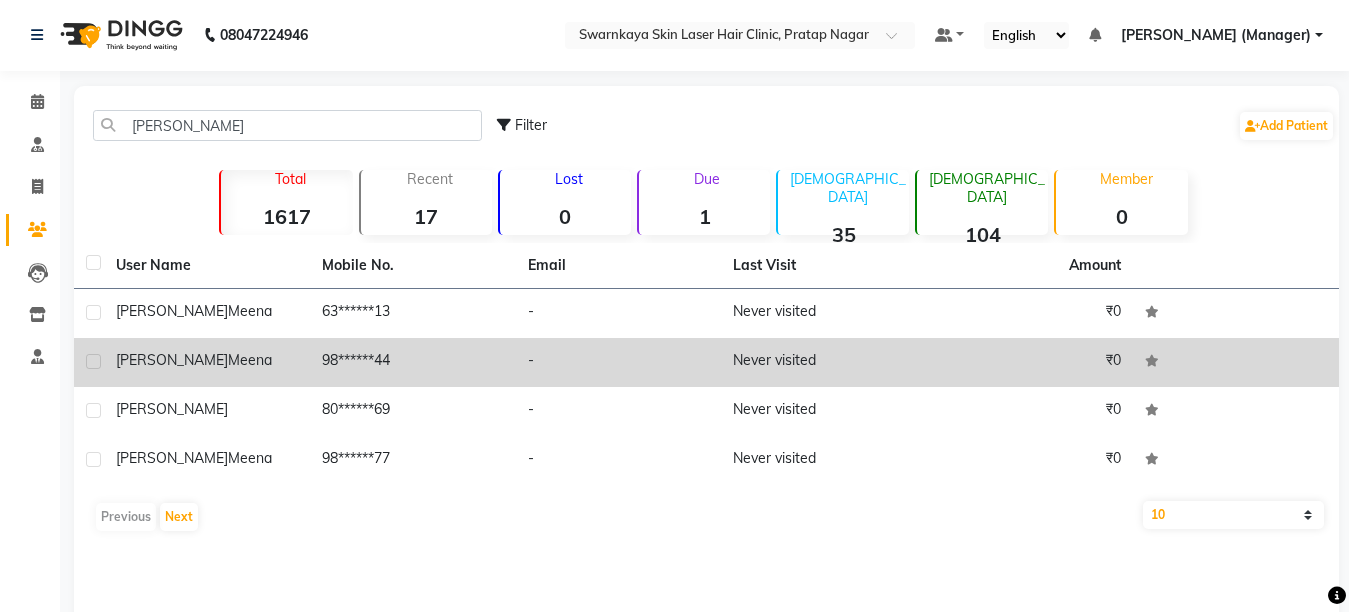 click on "98******44" 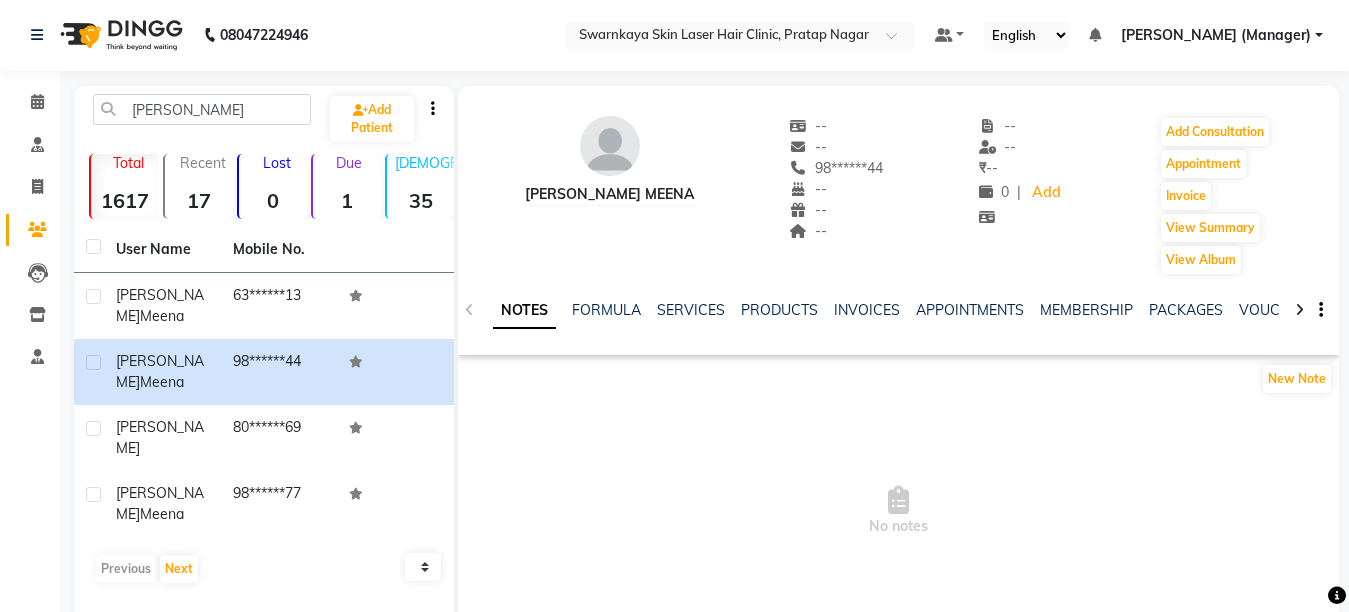 click on "[PERSON_NAME]   --   --   98******44  --  --  --  -- -- ₹    -- 0 |  Add   Add Consultation   Appointment   Invoice  View Summary  View Album" 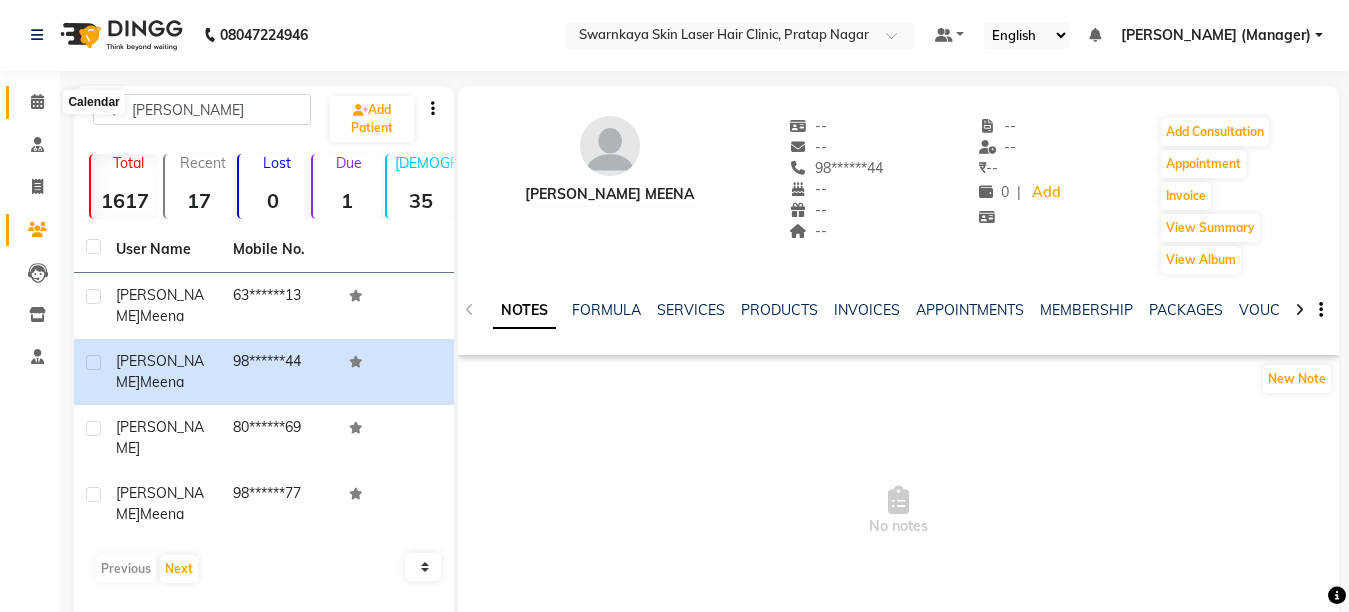click 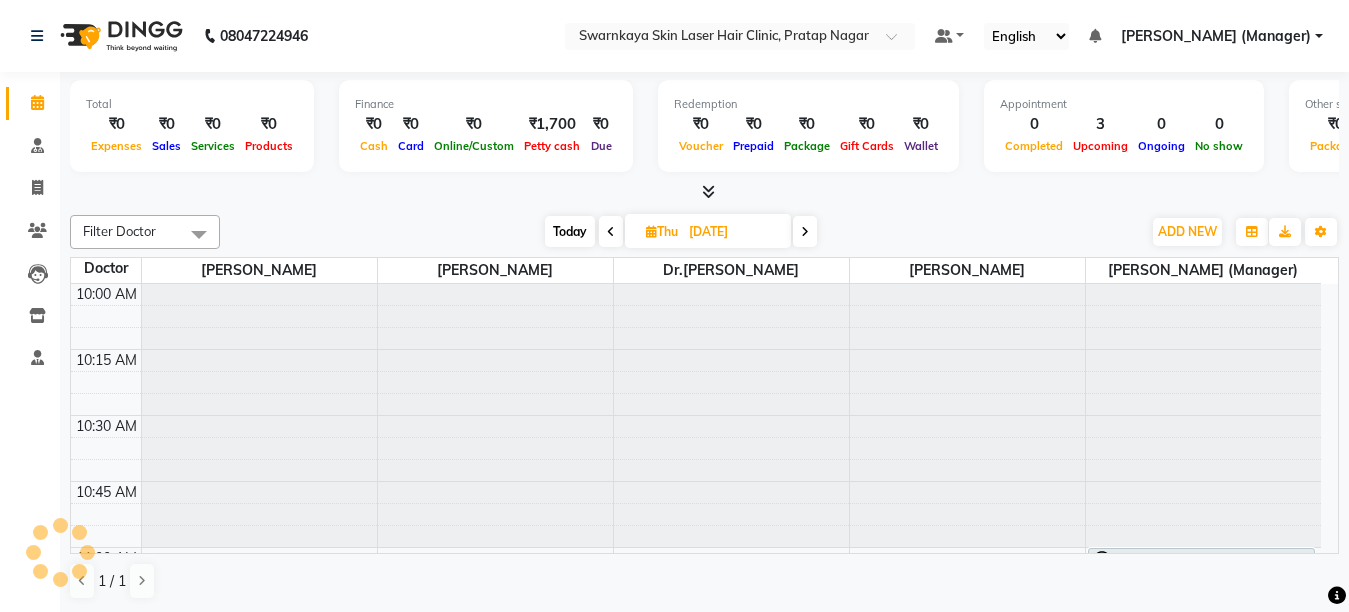 scroll, scrollTop: 0, scrollLeft: 0, axis: both 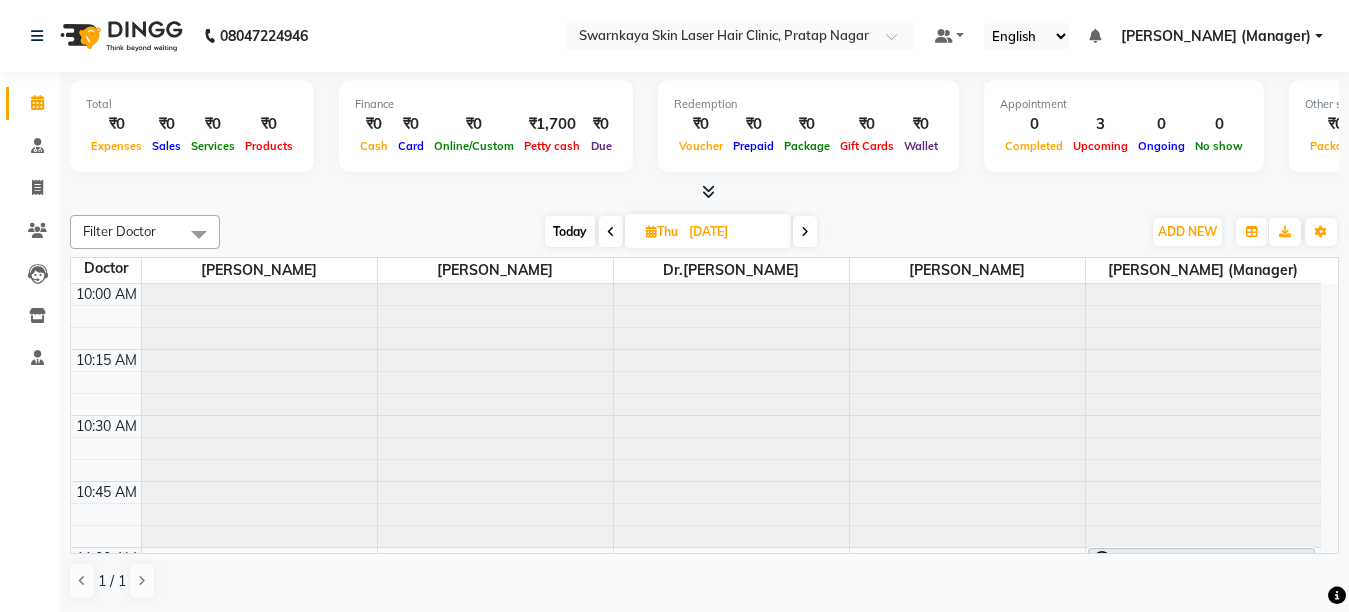 click on "Today" at bounding box center [570, 231] 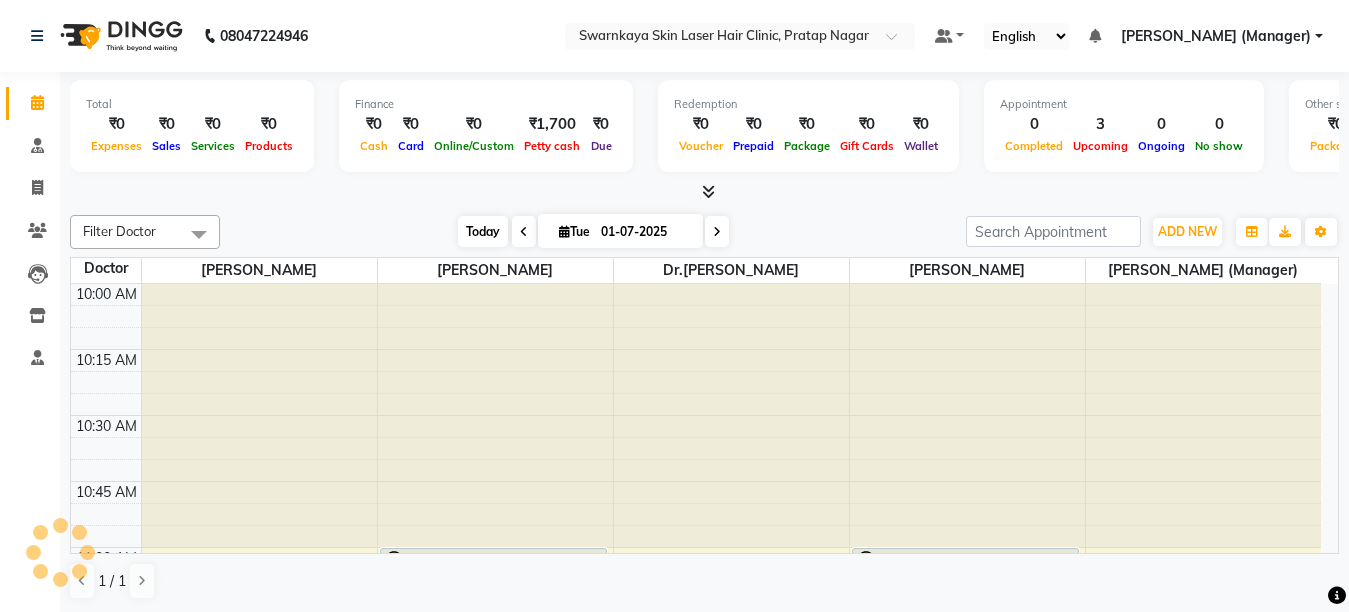scroll, scrollTop: 1585, scrollLeft: 0, axis: vertical 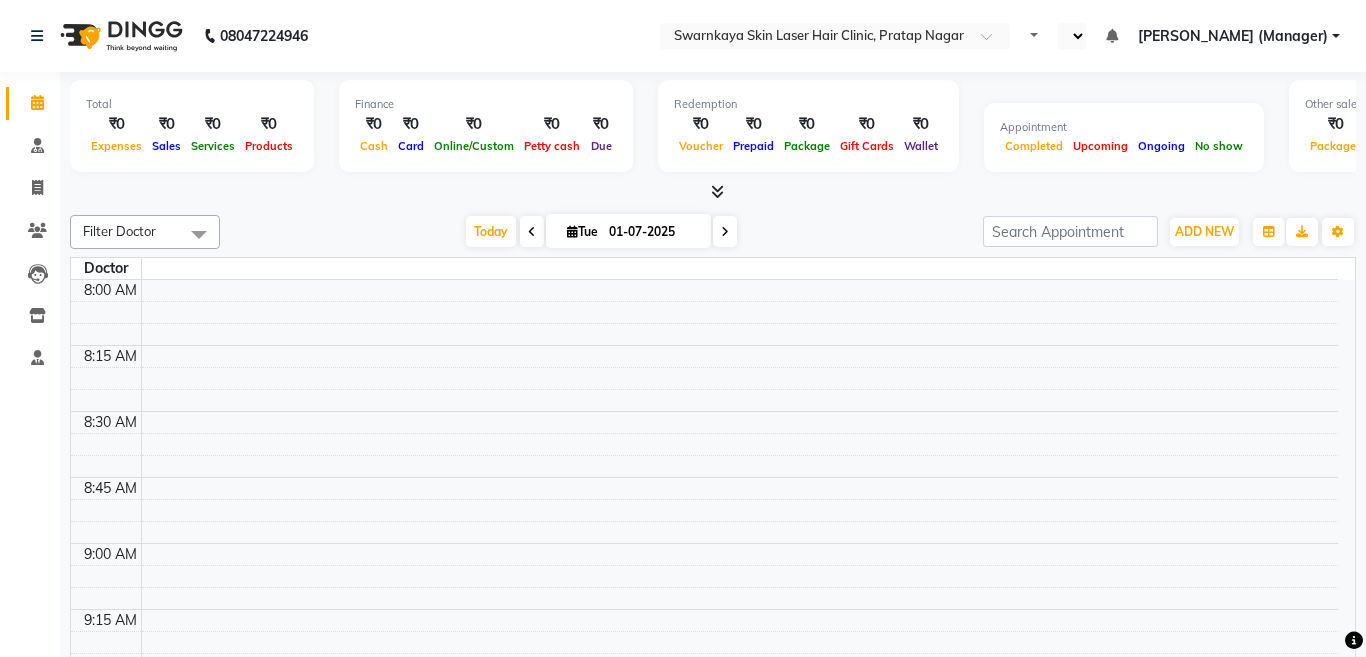 select on "en" 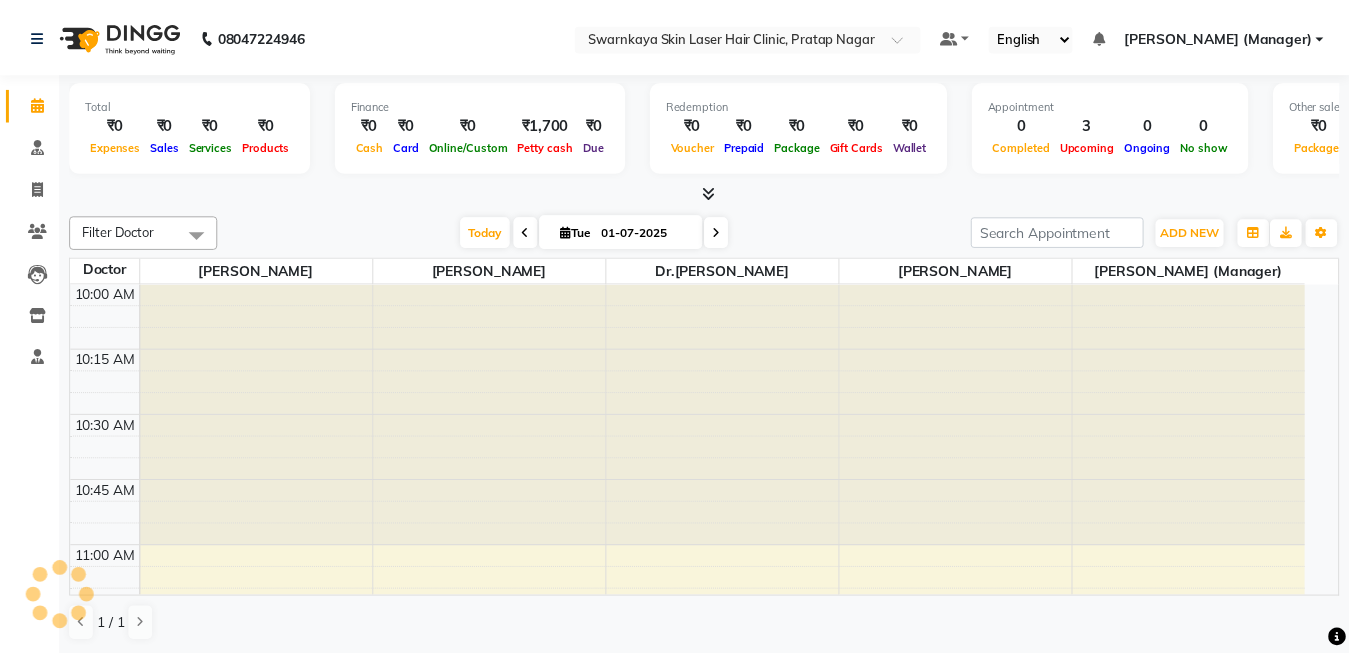 scroll, scrollTop: 0, scrollLeft: 0, axis: both 